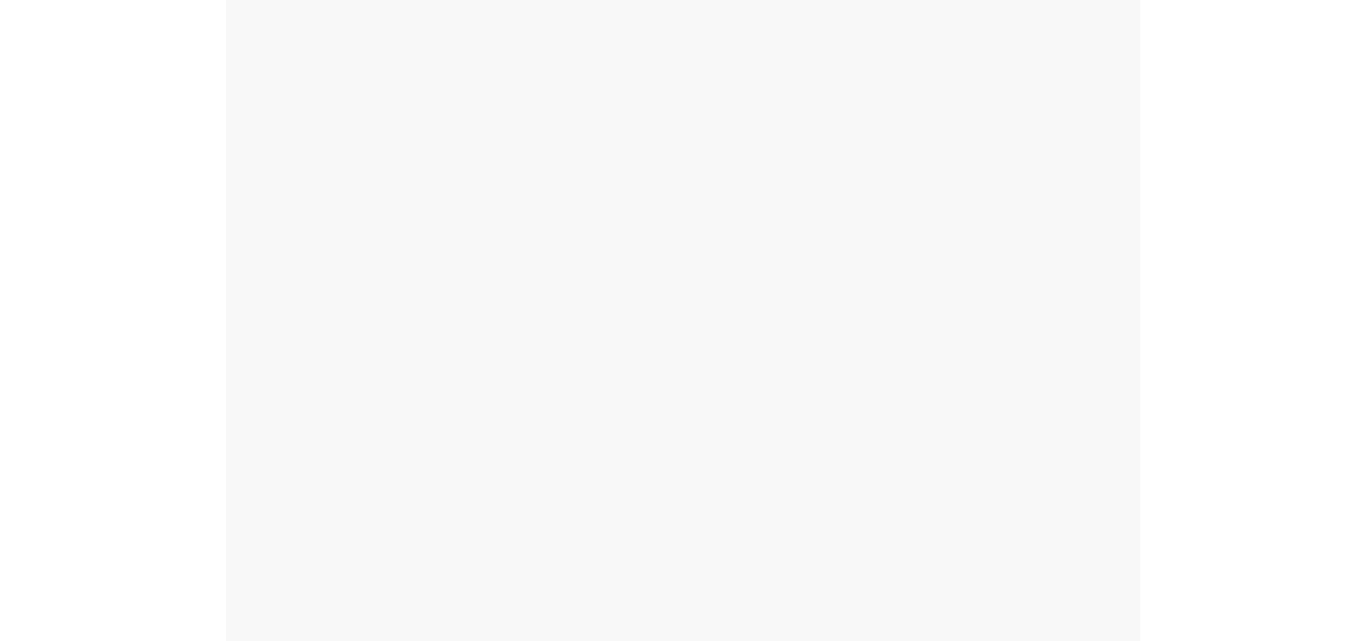 scroll, scrollTop: 0, scrollLeft: 0, axis: both 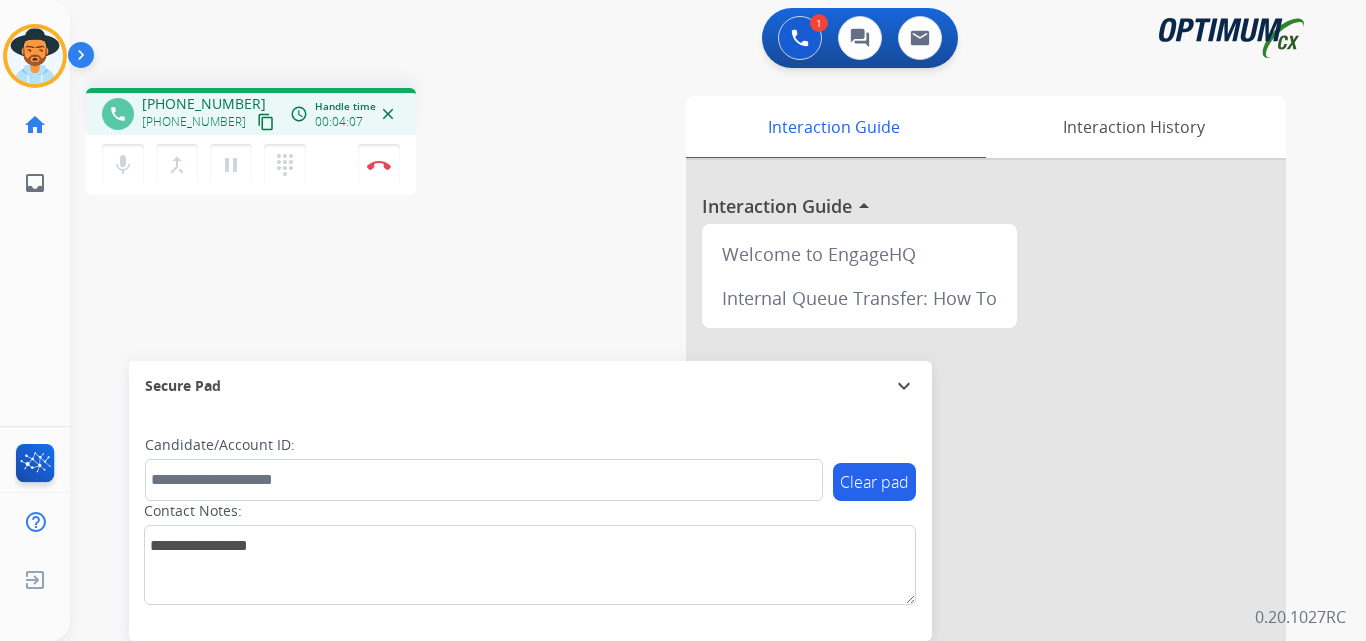 click on "[PHONE_NUMBER]" at bounding box center (204, 104) 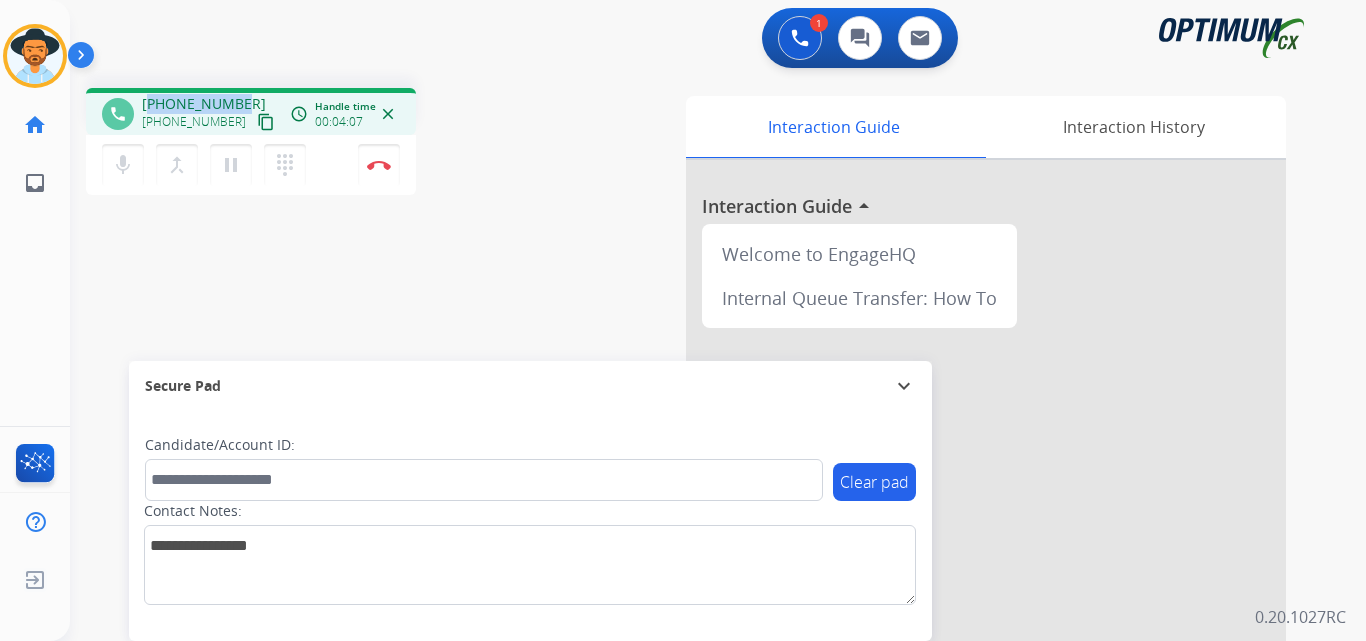click on "[PHONE_NUMBER]" at bounding box center [204, 104] 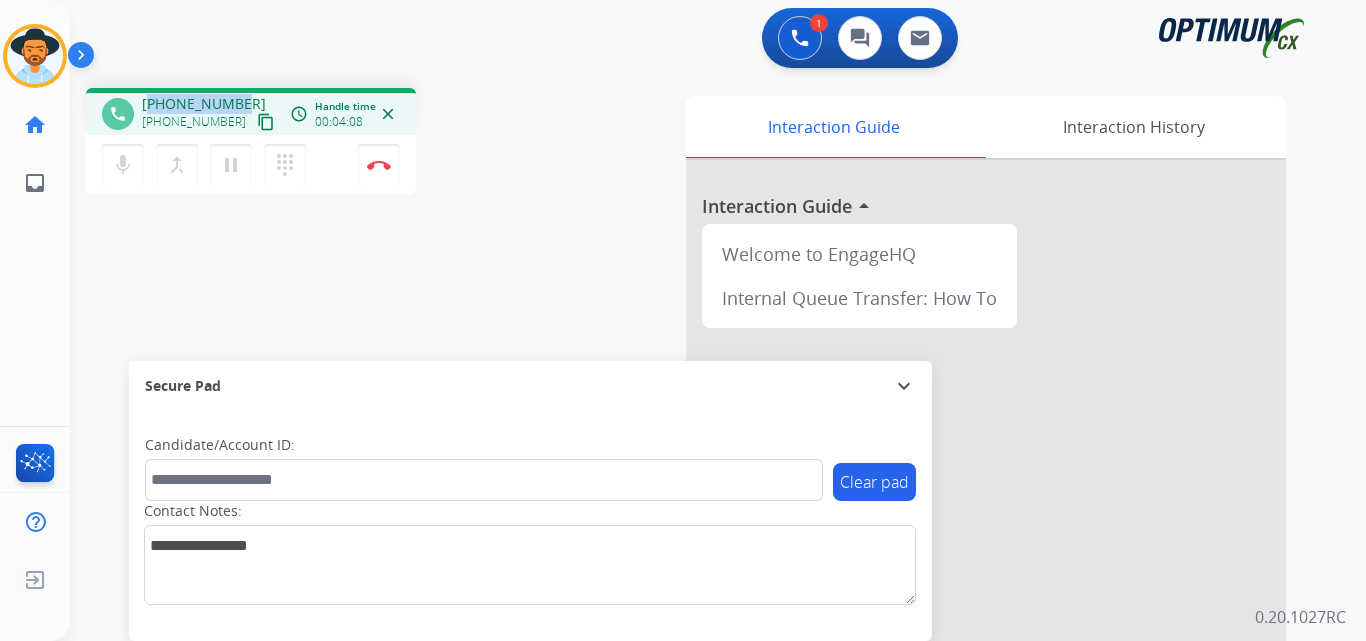 copy on "18106005441" 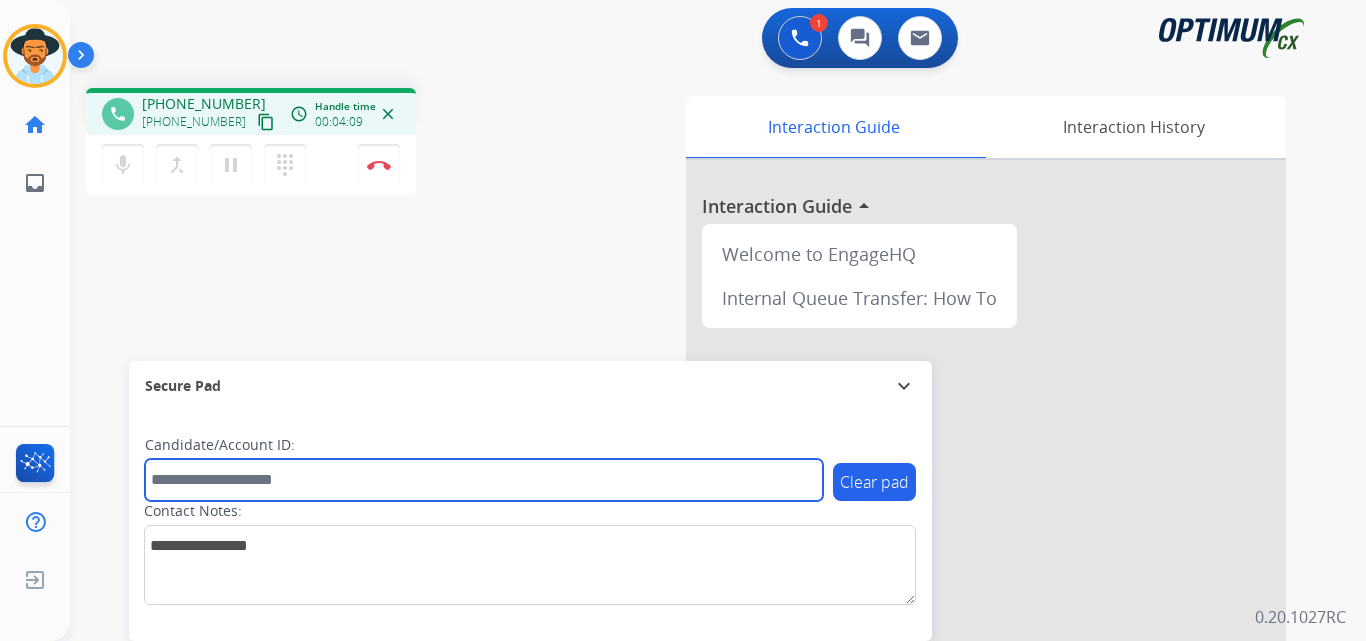 click at bounding box center [484, 480] 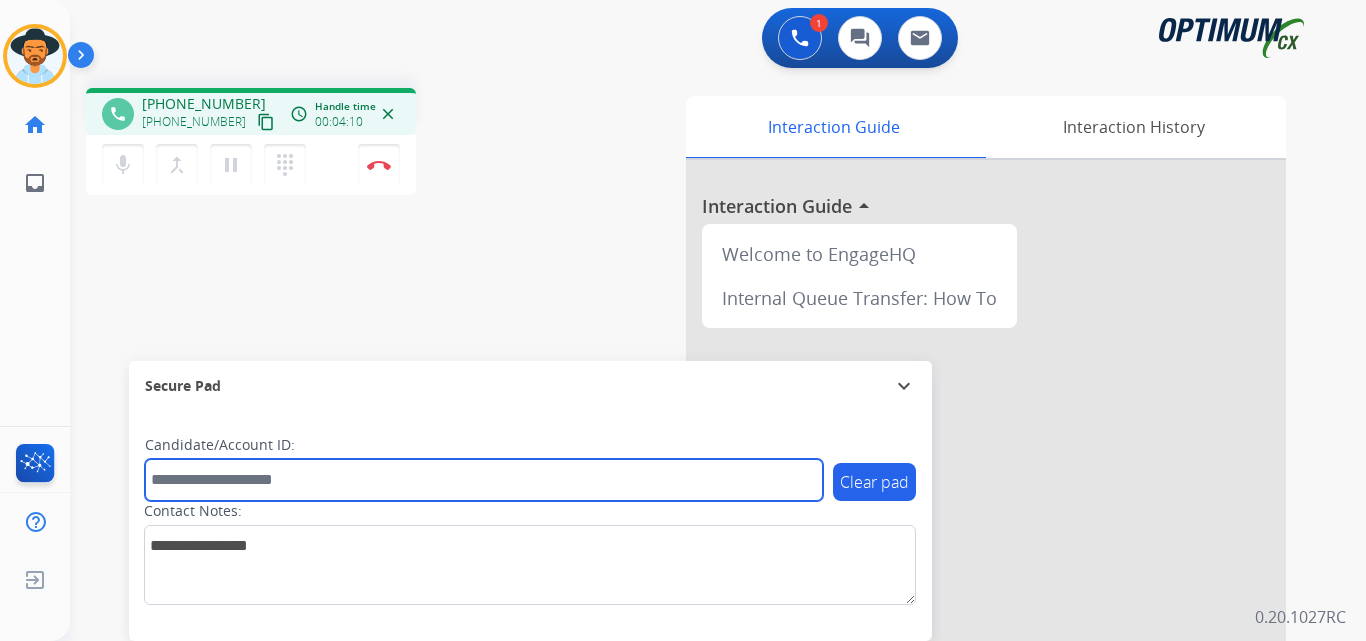 paste on "**********" 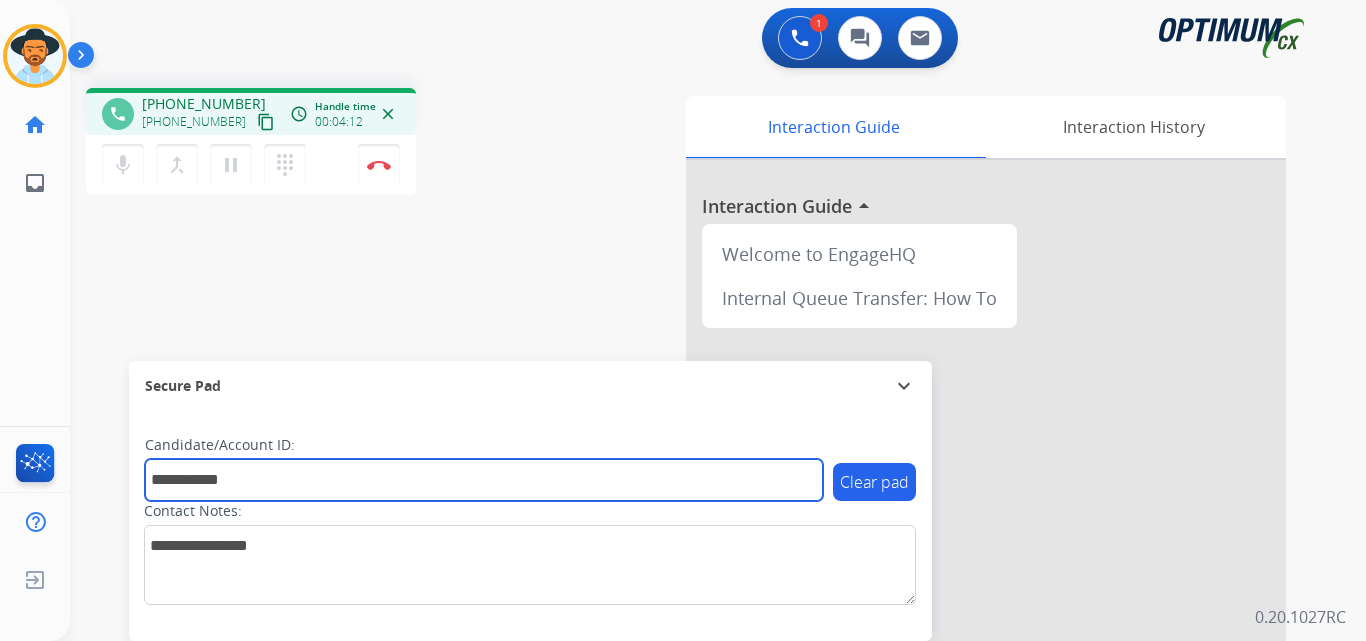click on "**********" at bounding box center (484, 480) 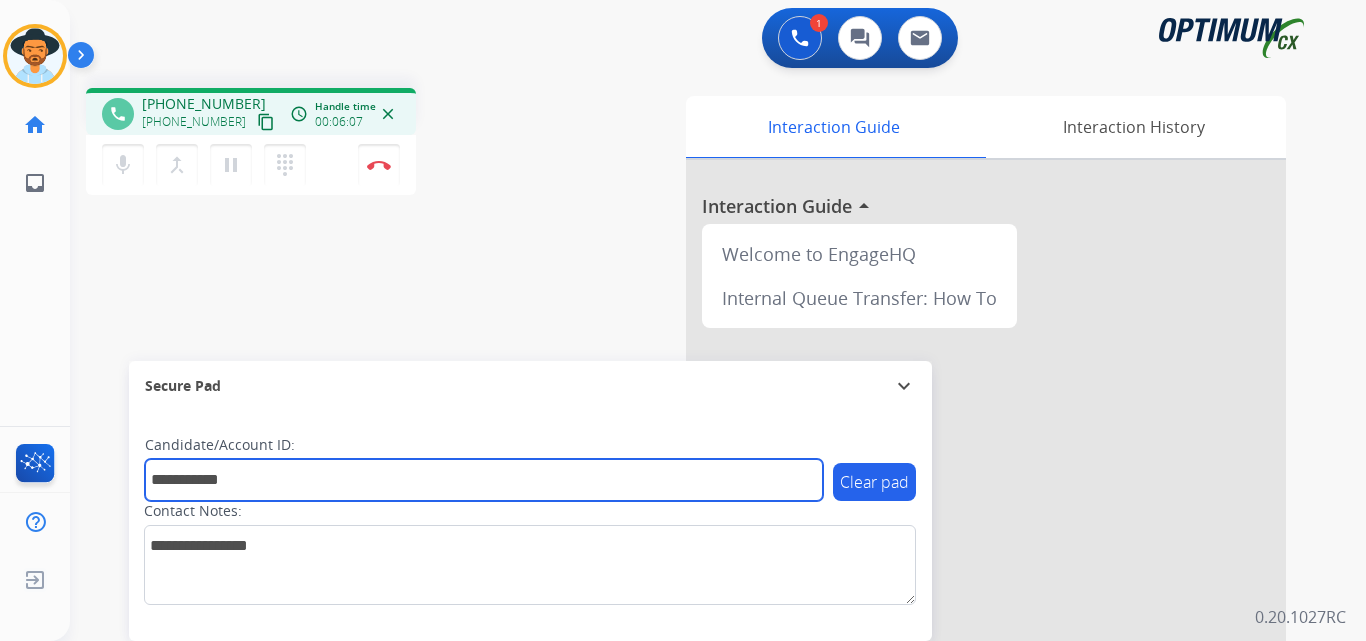 type on "**********" 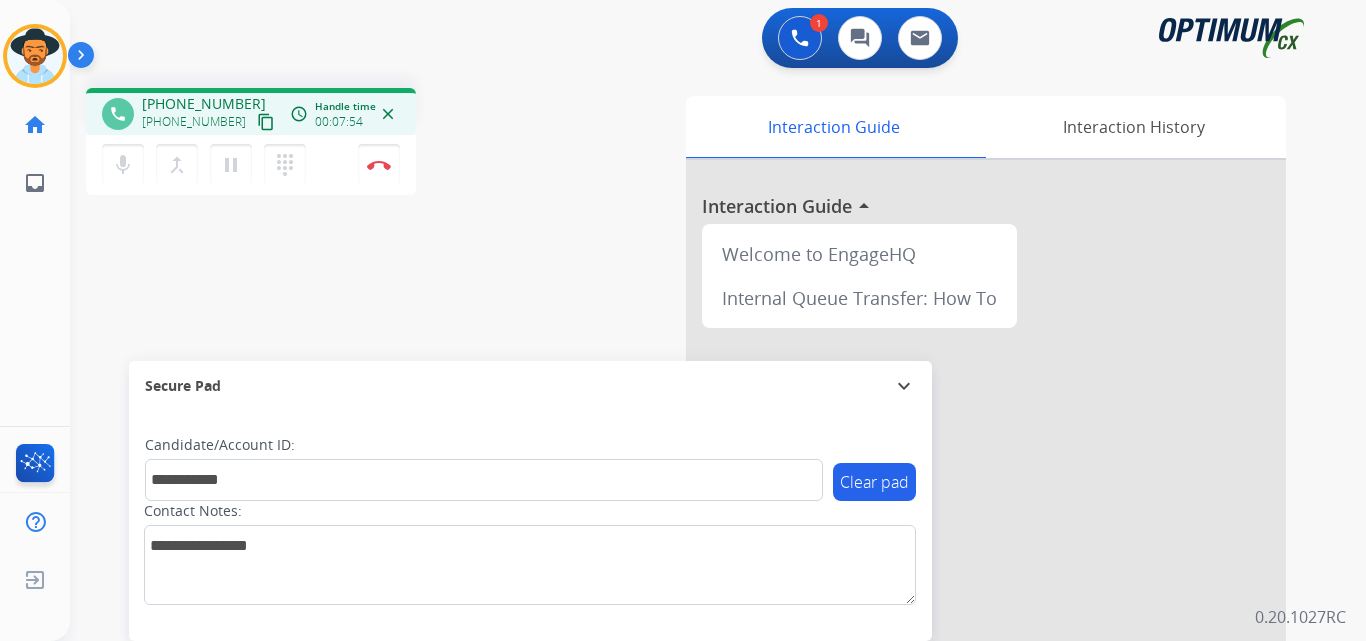 click on "**********" at bounding box center (694, 489) 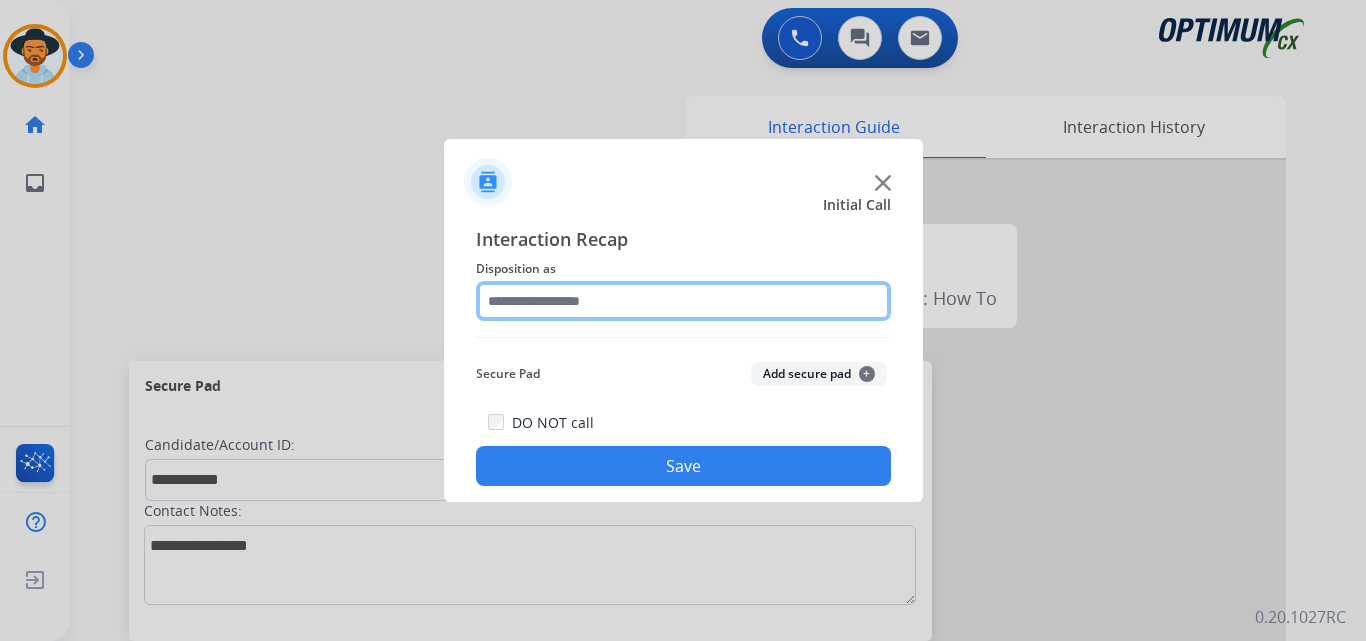 click 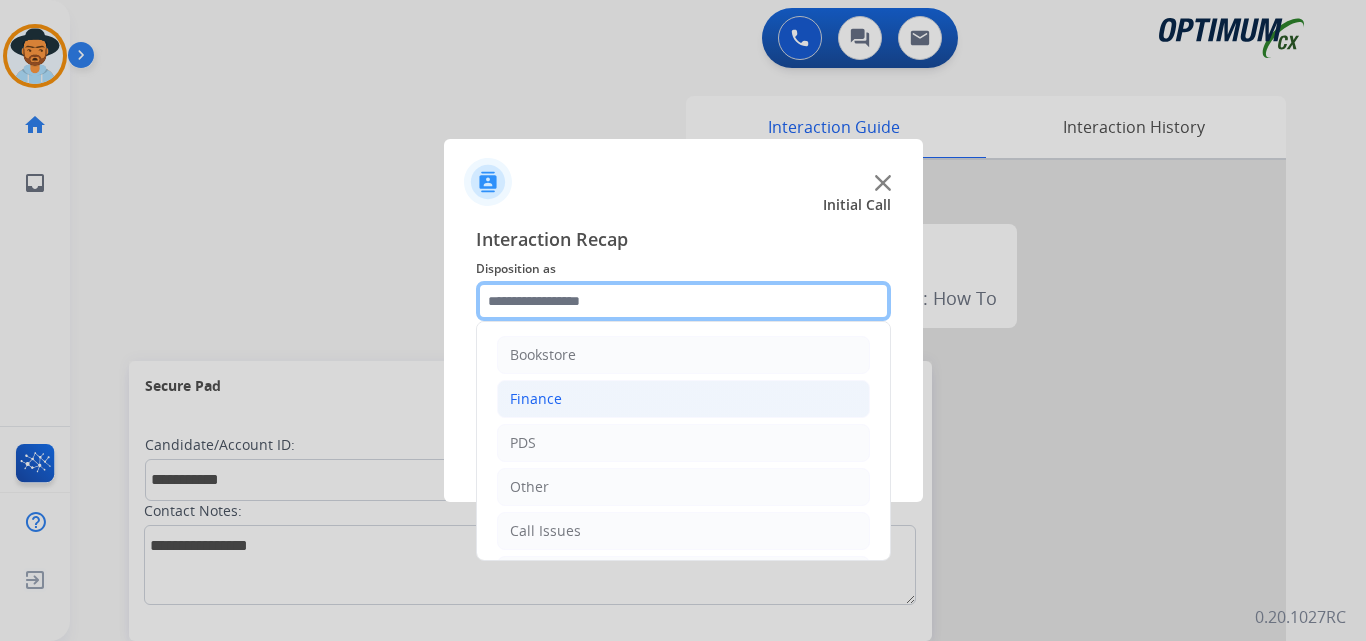 scroll, scrollTop: 136, scrollLeft: 0, axis: vertical 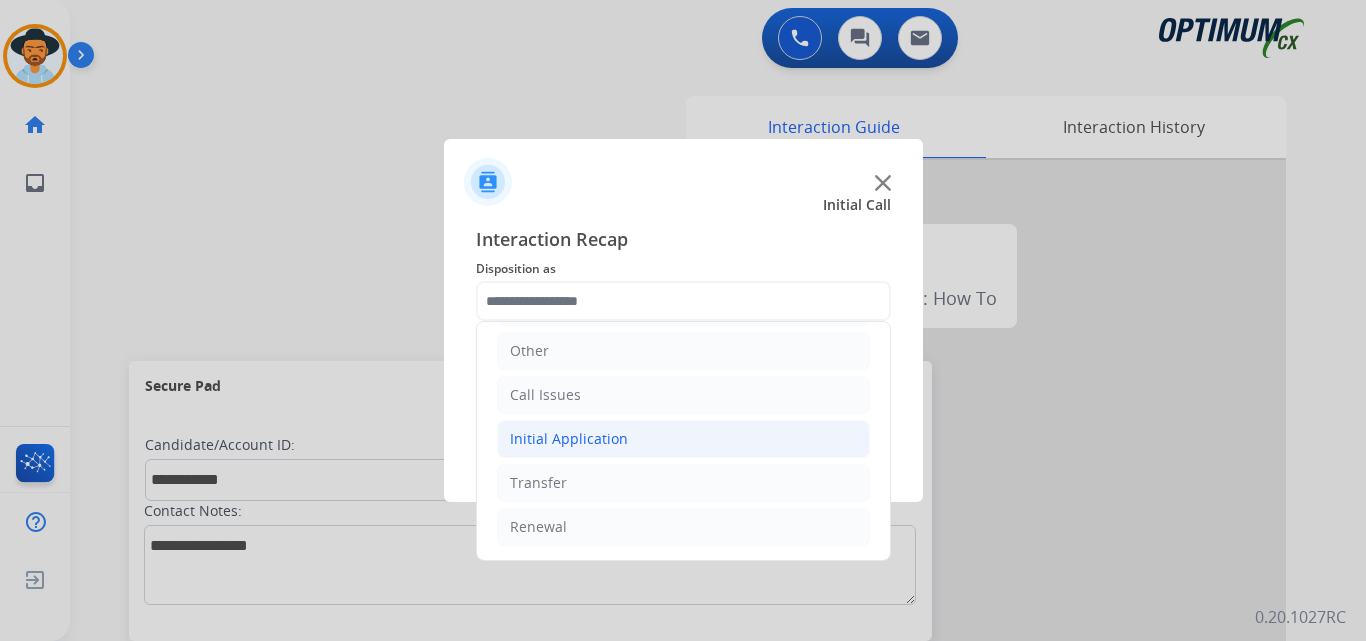 click on "Initial Application" 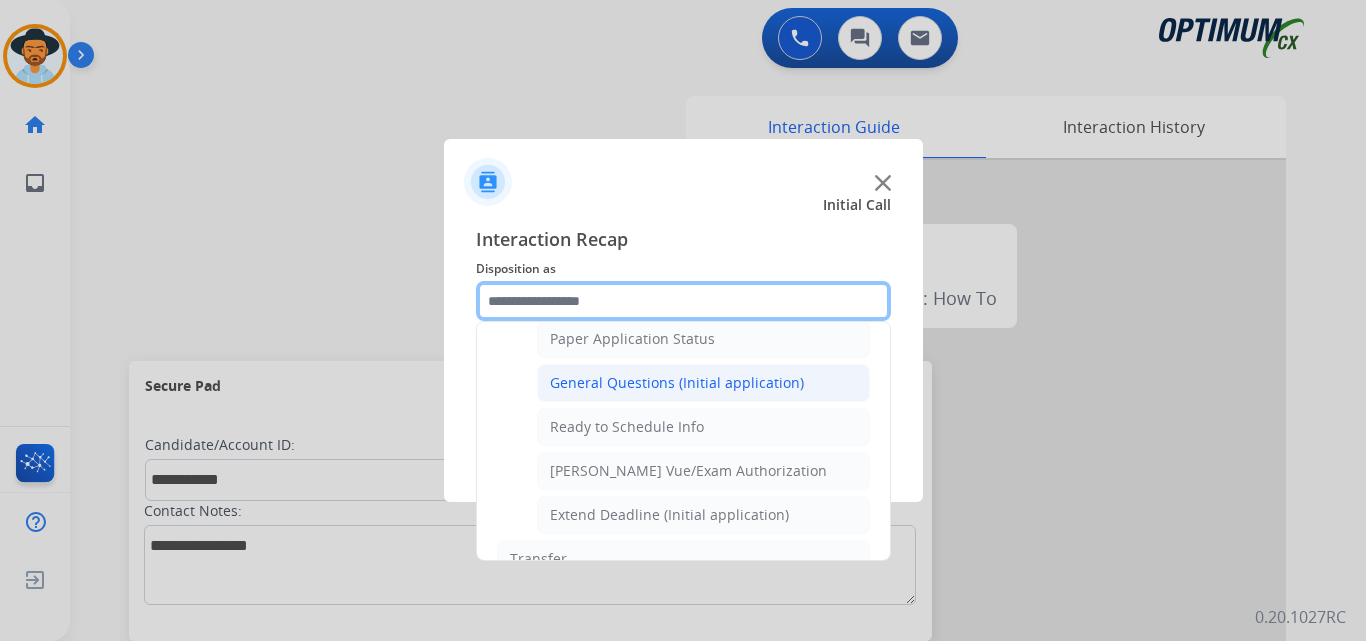 scroll, scrollTop: 1232, scrollLeft: 0, axis: vertical 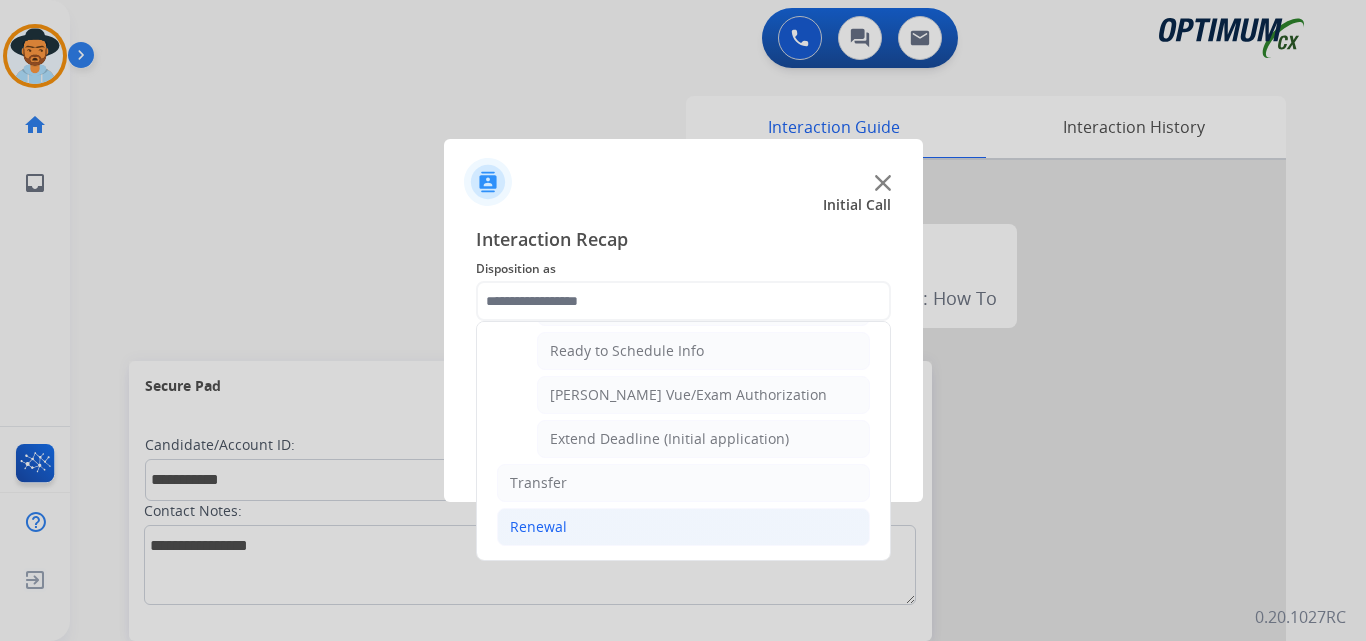 click on "Renewal" 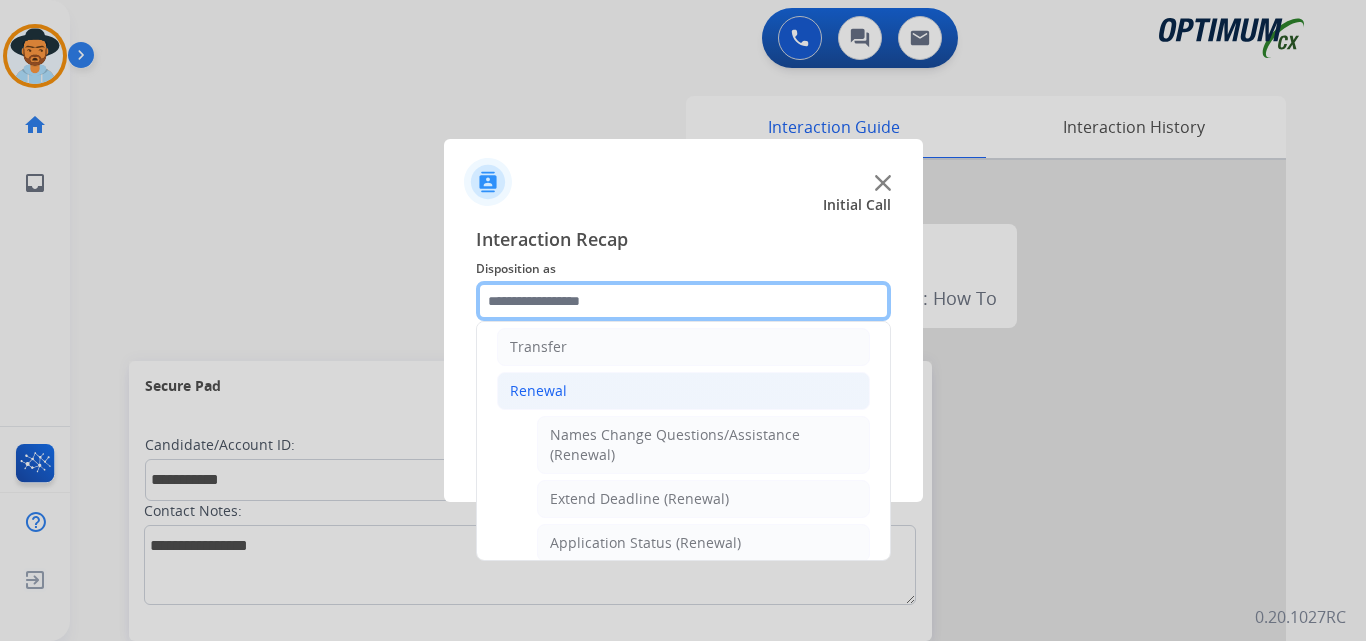 scroll, scrollTop: 439, scrollLeft: 0, axis: vertical 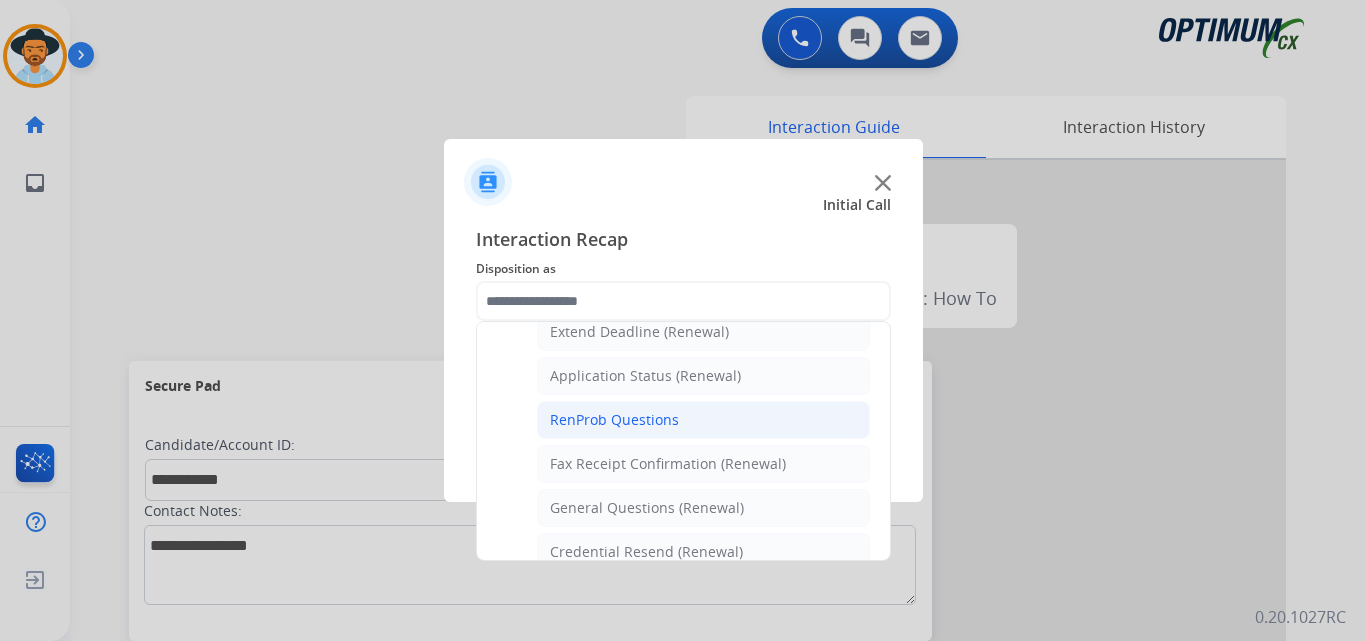 click on "RenProb Questions" 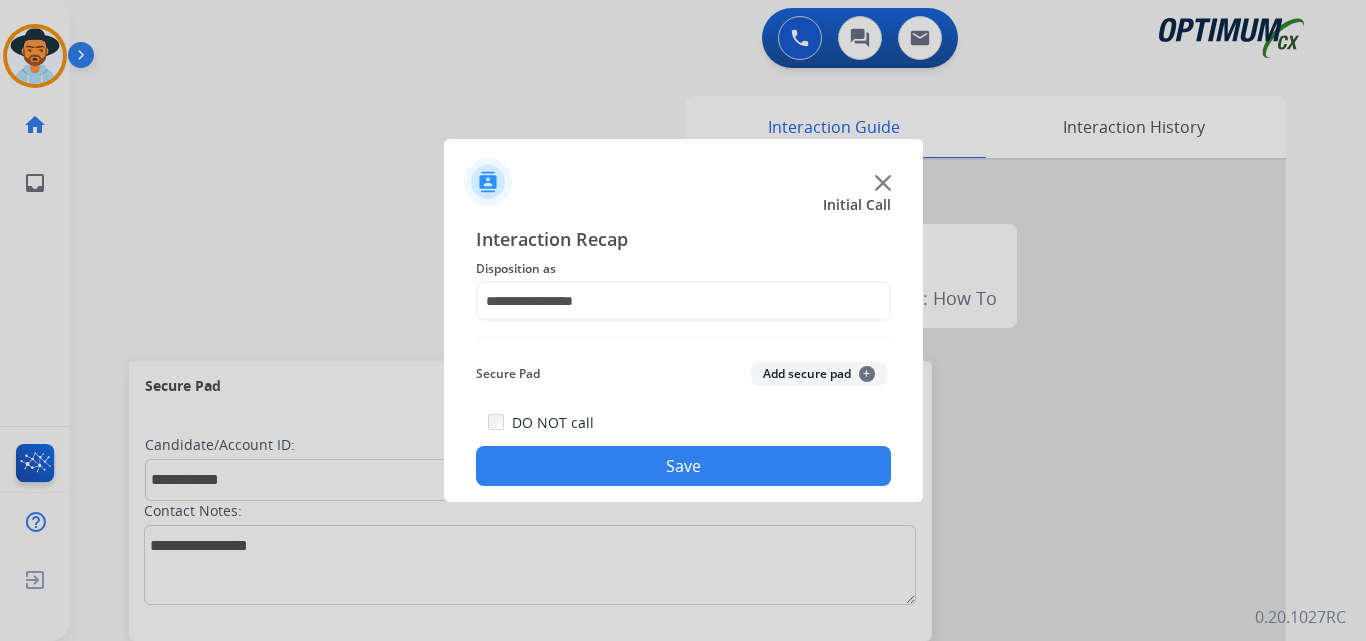 click on "Save" 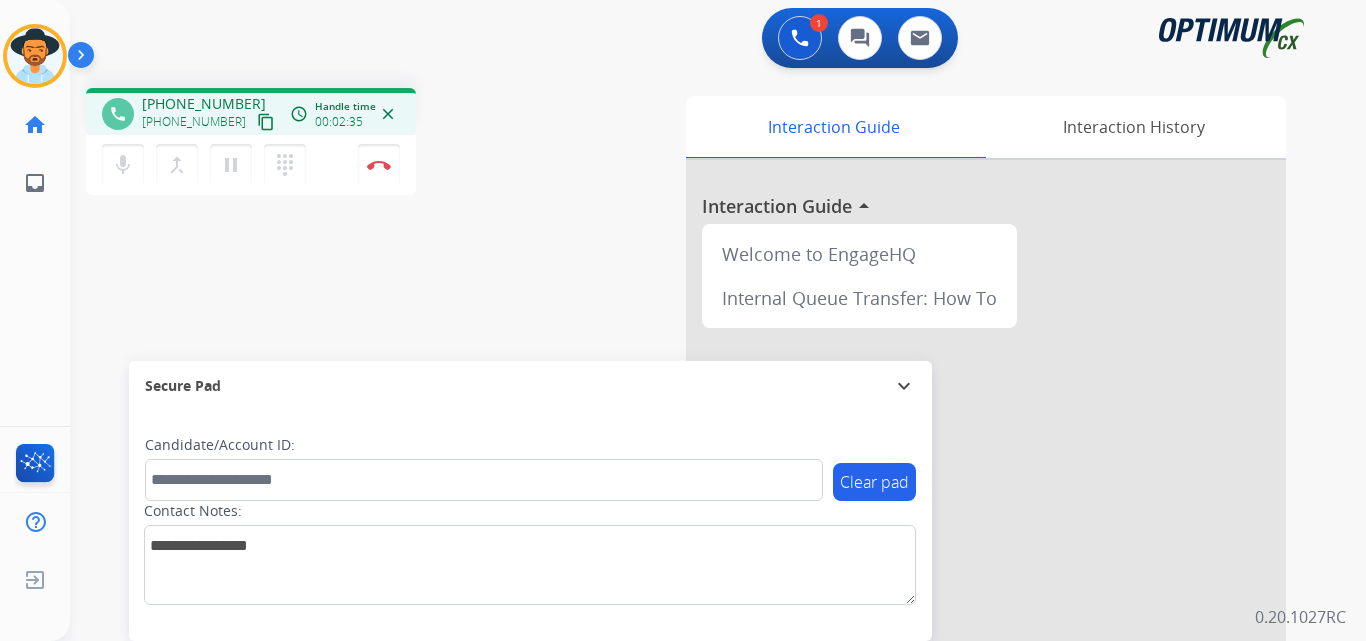 click on "+16146153451" at bounding box center [204, 104] 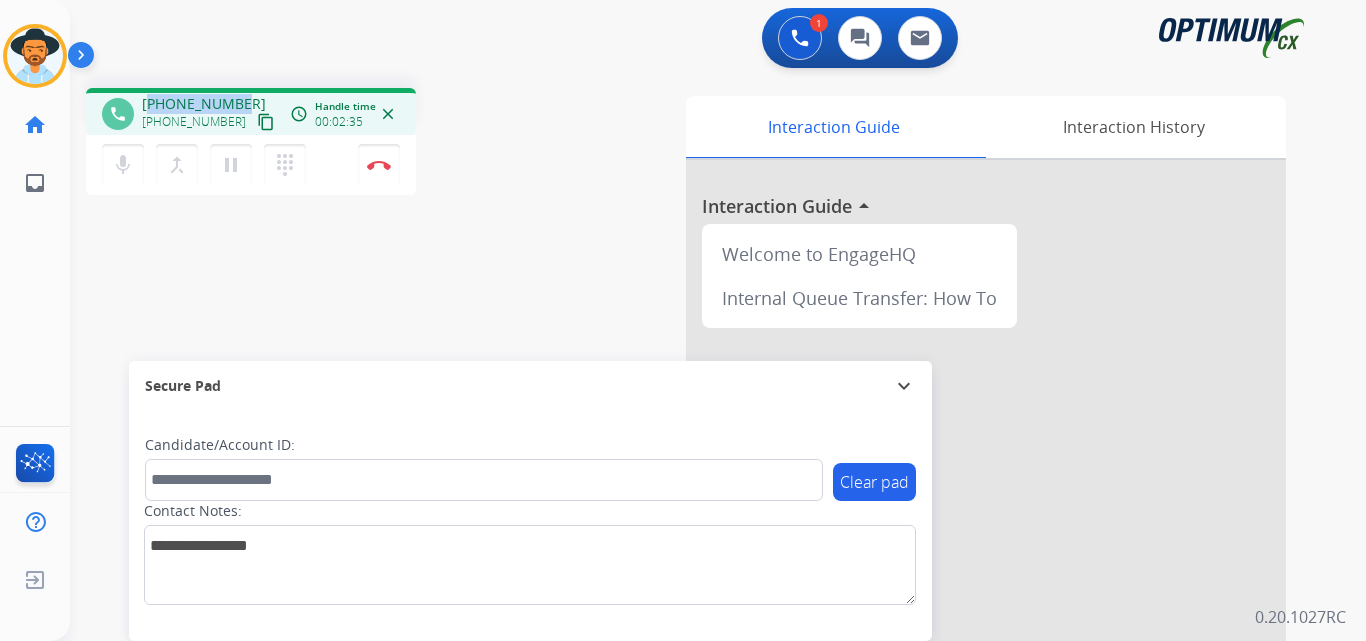 click on "+16146153451" at bounding box center (204, 104) 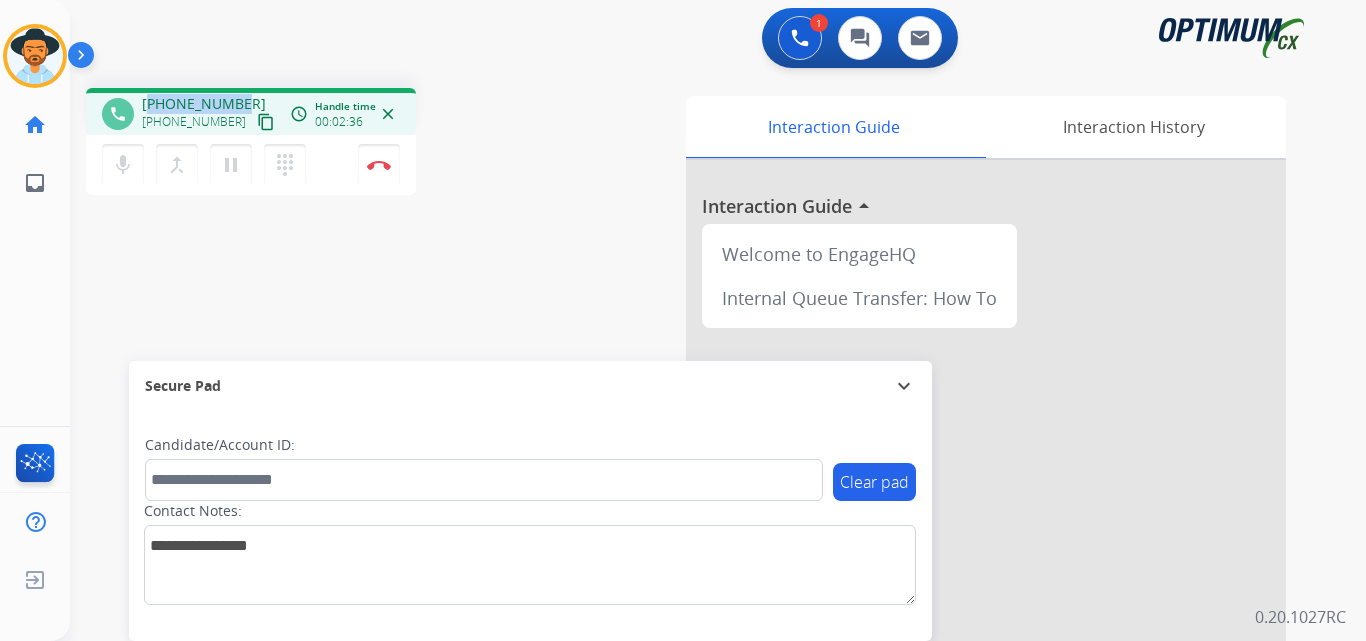 copy on "16146153451" 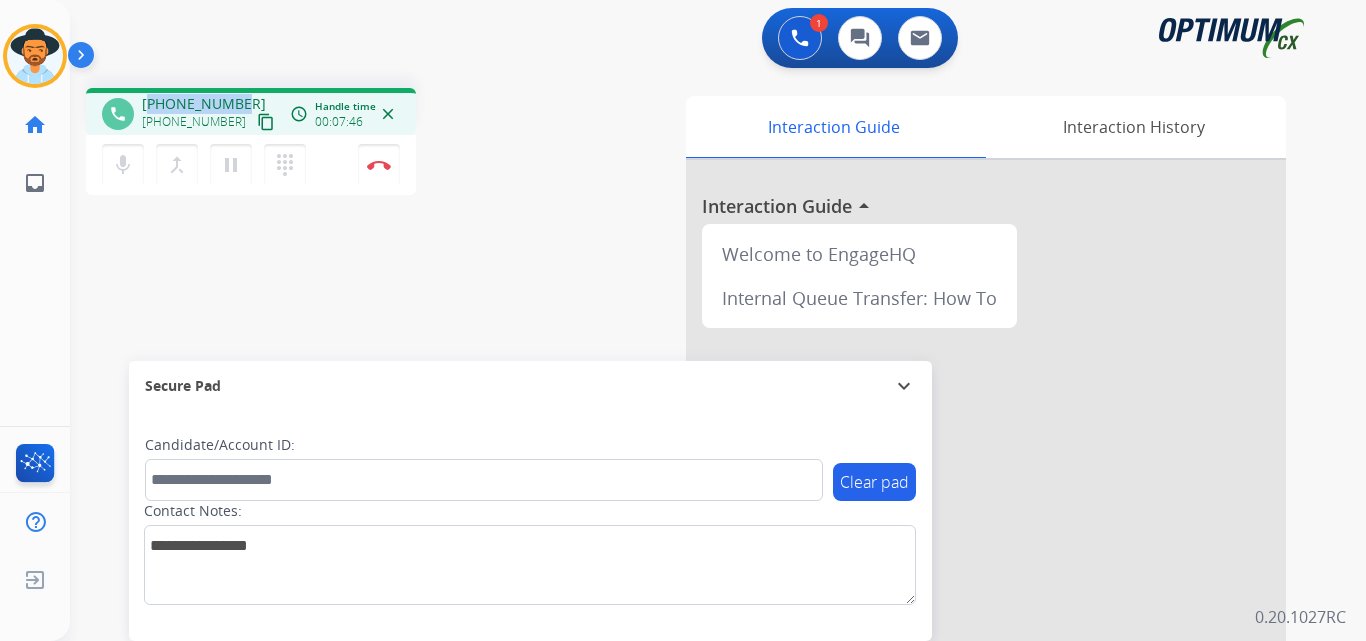 click on "+16146153451" at bounding box center (204, 104) 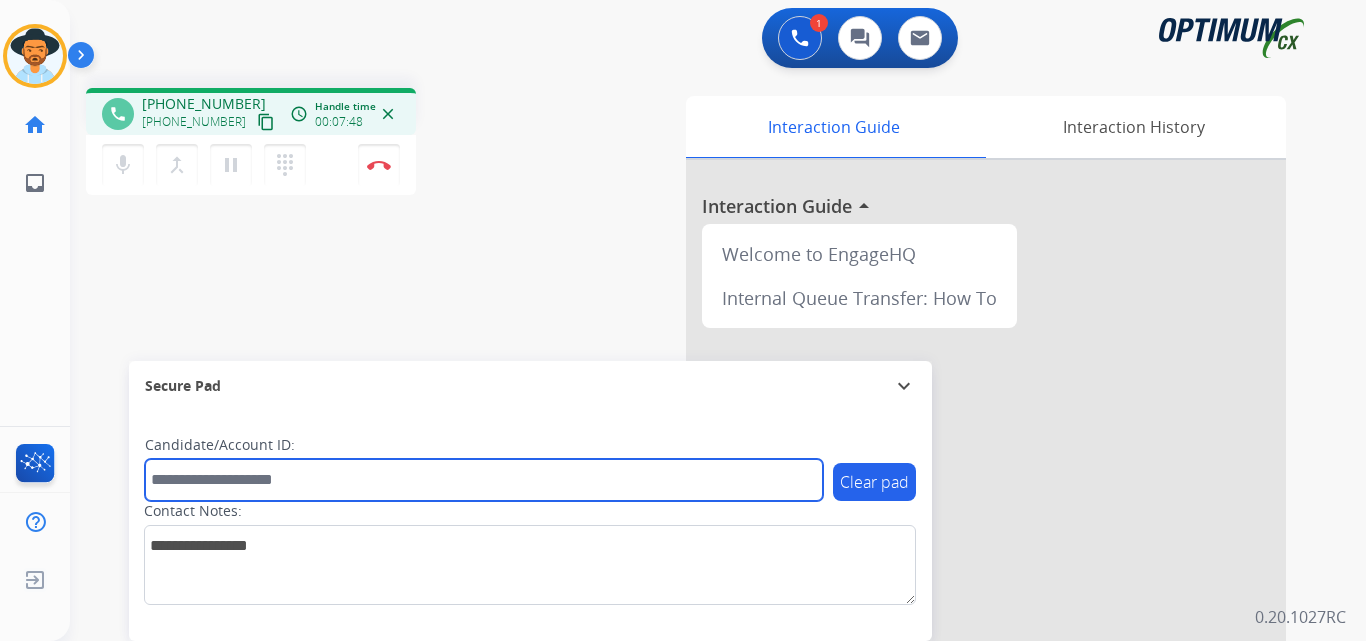 click at bounding box center [484, 480] 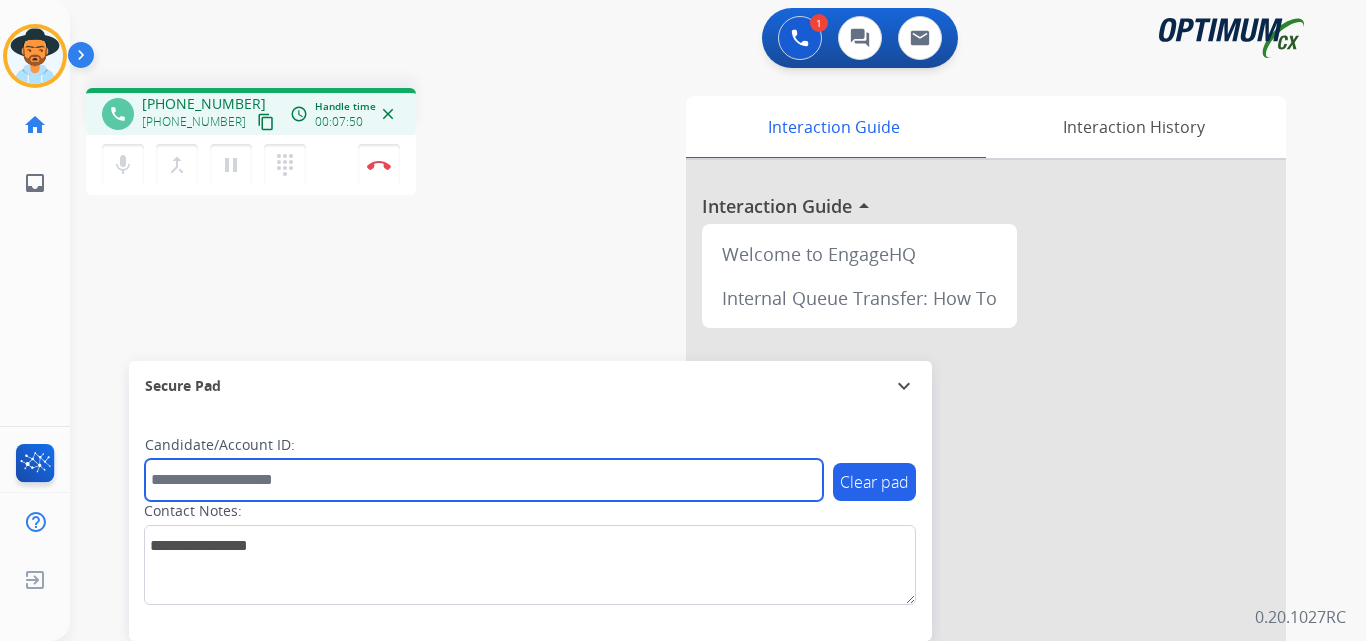 paste on "**********" 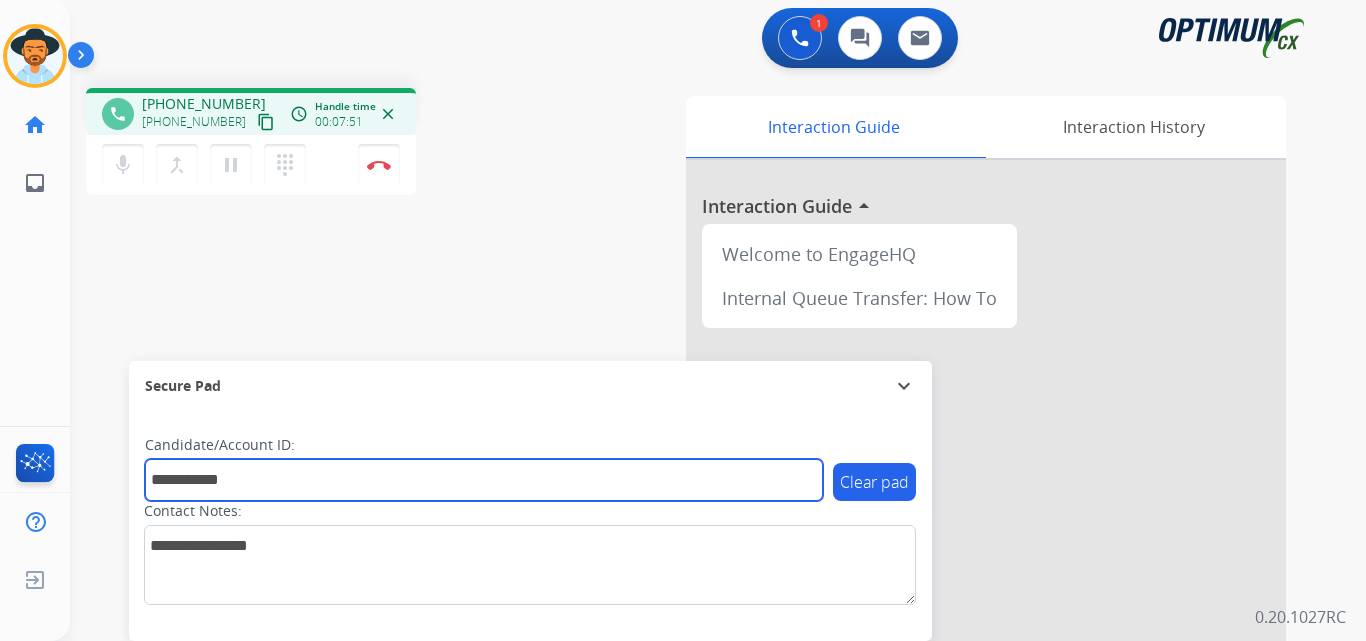 click on "**********" at bounding box center [484, 480] 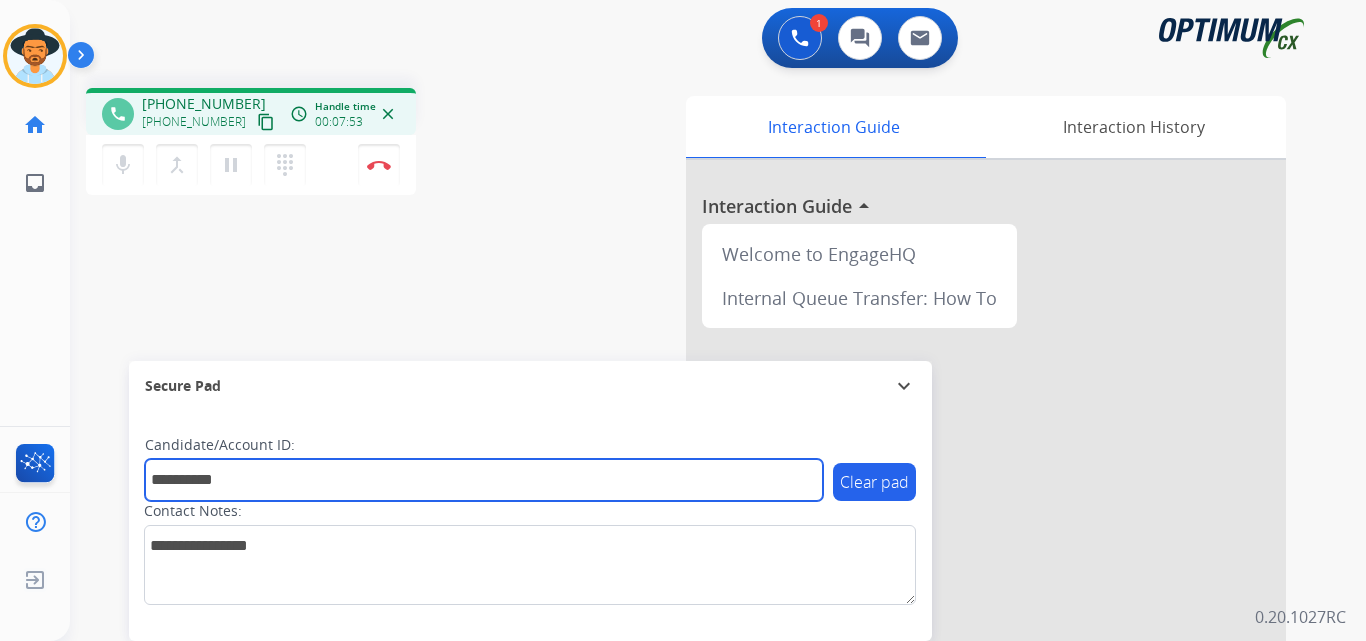 type on "**********" 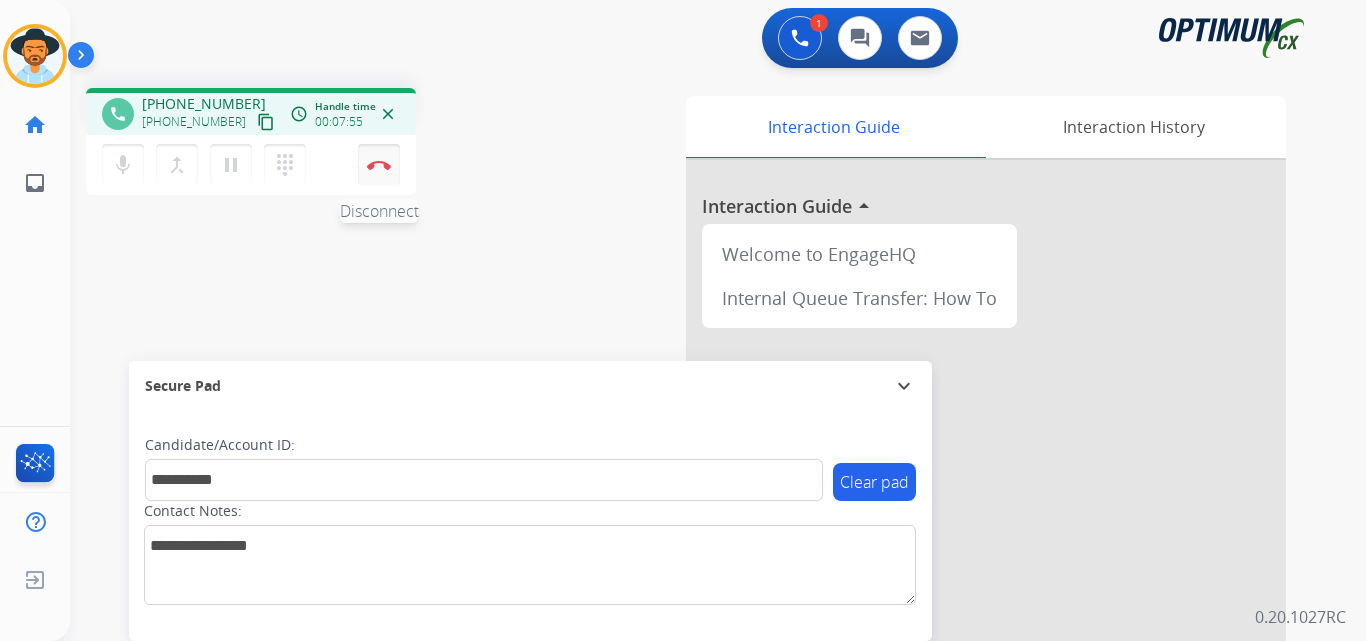 click on "Disconnect" at bounding box center (379, 165) 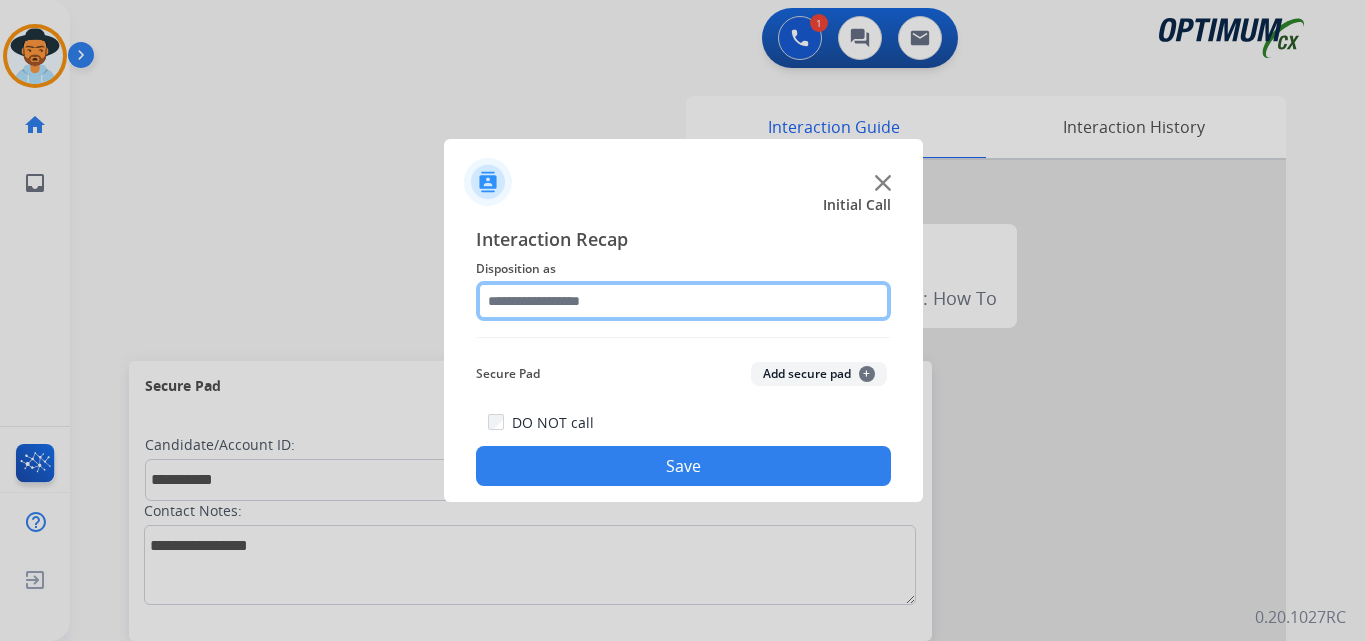 click 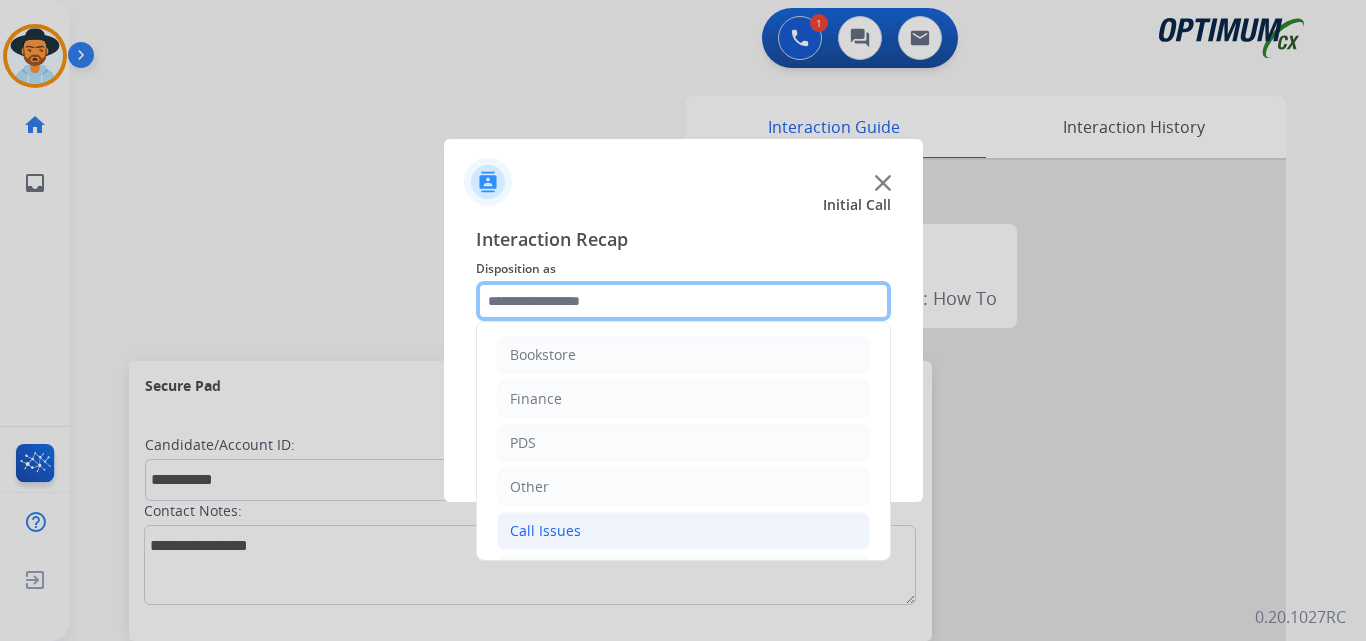 scroll, scrollTop: 136, scrollLeft: 0, axis: vertical 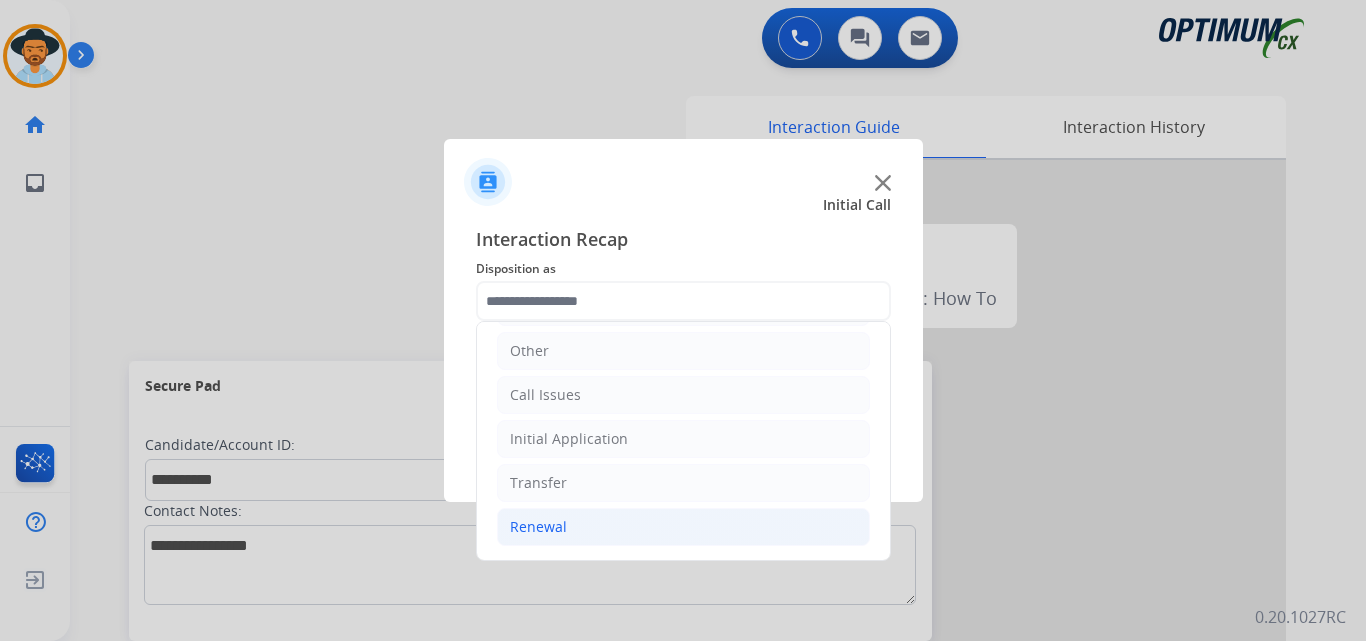 click on "Renewal" 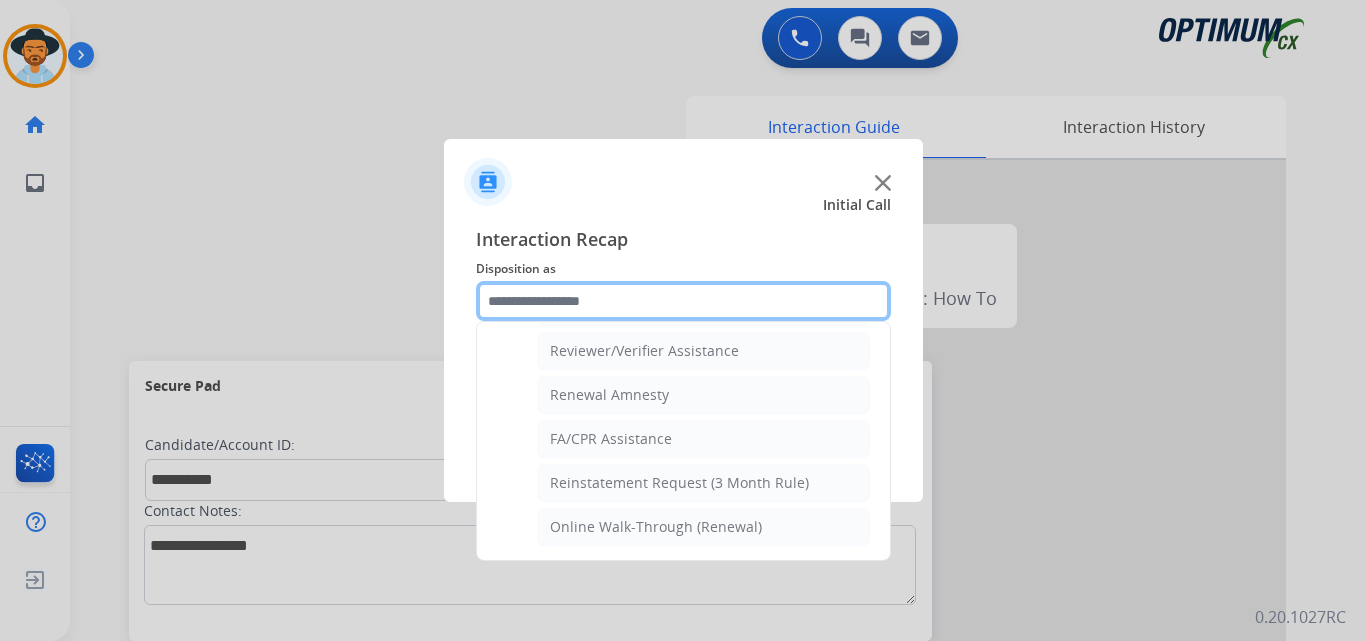 scroll, scrollTop: 605, scrollLeft: 0, axis: vertical 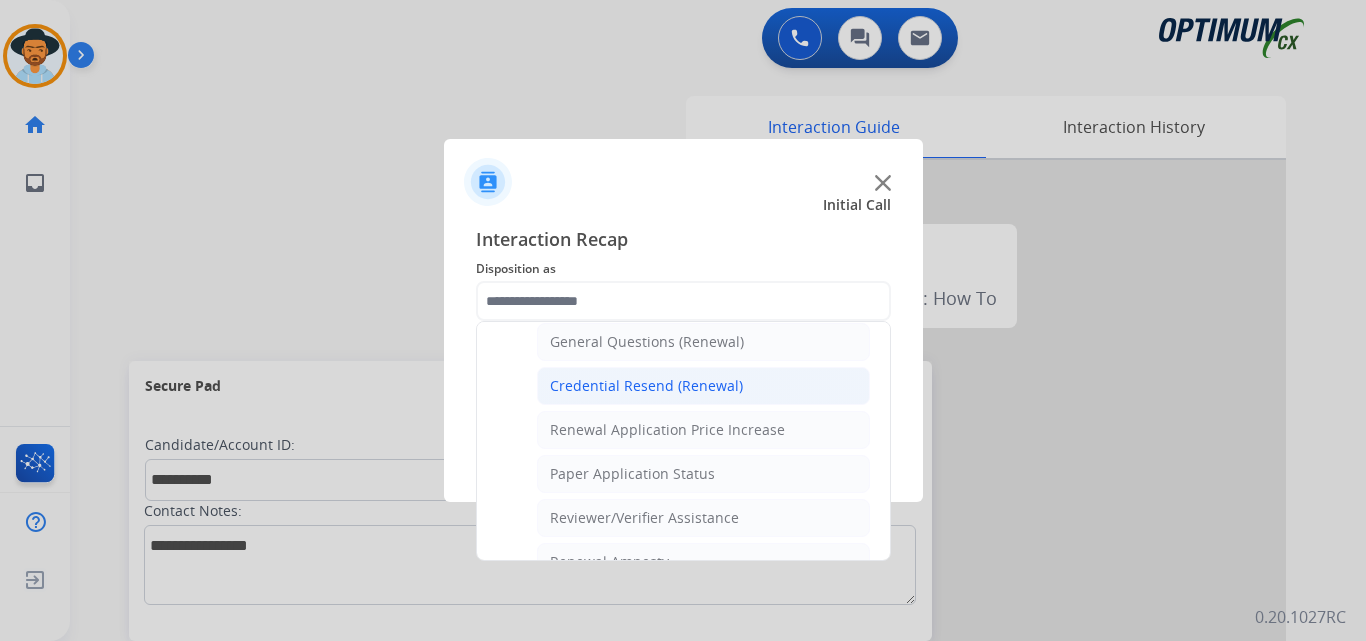 click on "Credential Resend (Renewal)" 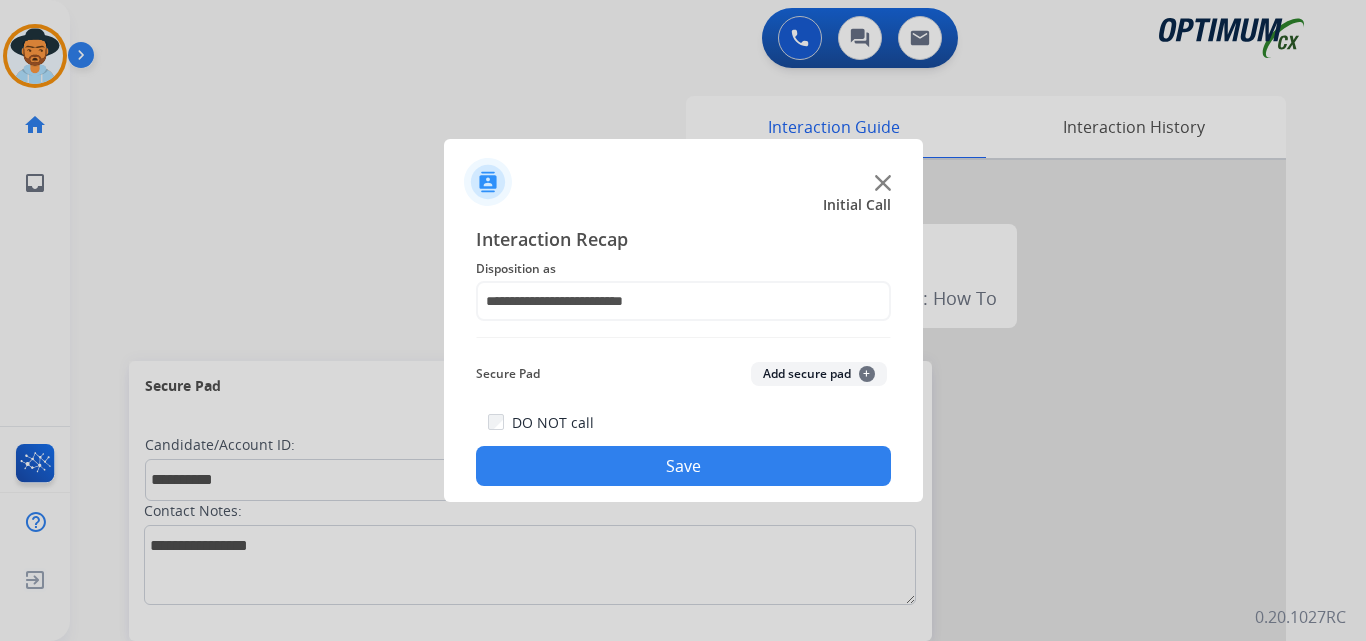 click on "Save" 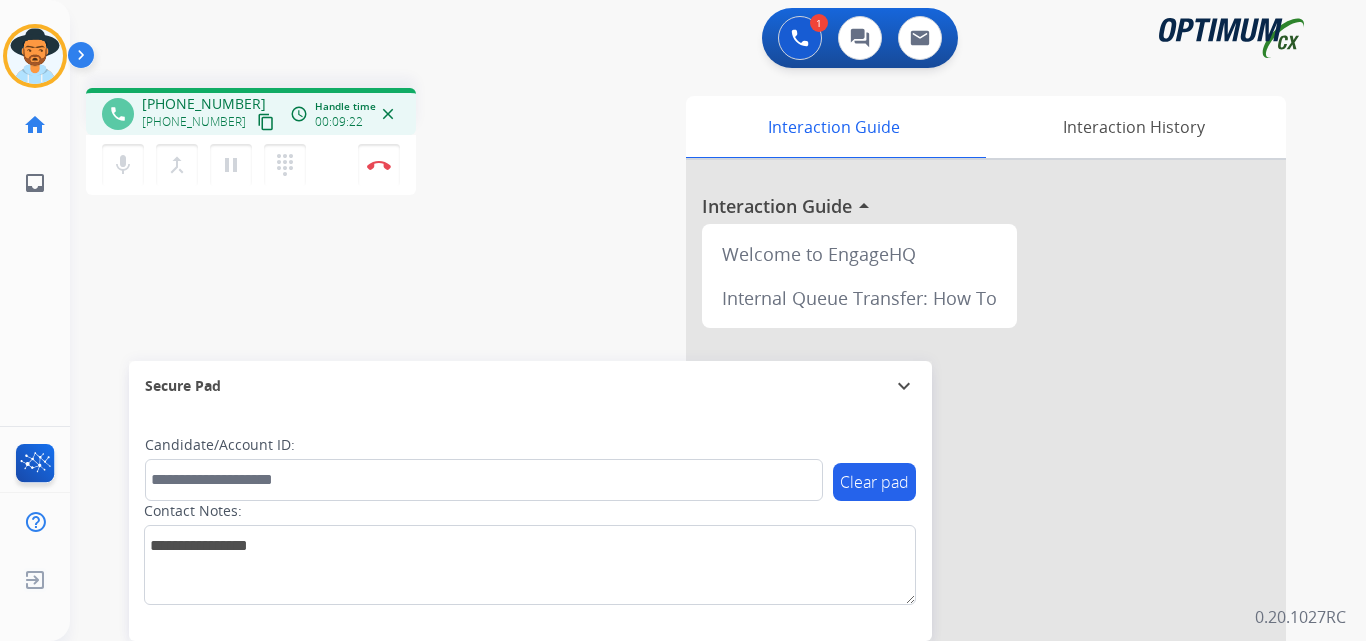 drag, startPoint x: 179, startPoint y: 456, endPoint x: 220, endPoint y: 497, distance: 57.982758 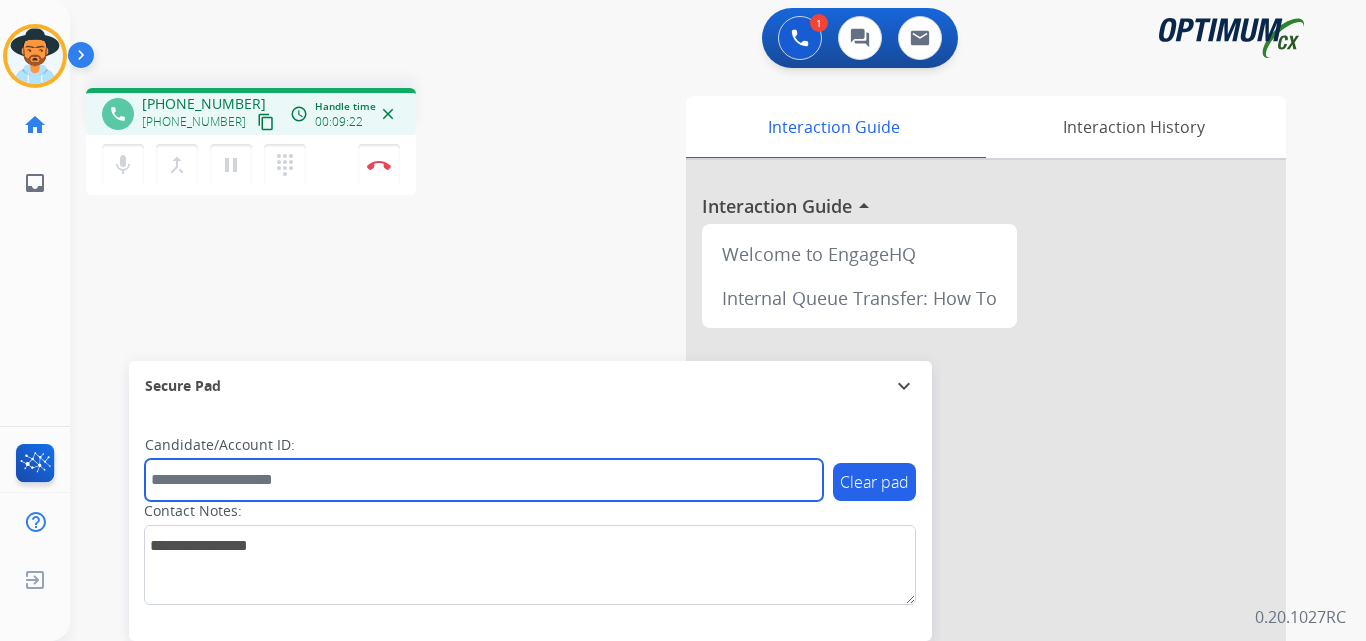 click at bounding box center [484, 480] 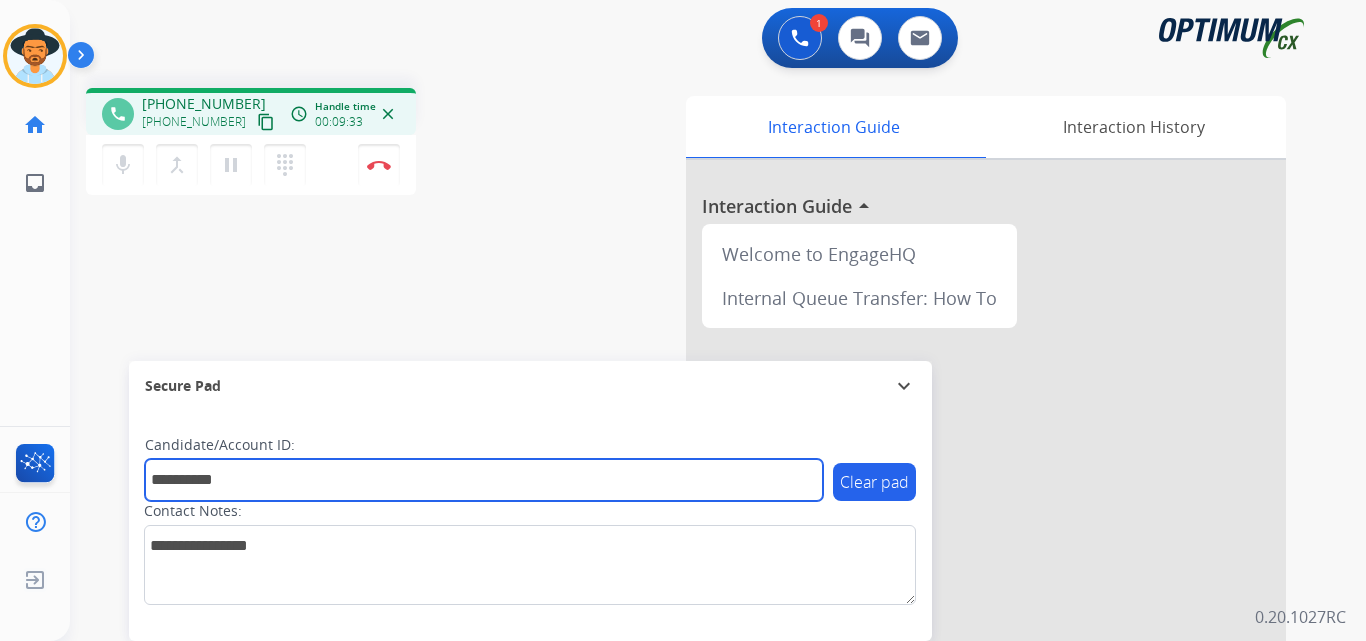 type on "**********" 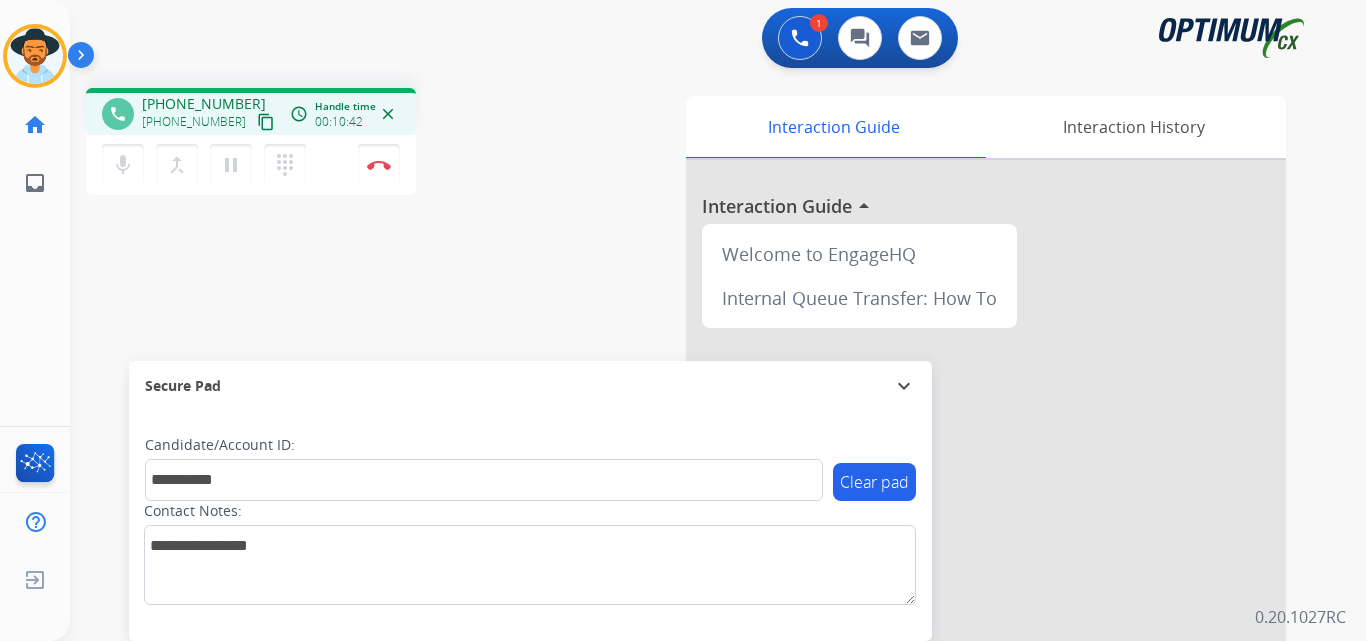 drag, startPoint x: 143, startPoint y: 280, endPoint x: 155, endPoint y: 222, distance: 59.22837 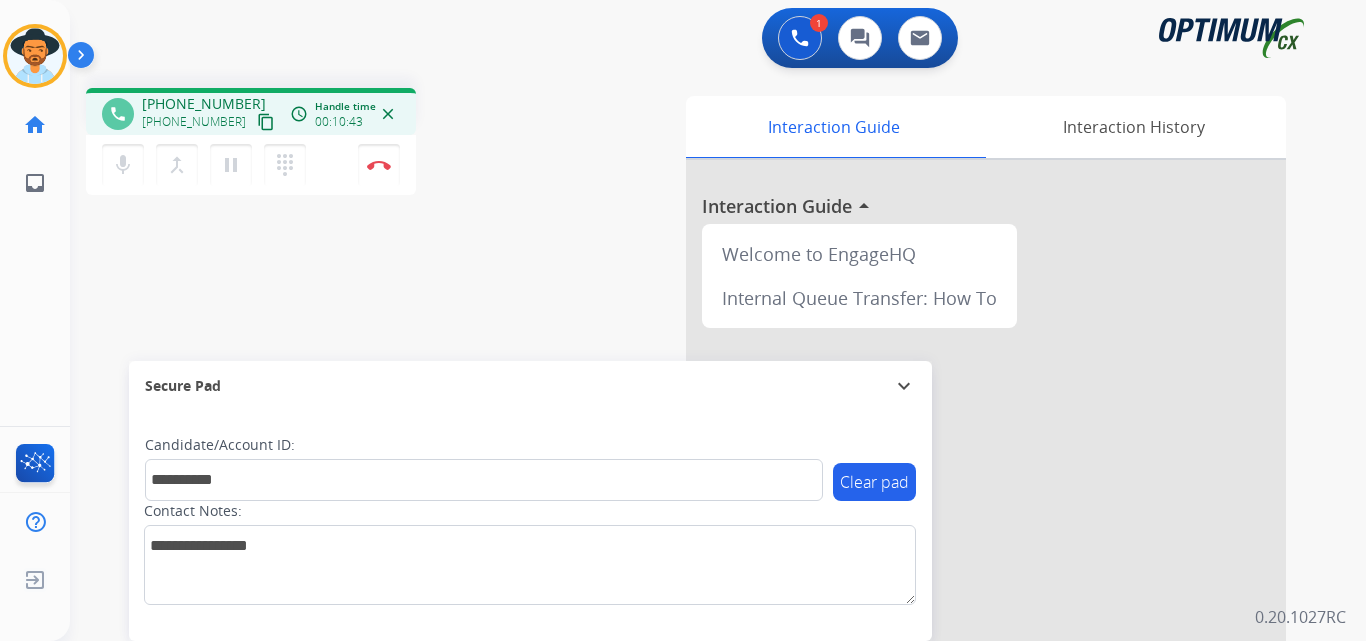click on "+14048830806" at bounding box center (204, 104) 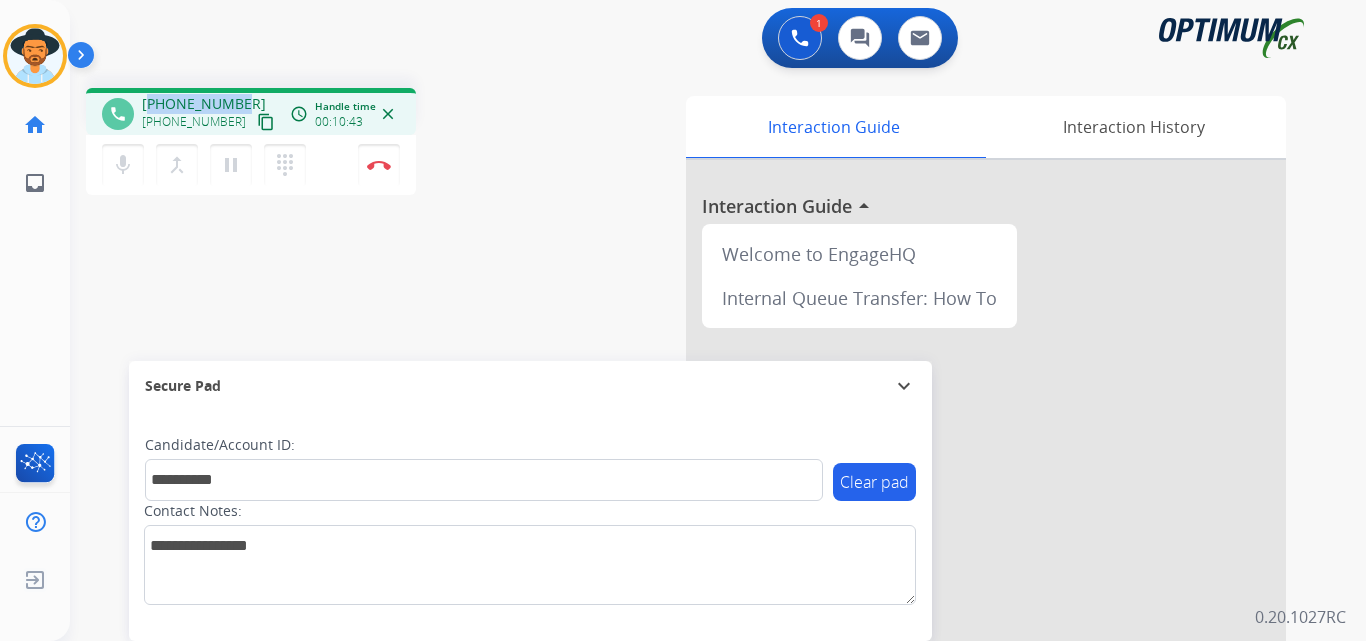 click on "+14048830806" at bounding box center (204, 104) 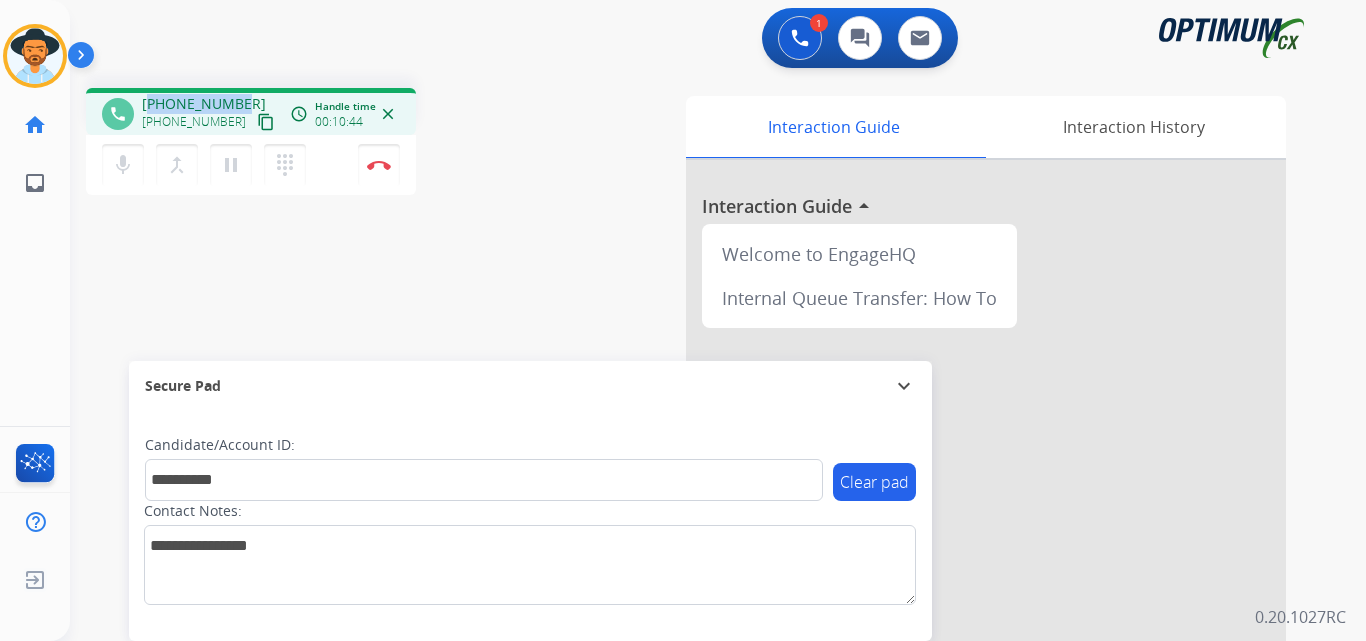 copy on "14048830806" 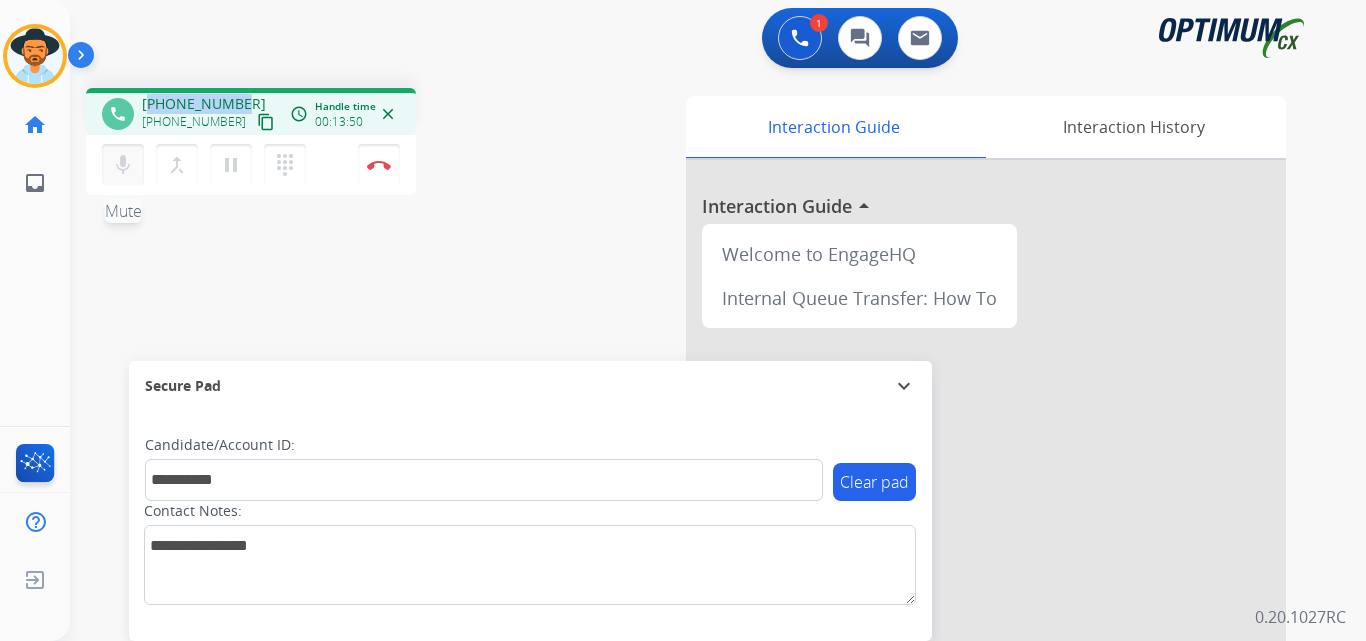 click on "mic" at bounding box center [123, 165] 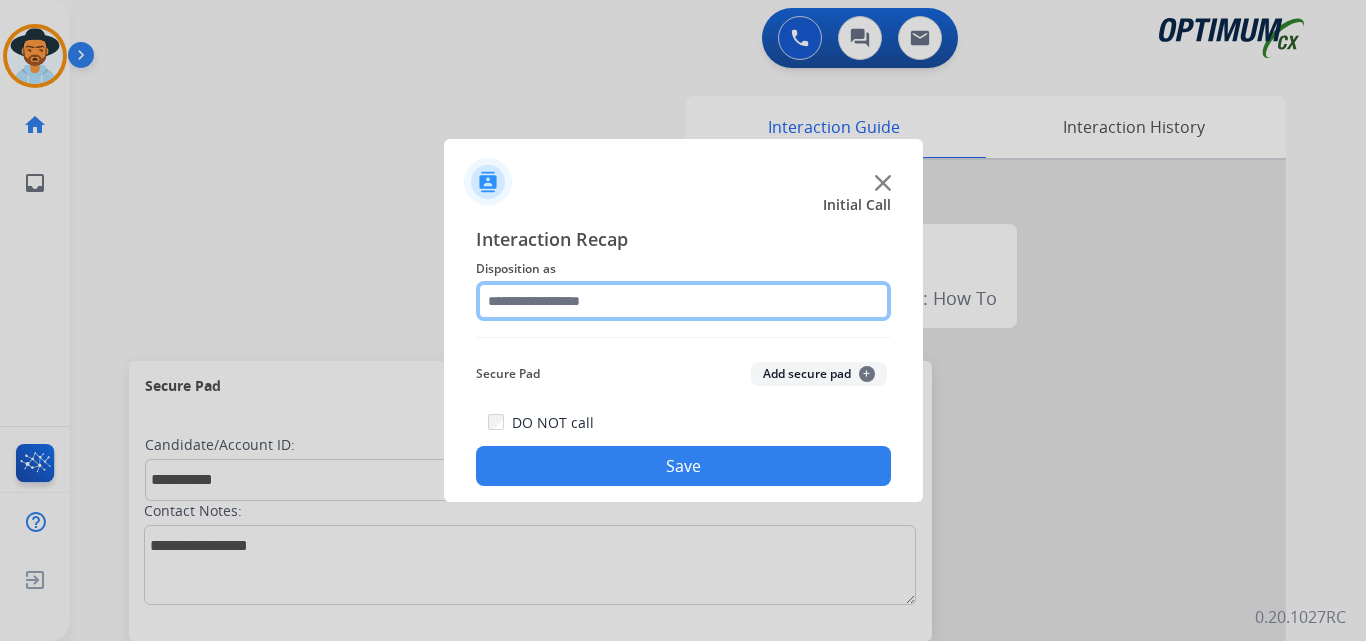 click 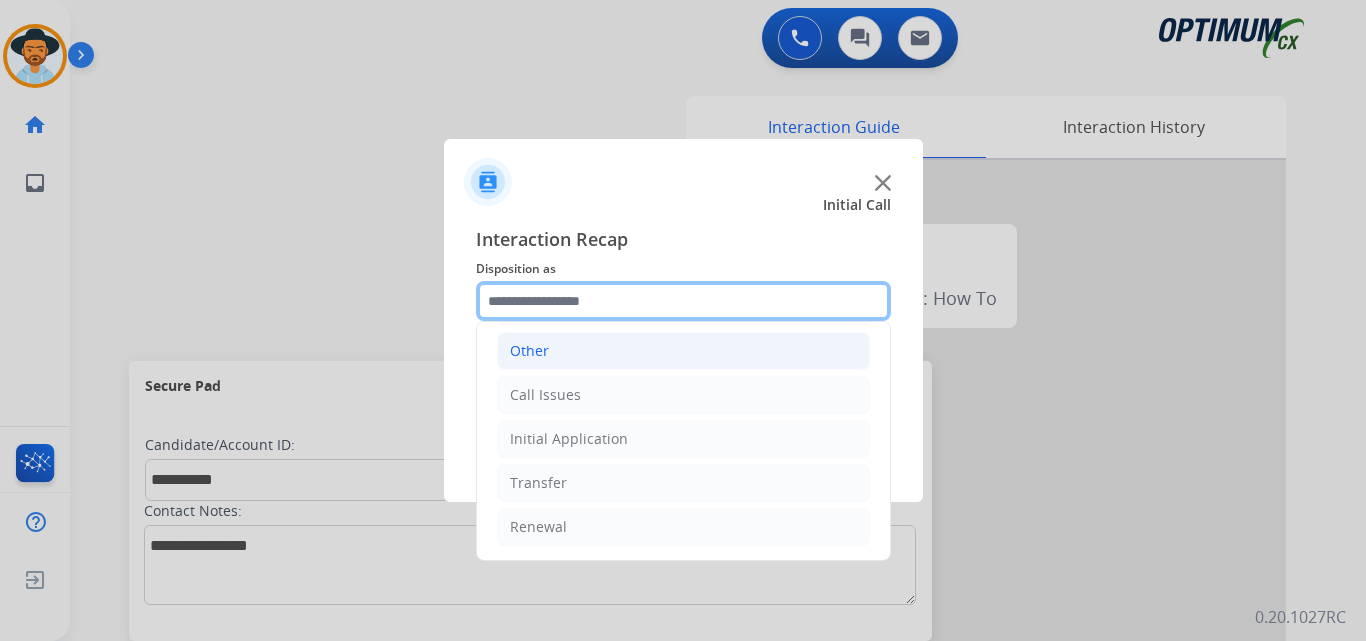 scroll, scrollTop: 0, scrollLeft: 0, axis: both 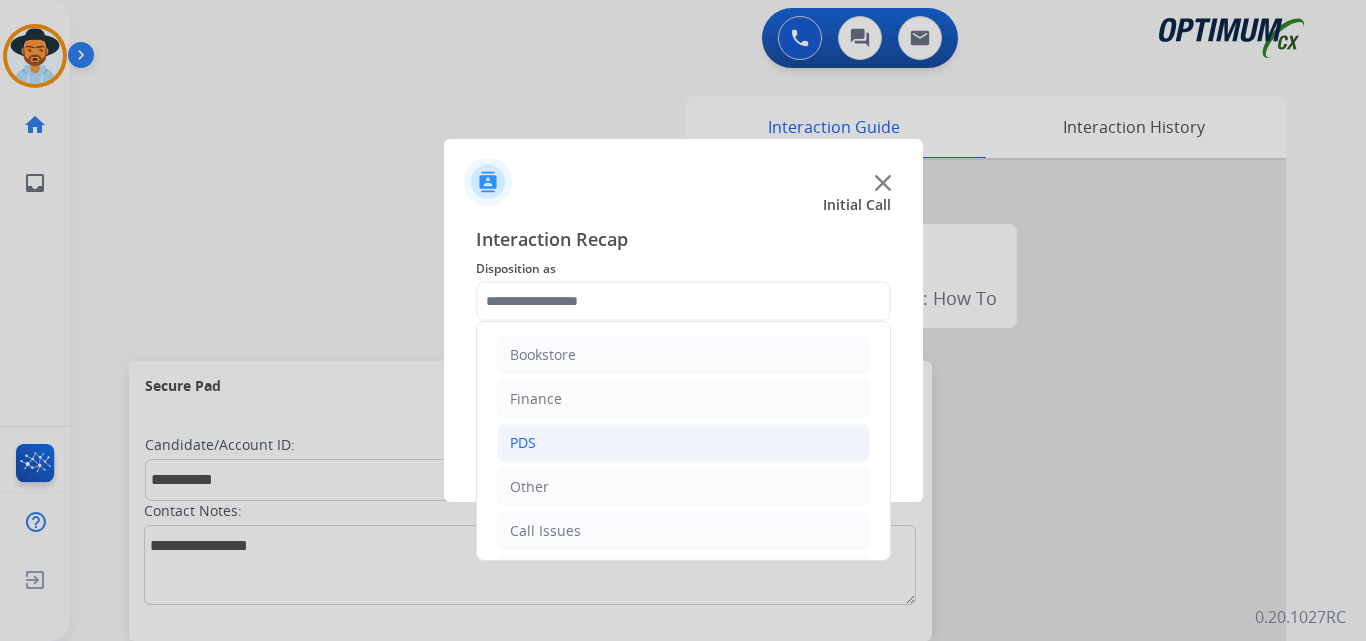 click on "PDS" 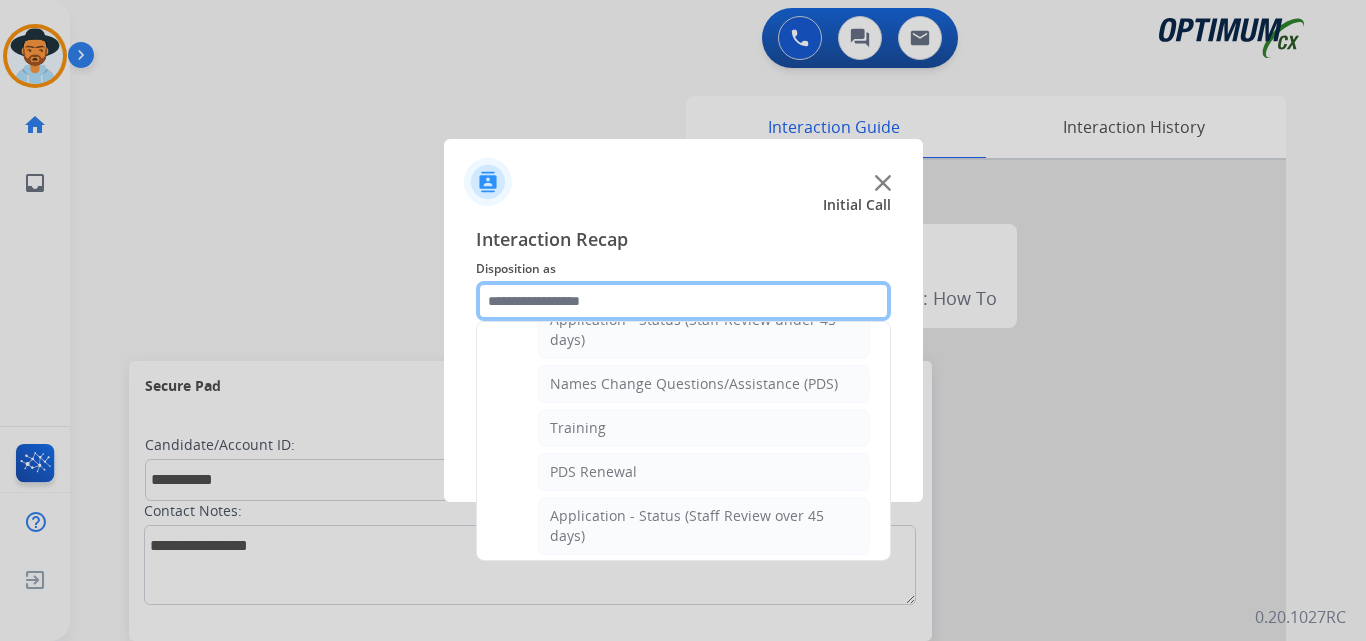 scroll, scrollTop: 500, scrollLeft: 0, axis: vertical 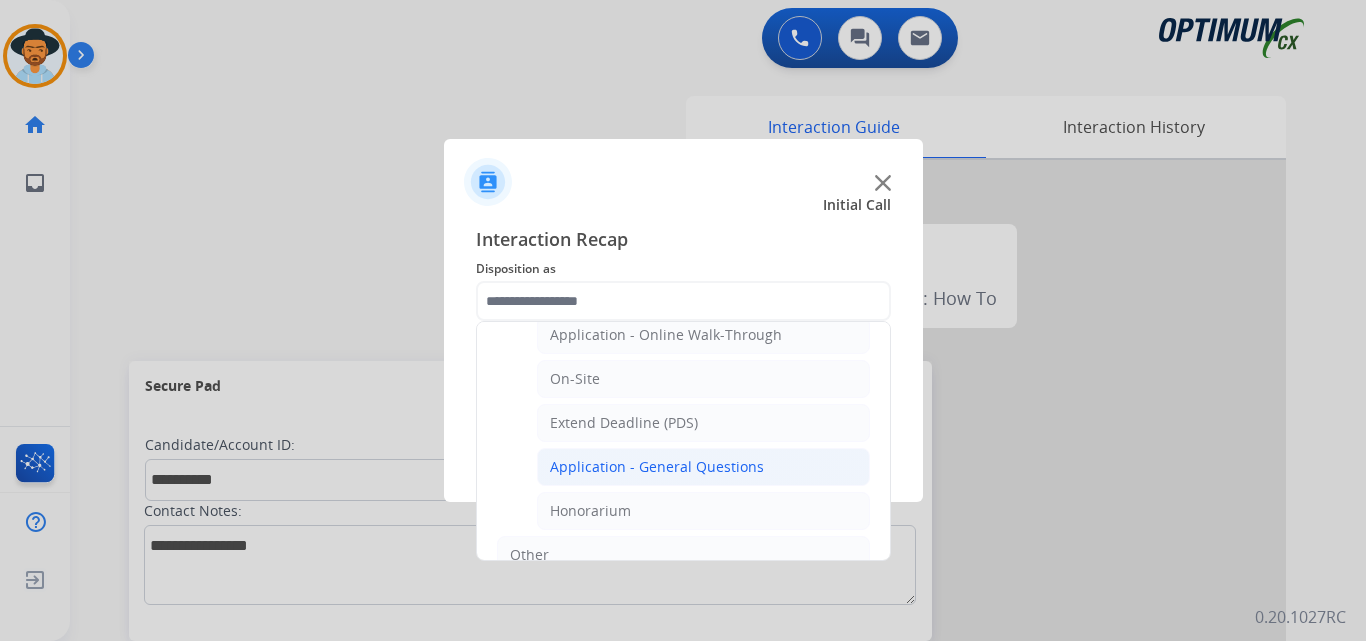 click on "Application - General Questions" 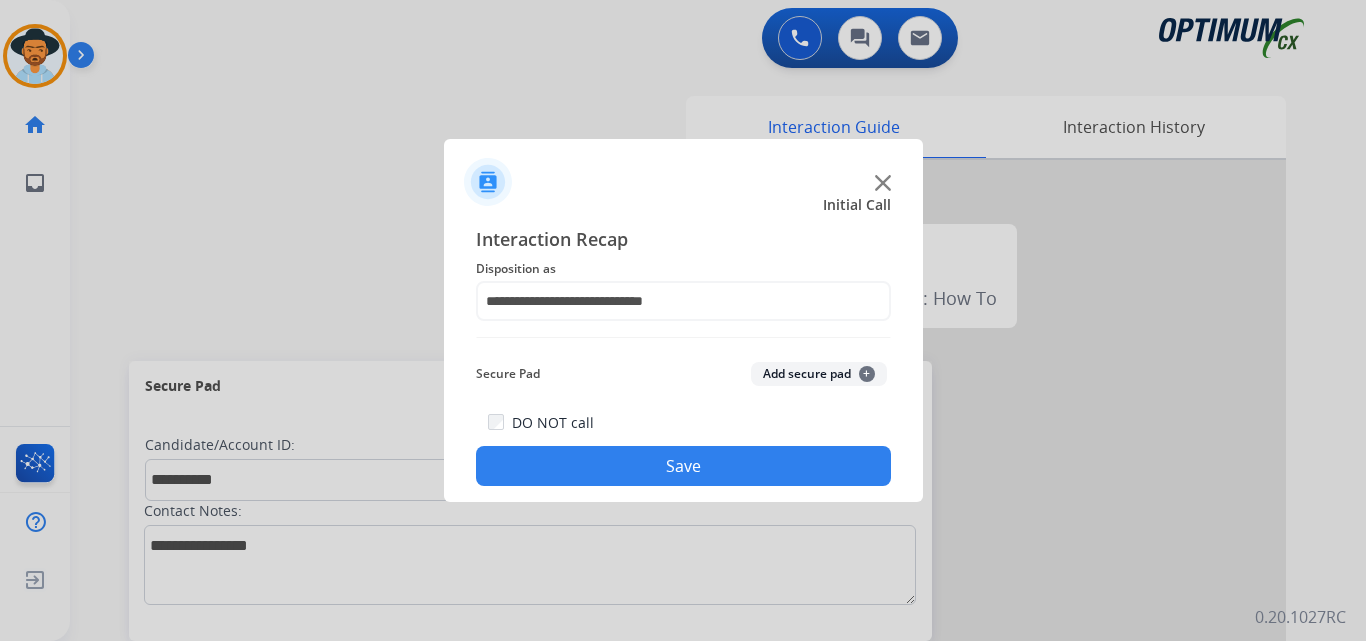 click on "Save" 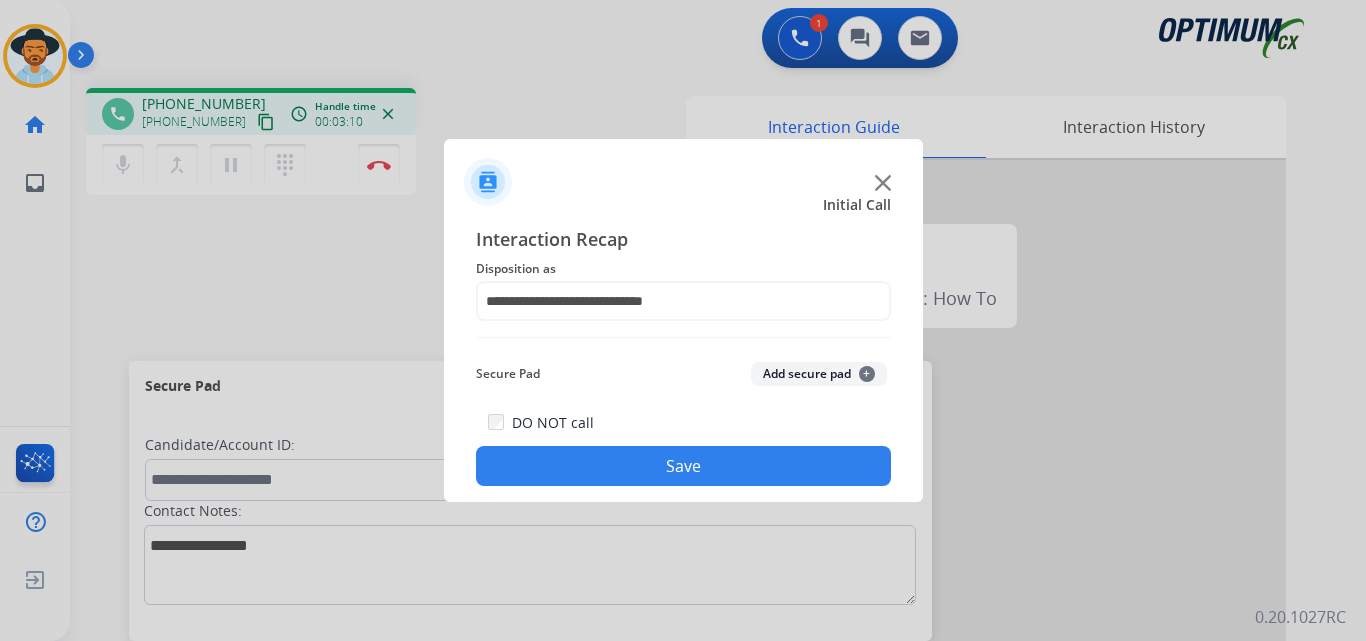 click on "Save" 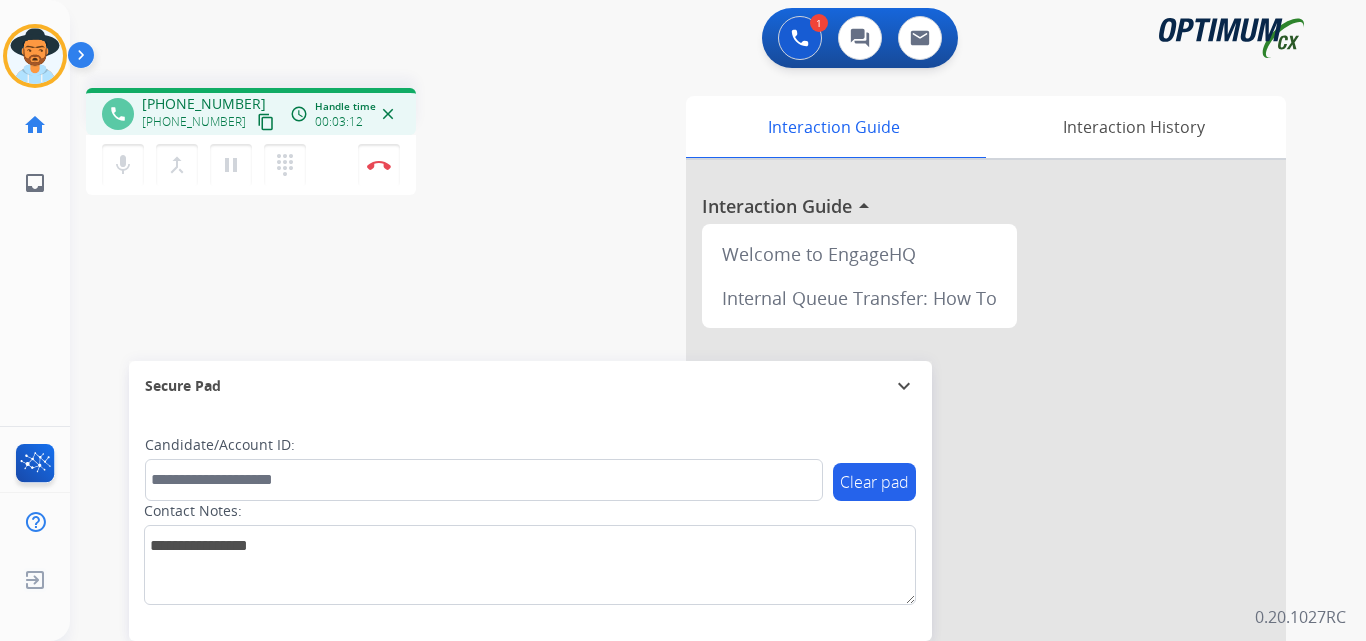 click on "+13478858149" at bounding box center (204, 104) 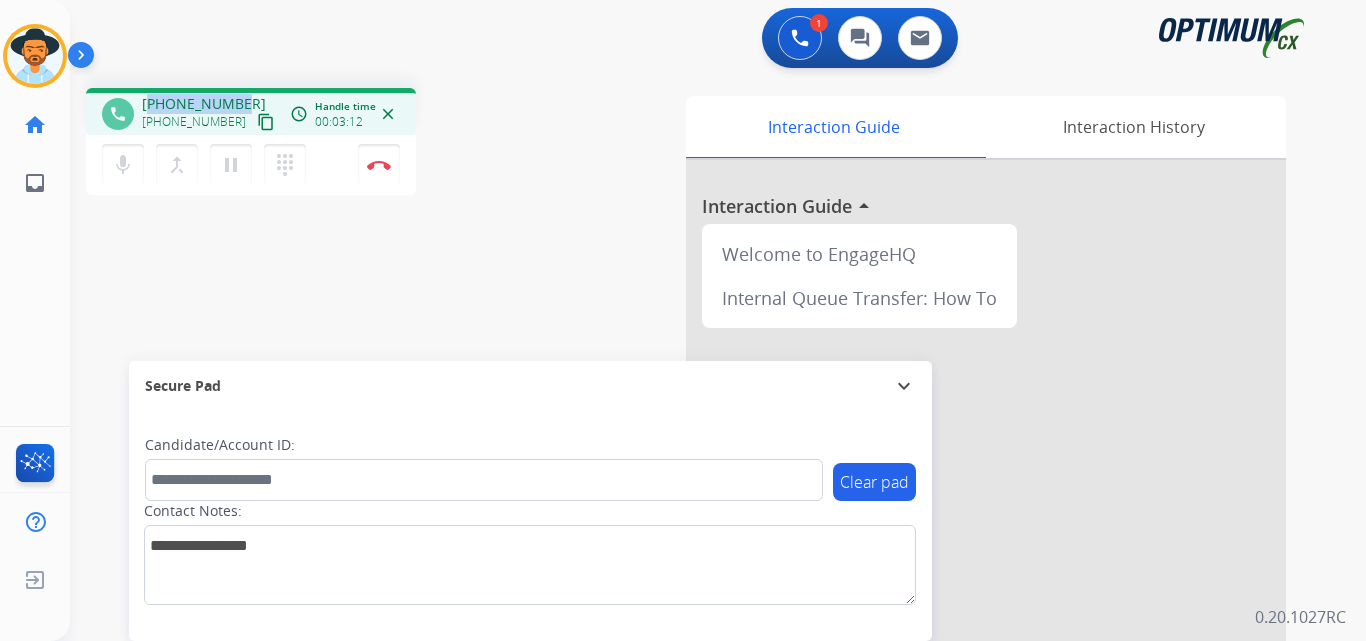 click on "+13478858149" at bounding box center [204, 104] 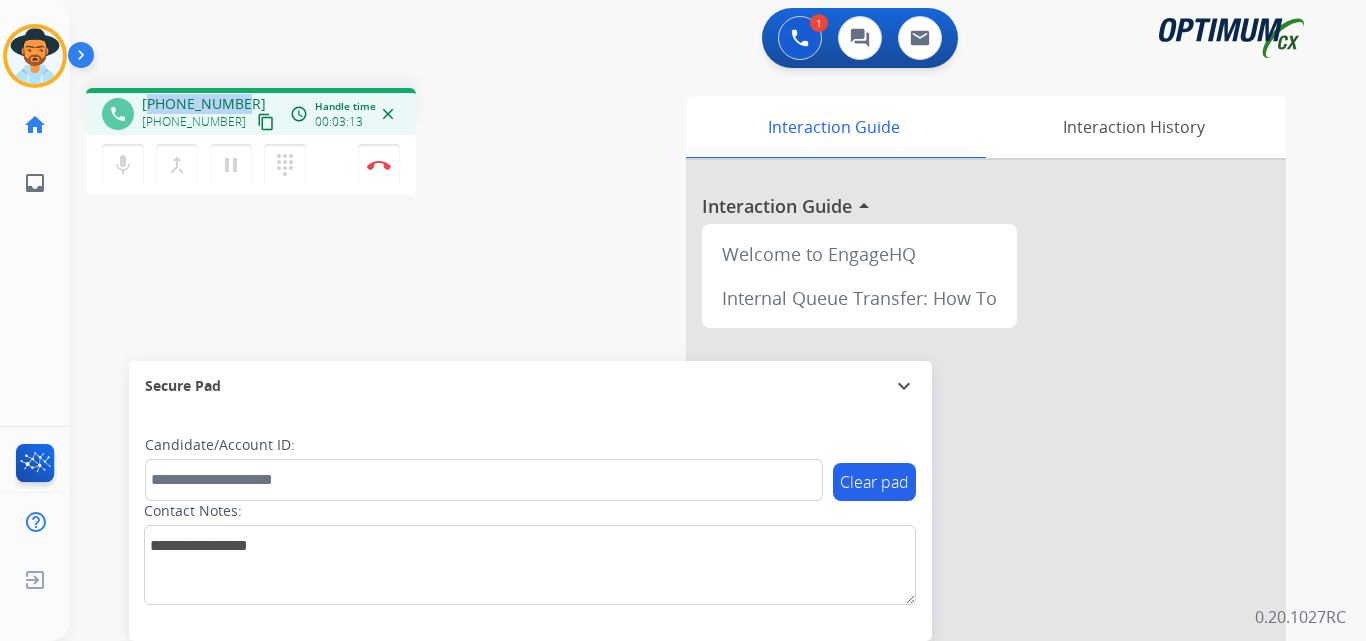 copy on "13478858149" 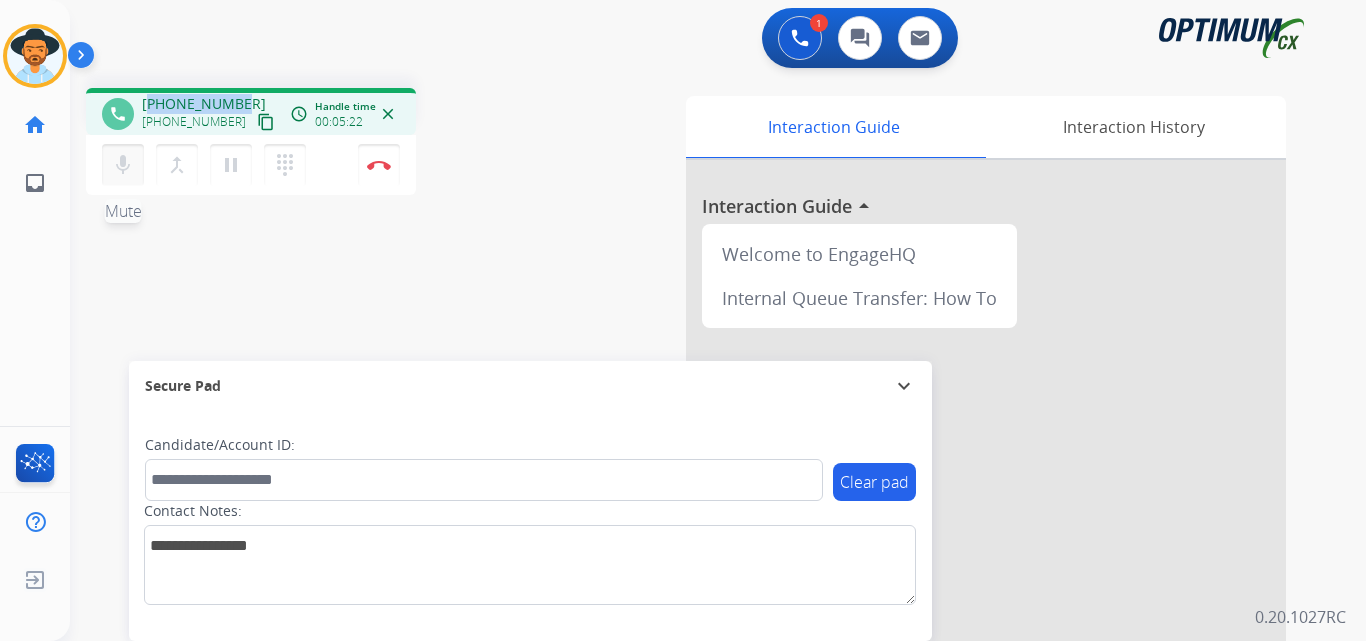 click on "mic" at bounding box center [123, 165] 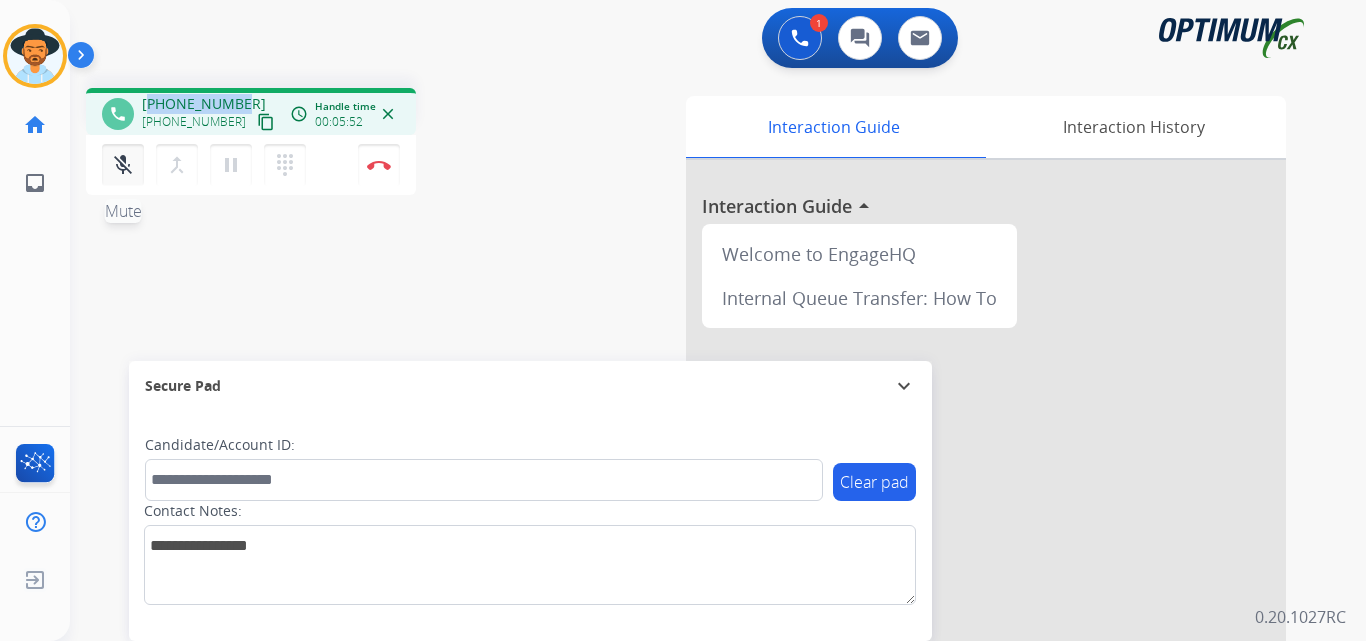 click on "mic_off" at bounding box center (123, 165) 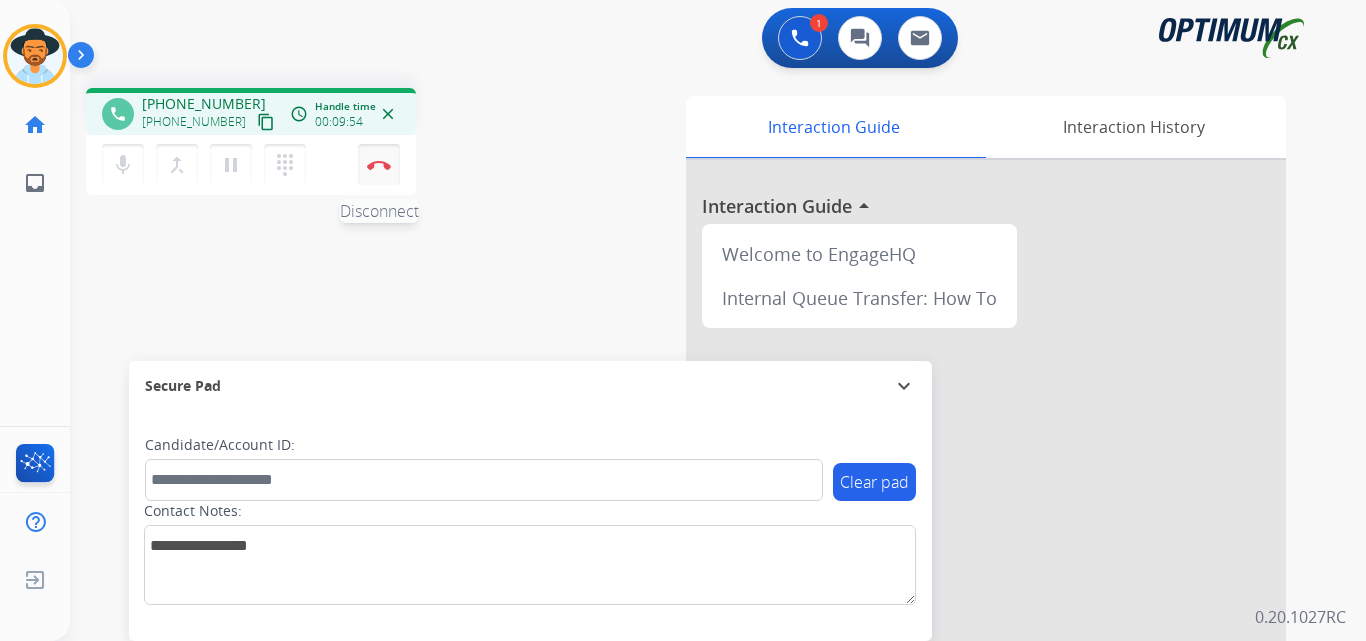 click on "mic Mute merge_type Bridge pause Hold dialpad Dialpad Disconnect" at bounding box center [251, 165] 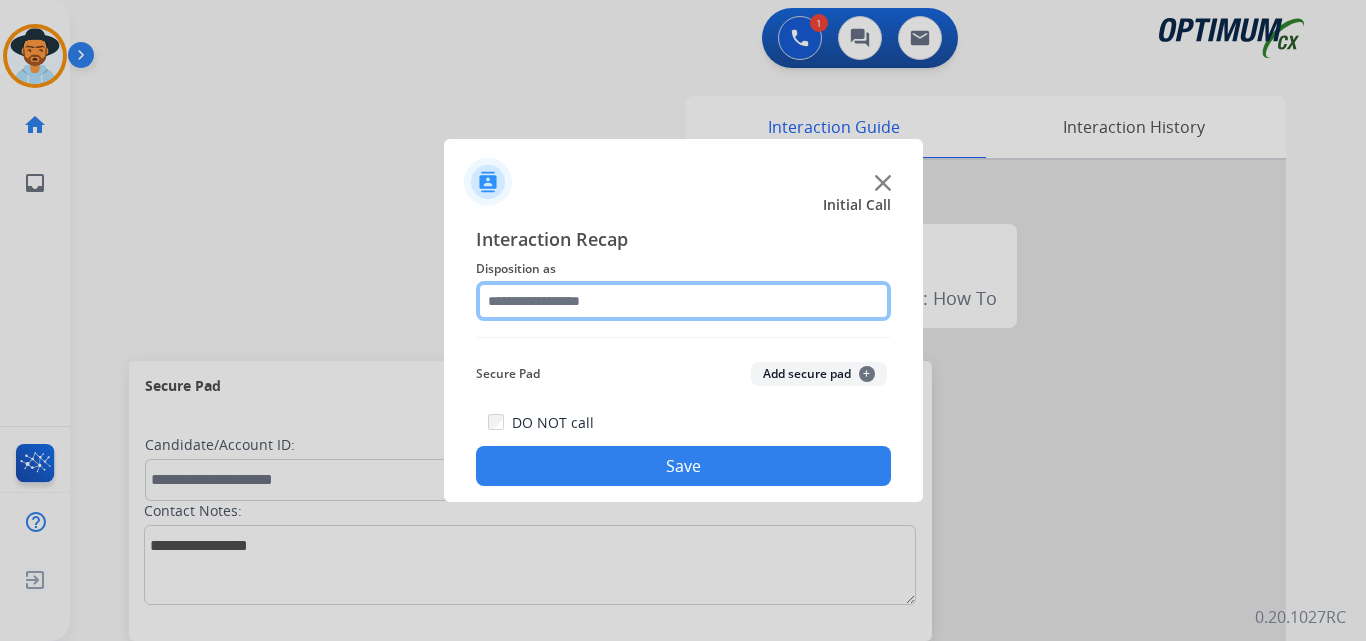 click 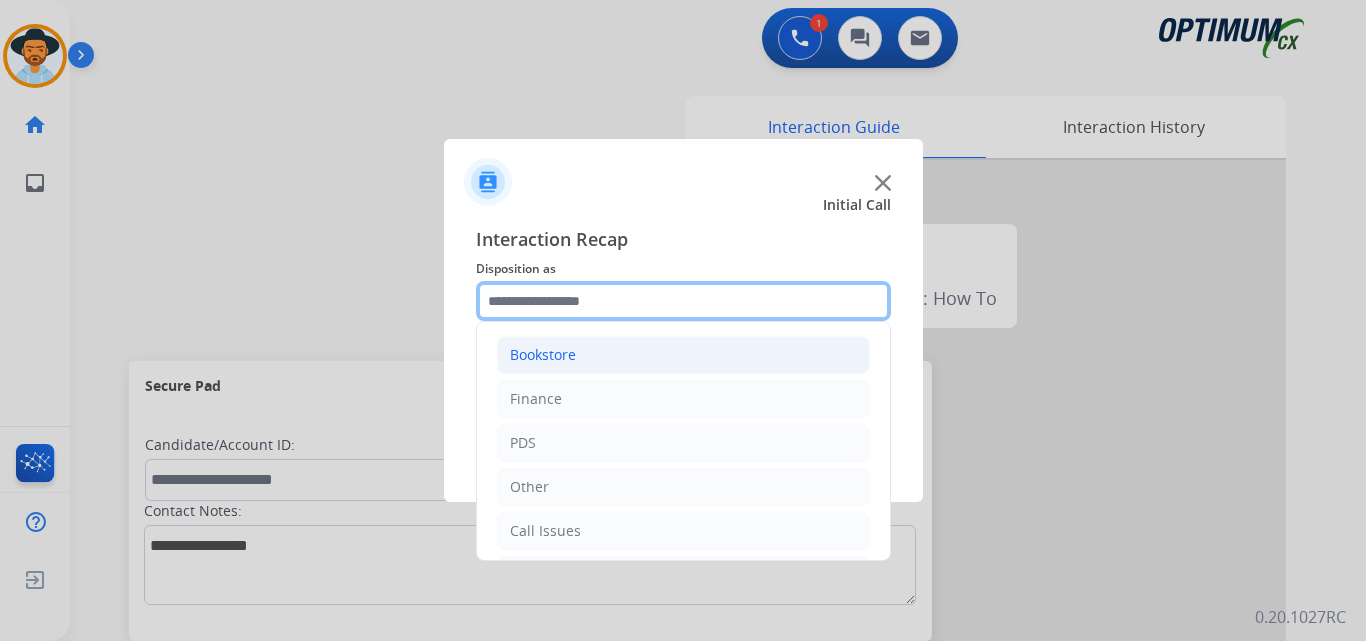 scroll, scrollTop: 136, scrollLeft: 0, axis: vertical 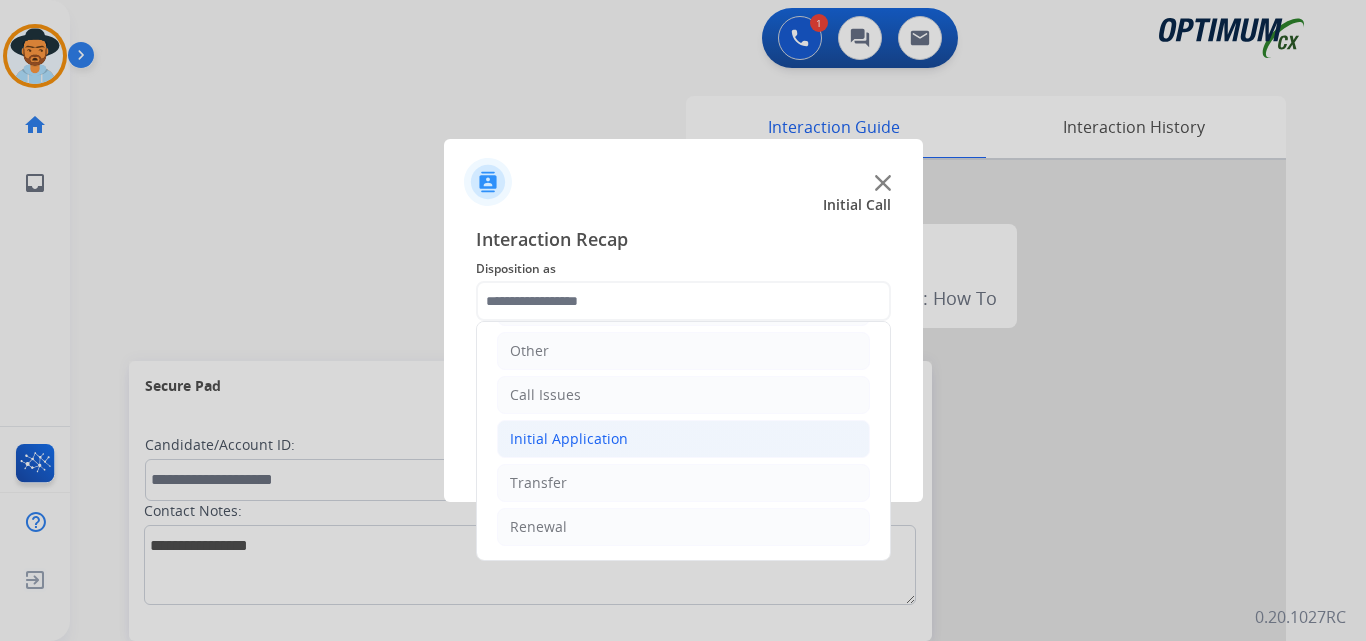 click on "Initial Application" 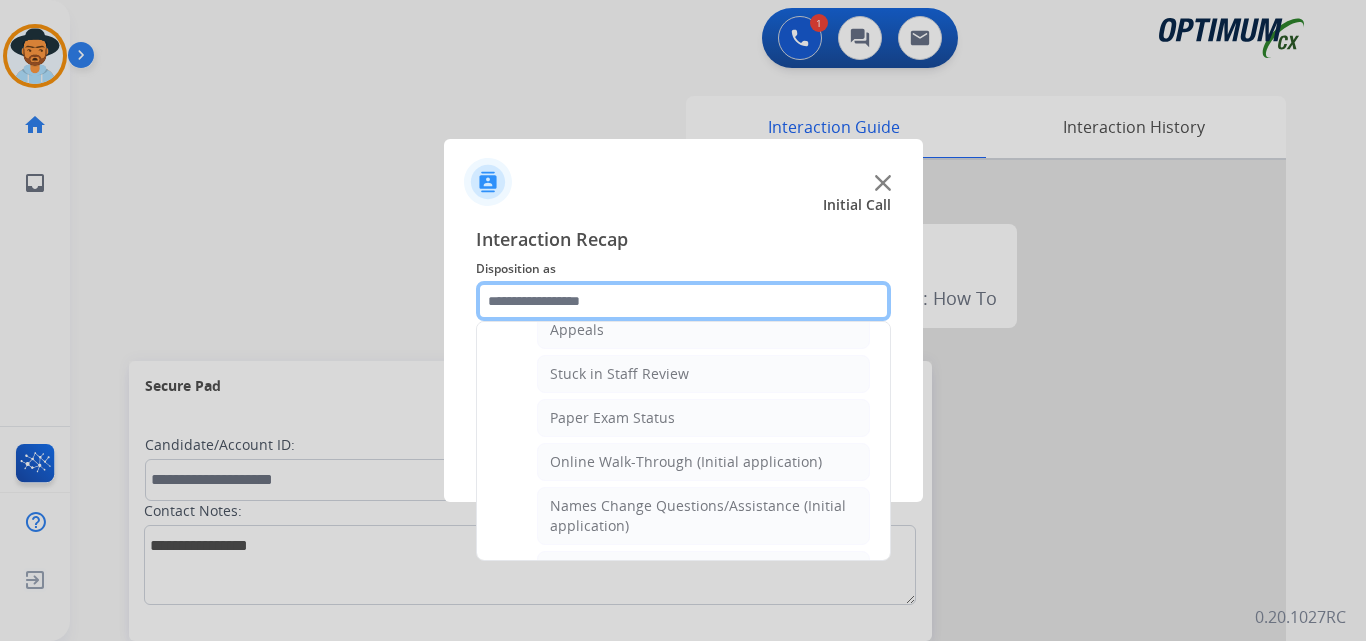 scroll, scrollTop: 167, scrollLeft: 0, axis: vertical 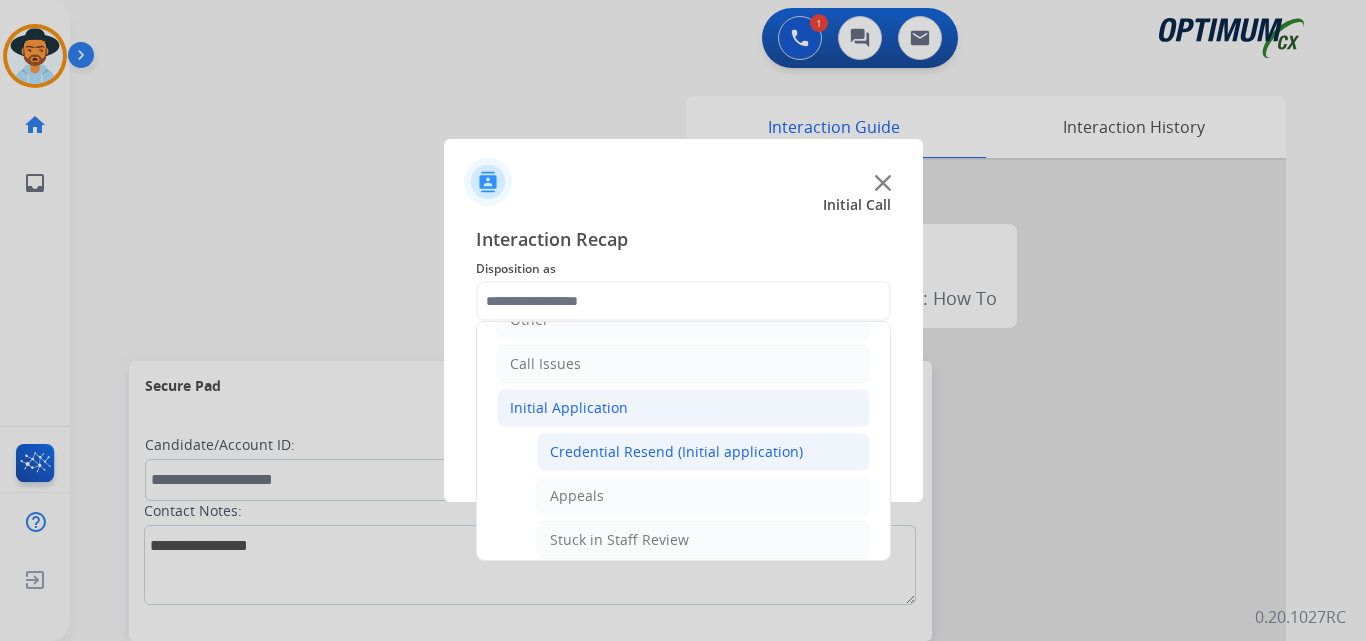 click on "Credential Resend (Initial application)" 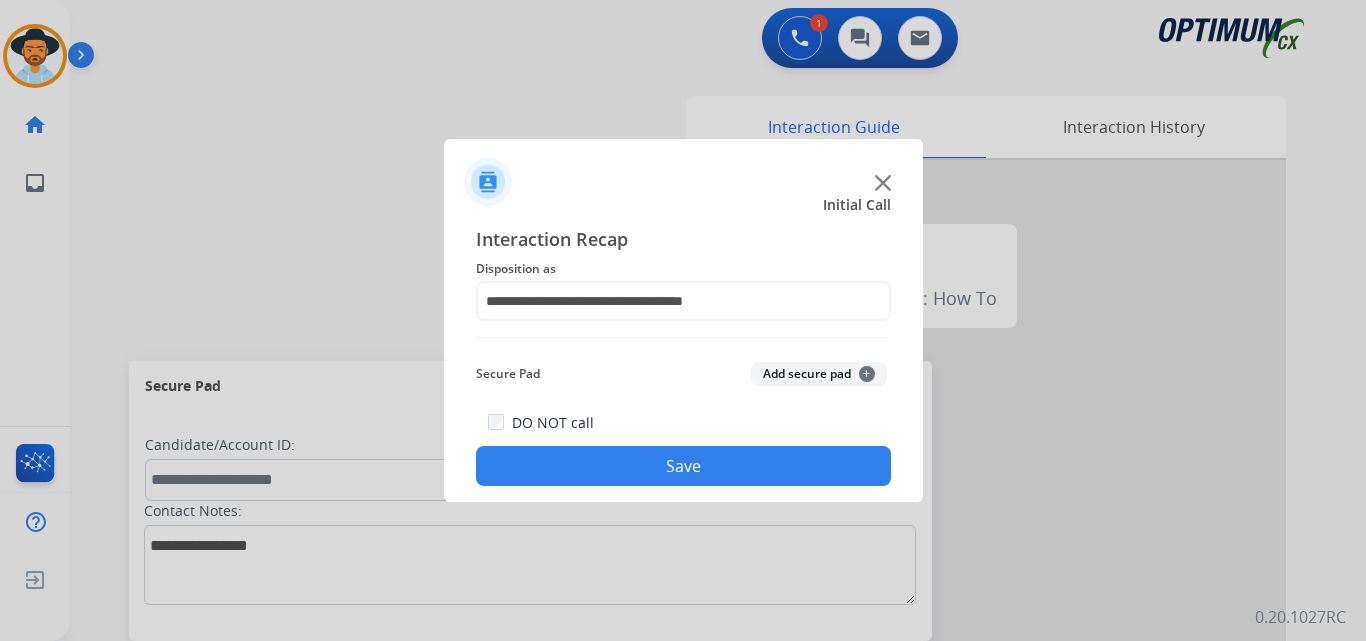 click on "Save" 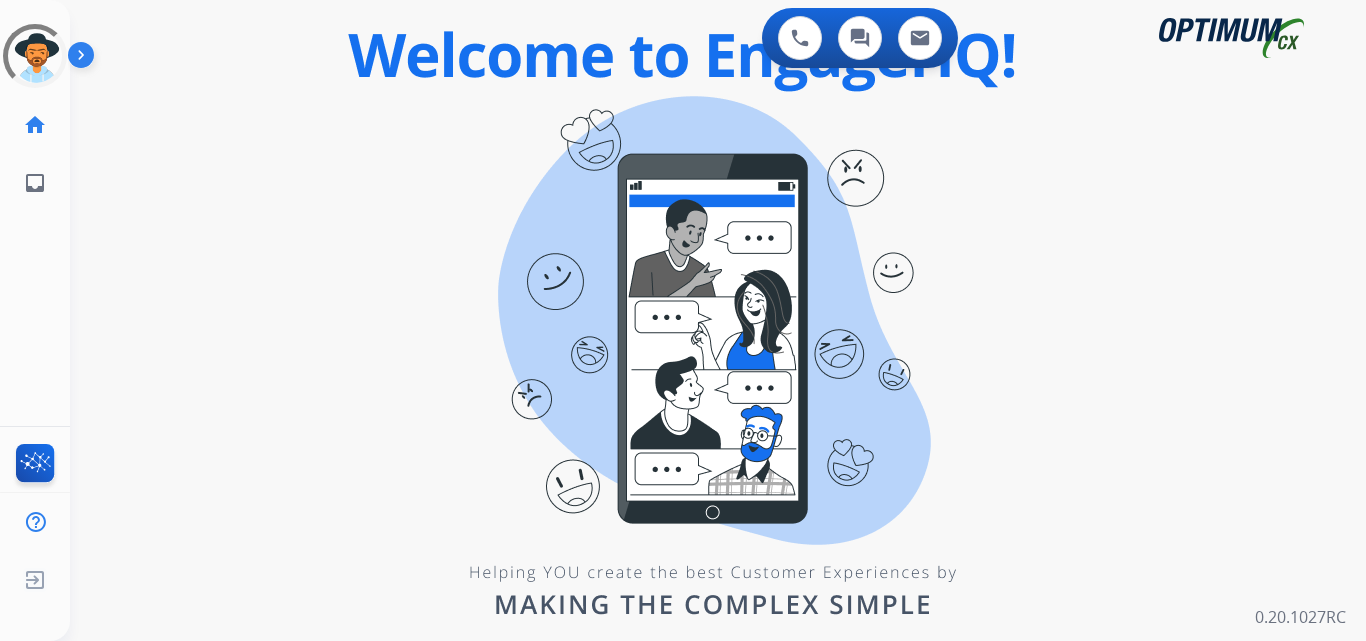 scroll, scrollTop: 0, scrollLeft: 0, axis: both 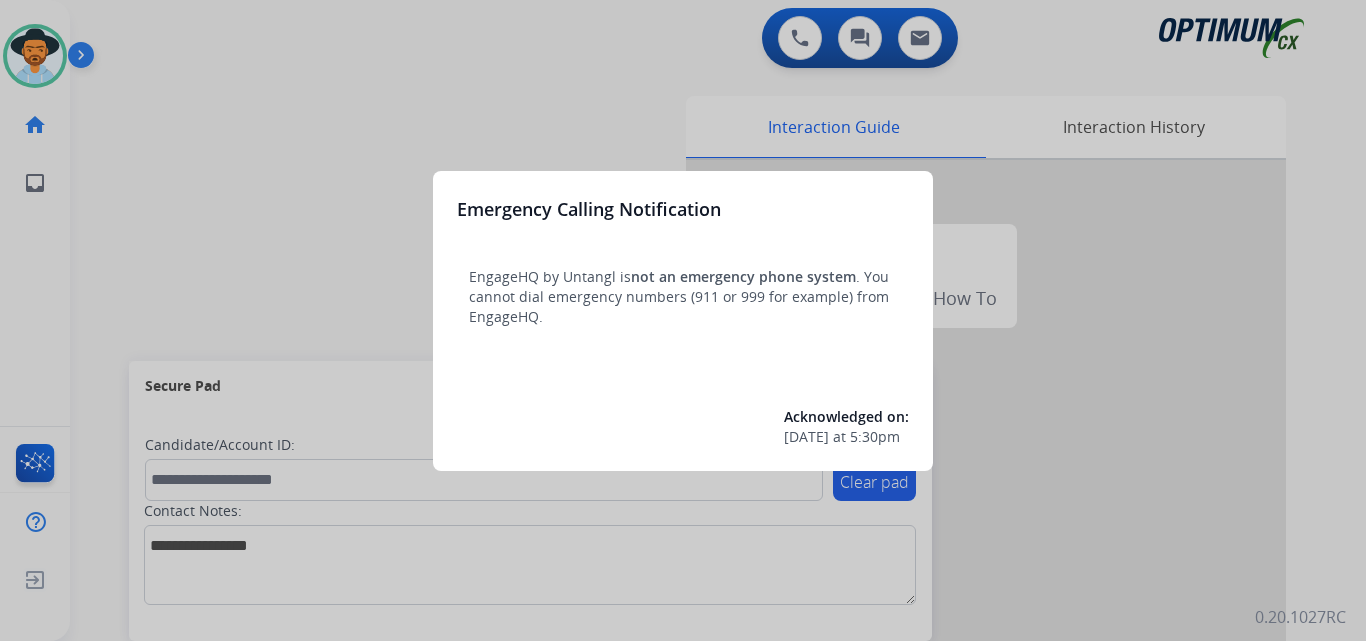 click at bounding box center (683, 320) 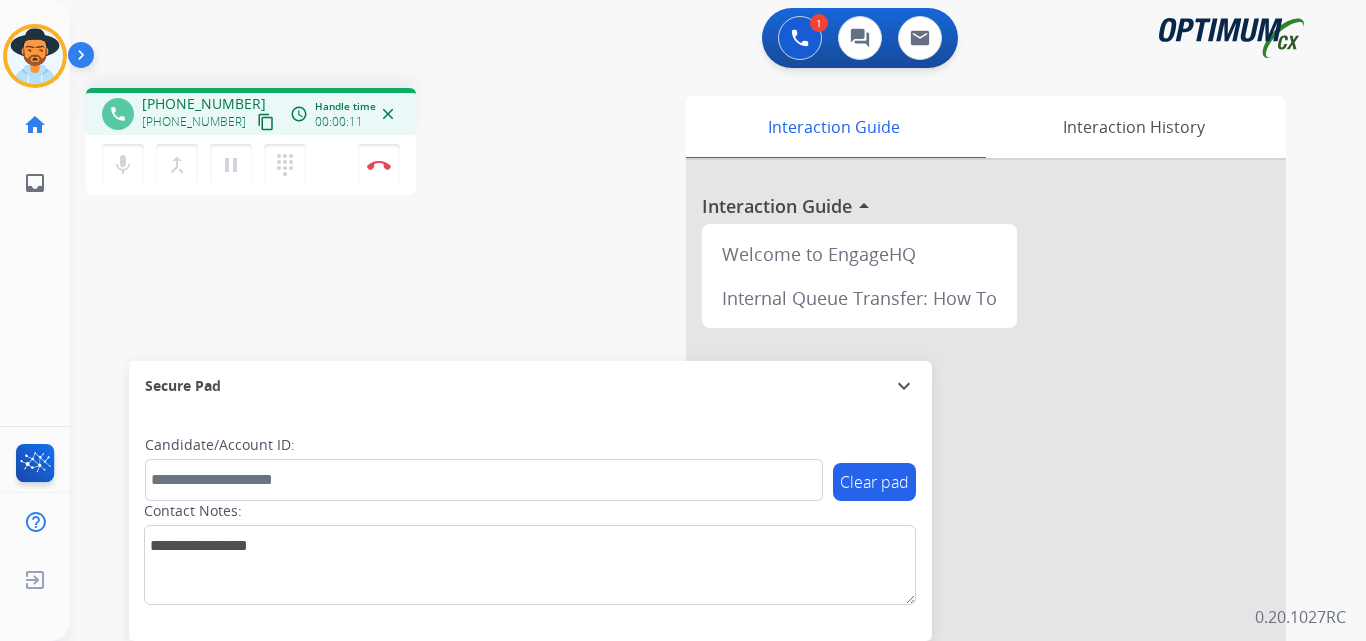 click on "+17872422539" at bounding box center [204, 104] 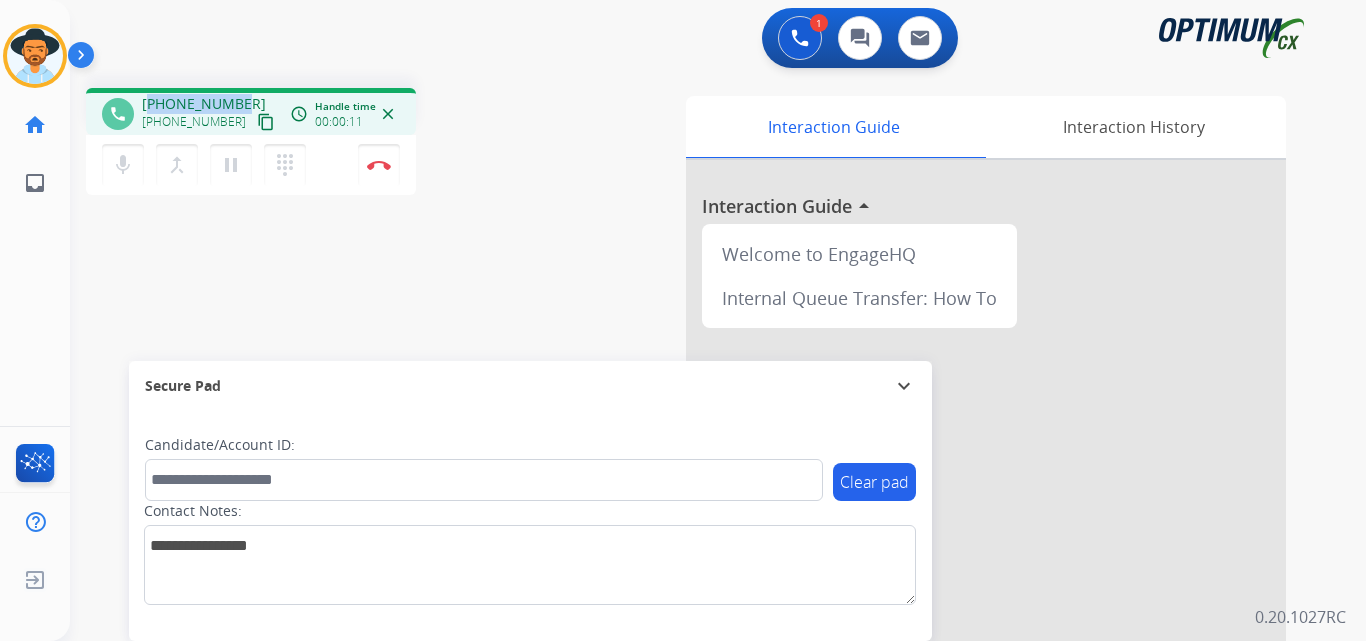 click on "+17872422539" at bounding box center [204, 104] 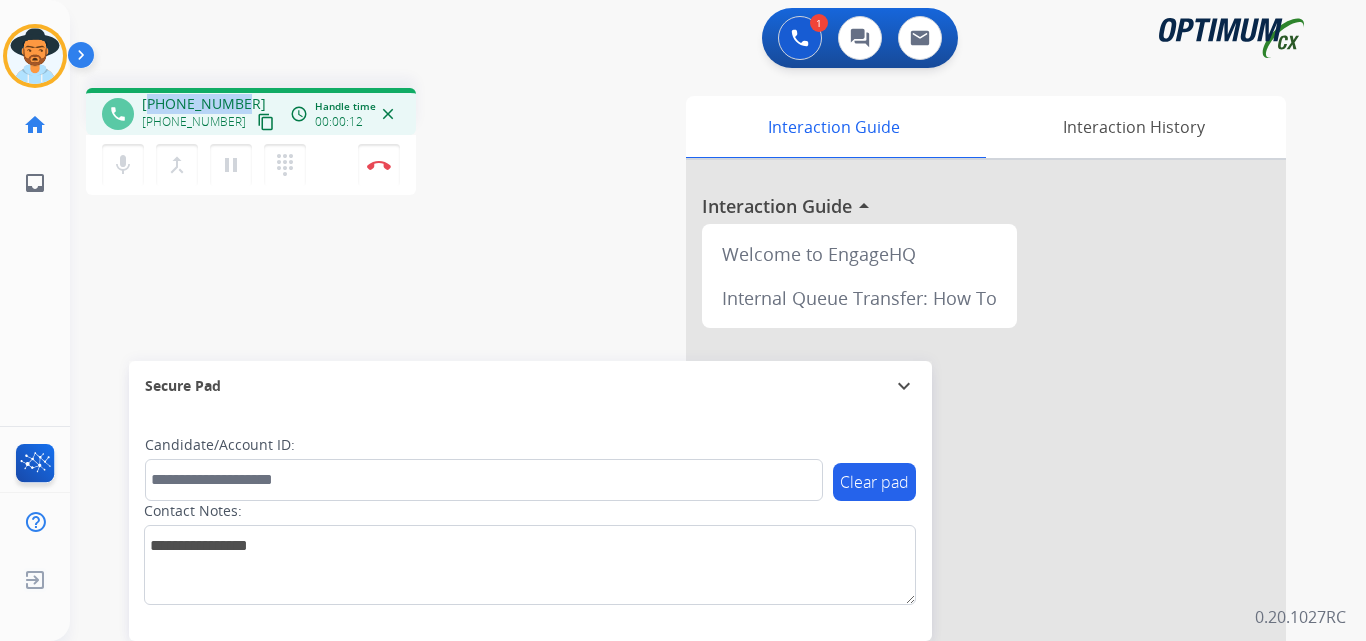 copy on "17872422539" 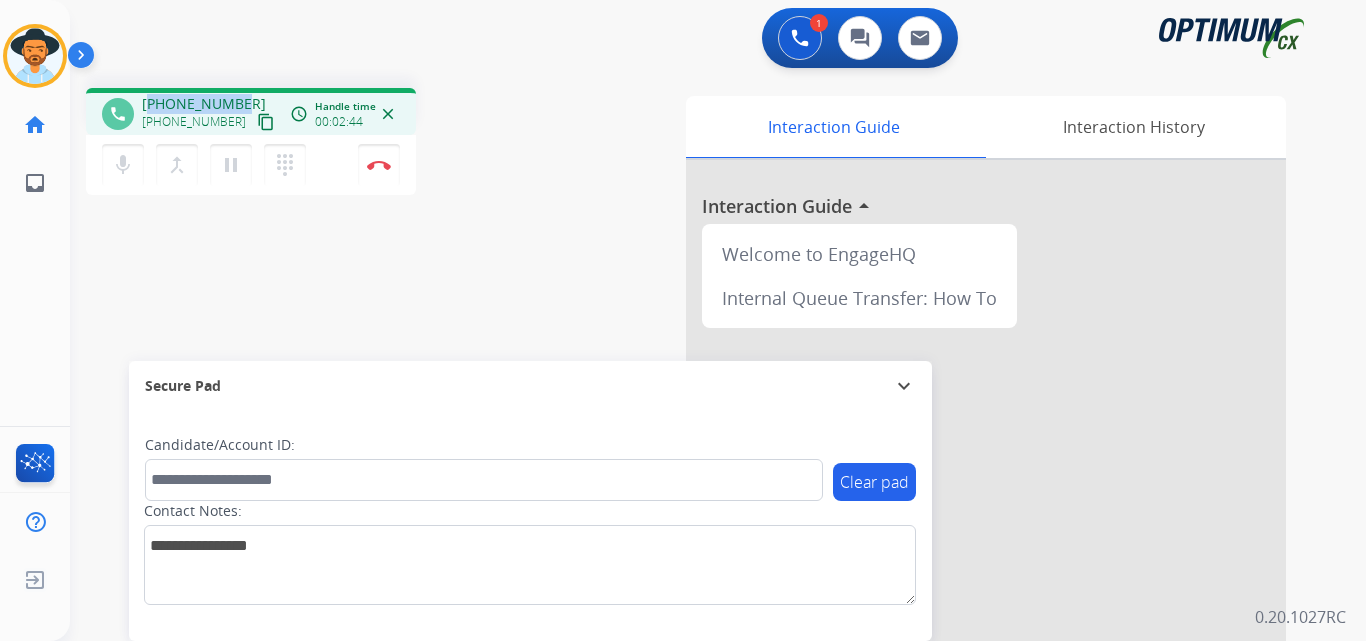 click on "+17872422539" at bounding box center [204, 104] 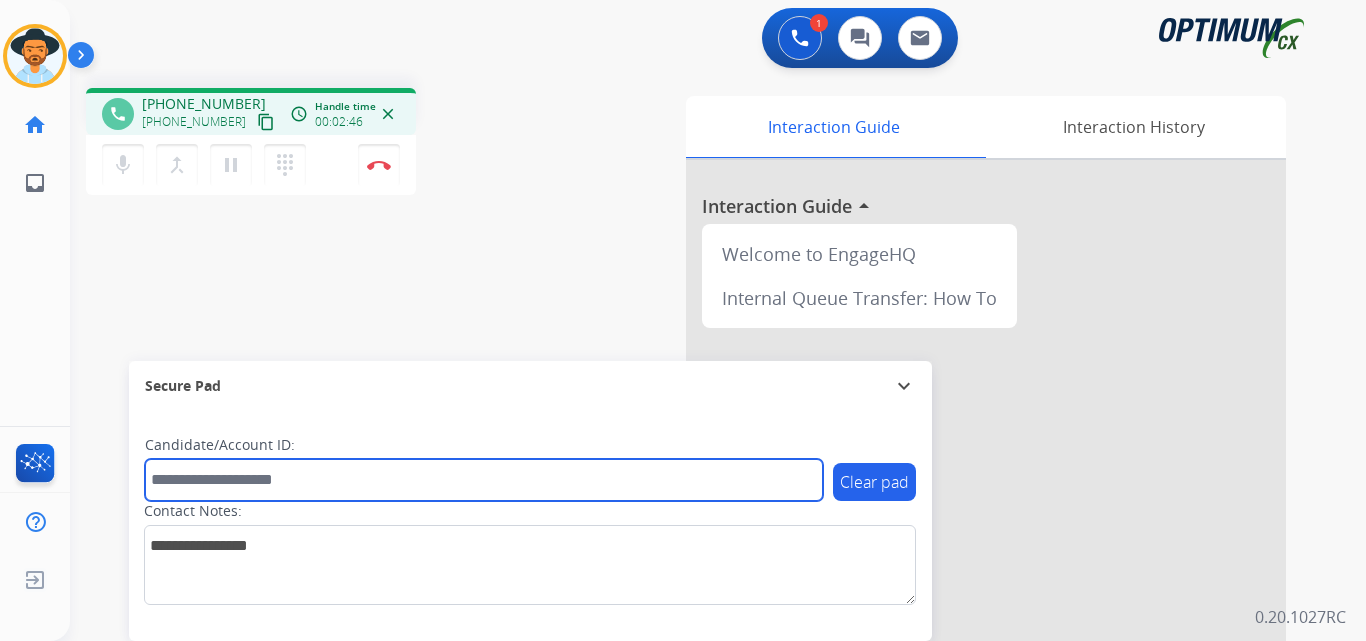 click at bounding box center [484, 480] 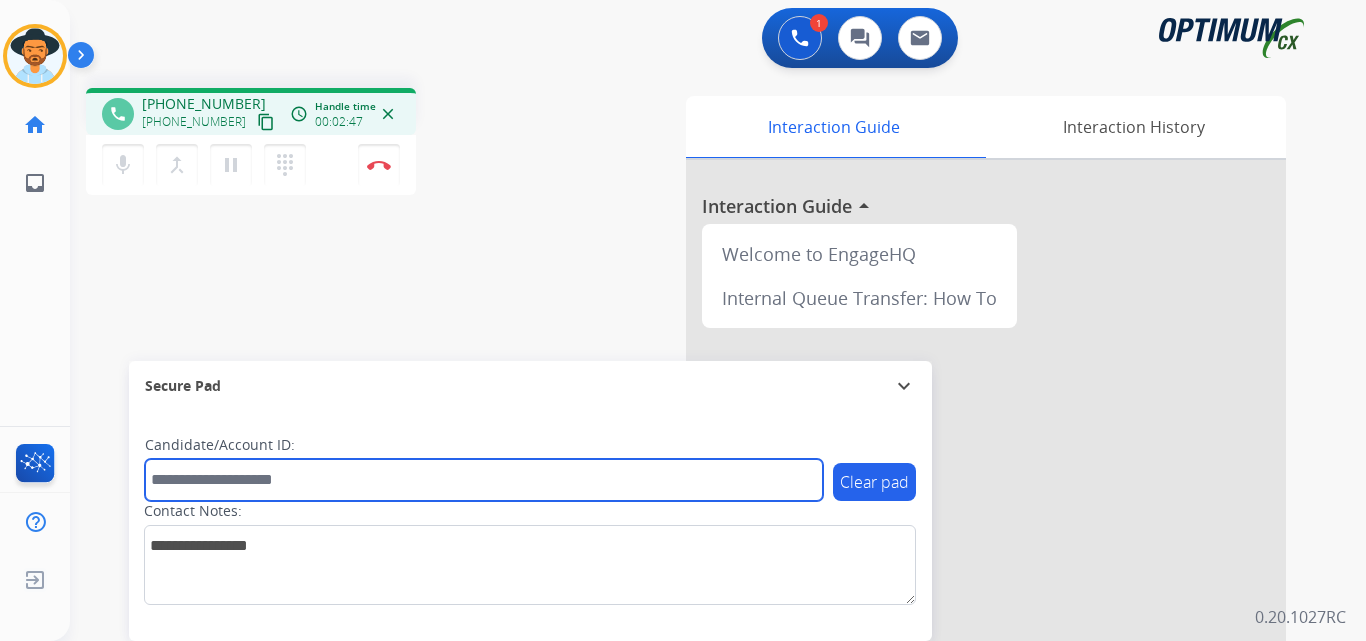 paste on "**********" 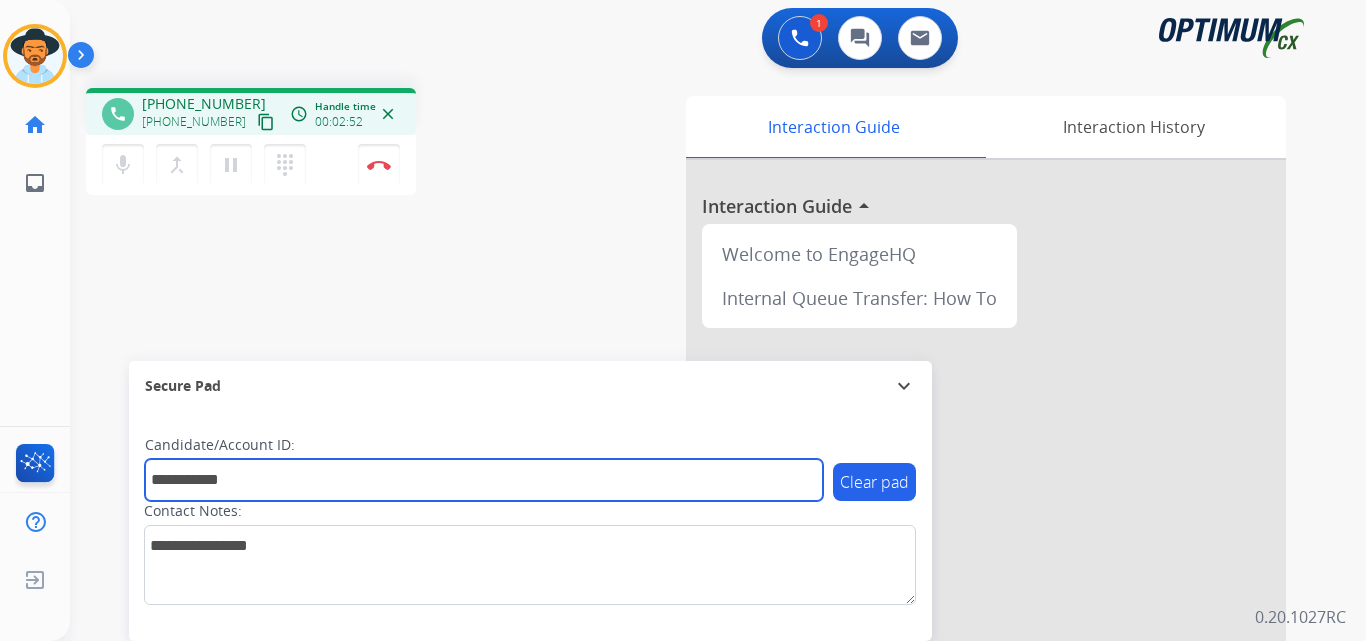 click on "**********" at bounding box center [484, 480] 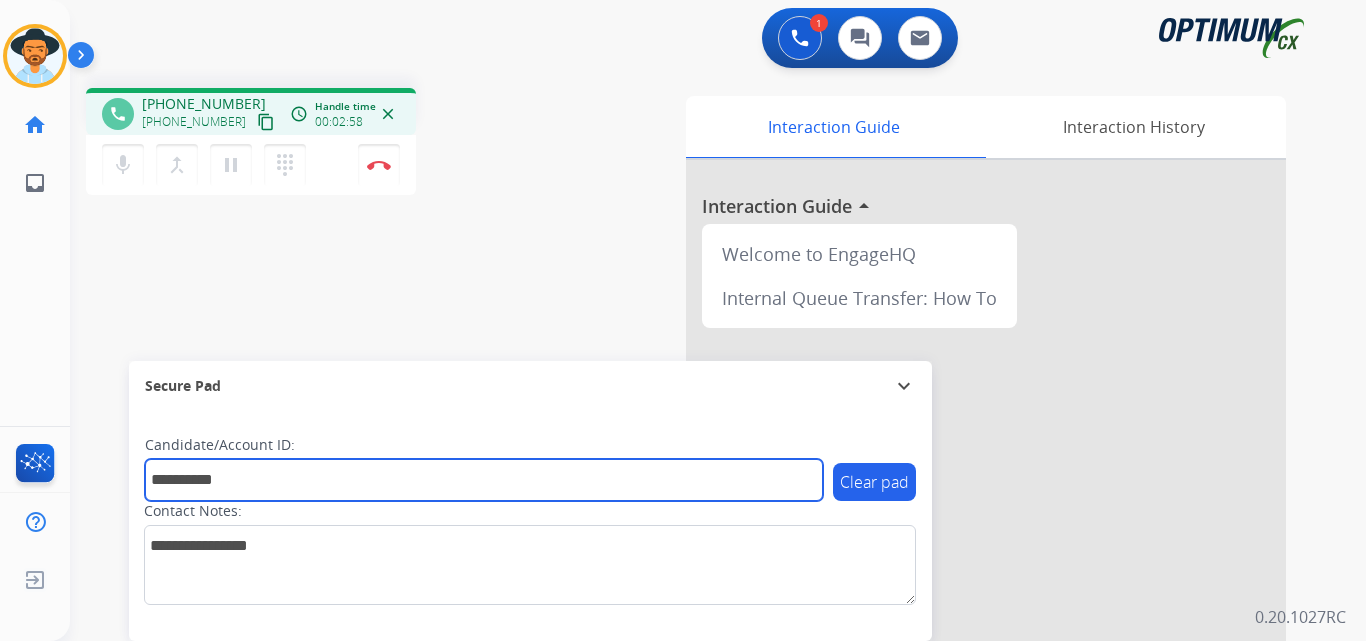 type on "**********" 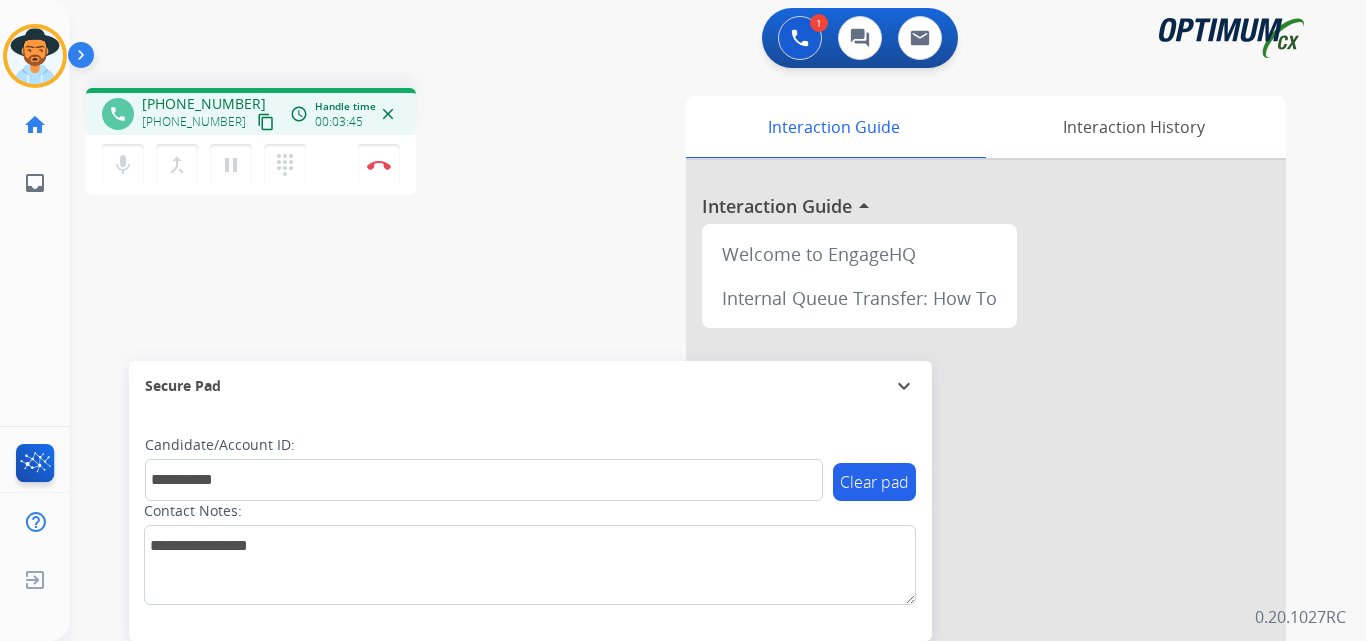click on "**********" at bounding box center (694, 489) 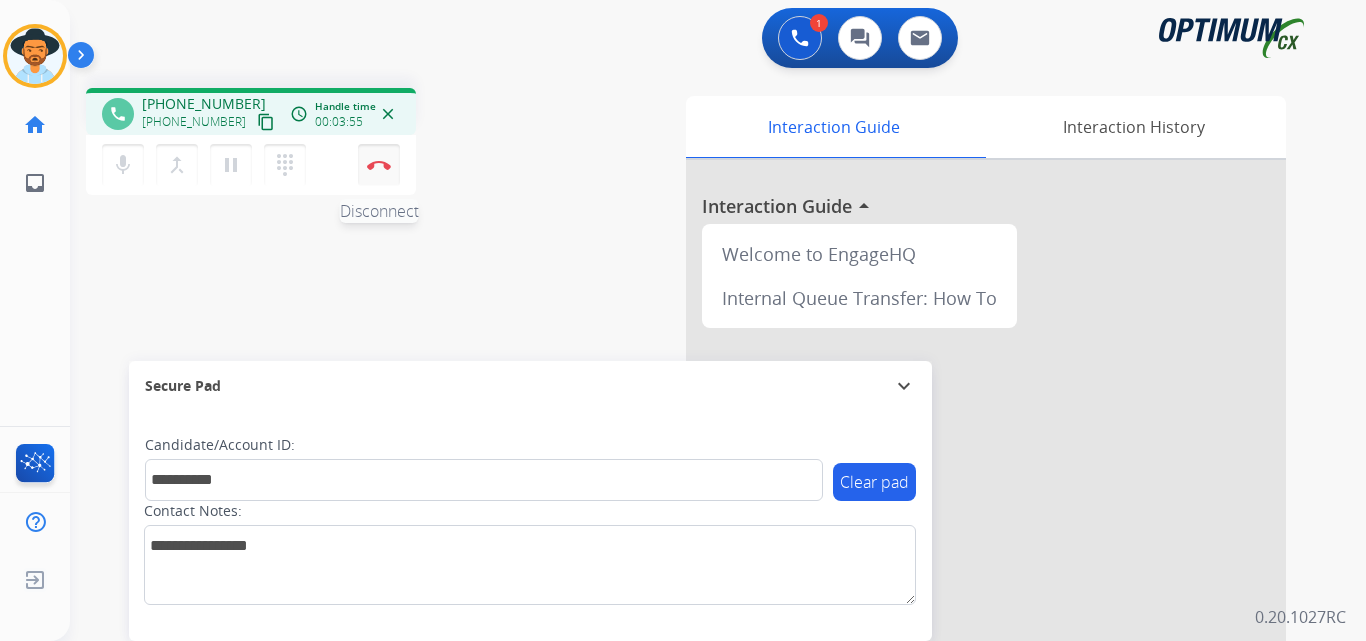 click on "Disconnect" at bounding box center (379, 165) 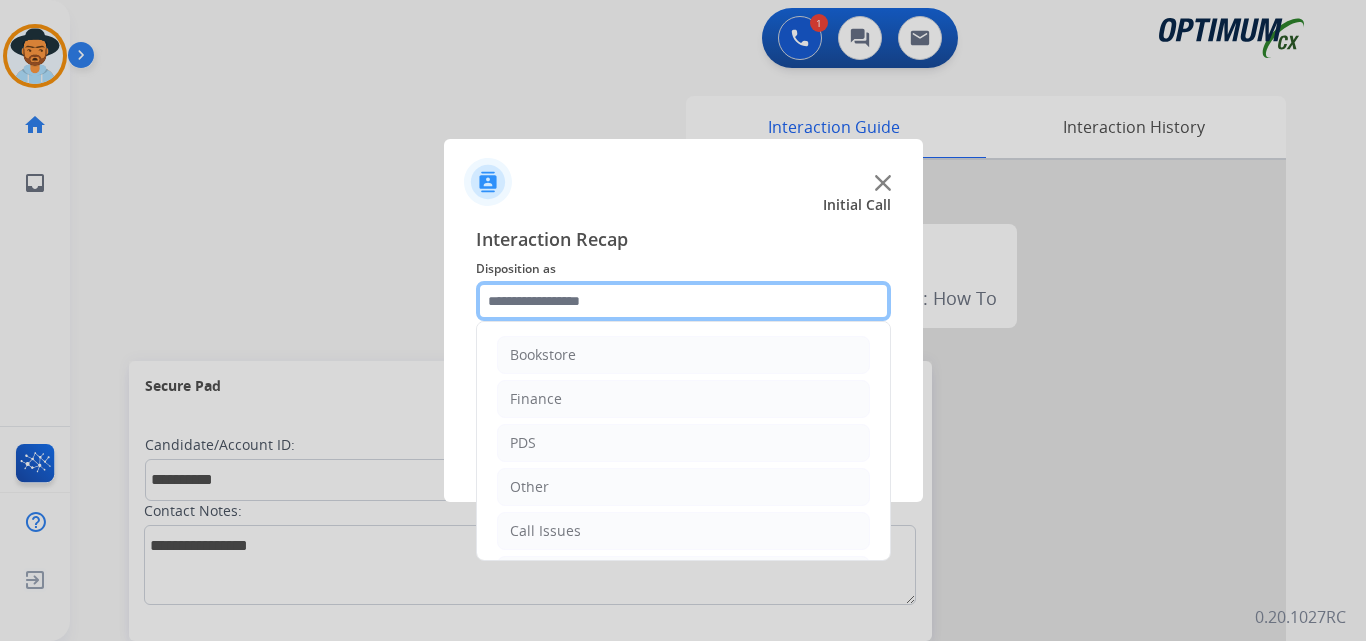 click 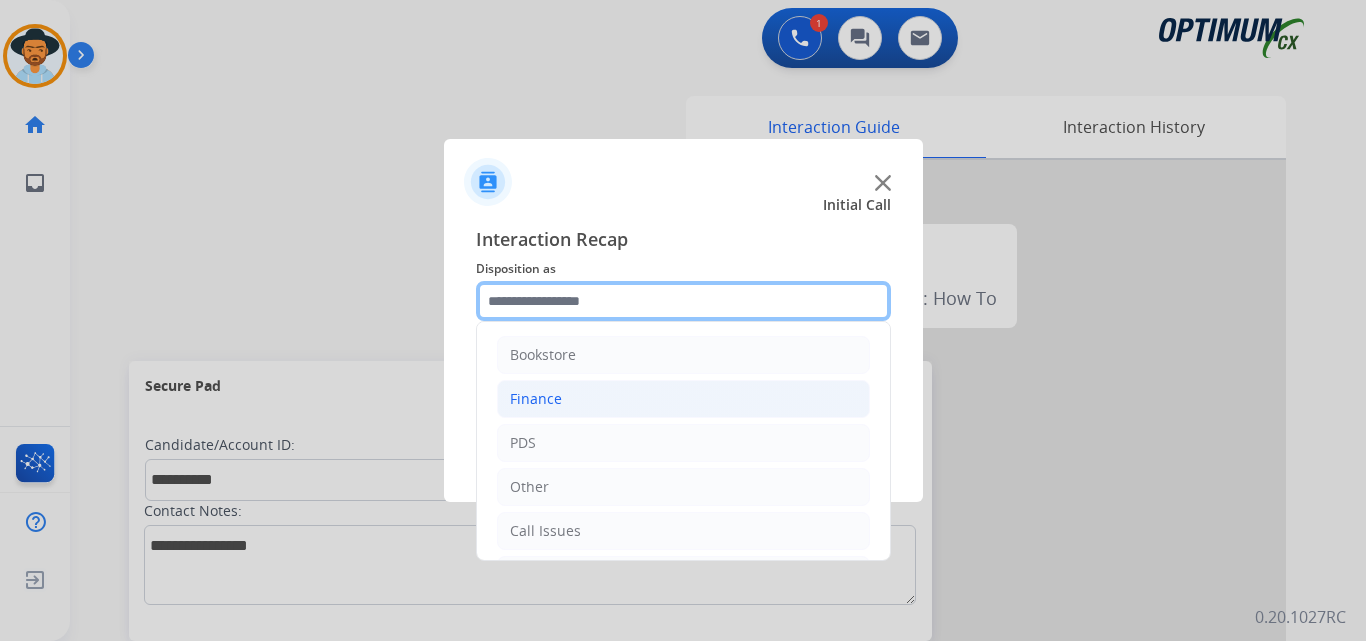 scroll, scrollTop: 136, scrollLeft: 0, axis: vertical 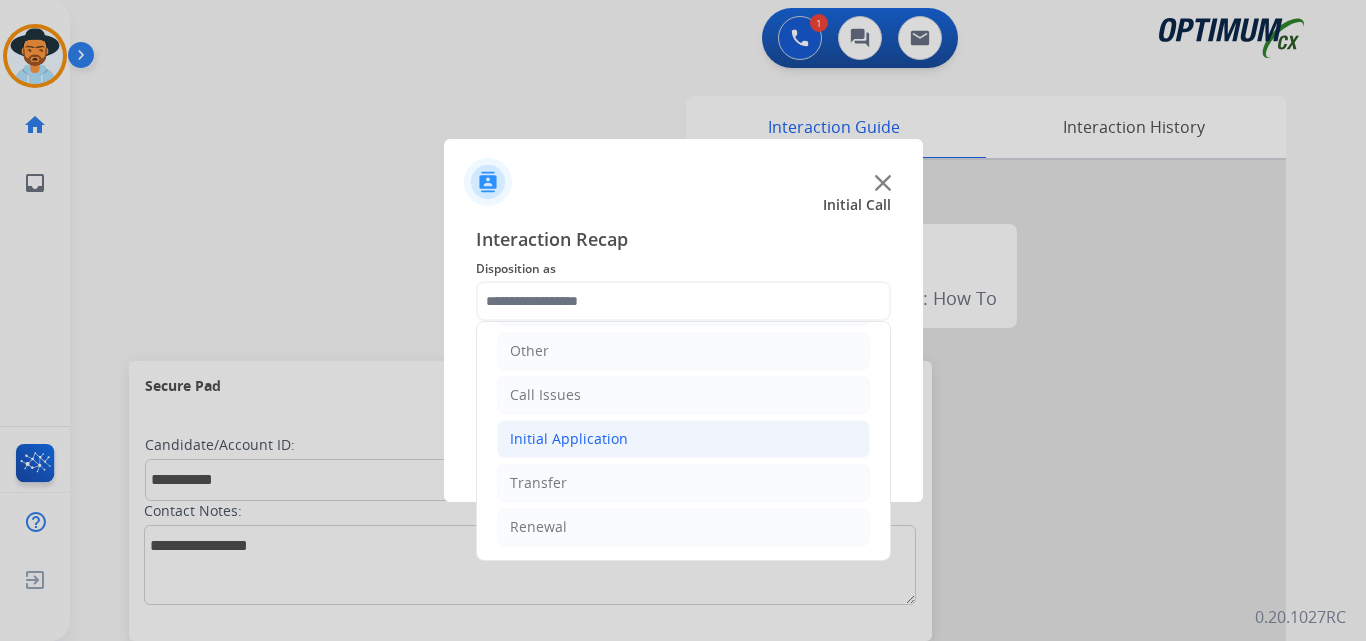 click on "Initial Application" 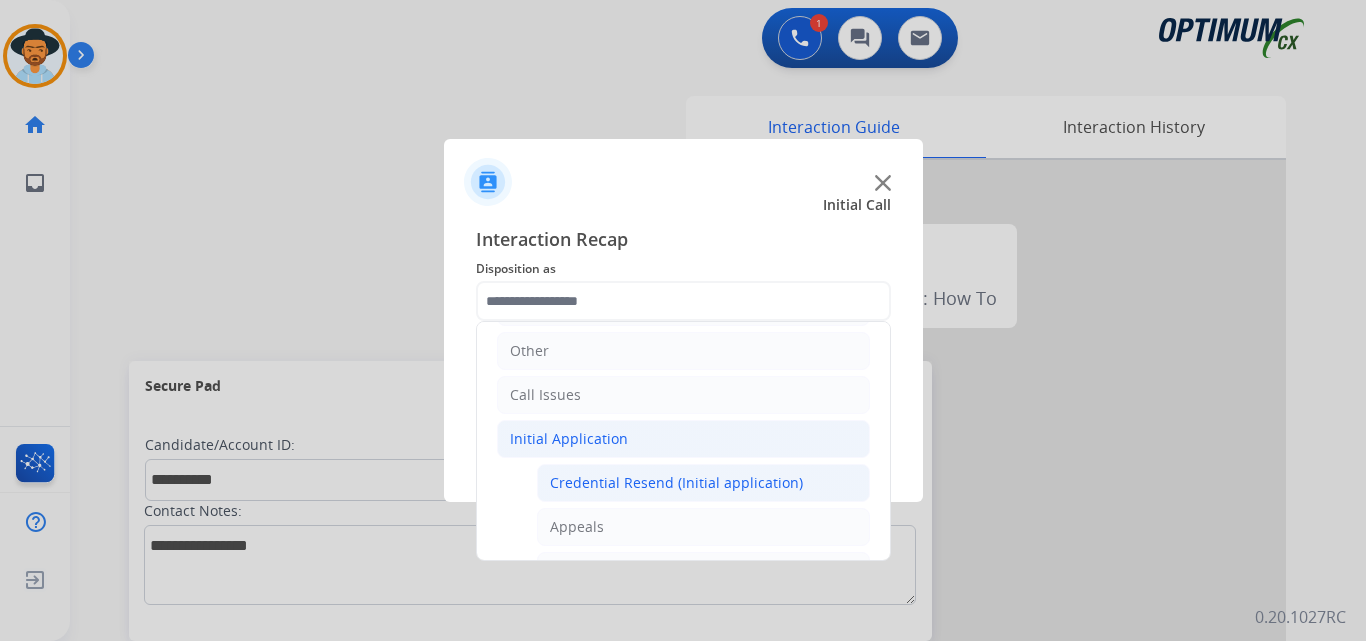 click on "Credential Resend (Initial application)" 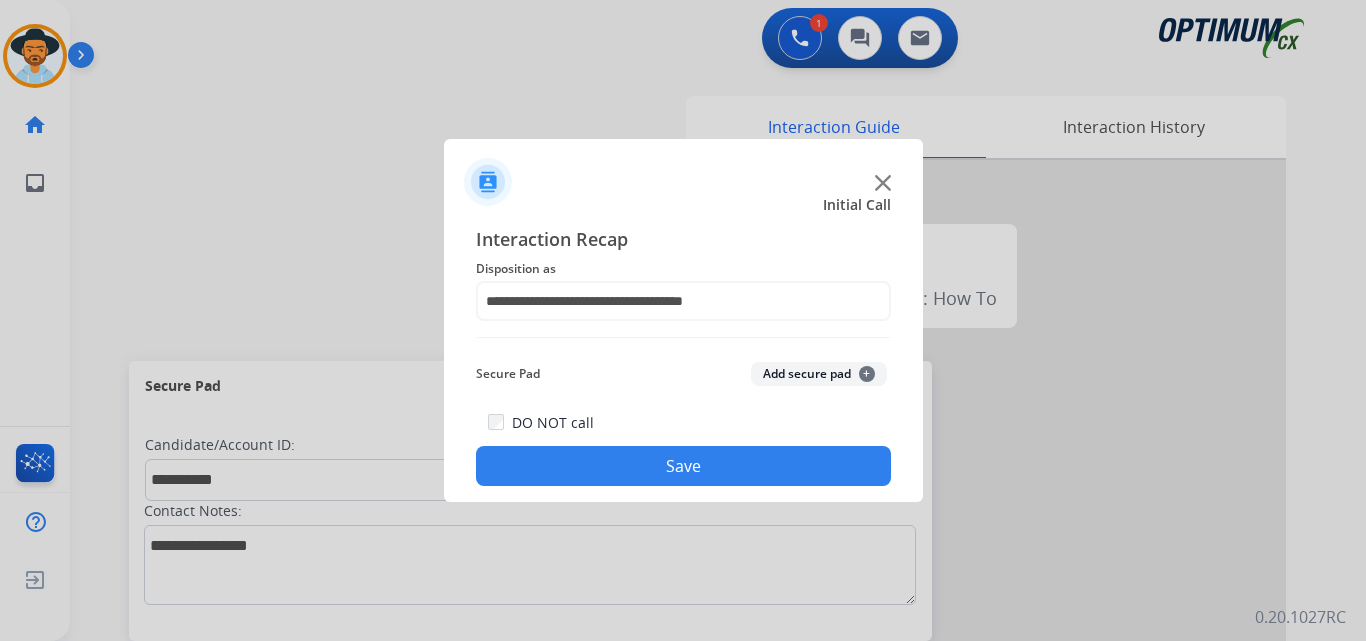 click on "Save" 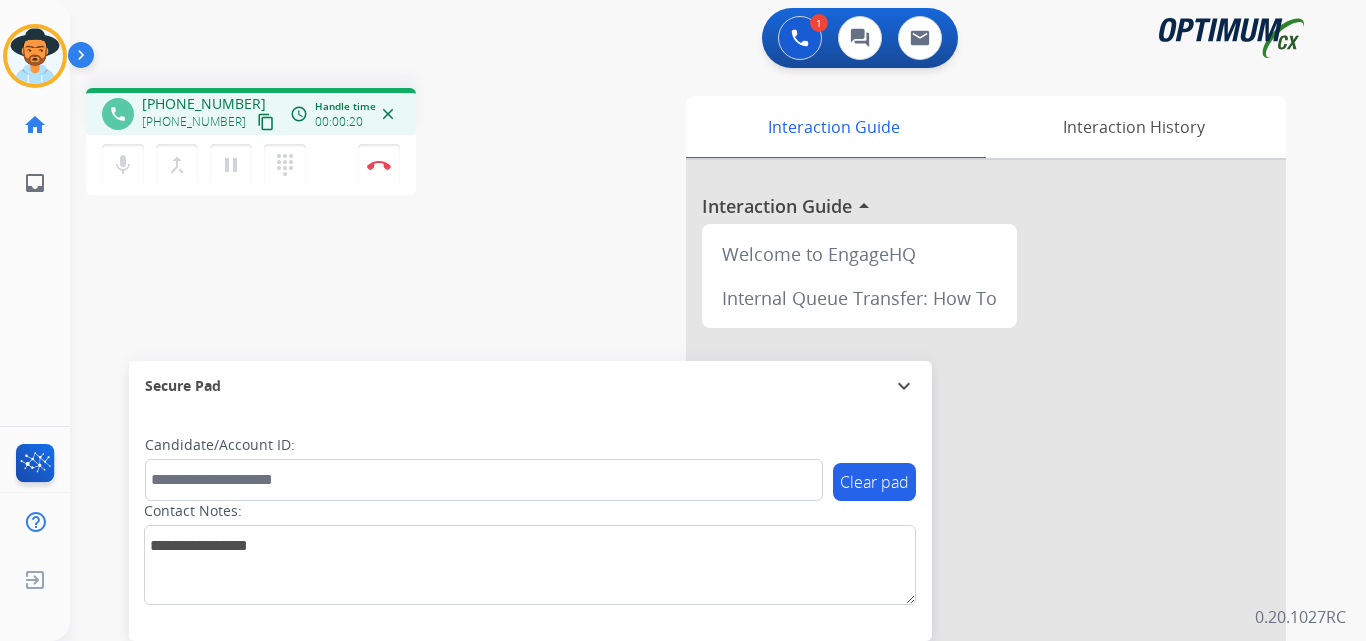 click on "+16122818935" at bounding box center (204, 104) 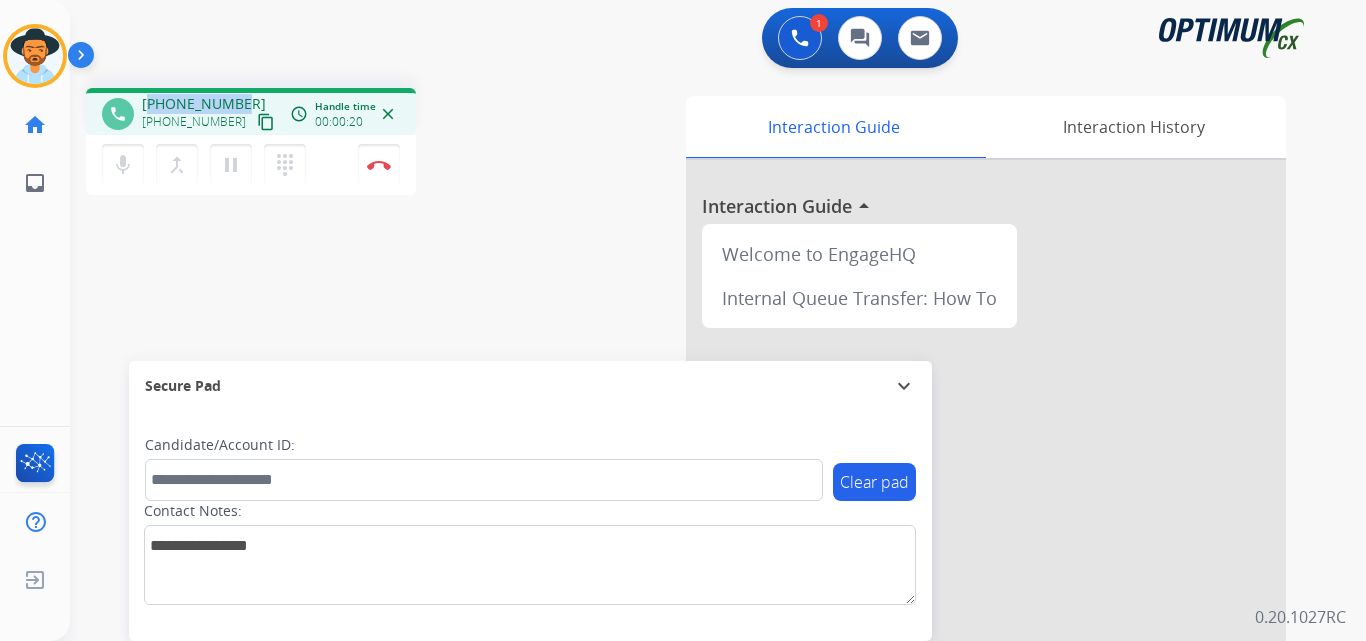 click on "+16122818935" at bounding box center (204, 104) 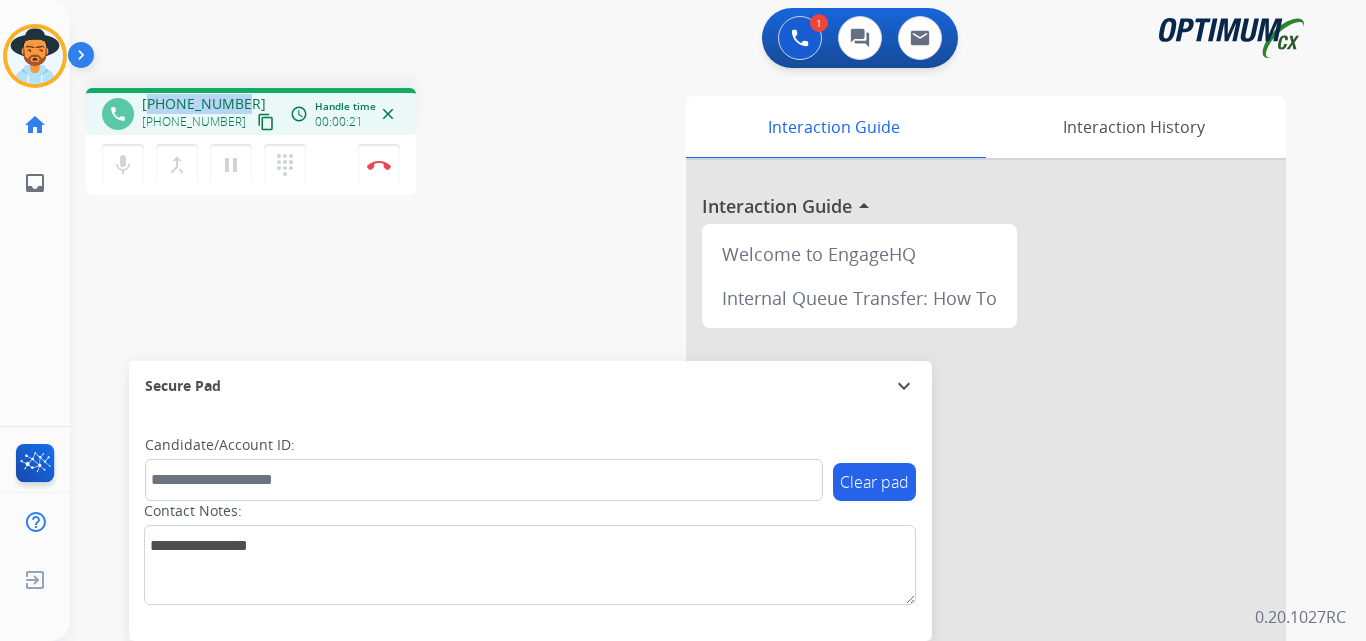 copy on "16122818935" 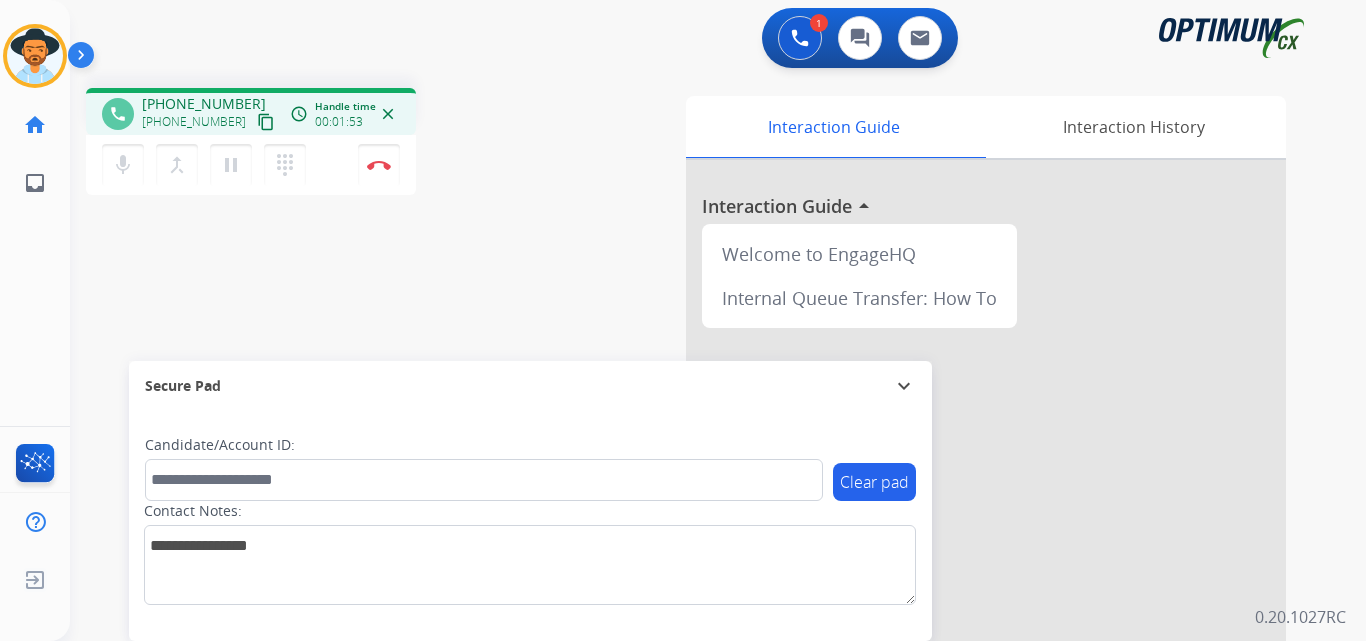 click on "phone +16122818935 +16122818935 content_copy access_time Call metrics Queue   00:08 Hold   00:00 Talk   01:54 Total   02:01 Handle time 00:01:53 close mic Mute merge_type Bridge pause Hold dialpad Dialpad Disconnect swap_horiz Break voice bridge close_fullscreen Connect 3-Way Call merge_type Separate 3-Way Call  Interaction Guide   Interaction History  Interaction Guide arrow_drop_up  Welcome to EngageHQ   Internal Queue Transfer: How To  Secure Pad expand_more Clear pad Candidate/Account ID: Contact Notes:" at bounding box center (694, 489) 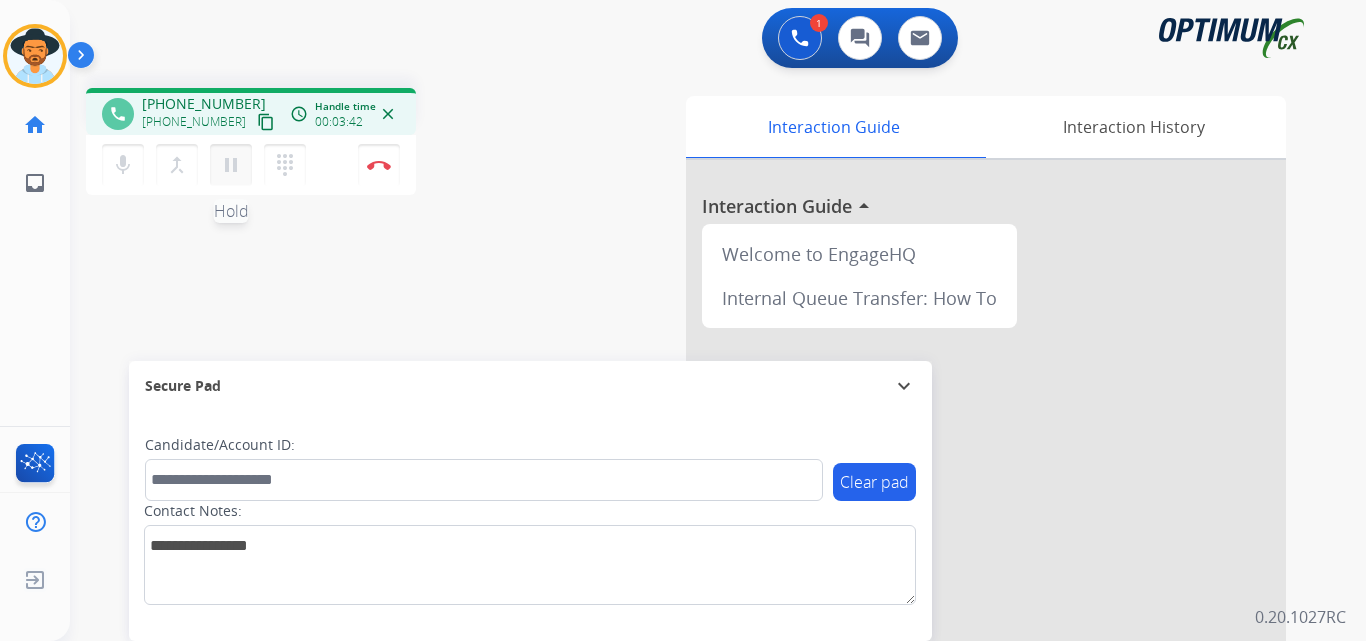 click on "pause" at bounding box center [231, 165] 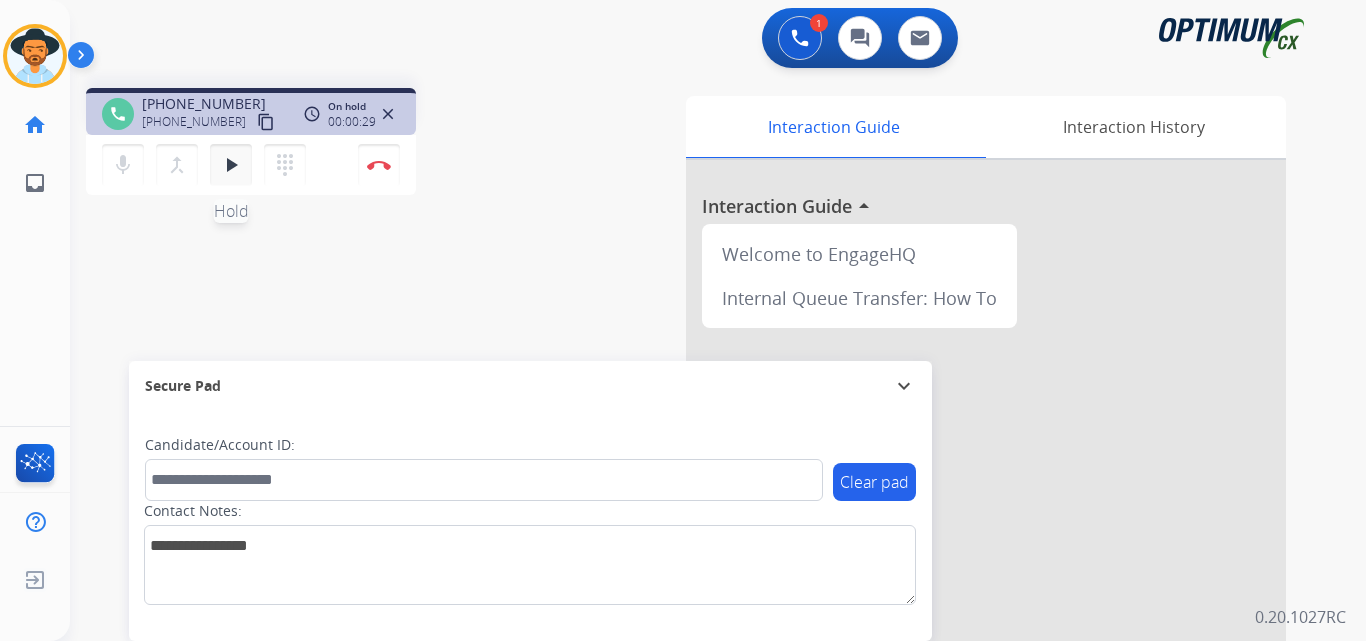 click on "play_arrow Hold" at bounding box center (231, 165) 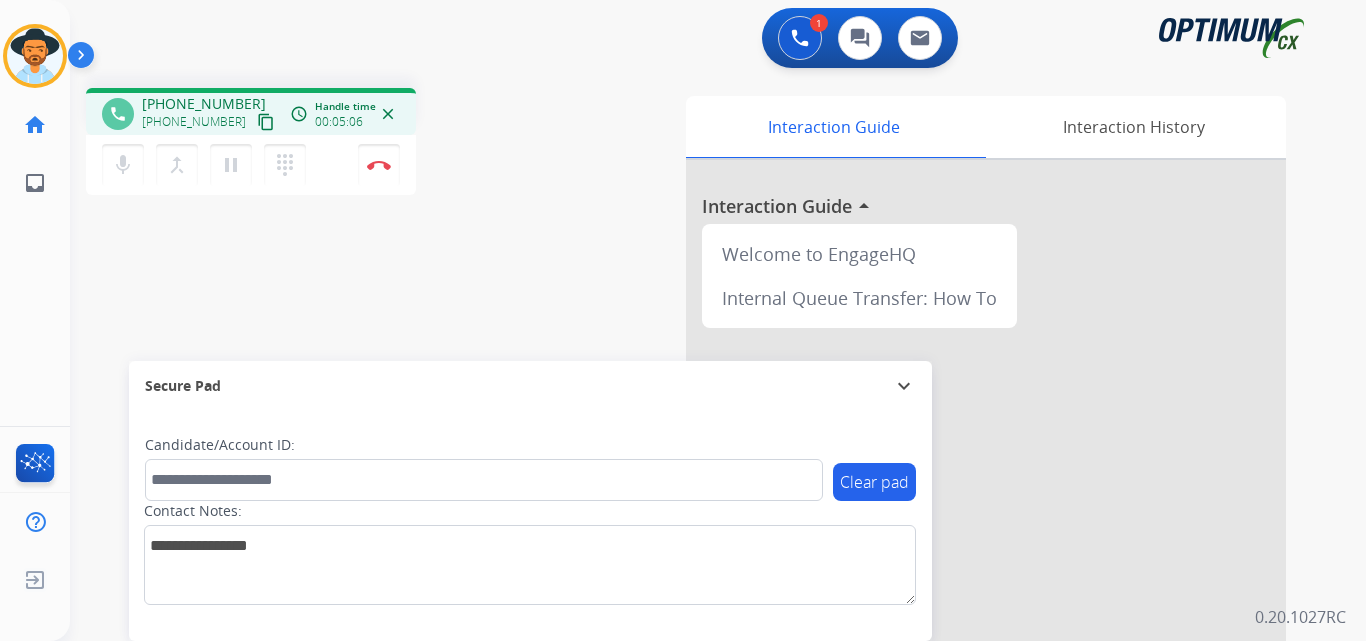 click on "+16122818935" at bounding box center (204, 104) 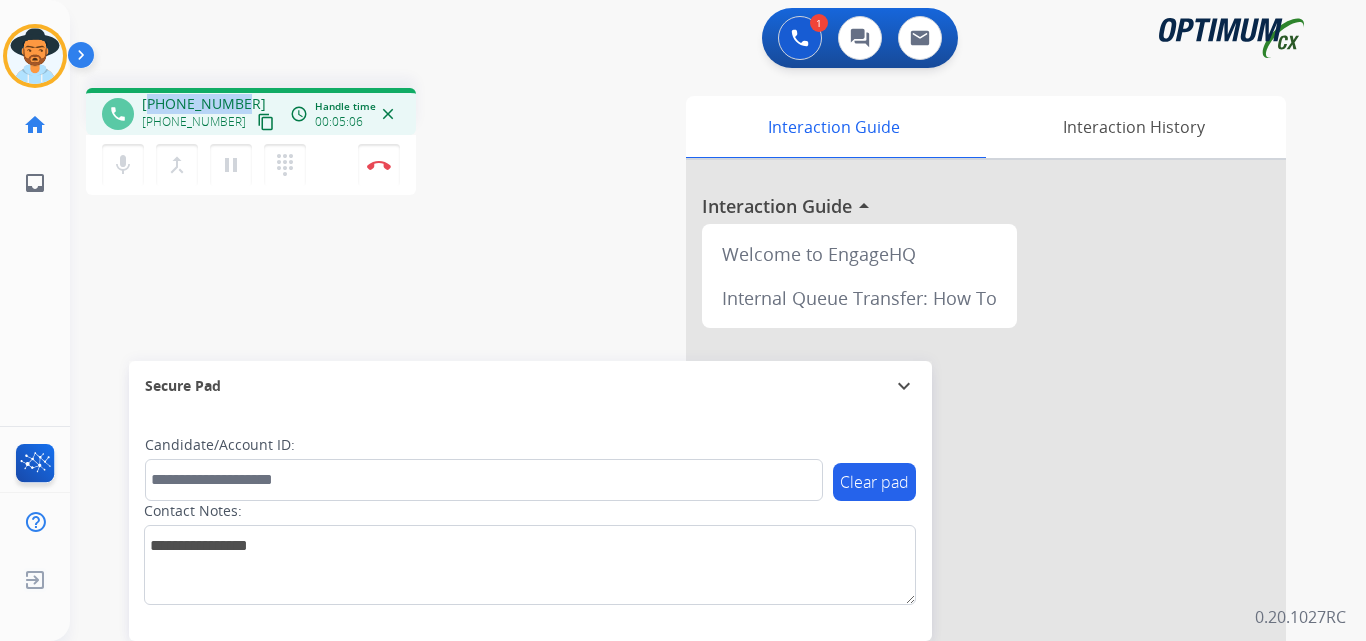 click on "+16122818935" at bounding box center [204, 104] 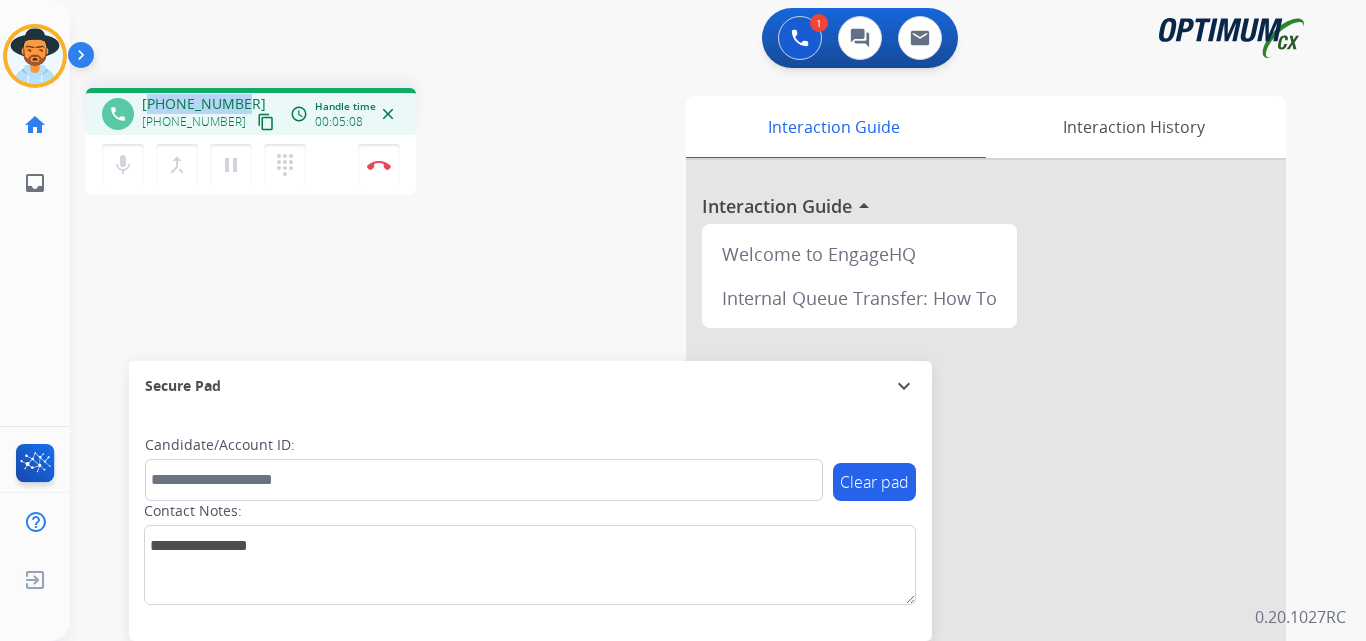 copy on "16122818935" 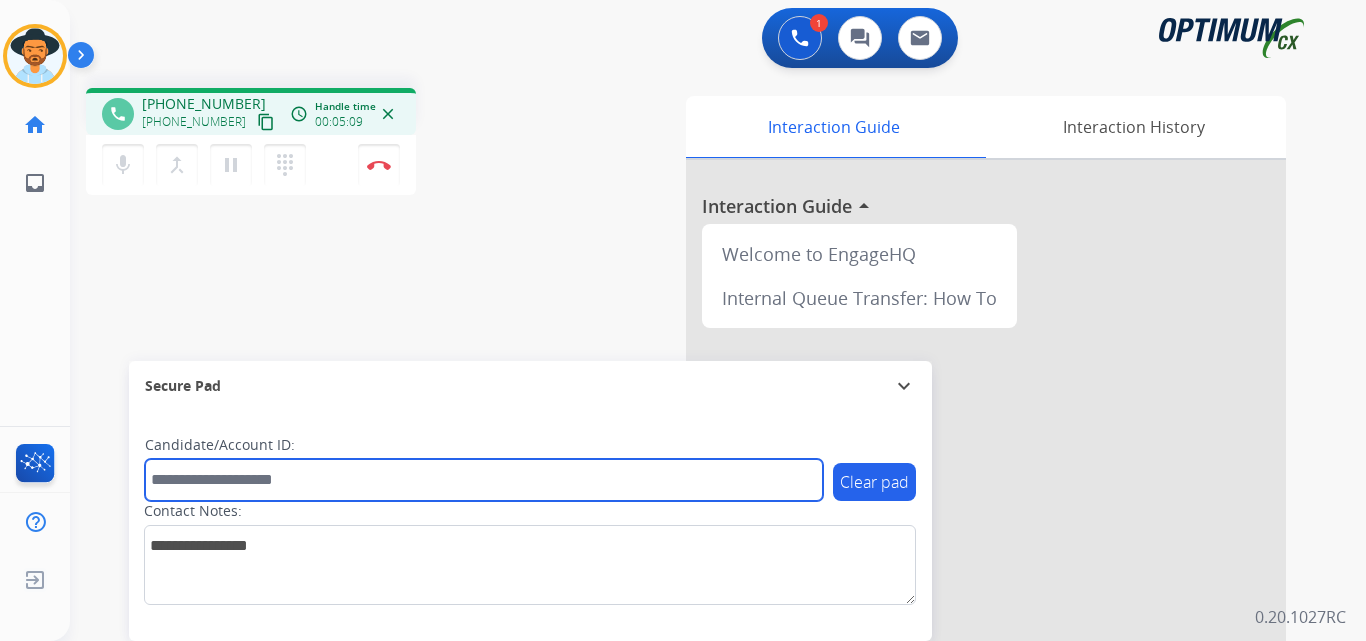 click at bounding box center (484, 480) 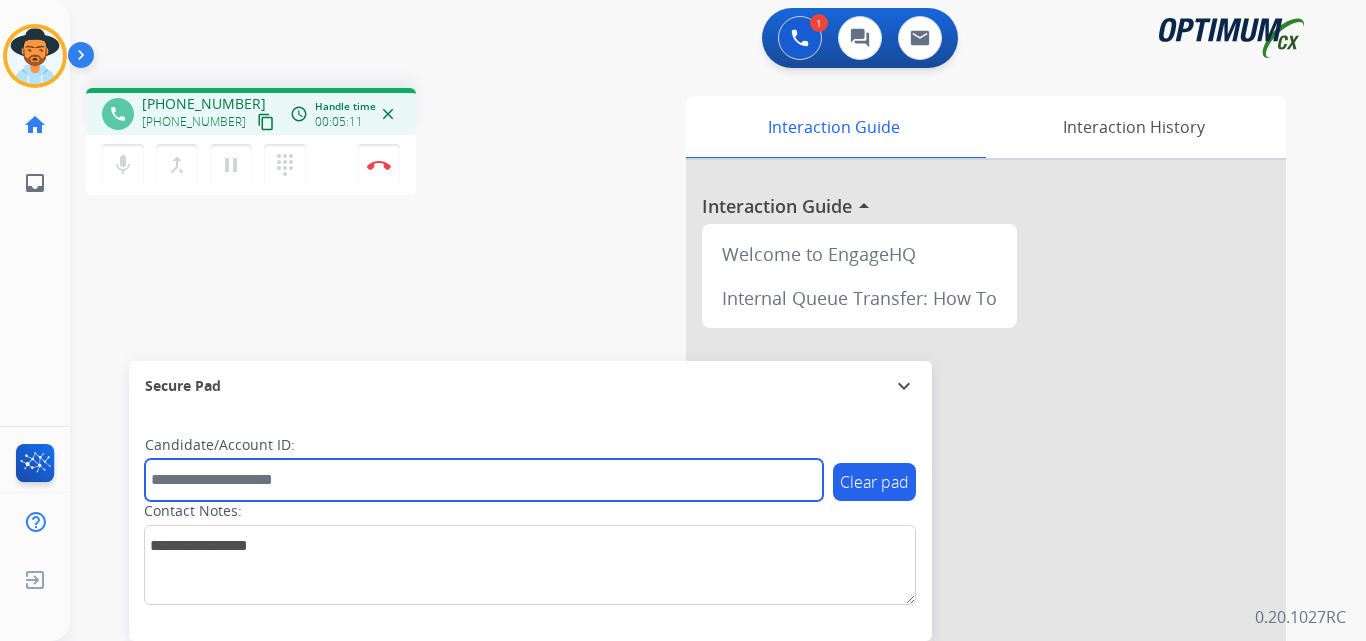 paste on "**********" 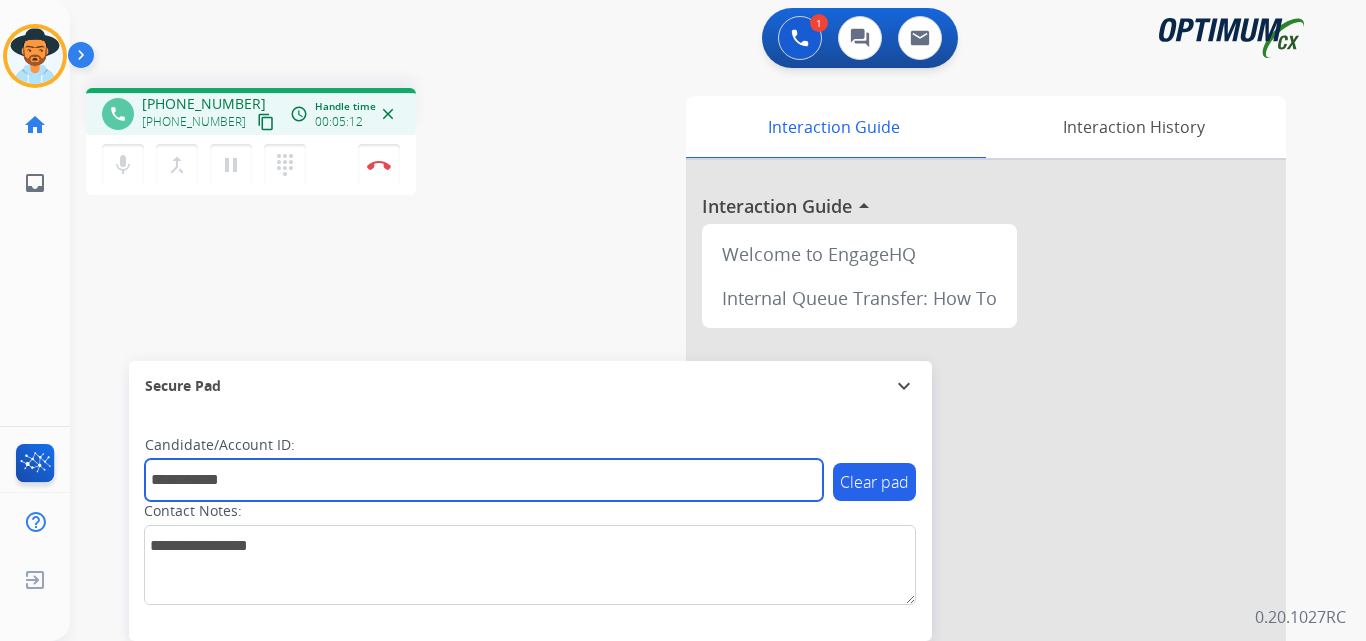 type on "**********" 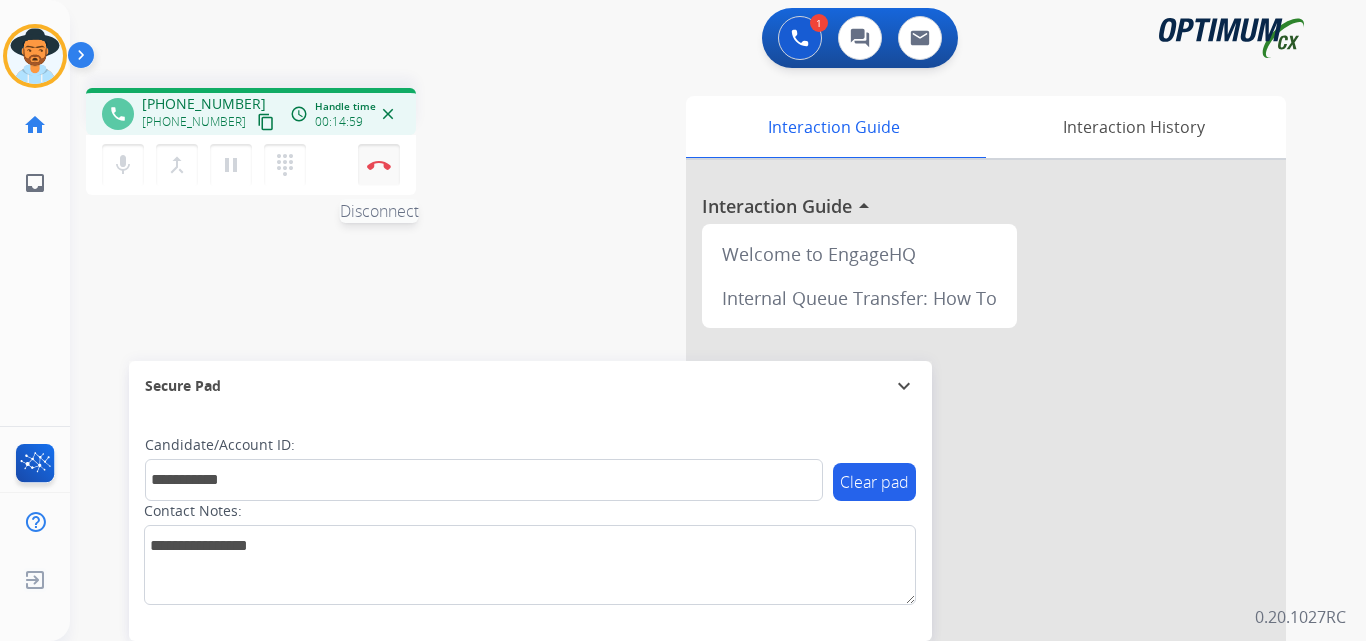 click at bounding box center [379, 165] 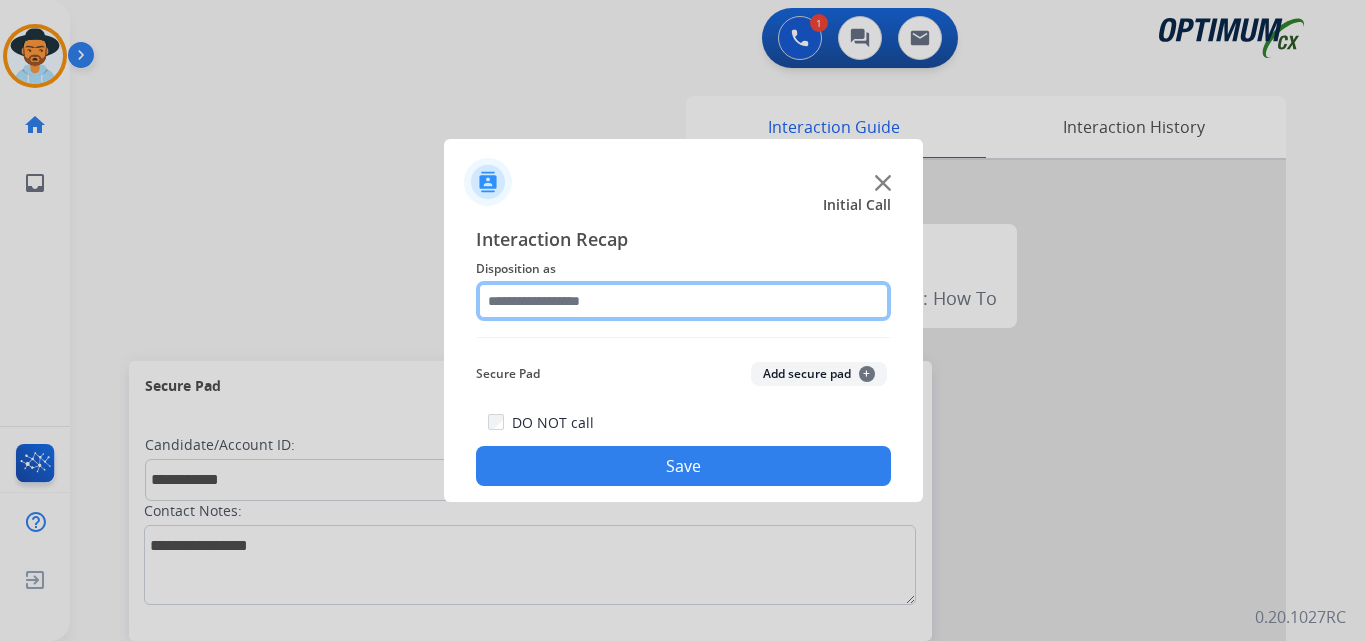 click 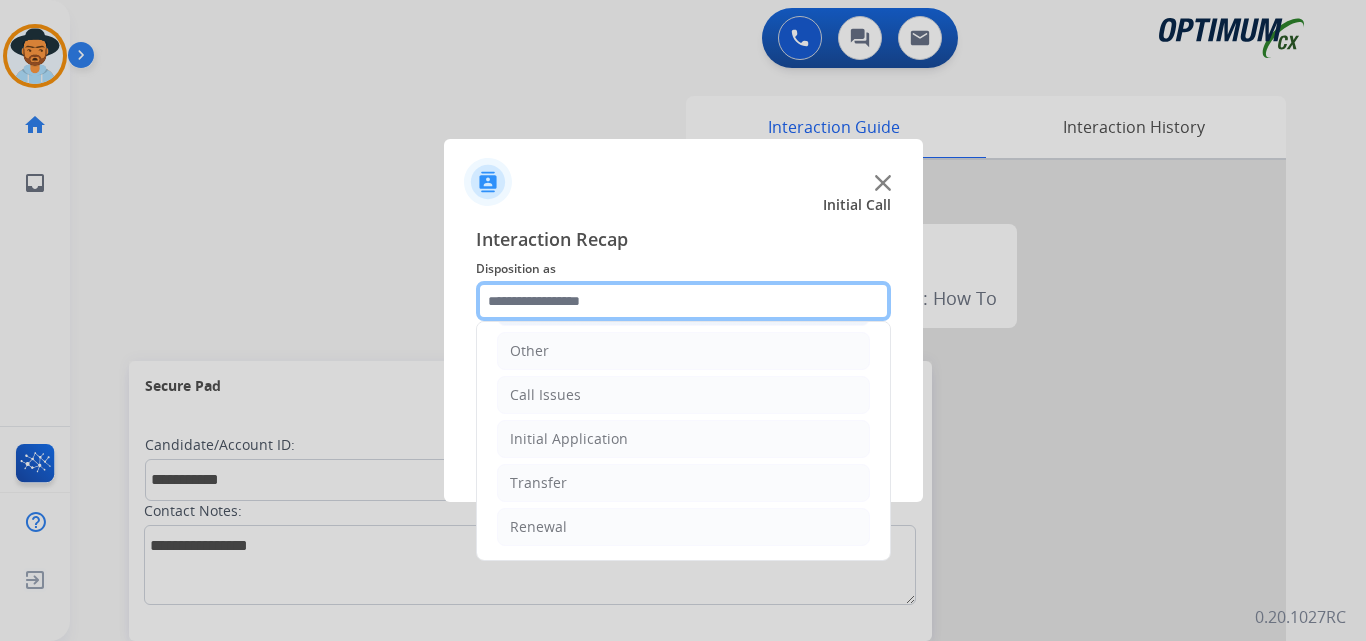 scroll, scrollTop: 0, scrollLeft: 0, axis: both 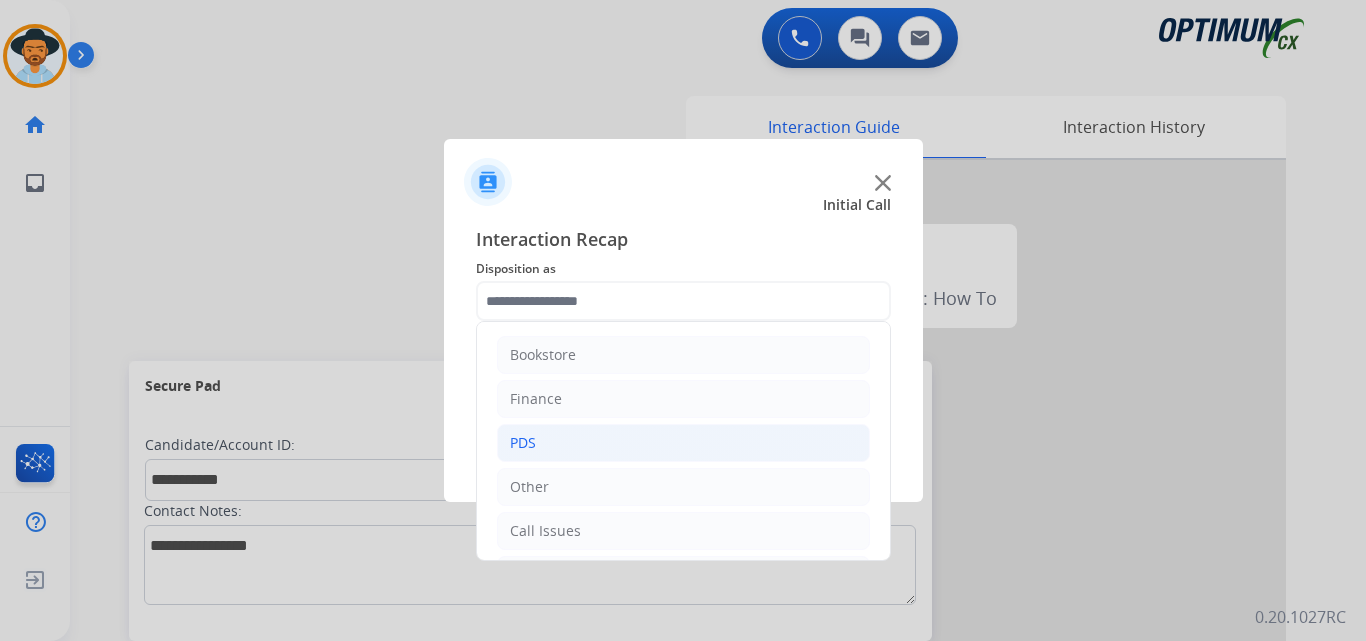 click on "PDS" 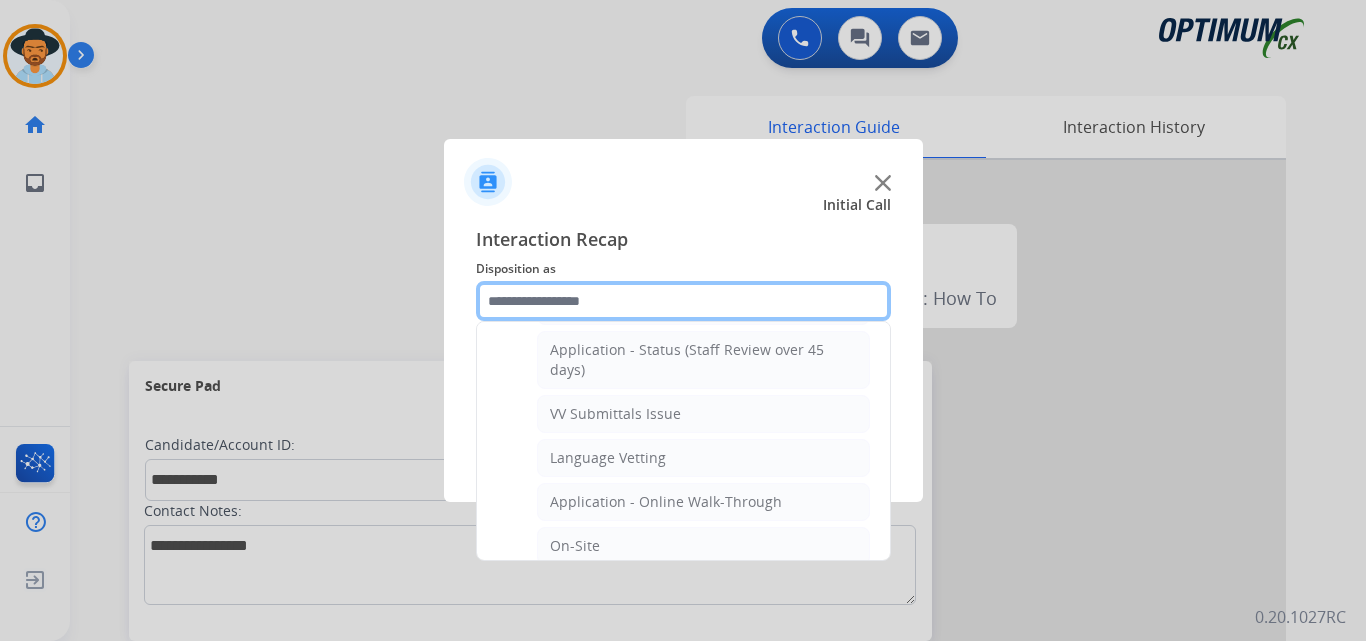 scroll, scrollTop: 500, scrollLeft: 0, axis: vertical 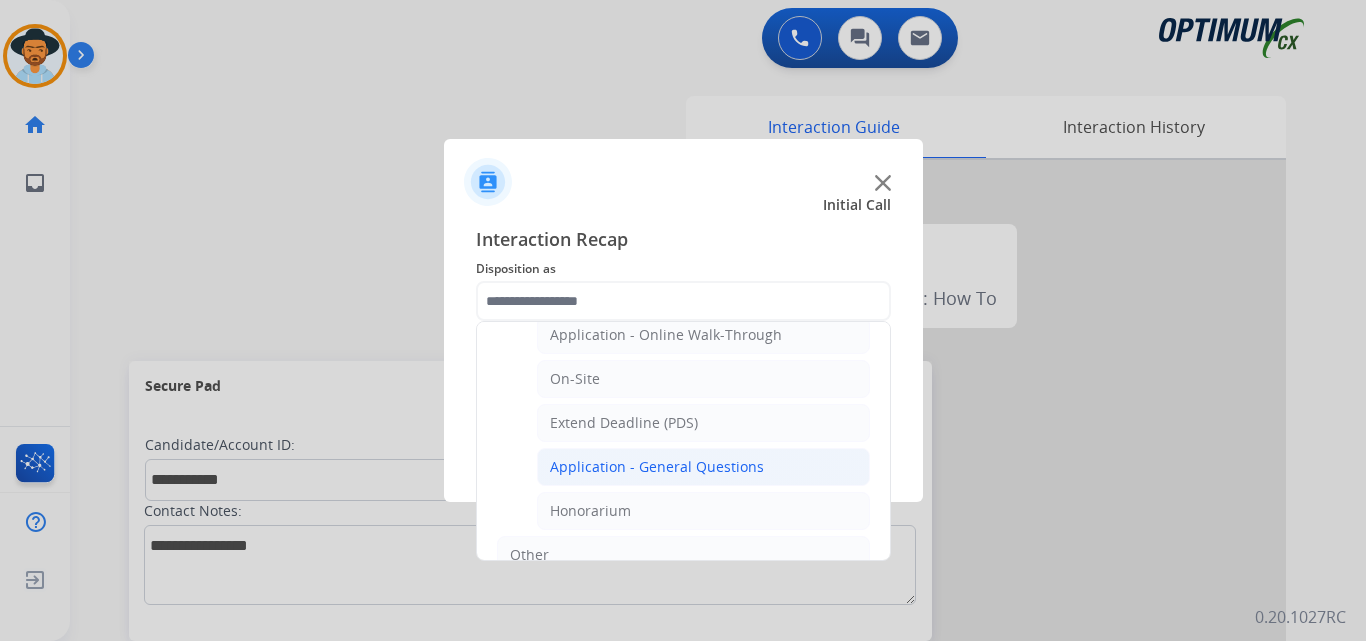 click on "Application - General Questions" 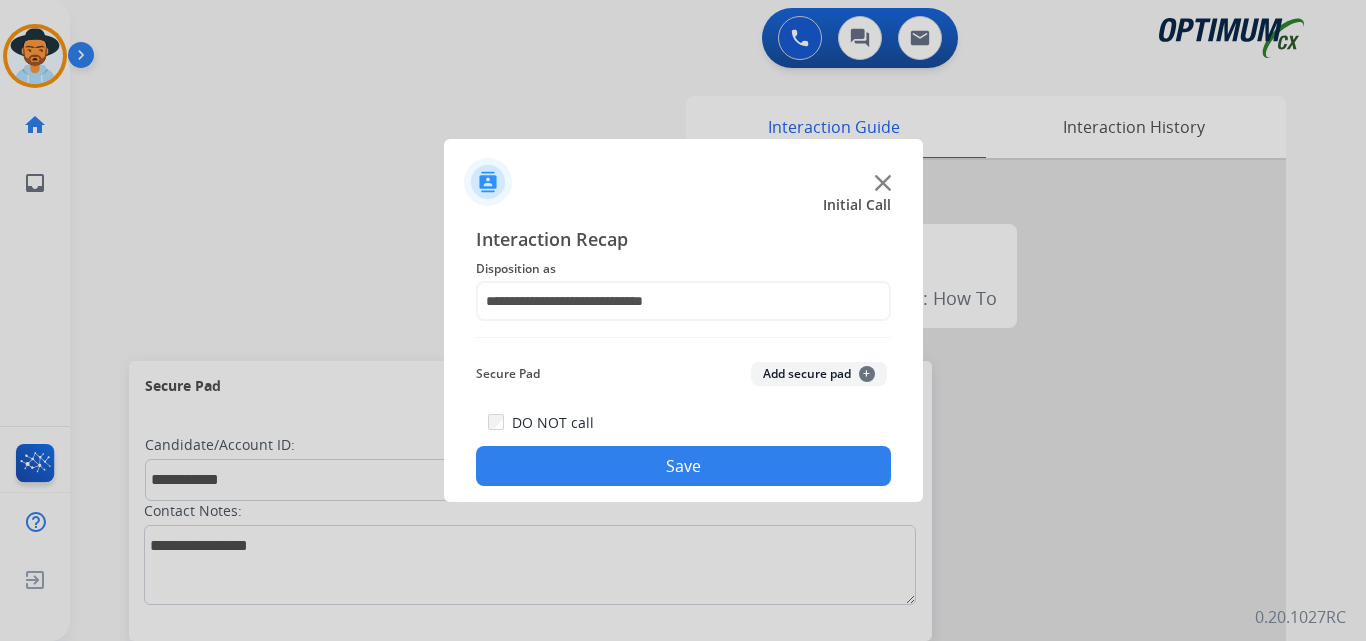 click on "Save" 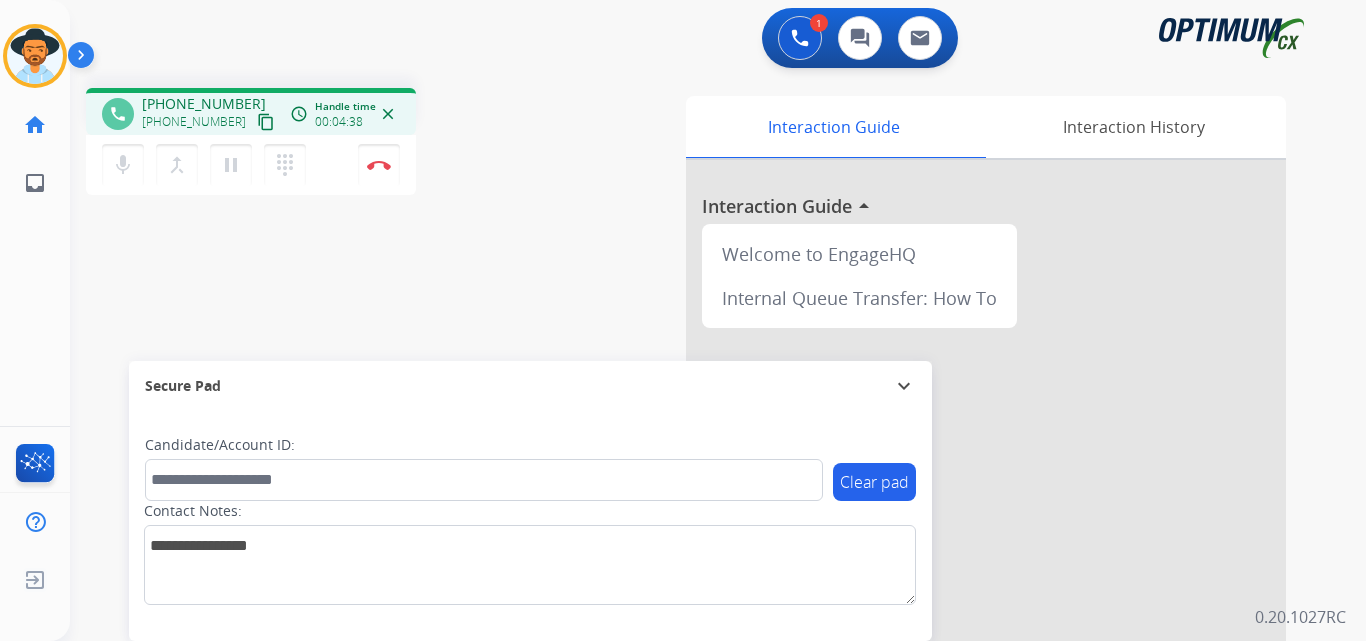 click on "+12196704491" at bounding box center [204, 104] 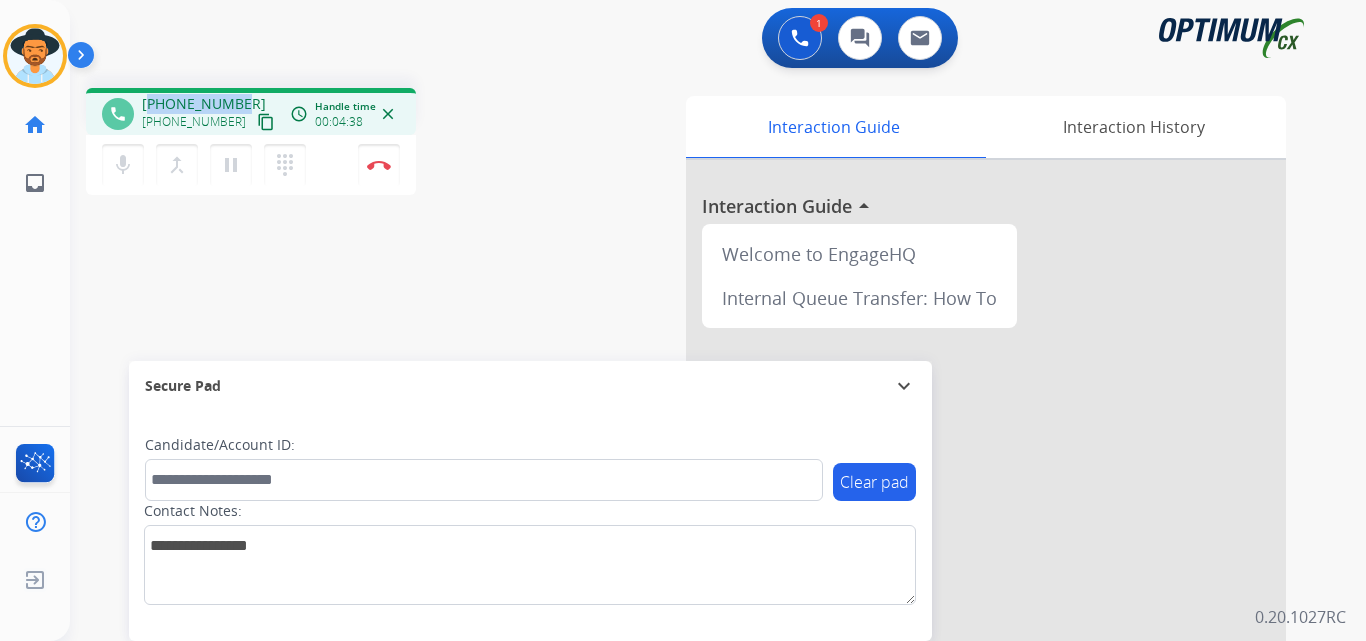 click on "+12196704491" at bounding box center [204, 104] 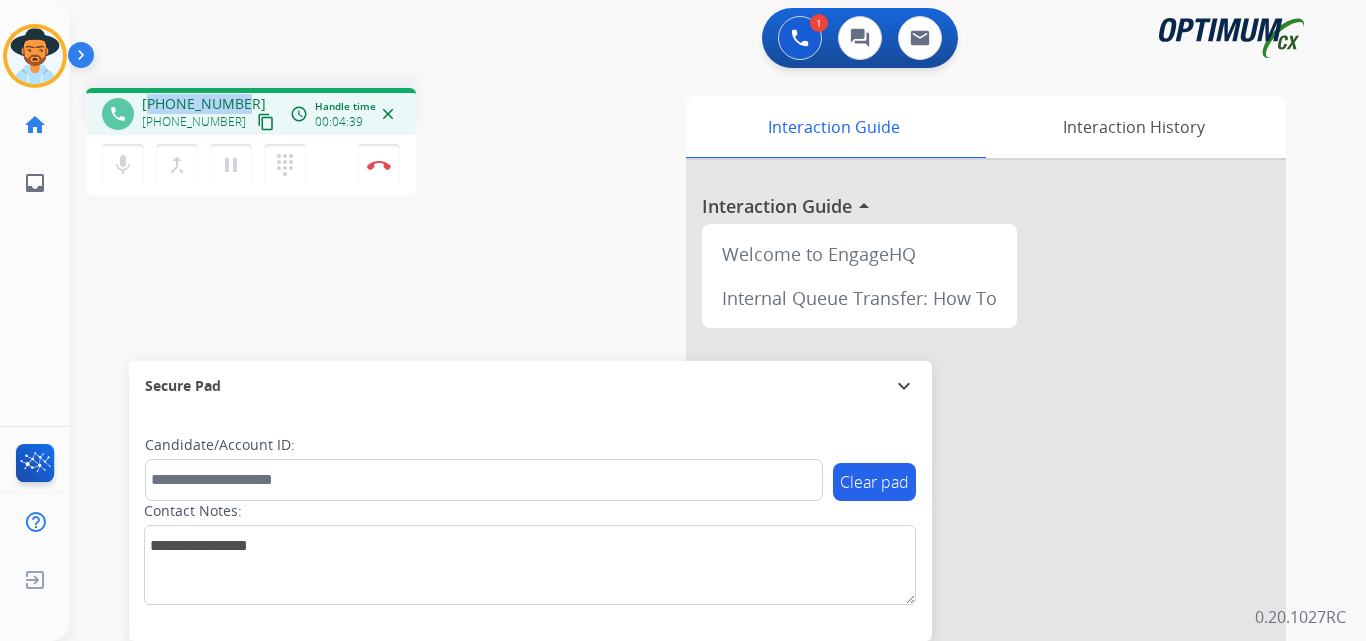 copy on "12196704491" 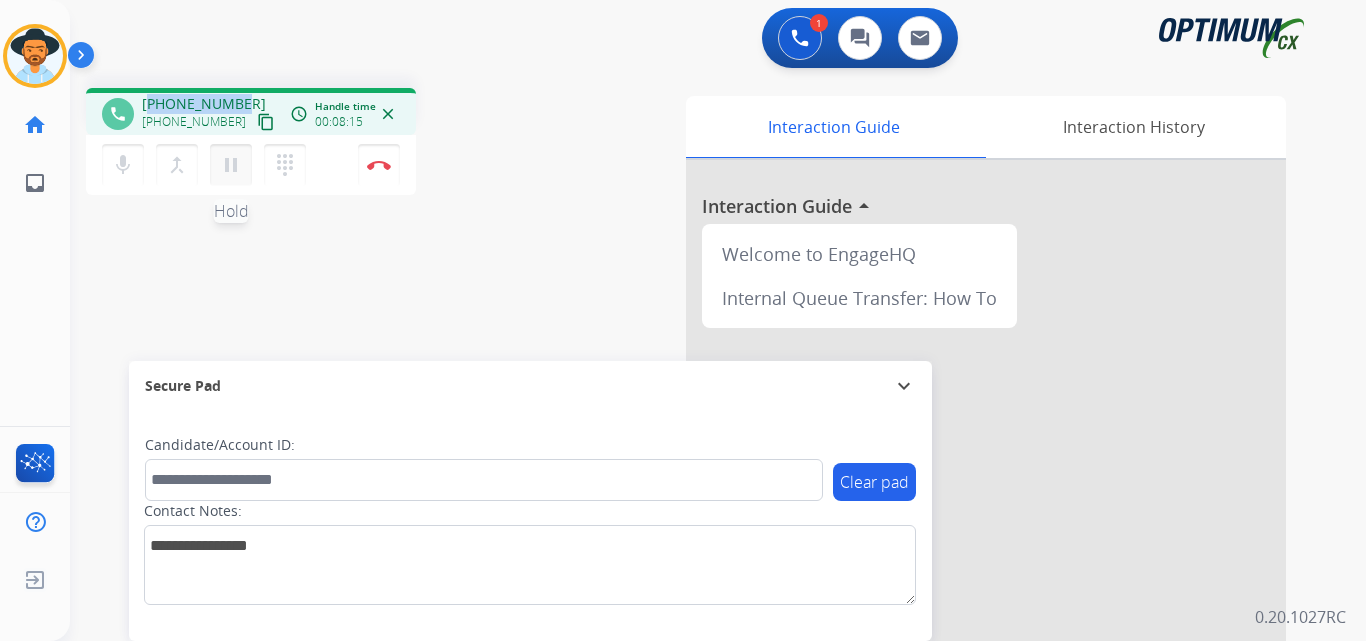 click on "pause" at bounding box center [231, 165] 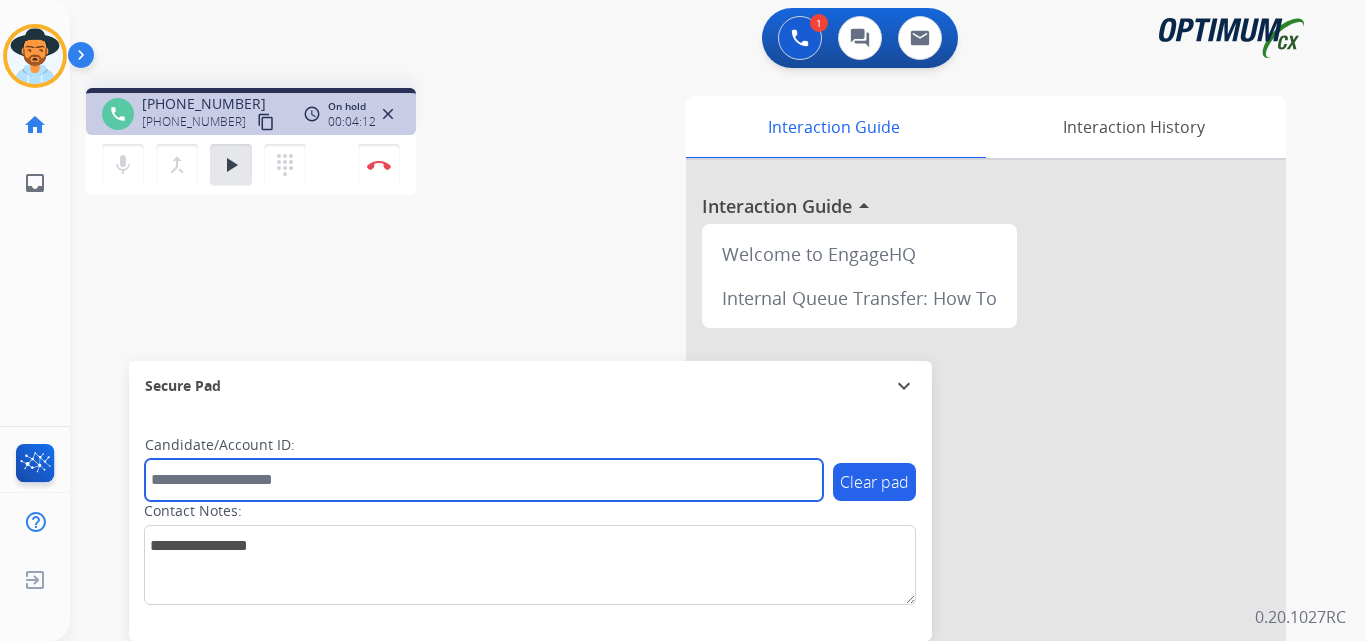 click at bounding box center (484, 480) 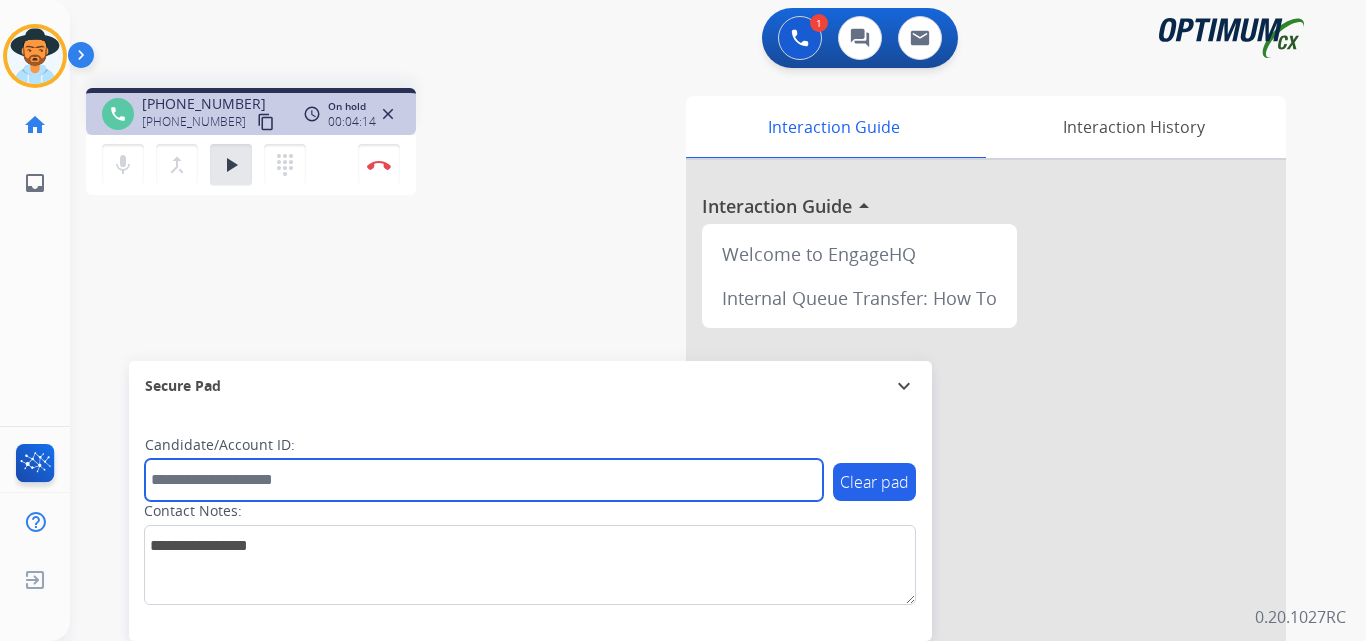 paste on "*******" 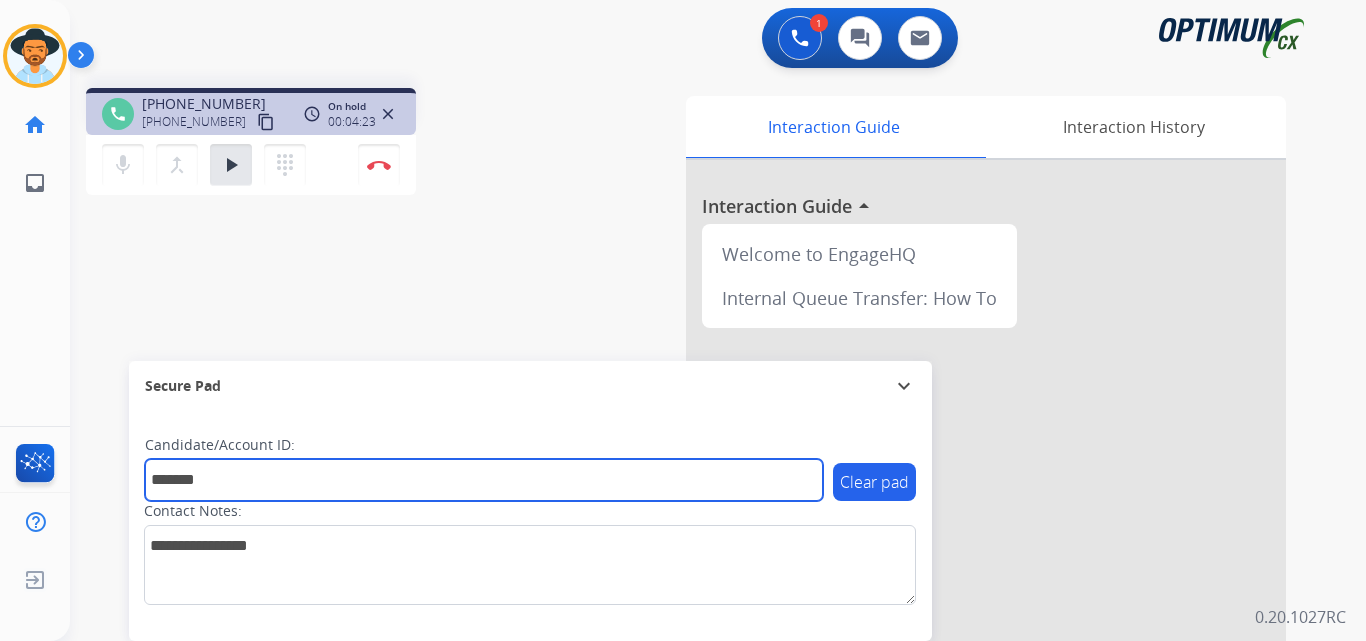 click on "*******" at bounding box center (484, 480) 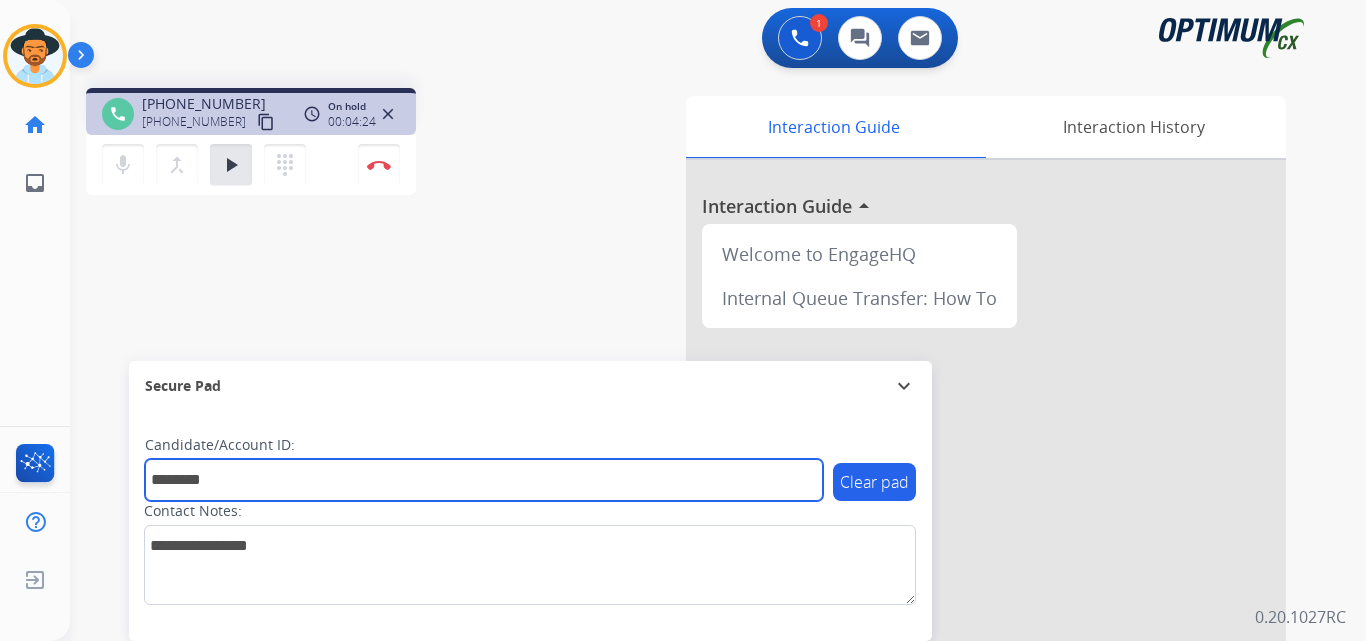 paste on "********" 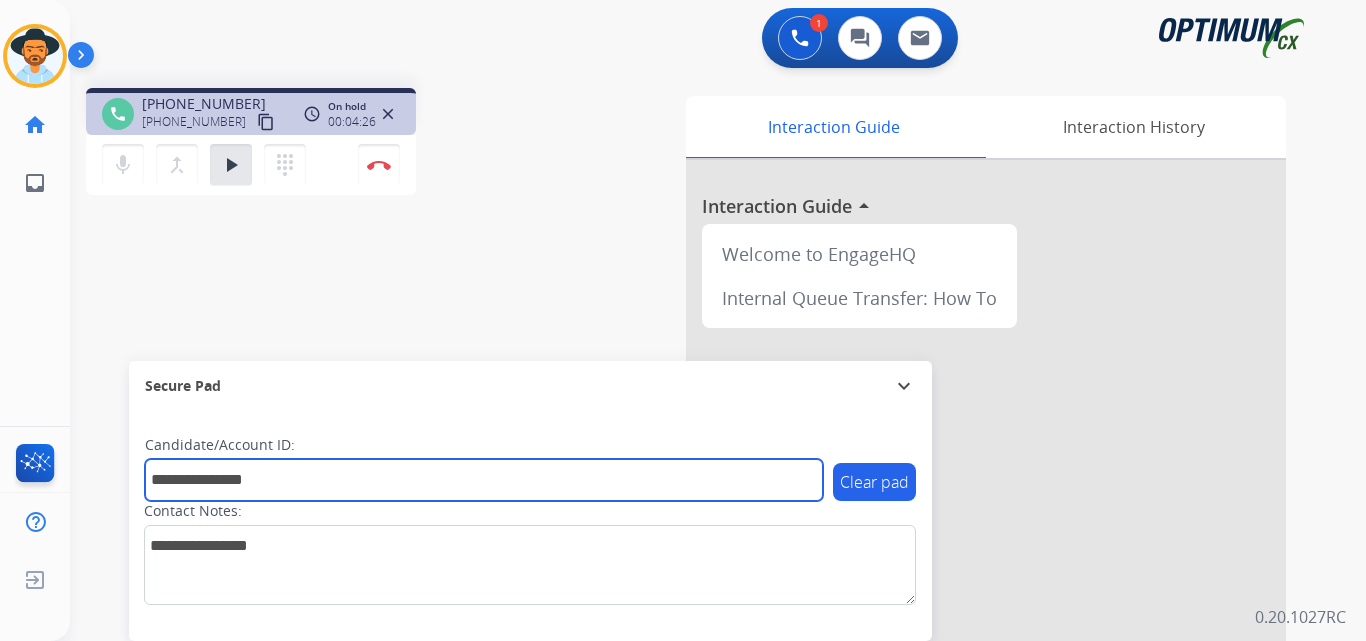 type on "**********" 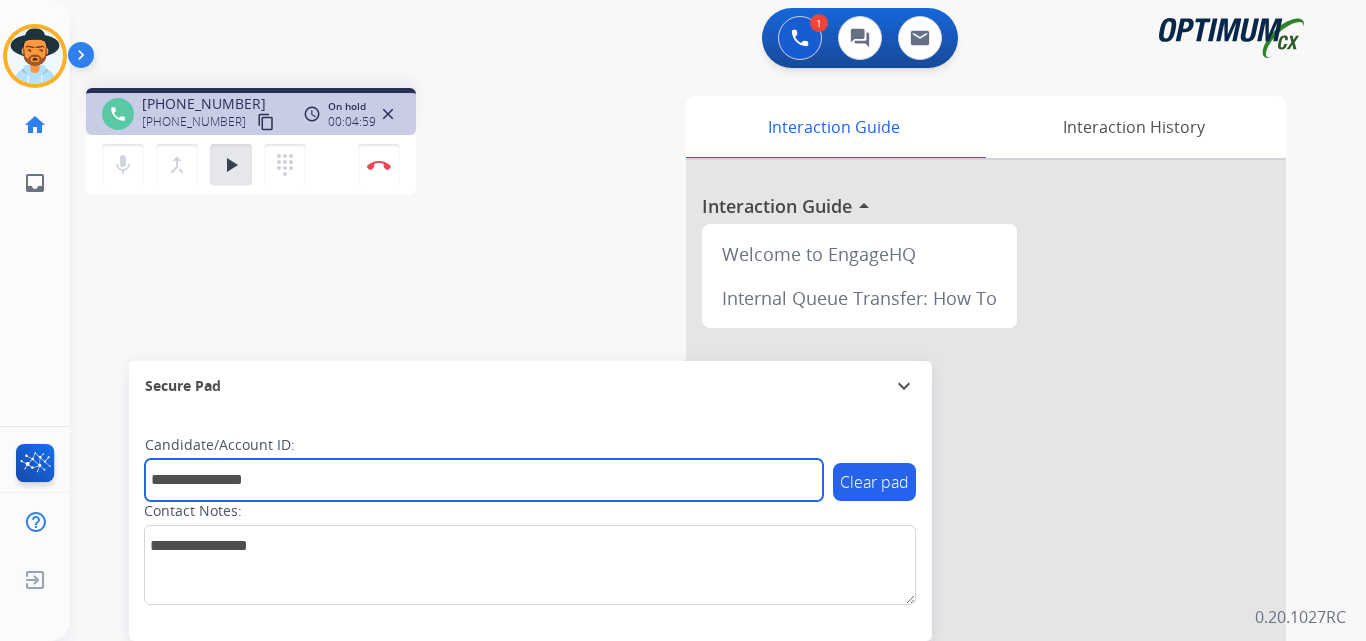click on "**********" at bounding box center (484, 480) 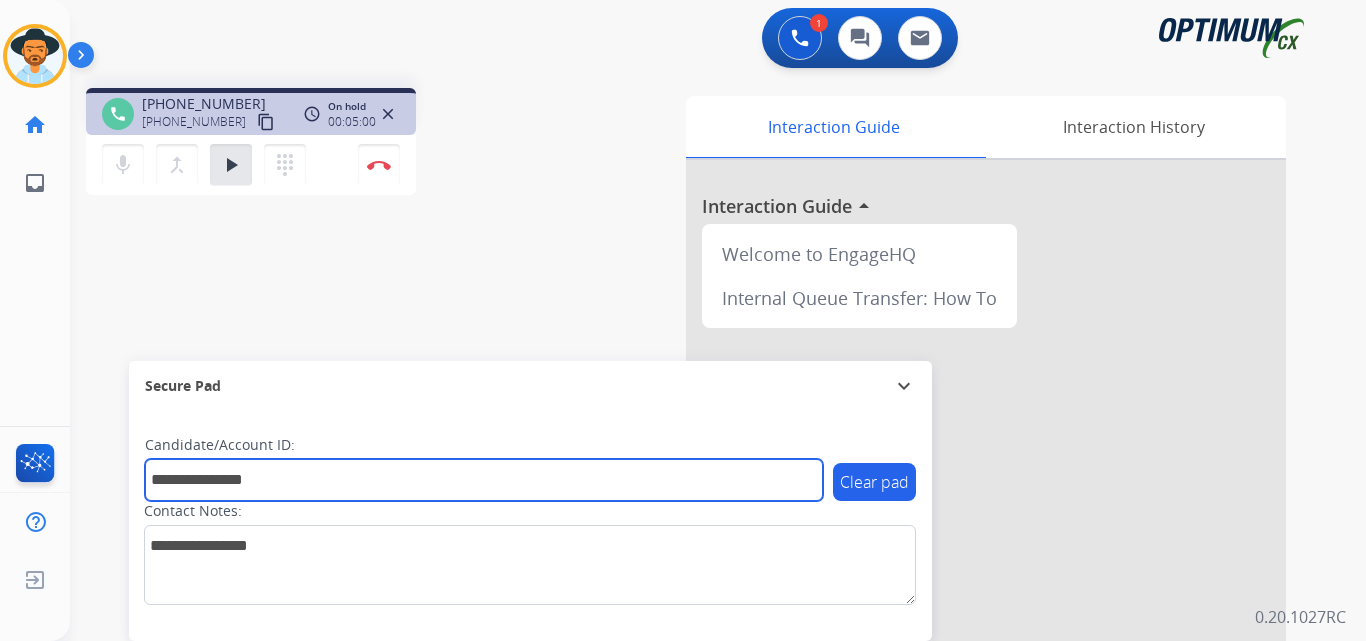 click on "**********" at bounding box center (484, 480) 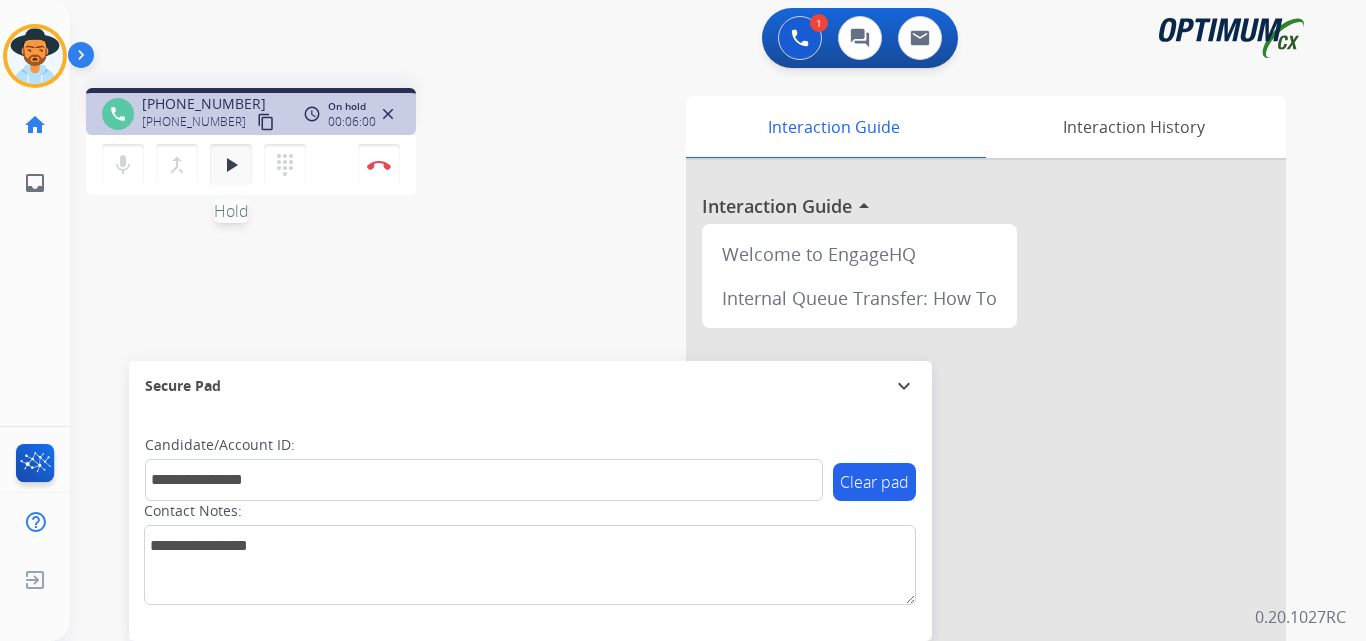 click on "play_arrow" at bounding box center [231, 165] 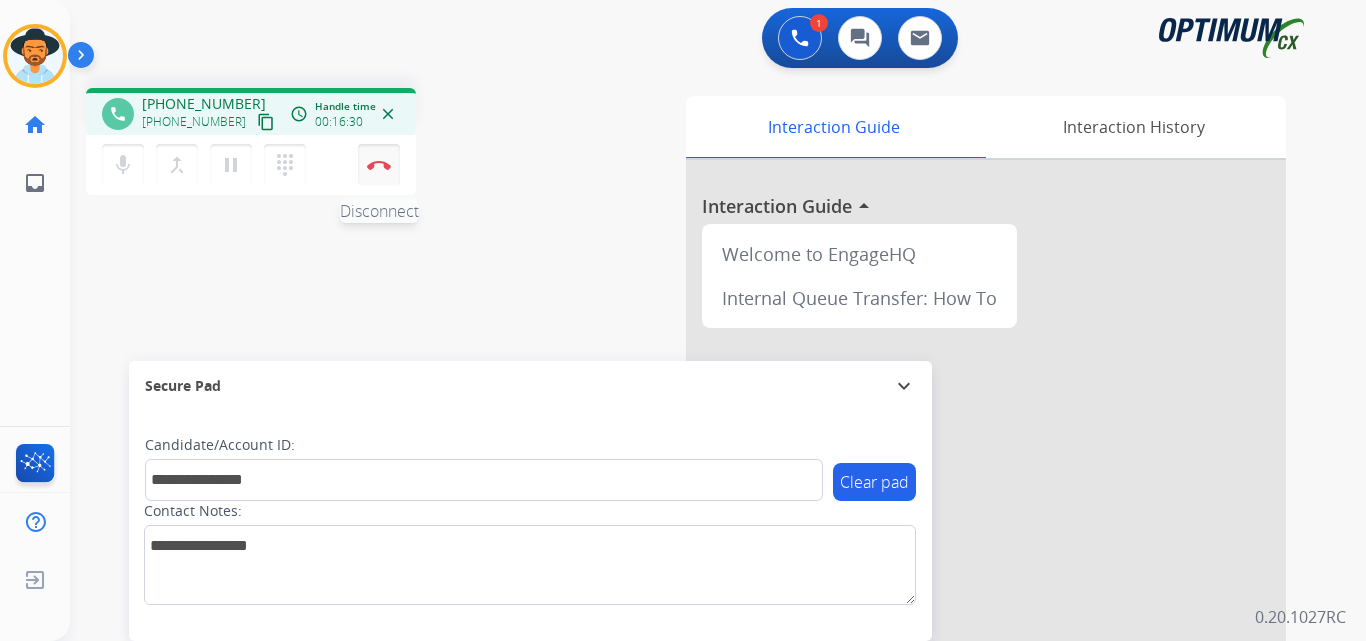 click on "Disconnect" at bounding box center [379, 165] 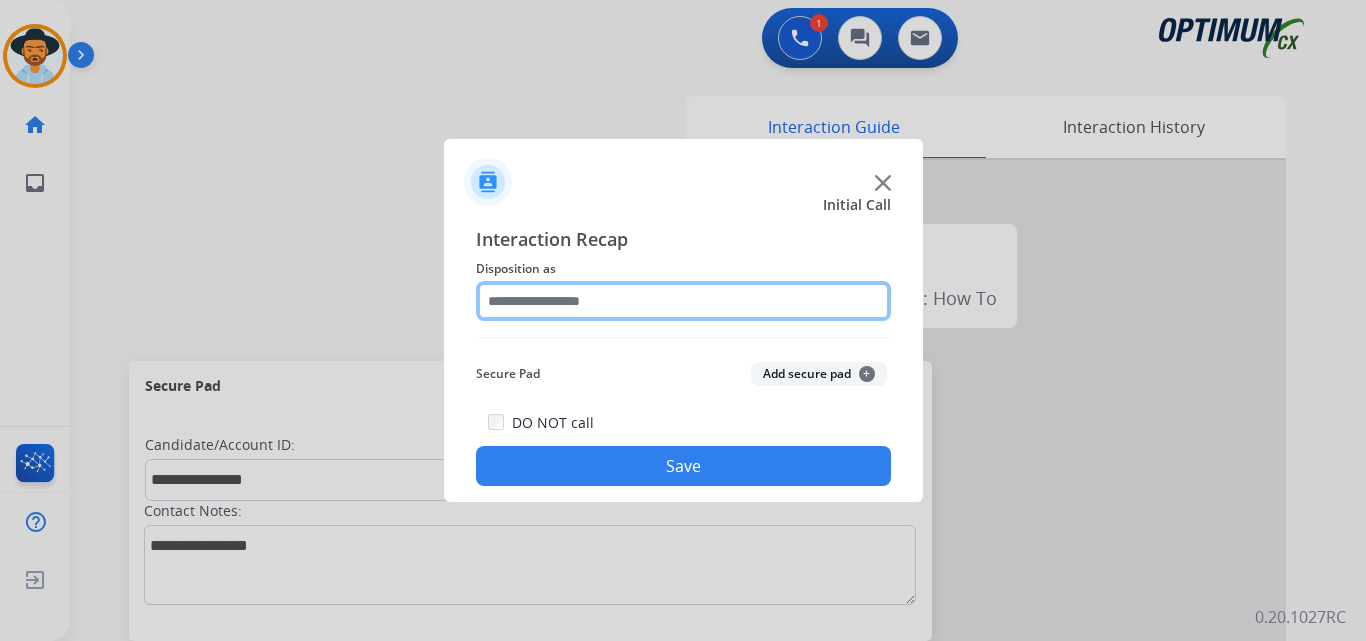 click 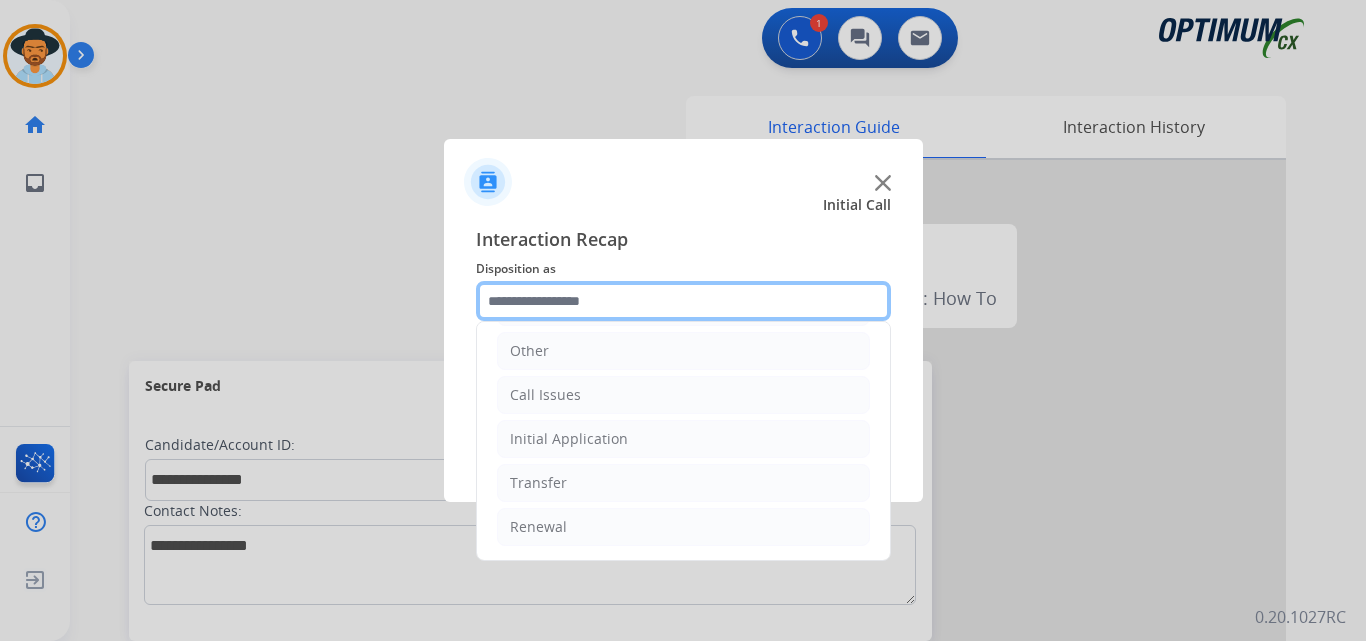 scroll, scrollTop: 0, scrollLeft: 0, axis: both 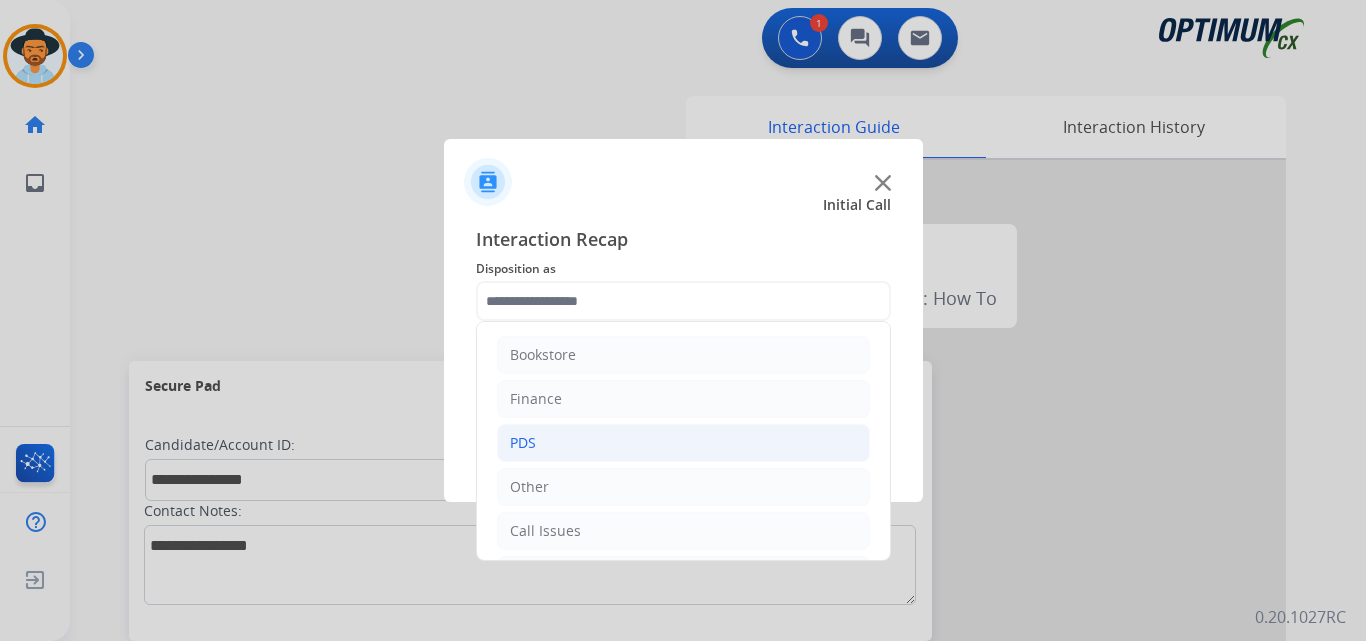 click on "PDS" 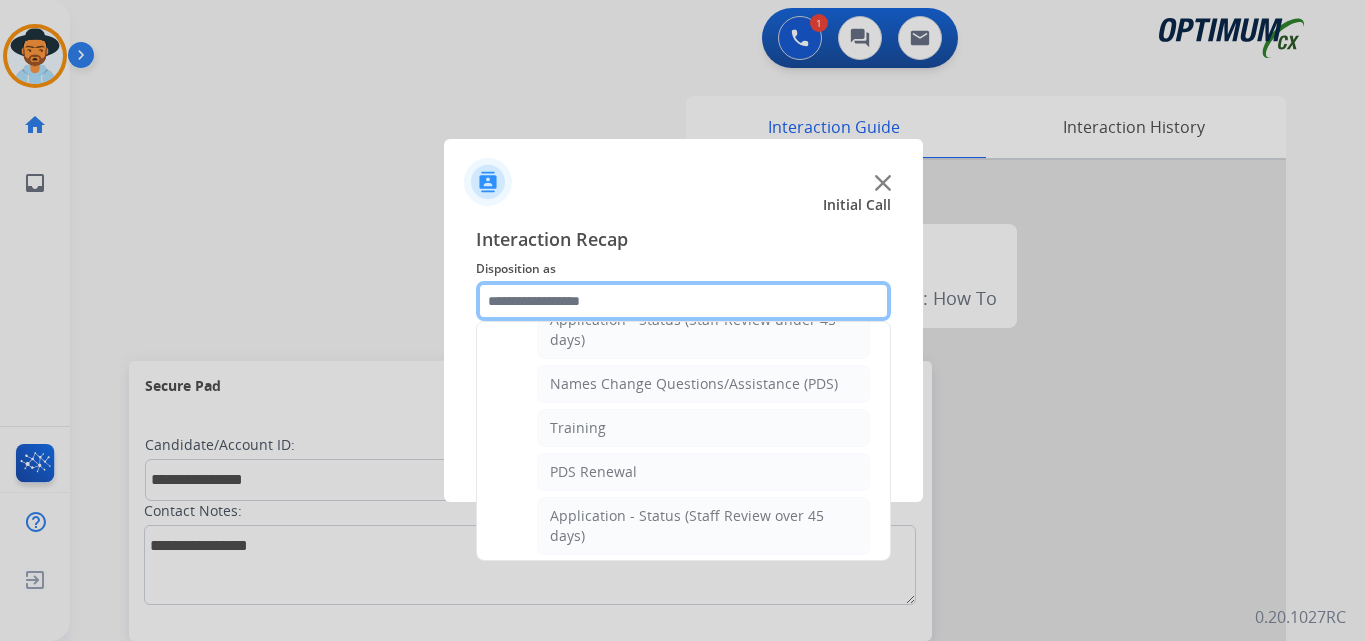 scroll, scrollTop: 500, scrollLeft: 0, axis: vertical 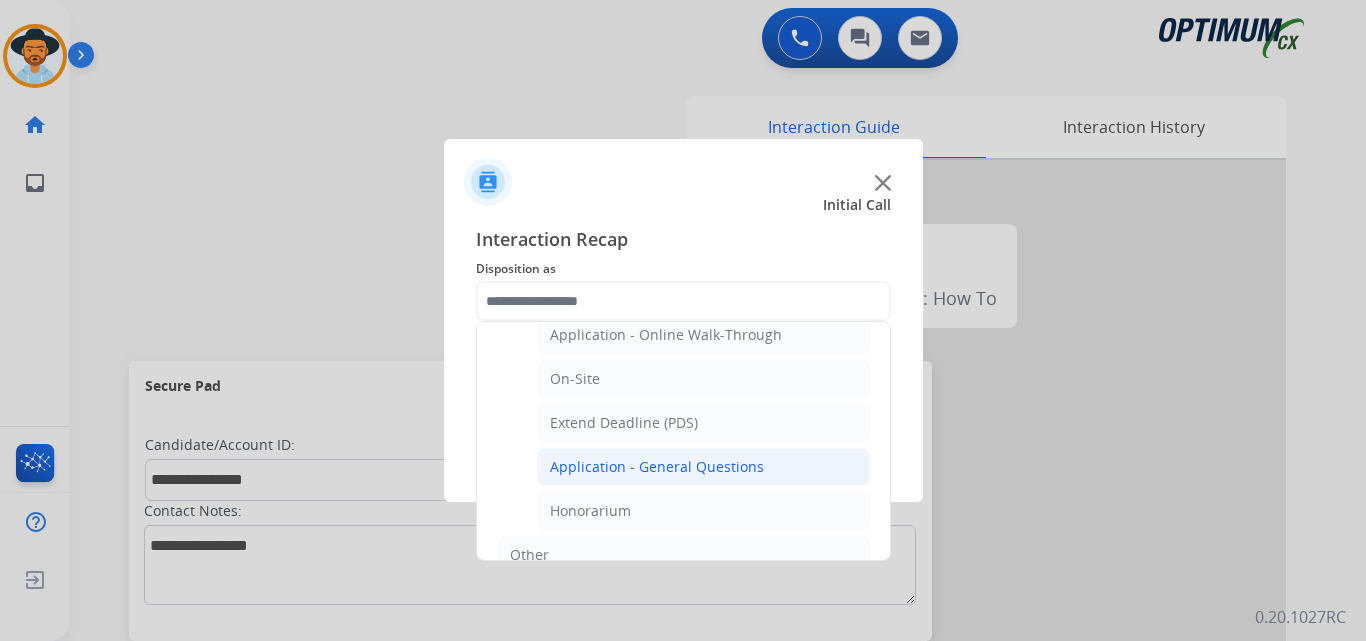 click on "Application - General Questions" 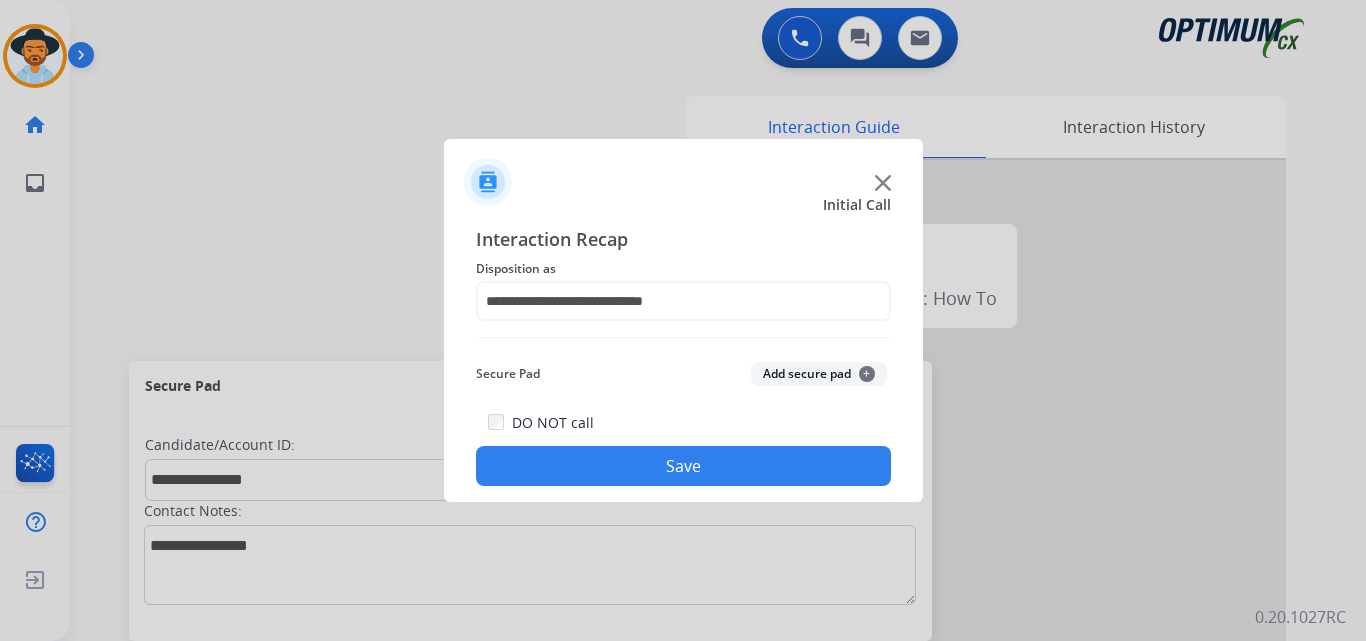 click on "Save" 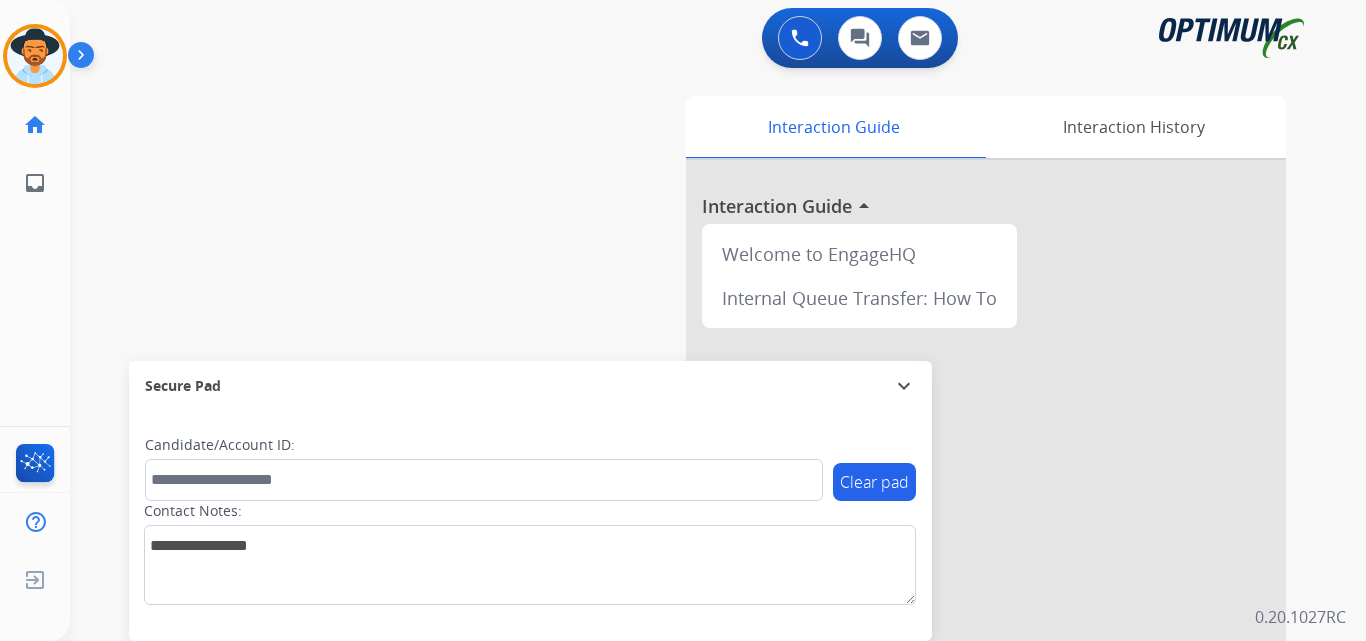 click on "swap_horiz Break voice bridge close_fullscreen Connect 3-Way Call merge_type Separate 3-Way Call  Interaction Guide   Interaction History  Interaction Guide arrow_drop_up  Welcome to EngageHQ   Internal Queue Transfer: How To  Secure Pad expand_more Clear pad Candidate/Account ID: Contact Notes:" at bounding box center (694, 489) 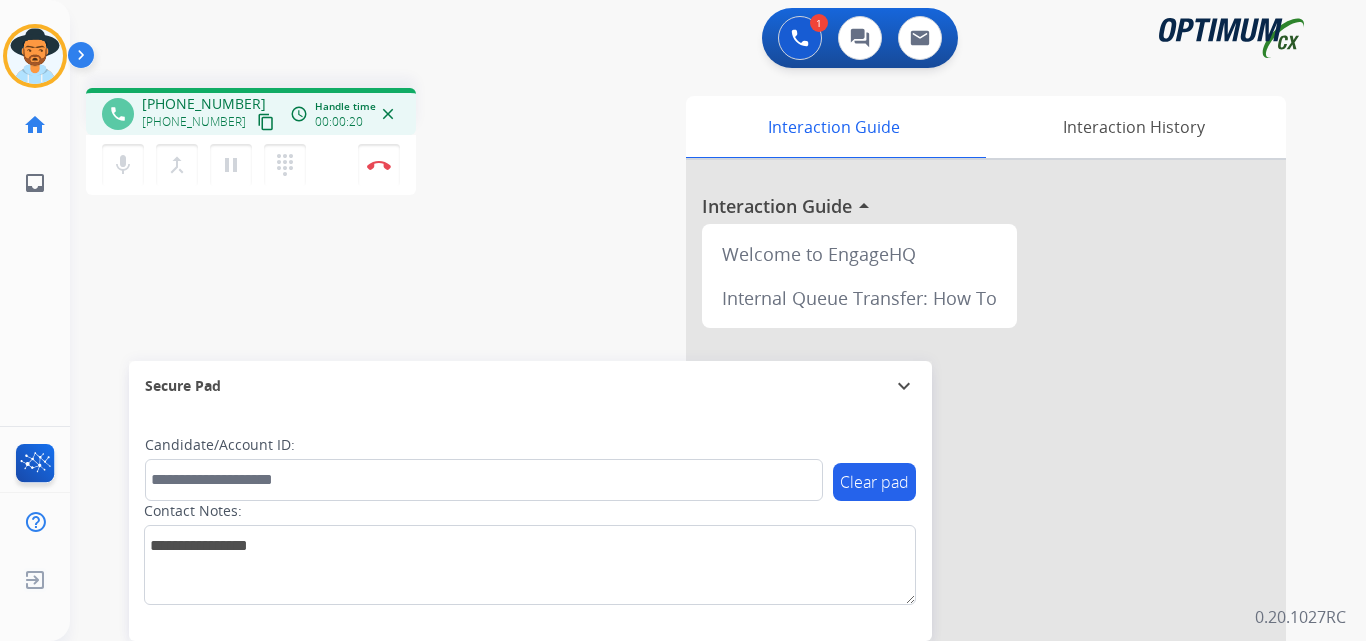 click on "+17088258169" at bounding box center [204, 104] 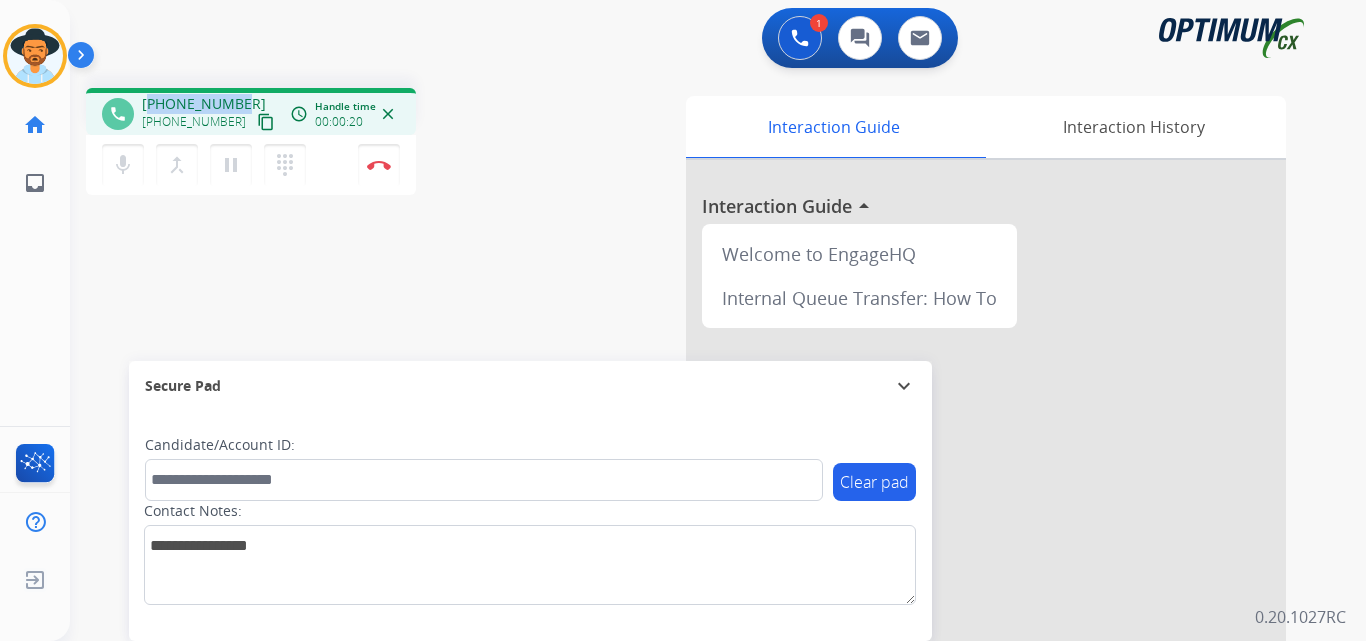 click on "+17088258169" at bounding box center (204, 104) 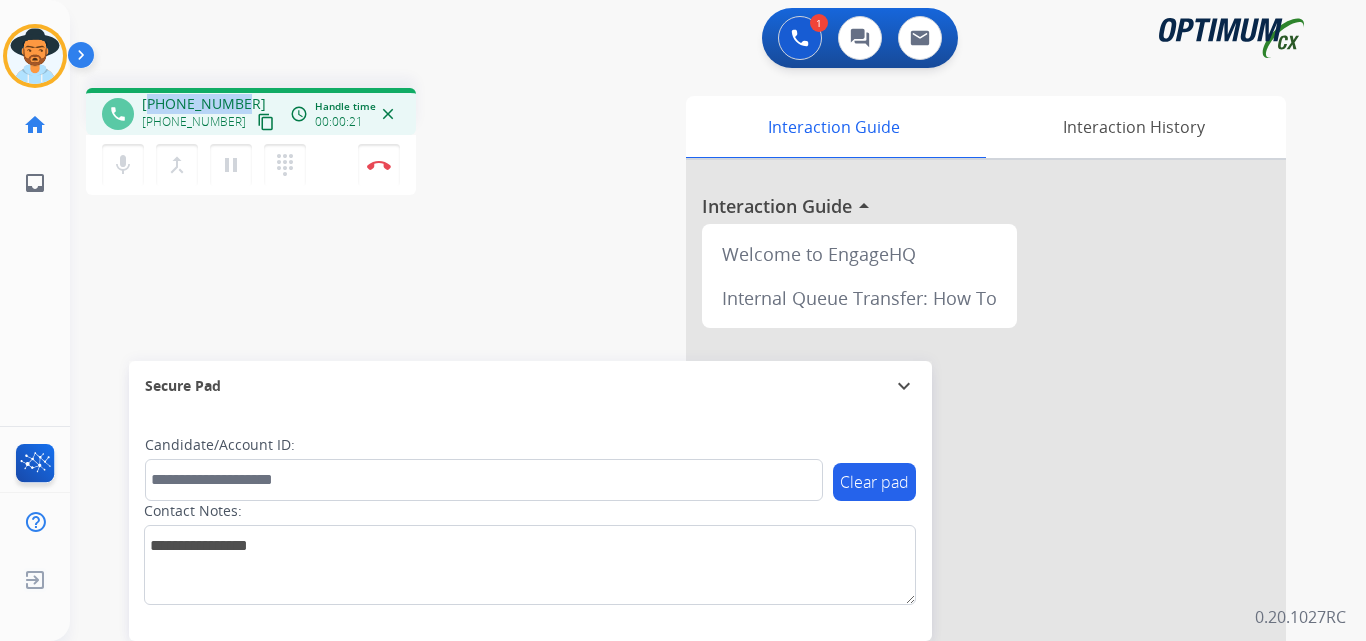 copy on "17088258169" 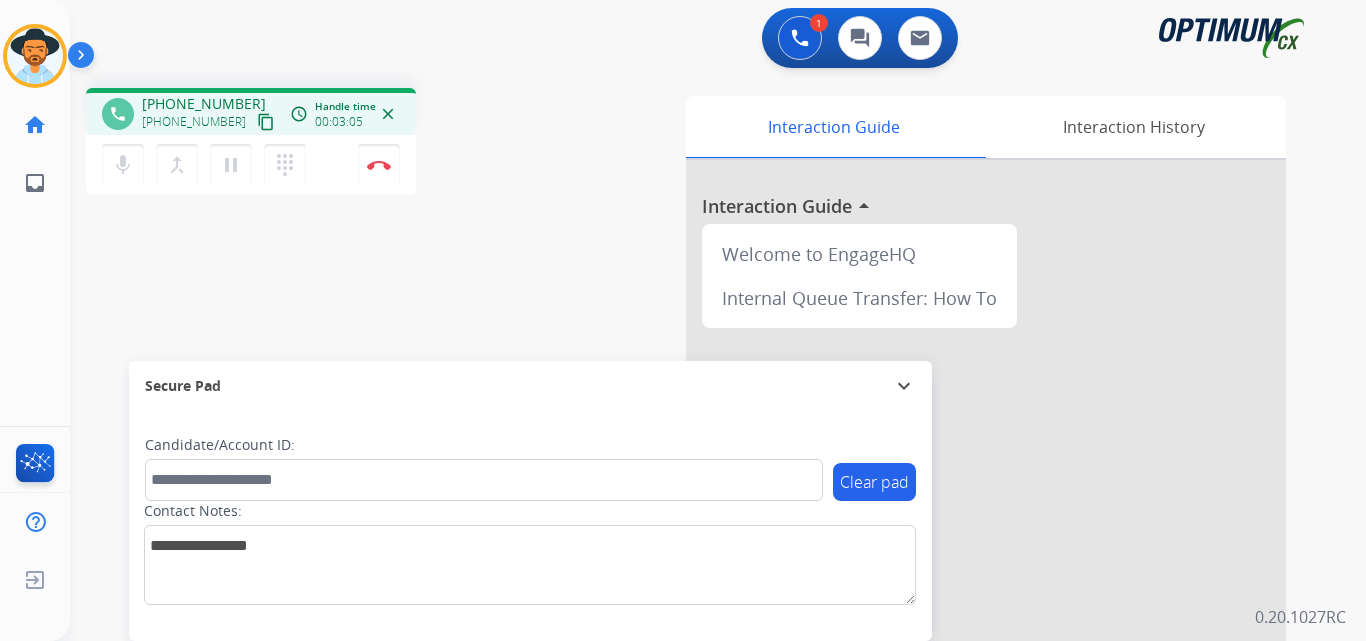 click on "phone +17088258169 +17088258169 content_copy access_time Call metrics Queue   00:09 Hold   00:00 Talk   03:06 Total   03:14 Handle time 00:03:05 close mic Mute merge_type Bridge pause Hold dialpad Dialpad Disconnect swap_horiz Break voice bridge close_fullscreen Connect 3-Way Call merge_type Separate 3-Way Call  Interaction Guide   Interaction History  Interaction Guide arrow_drop_up  Welcome to EngageHQ   Internal Queue Transfer: How To  Secure Pad expand_more Clear pad Candidate/Account ID: Contact Notes:" at bounding box center [694, 489] 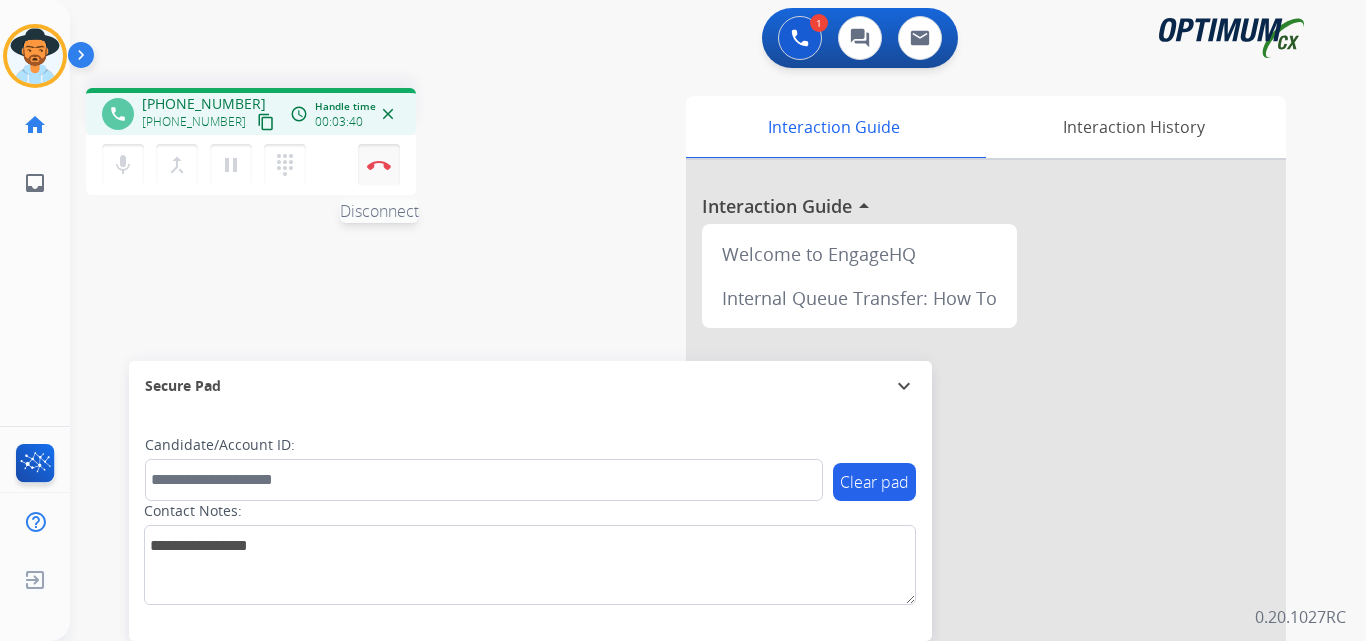click on "Disconnect" at bounding box center (379, 165) 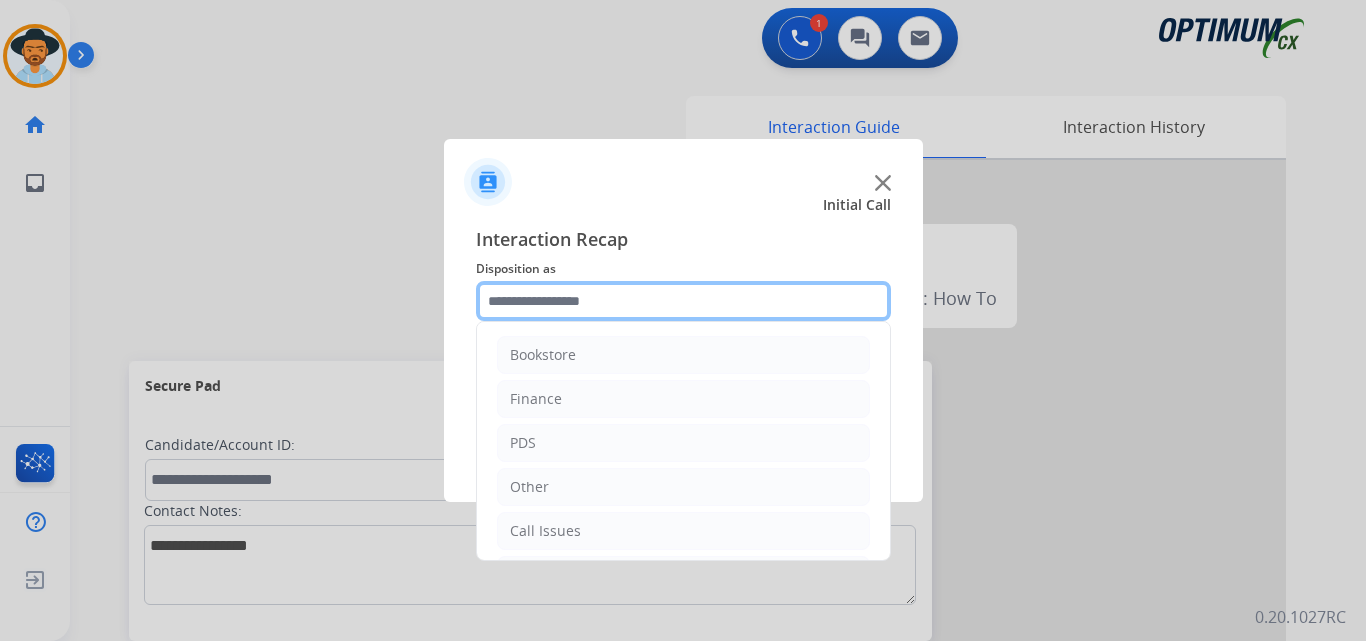 click 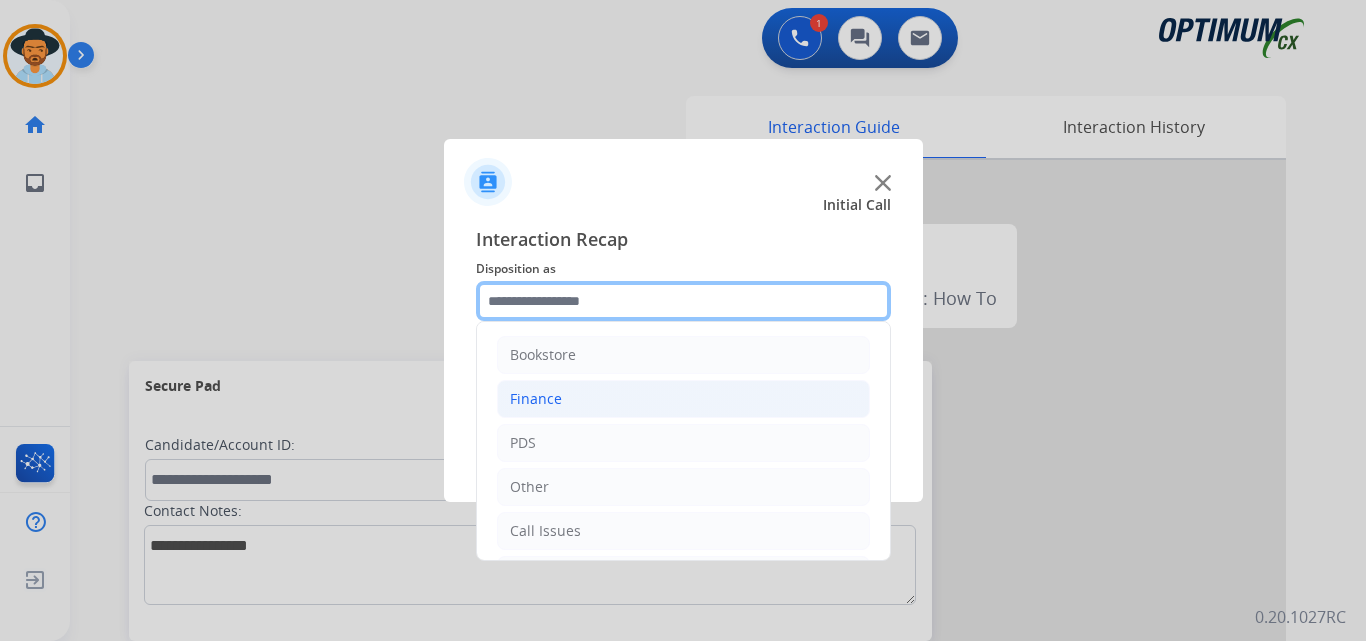 scroll, scrollTop: 136, scrollLeft: 0, axis: vertical 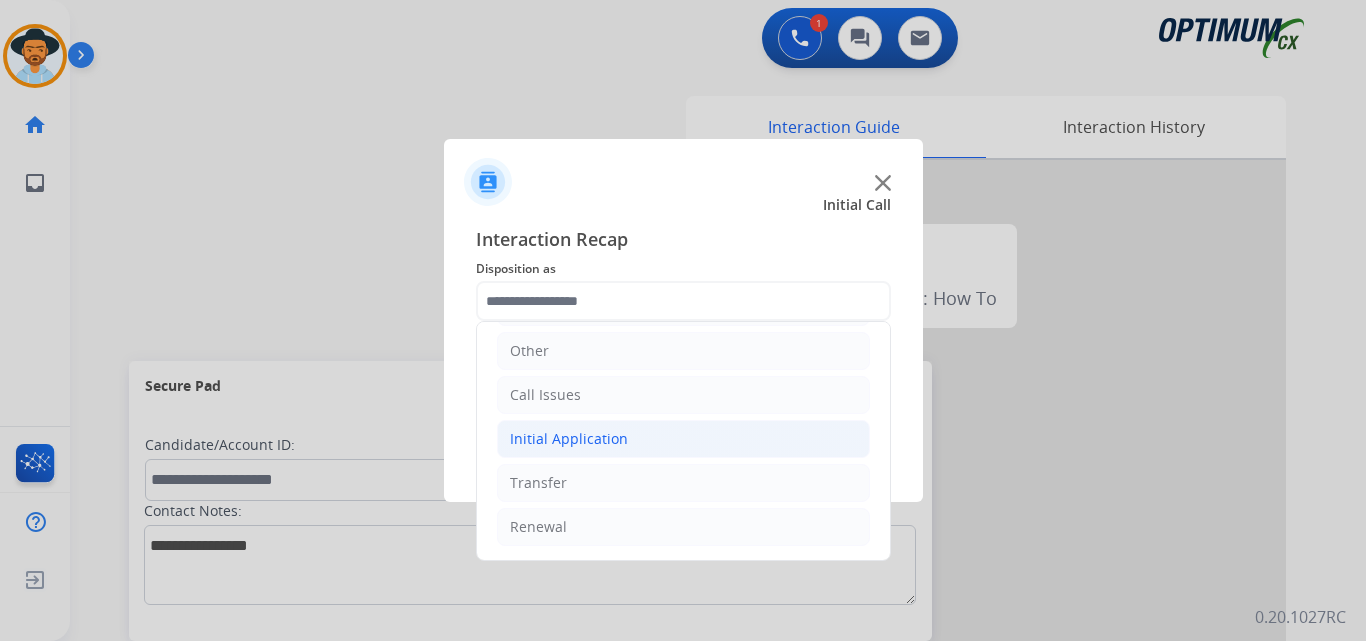 click on "Initial Application" 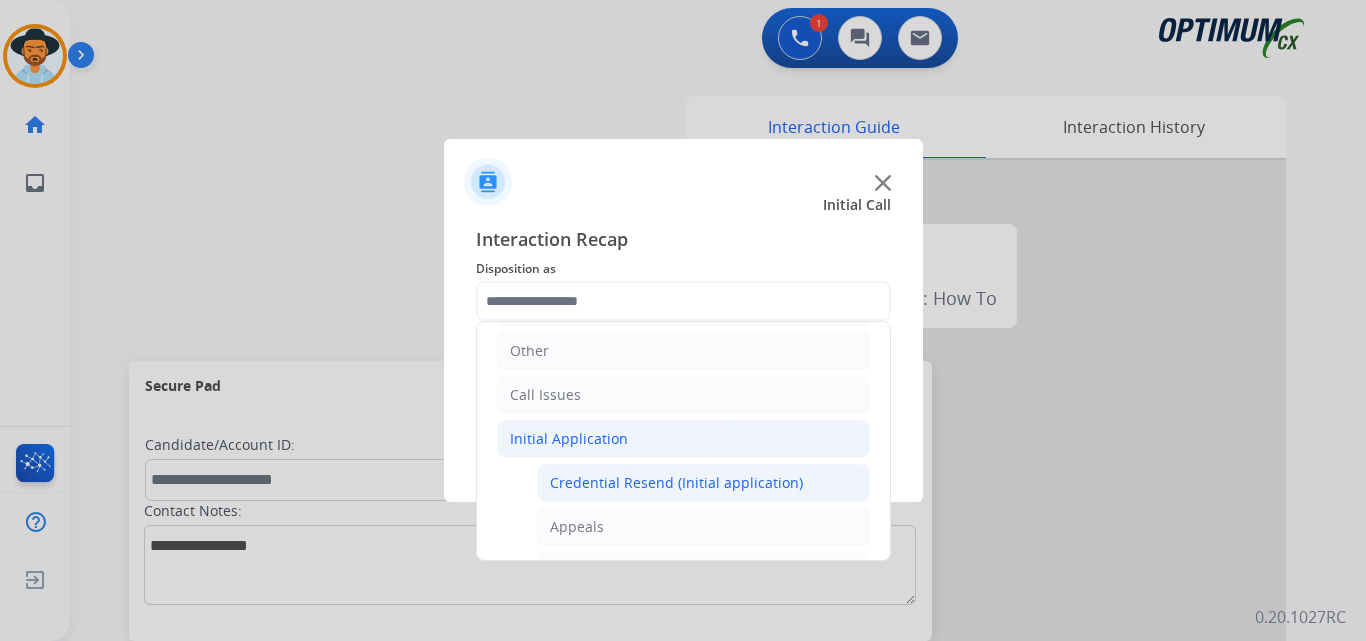 click on "Credential Resend (Initial application)" 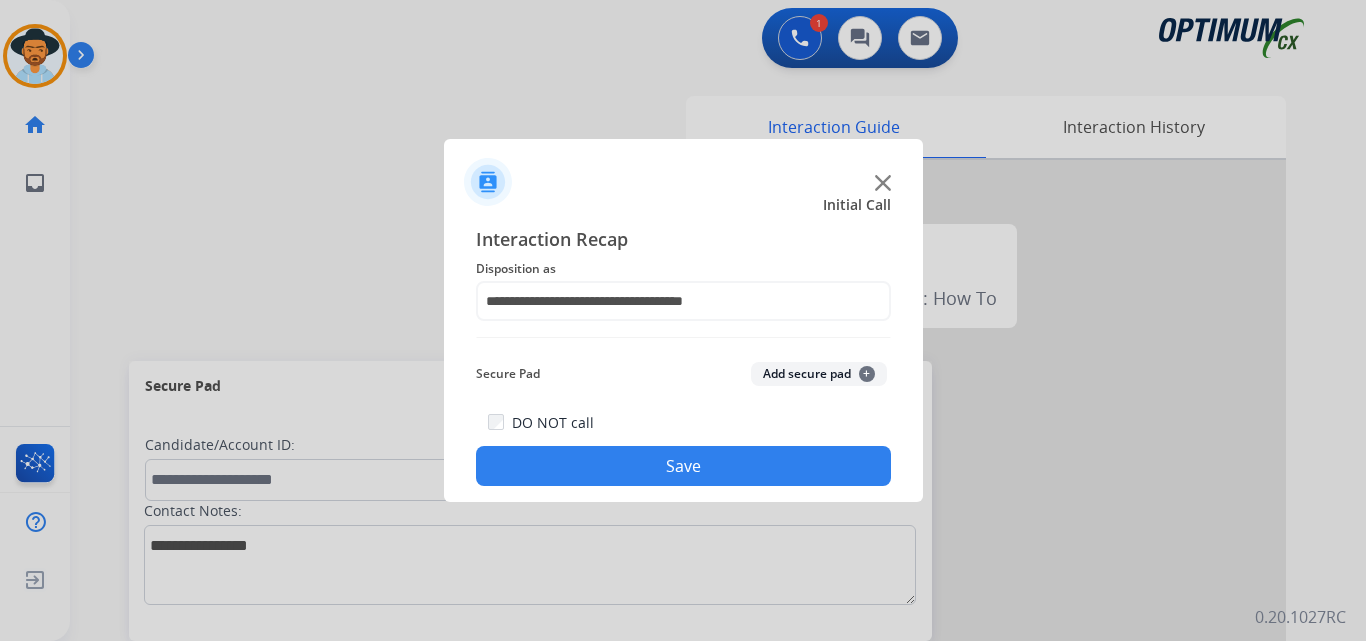 click on "Save" 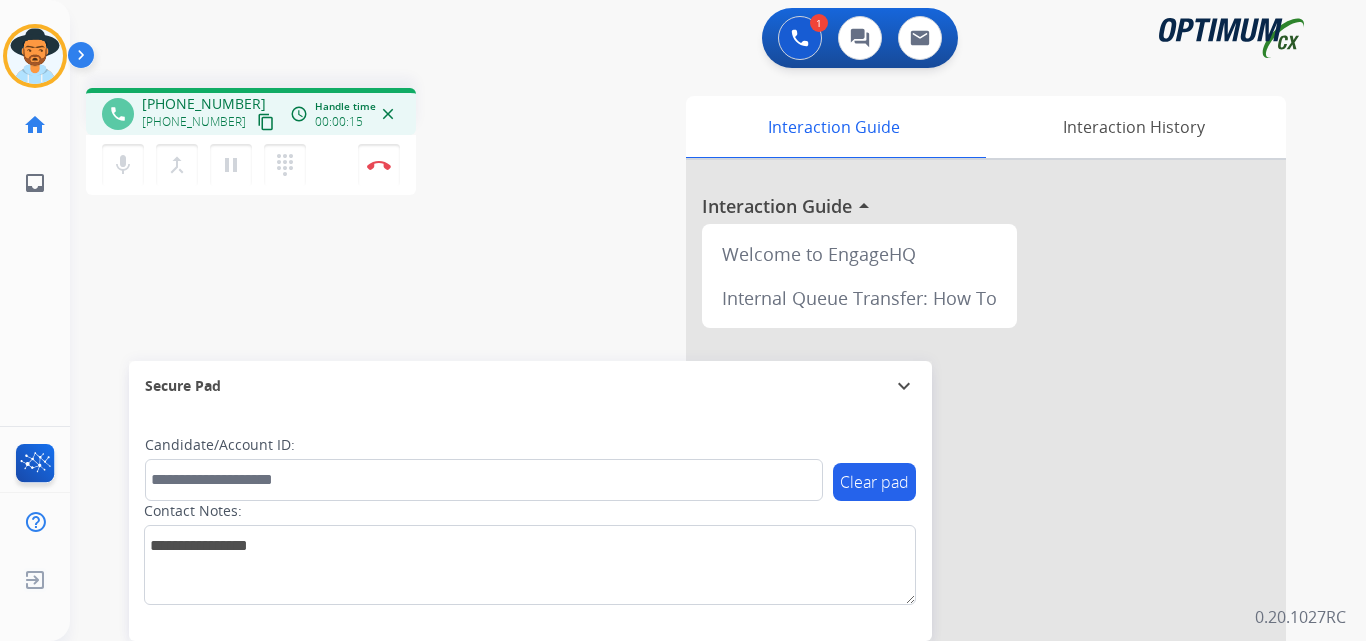 click on "+16126013446" at bounding box center [204, 104] 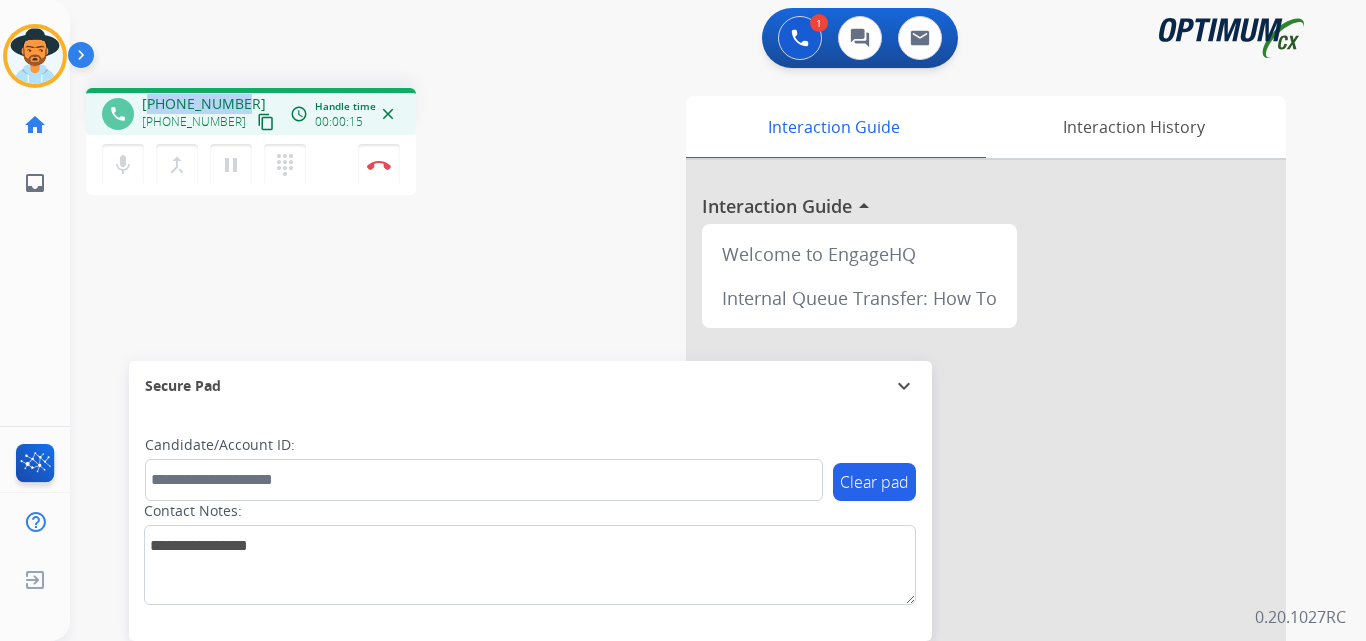 click on "+16126013446" at bounding box center [204, 104] 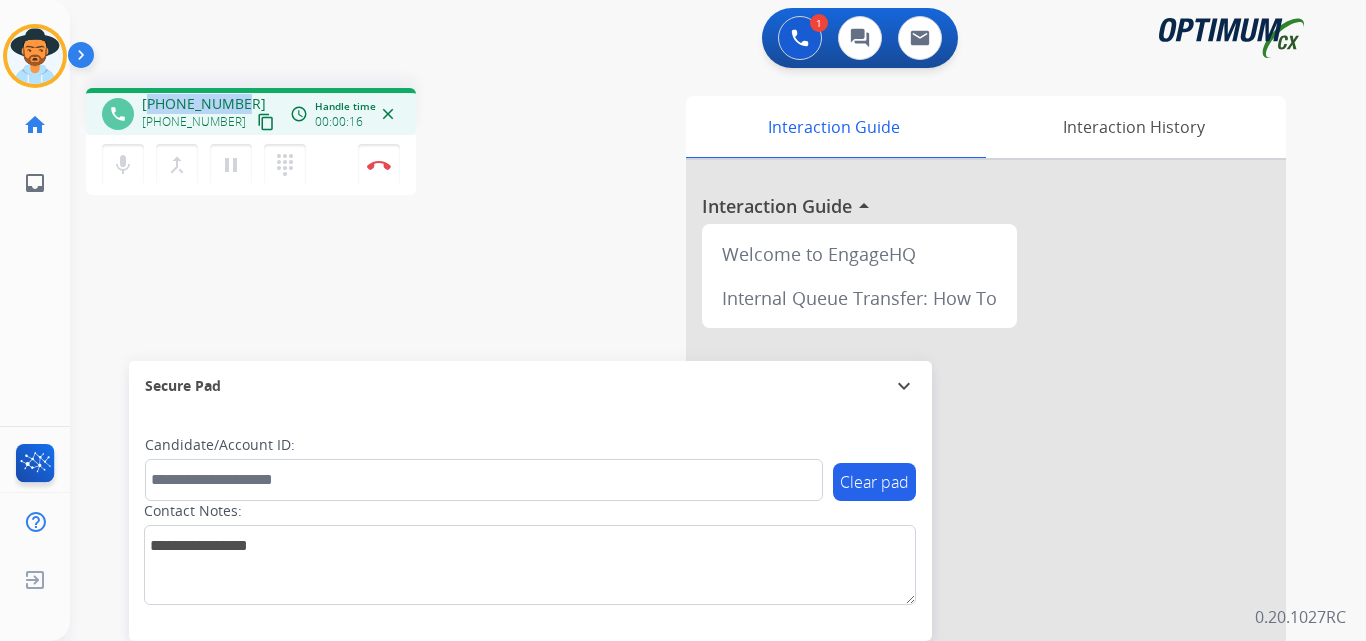 copy on "16126013446" 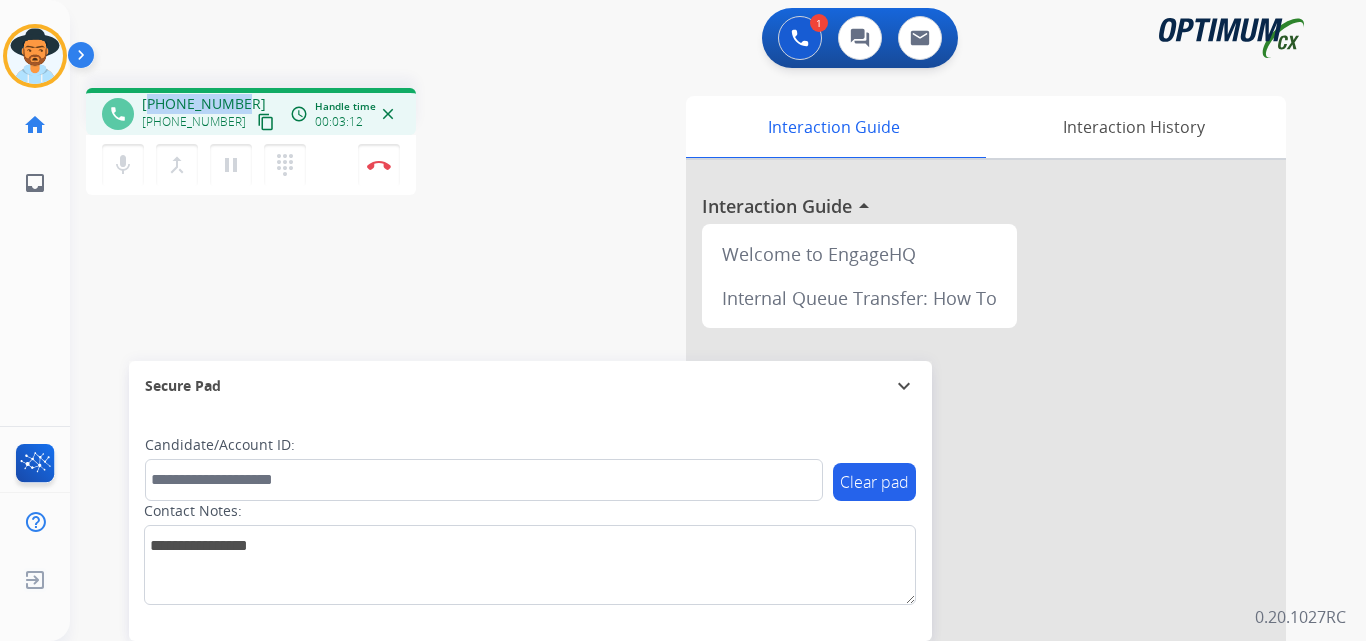 copy on "16126013446" 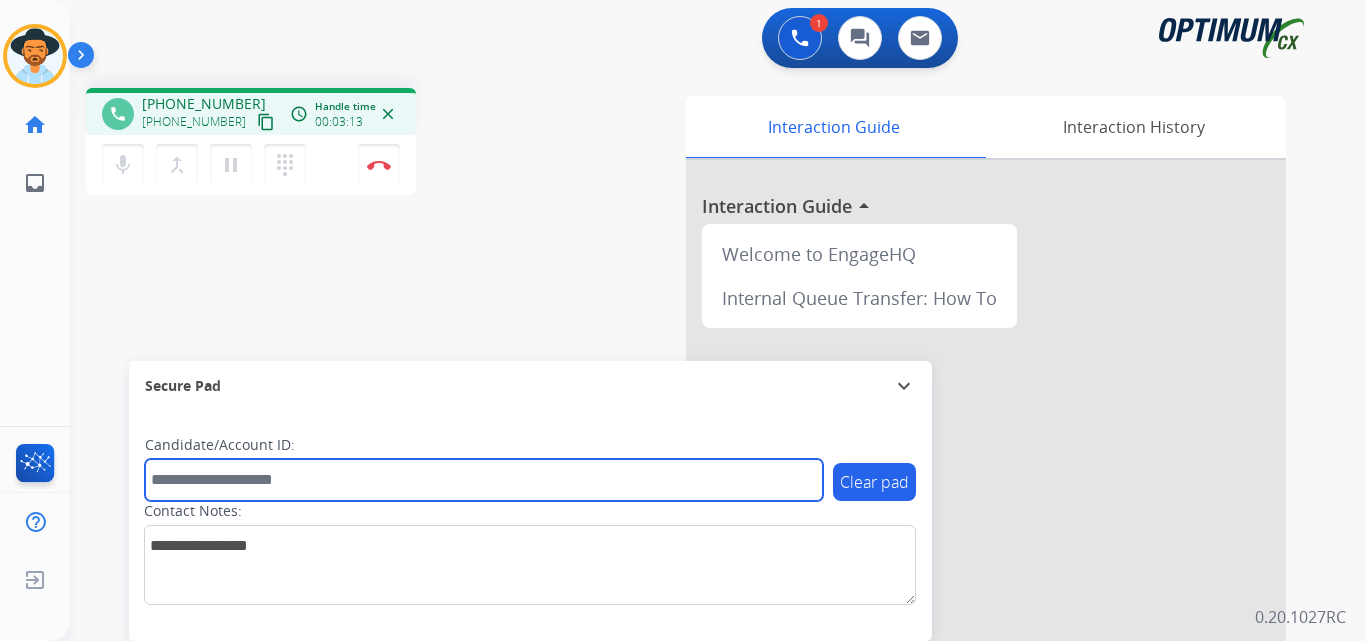 click at bounding box center (484, 480) 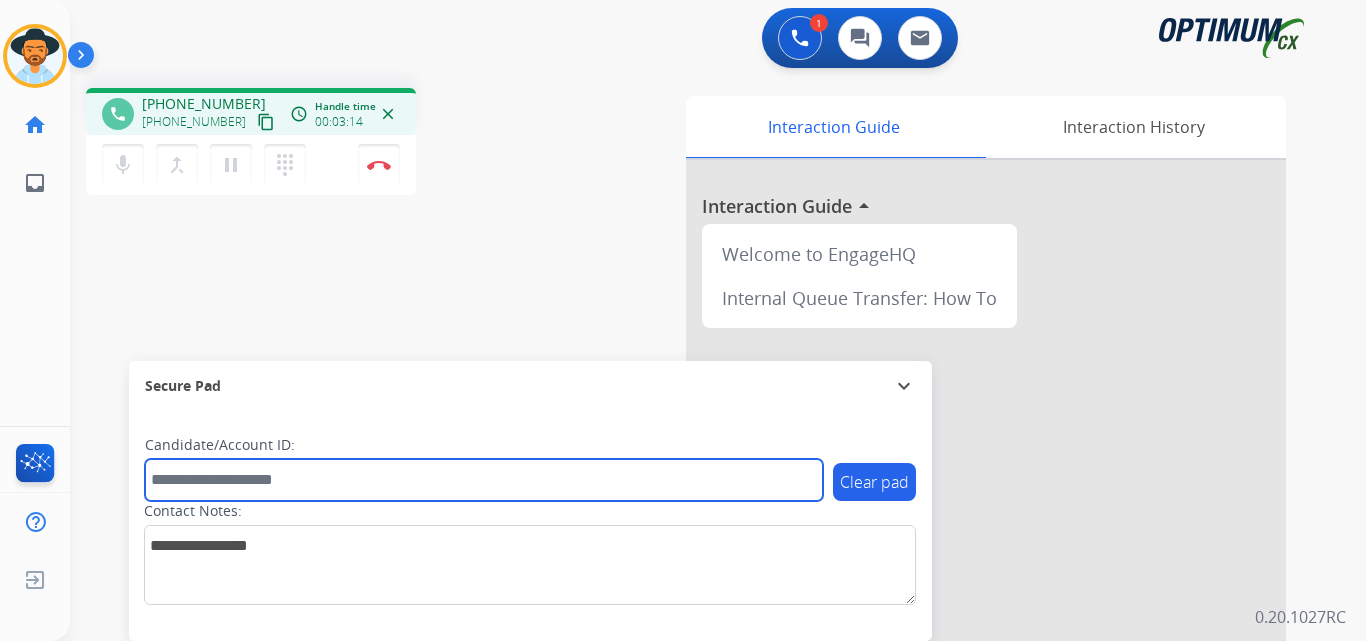 paste on "**********" 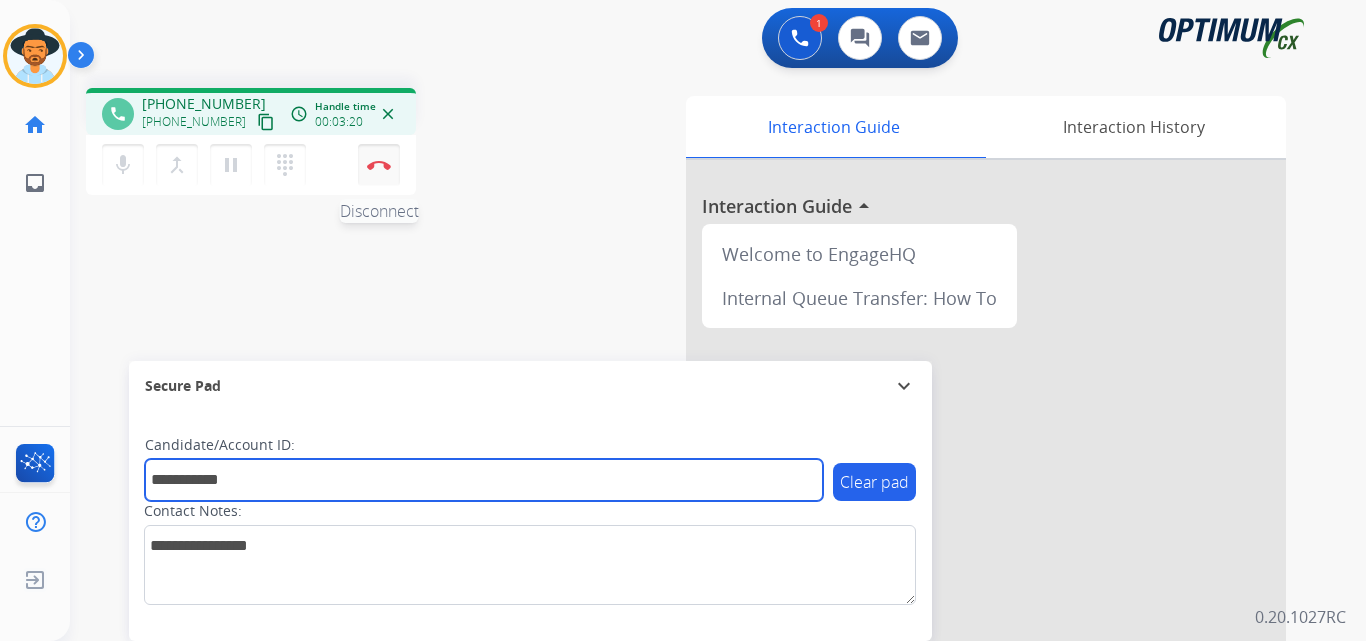 type on "**********" 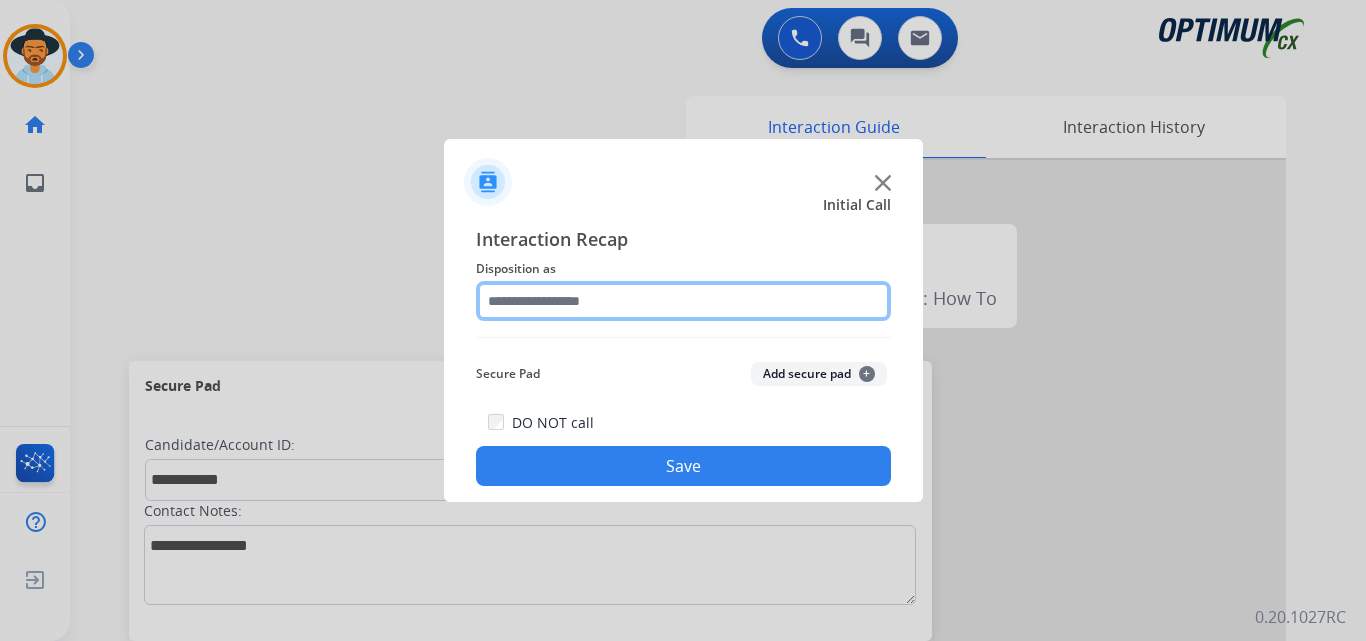 click 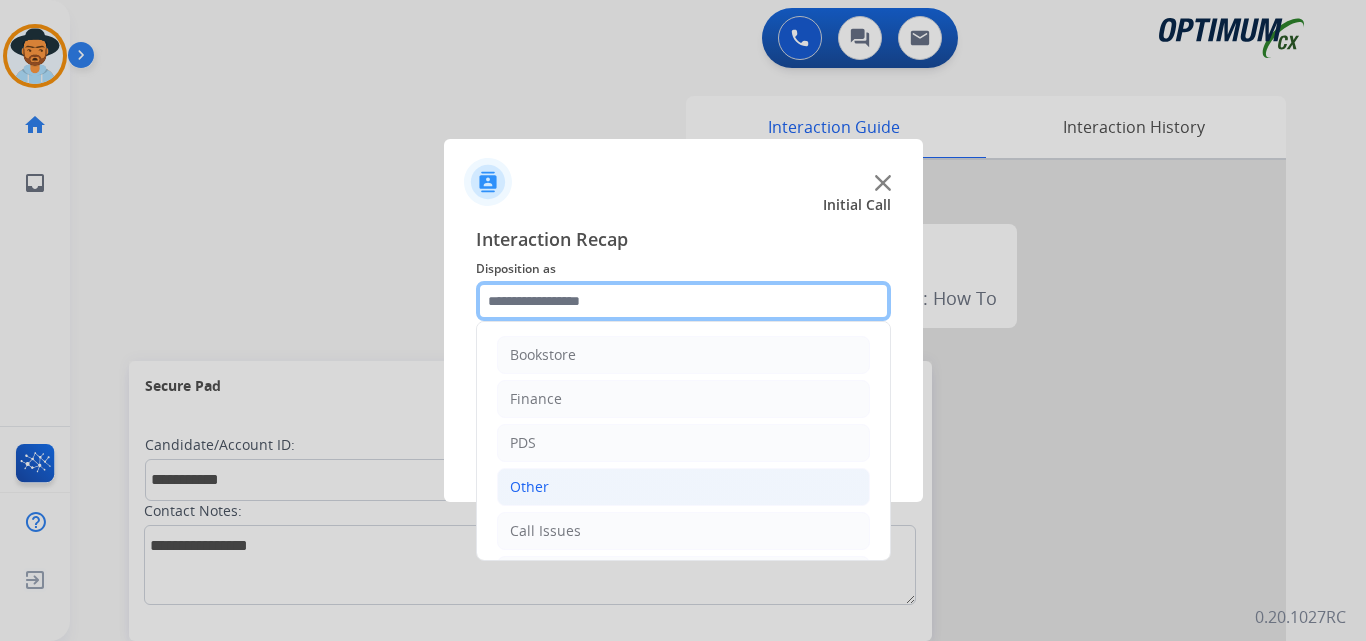 scroll, scrollTop: 136, scrollLeft: 0, axis: vertical 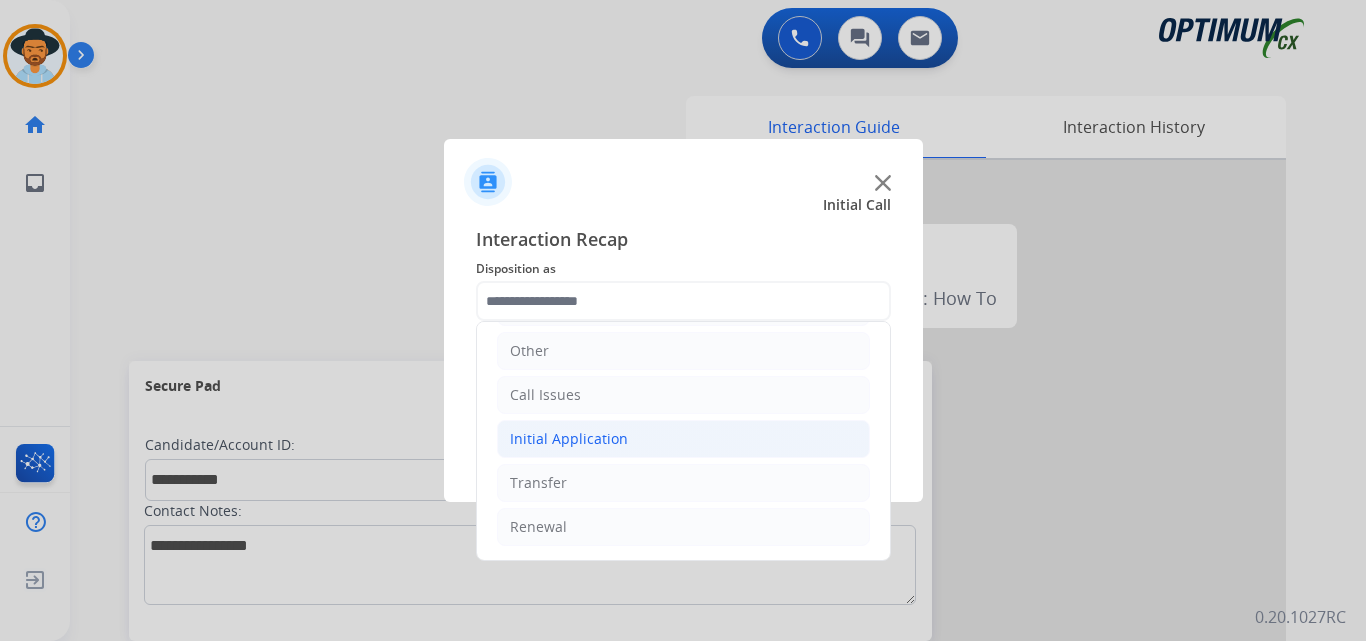 click on "Initial Application" 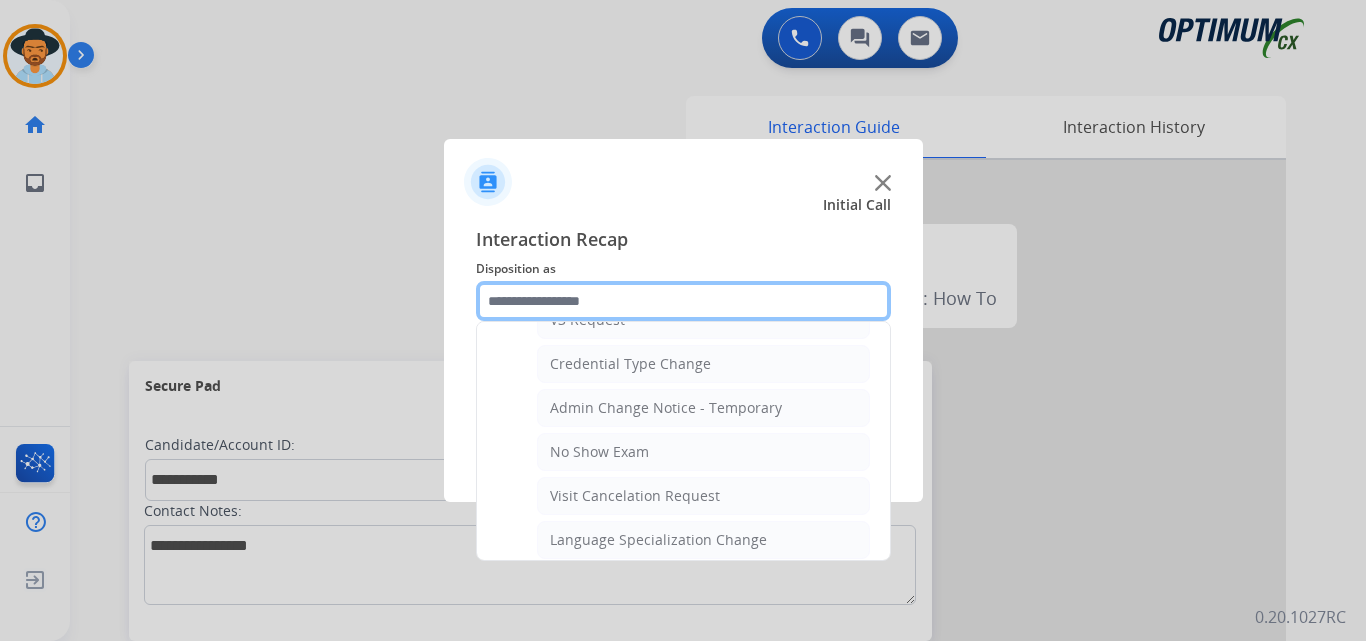 scroll, scrollTop: 1136, scrollLeft: 0, axis: vertical 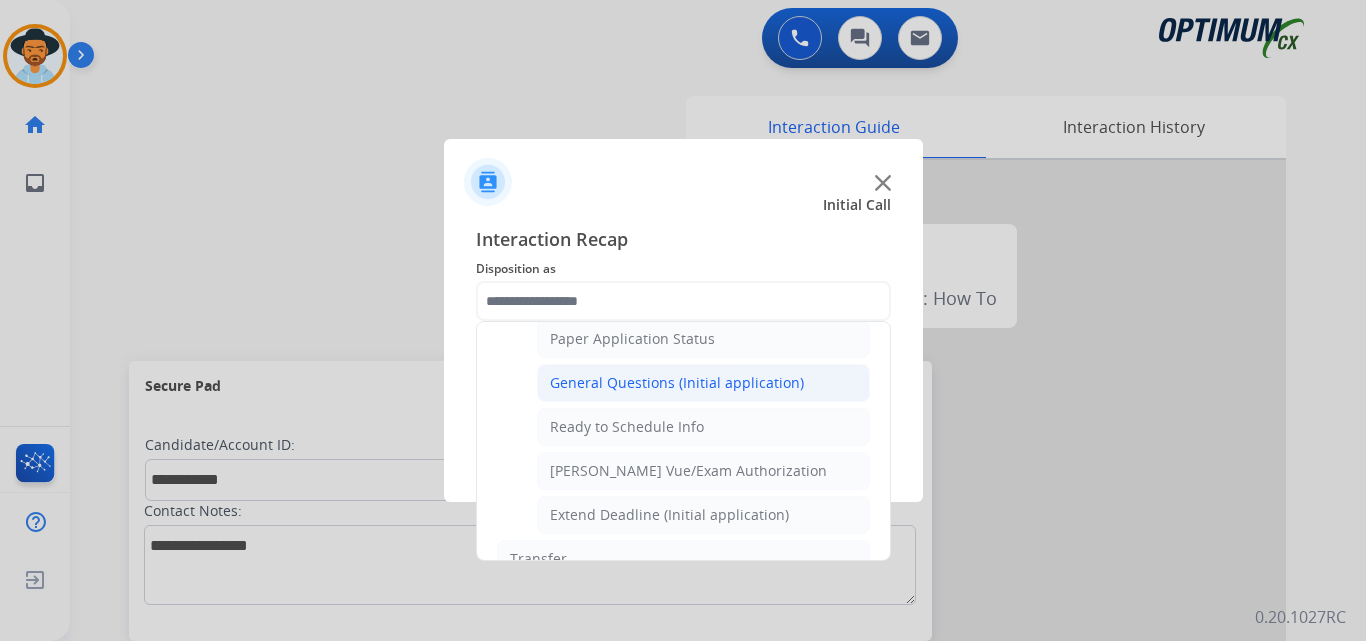 click on "General Questions (Initial application)" 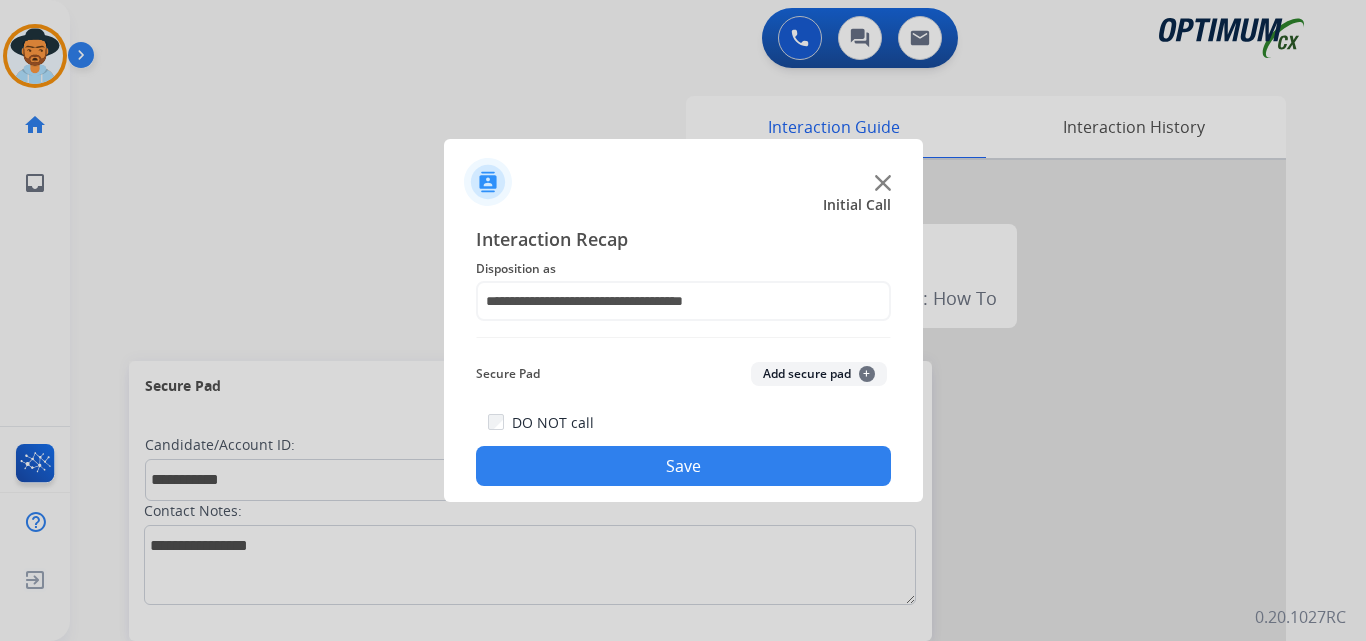 click on "Save" 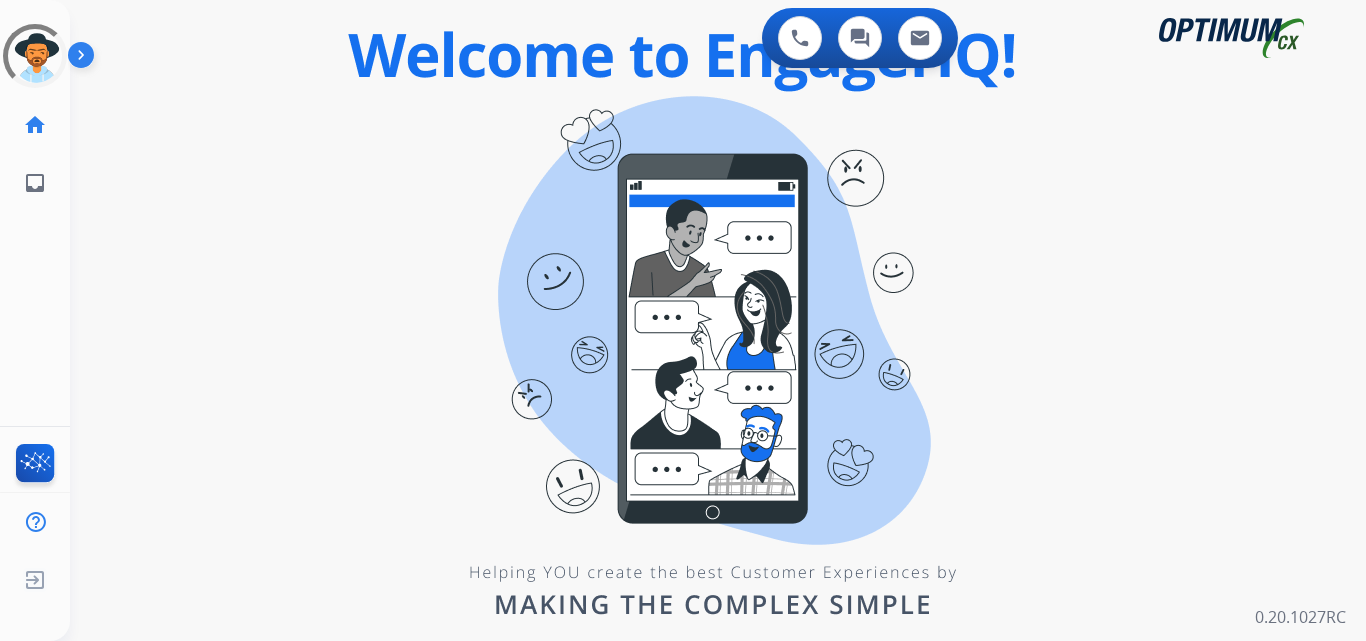 scroll, scrollTop: 0, scrollLeft: 0, axis: both 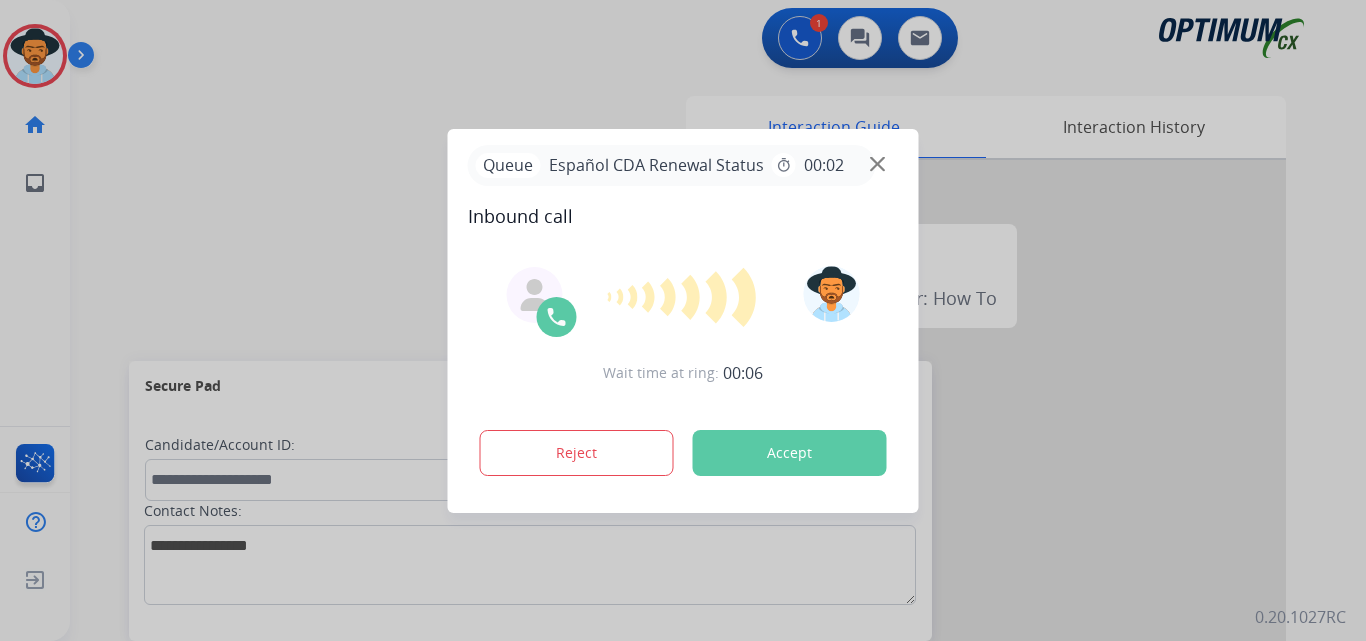 click at bounding box center (683, 320) 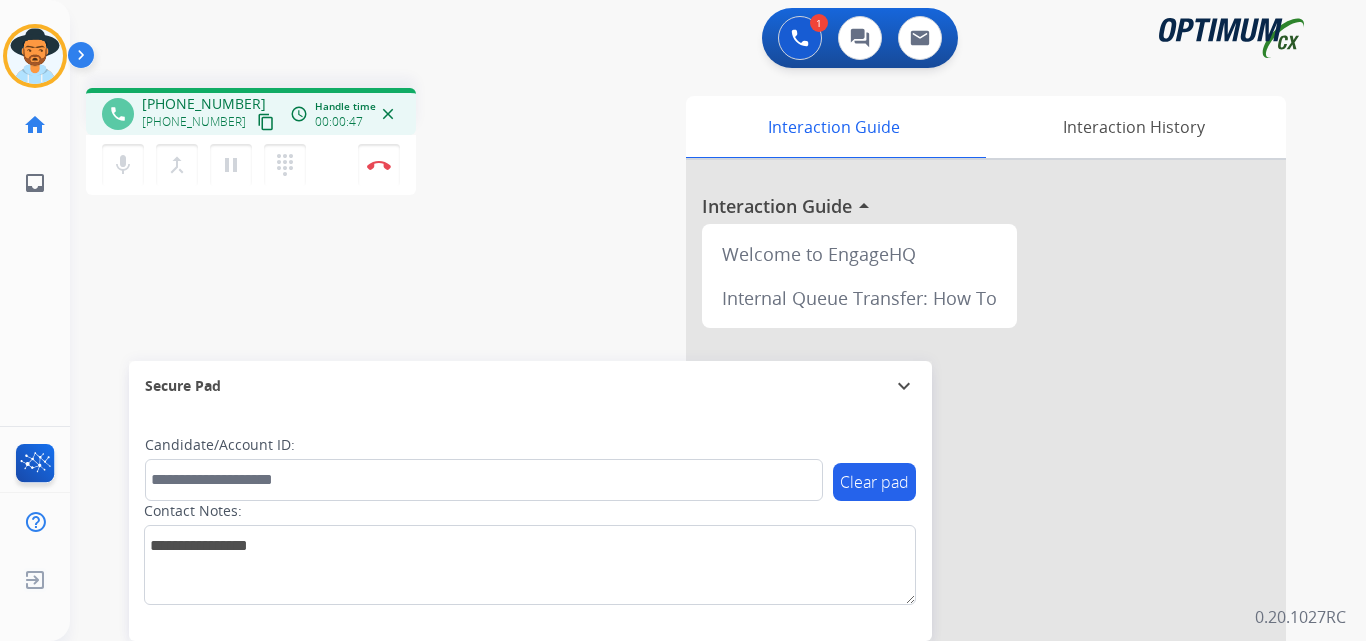 click on "[PHONE_NUMBER]" at bounding box center (204, 104) 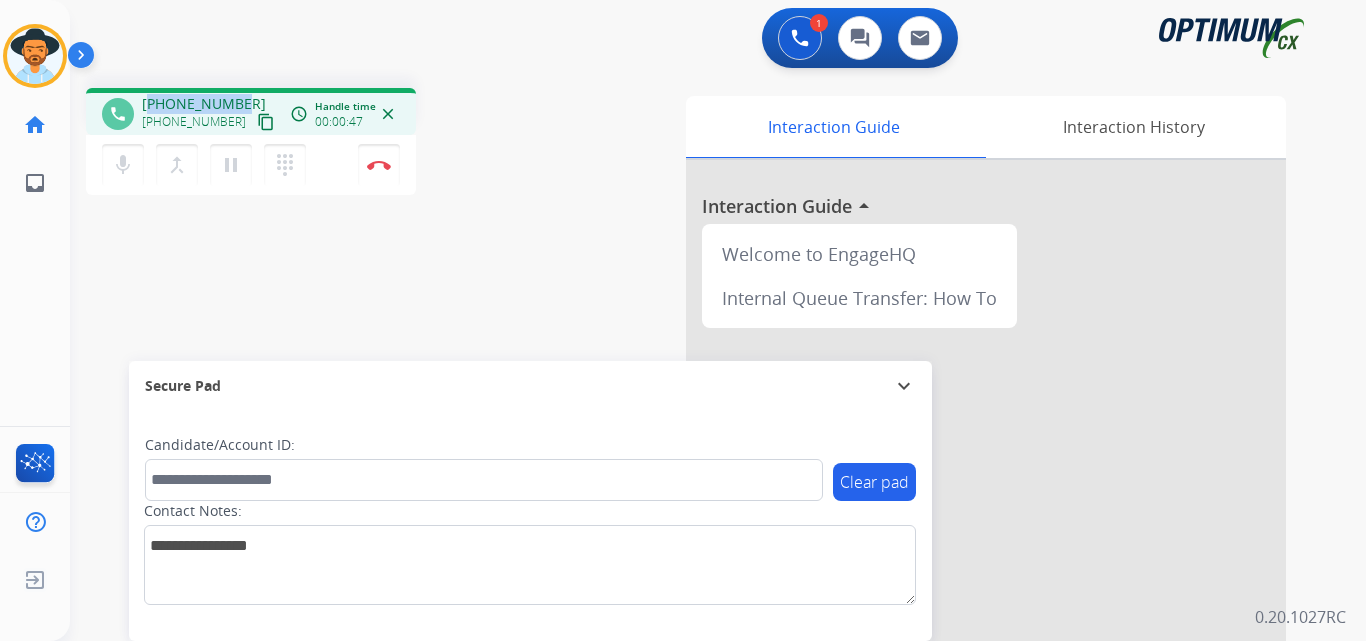 click on "[PHONE_NUMBER]" at bounding box center (204, 104) 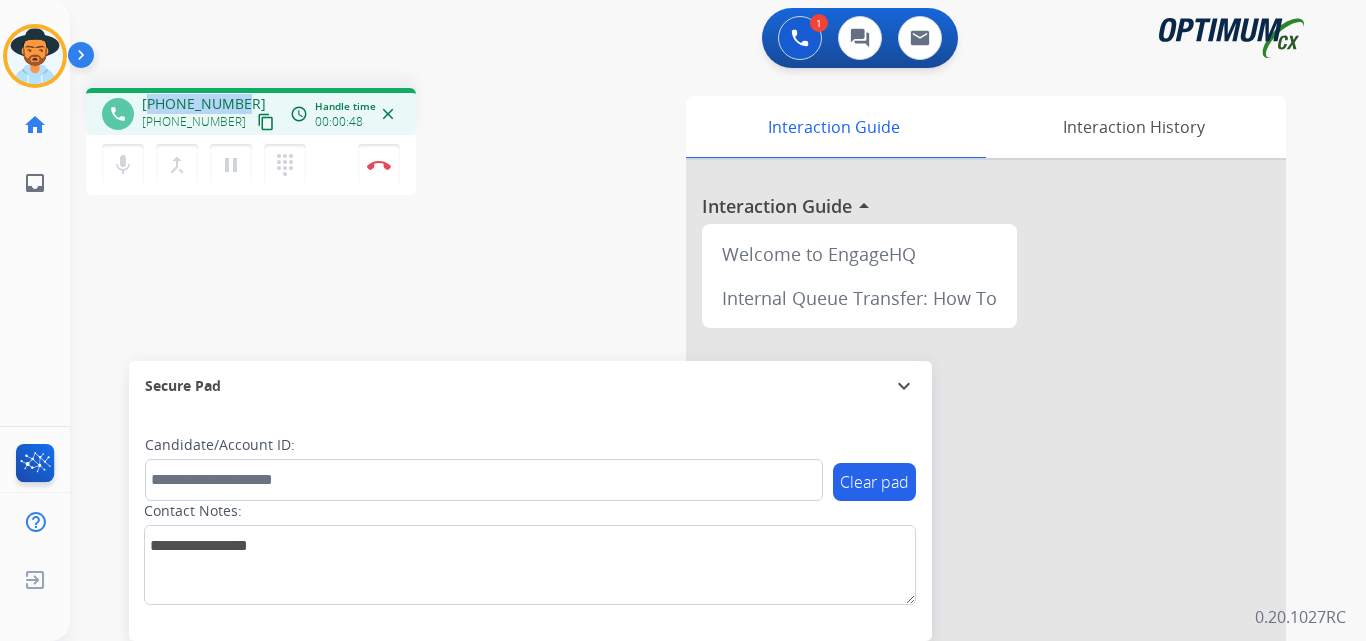 copy on "19394174308" 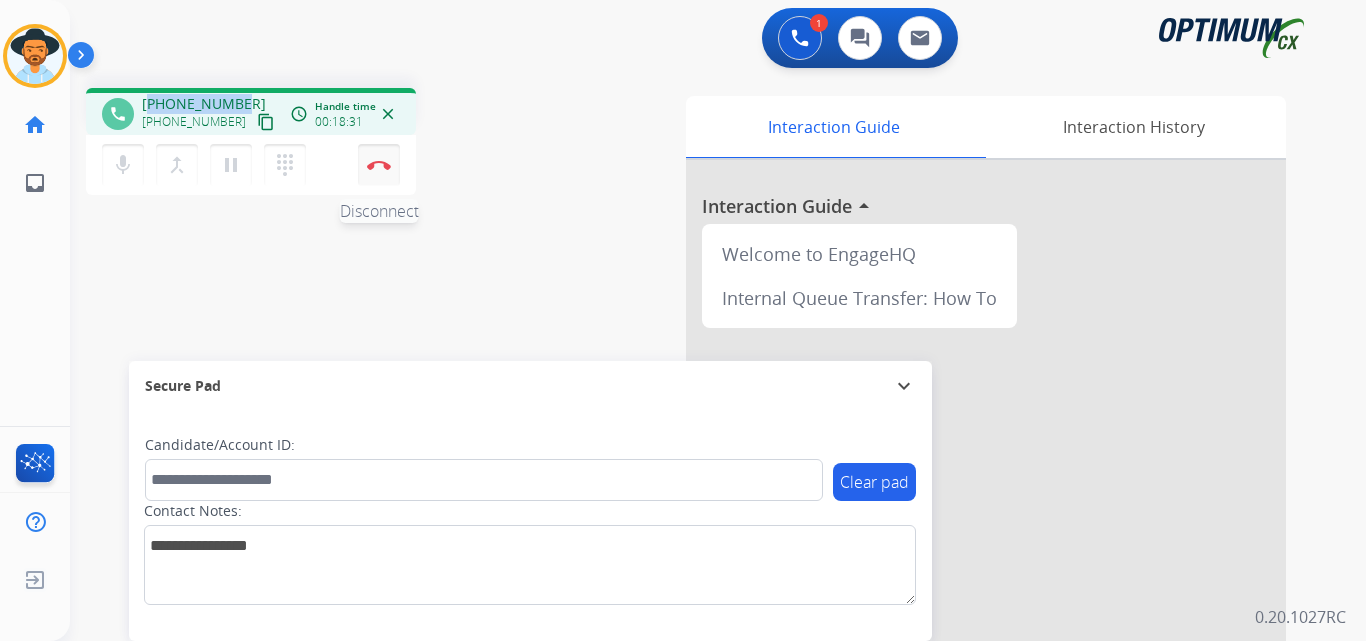 click at bounding box center (379, 165) 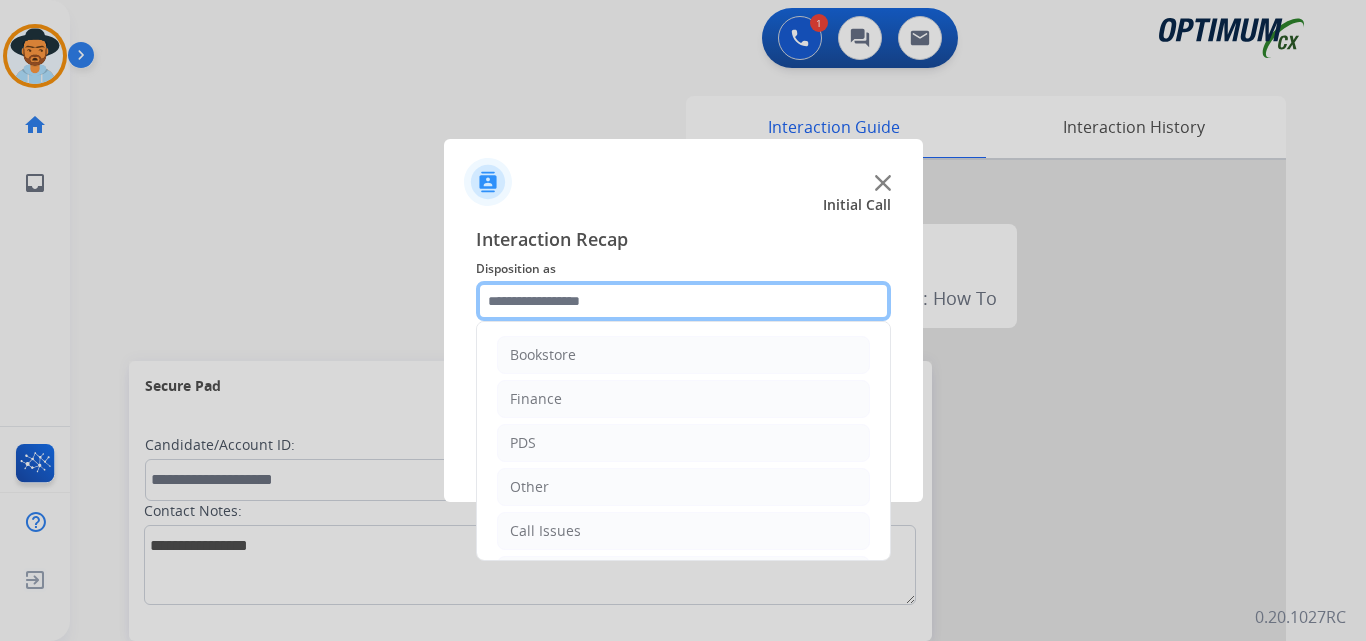 click 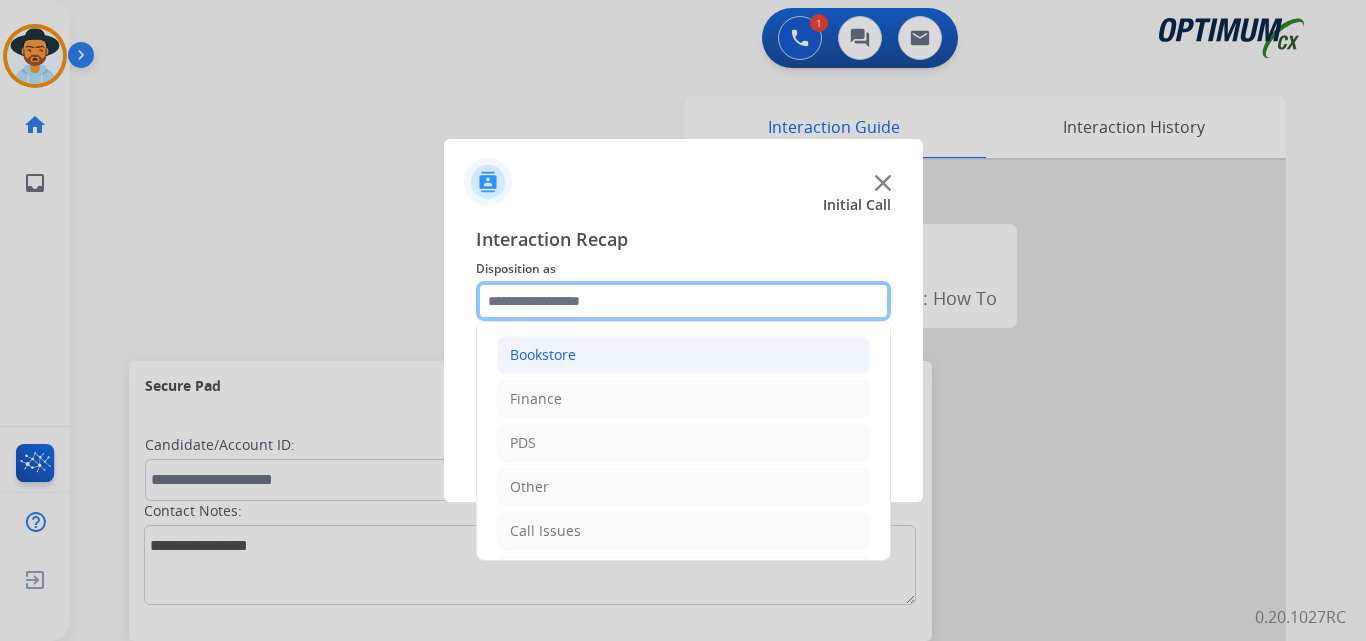 scroll, scrollTop: 136, scrollLeft: 0, axis: vertical 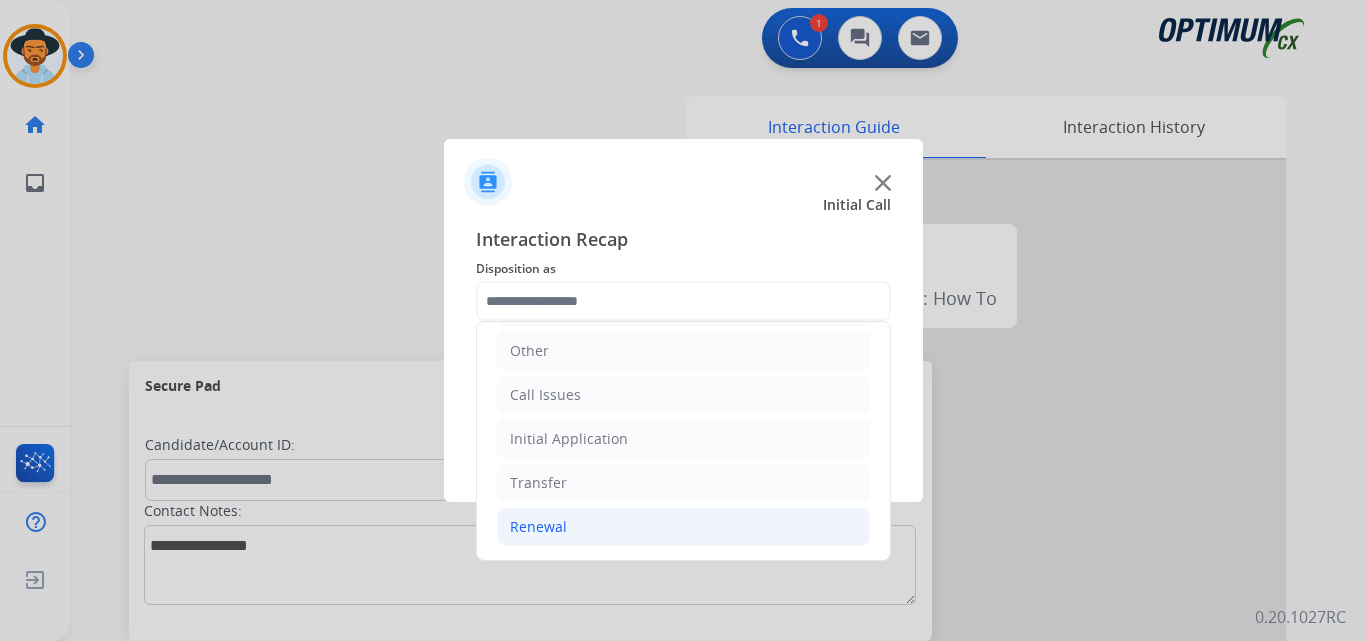 click on "Renewal" 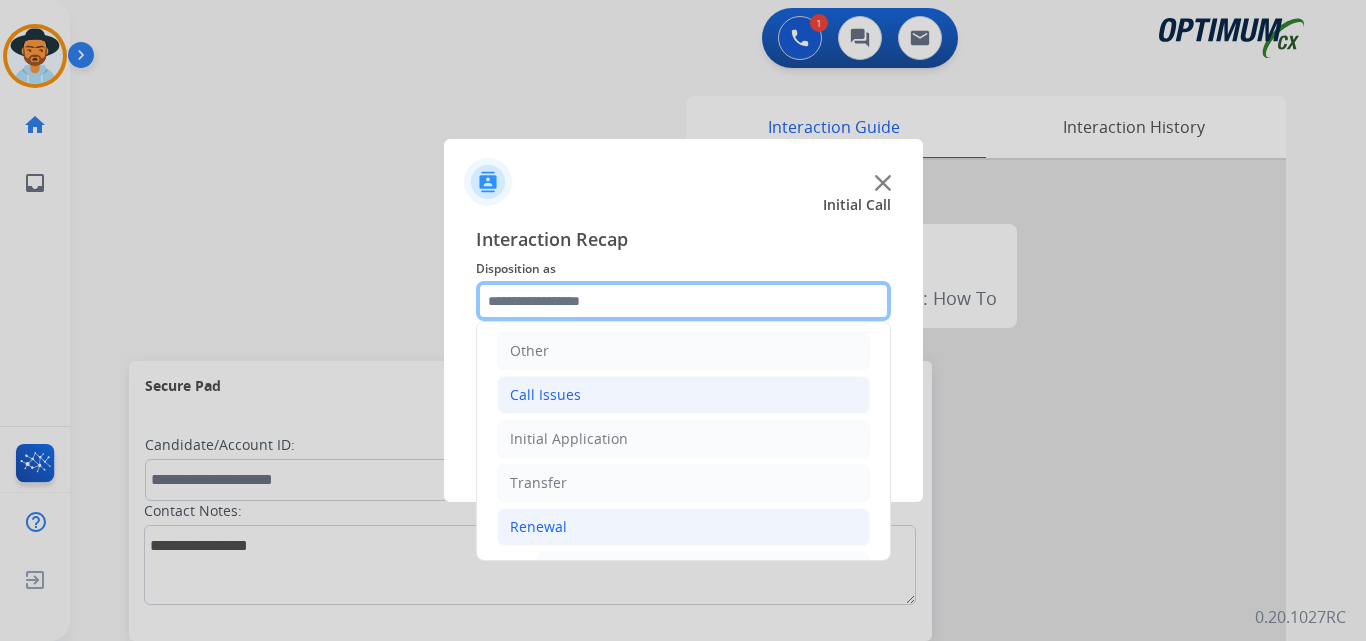 scroll, scrollTop: 469, scrollLeft: 0, axis: vertical 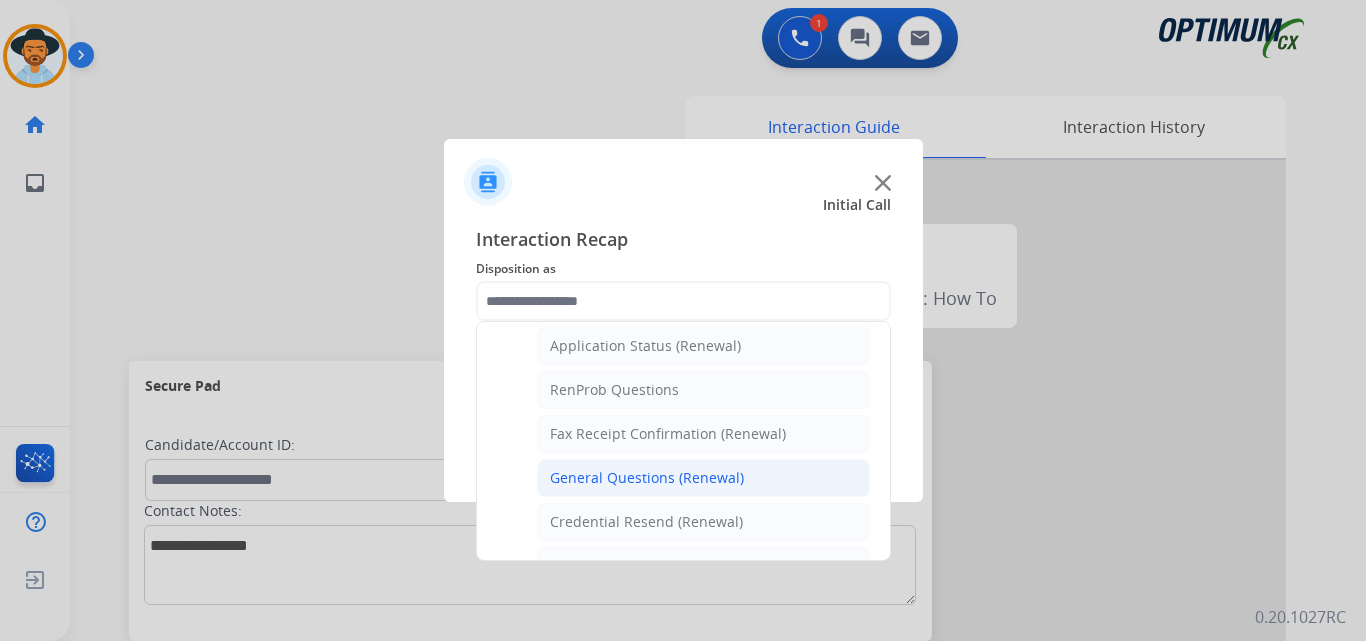 click on "General Questions (Renewal)" 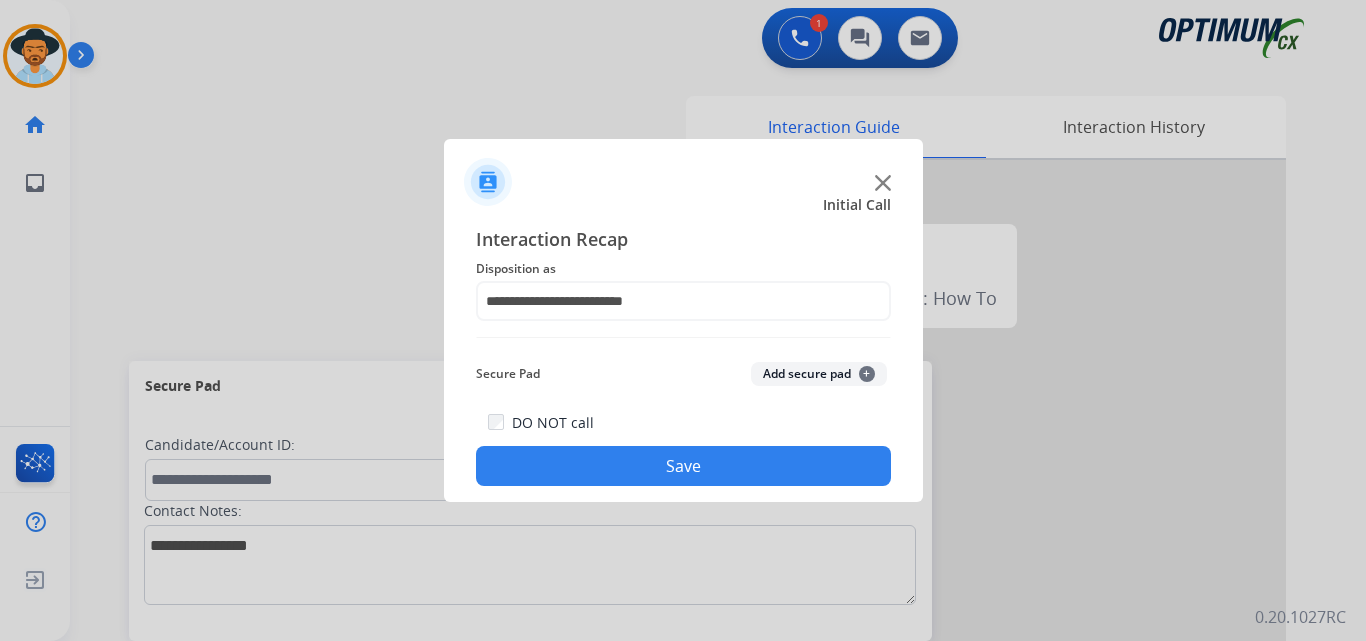 click on "Save" 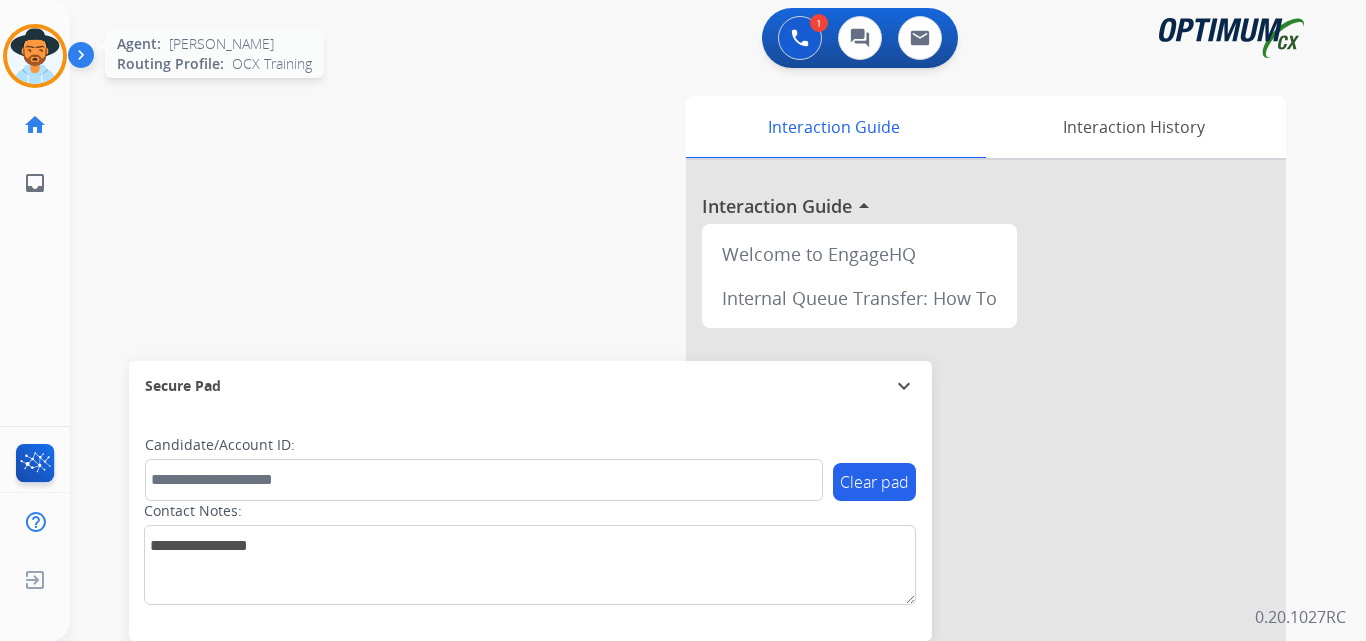 click at bounding box center [35, 56] 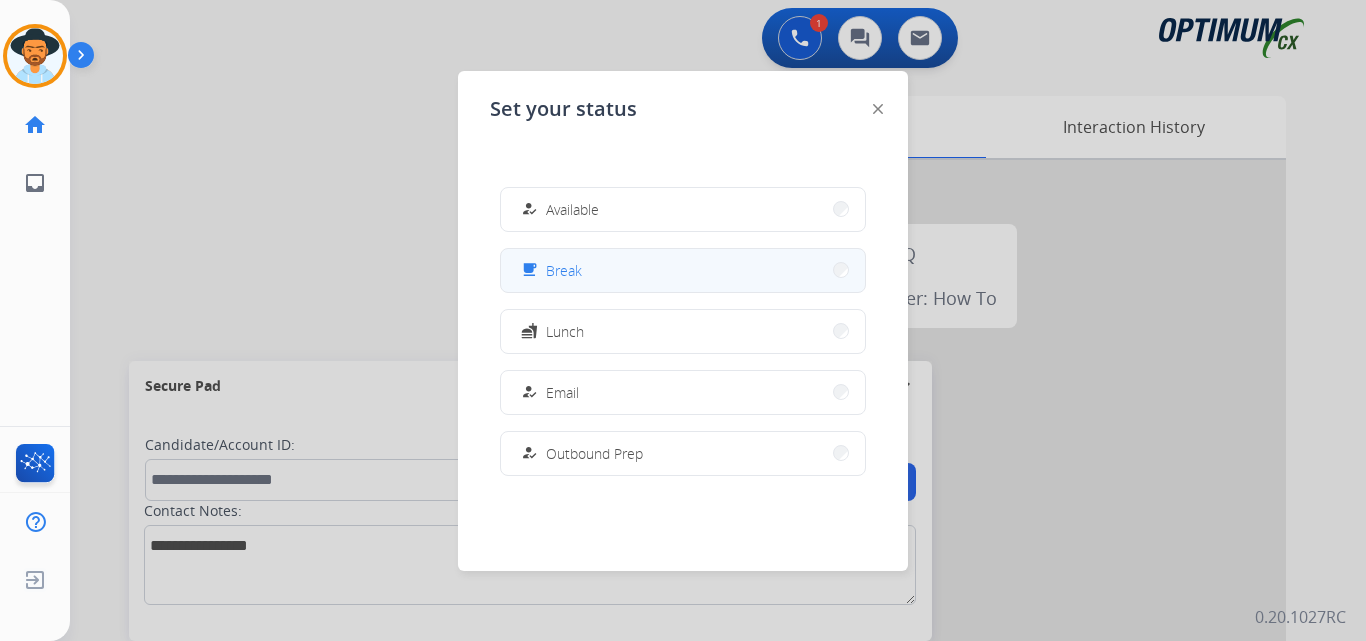 click on "free_breakfast Break" at bounding box center [683, 270] 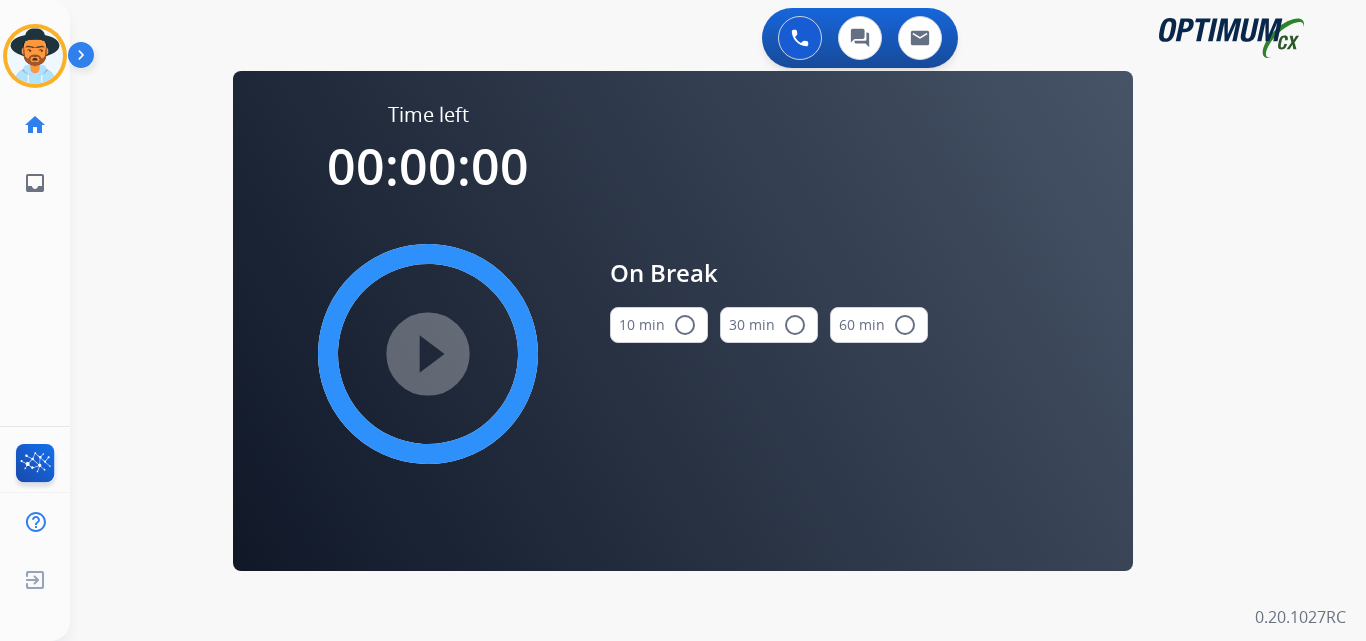 click on "radio_button_unchecked" at bounding box center [685, 325] 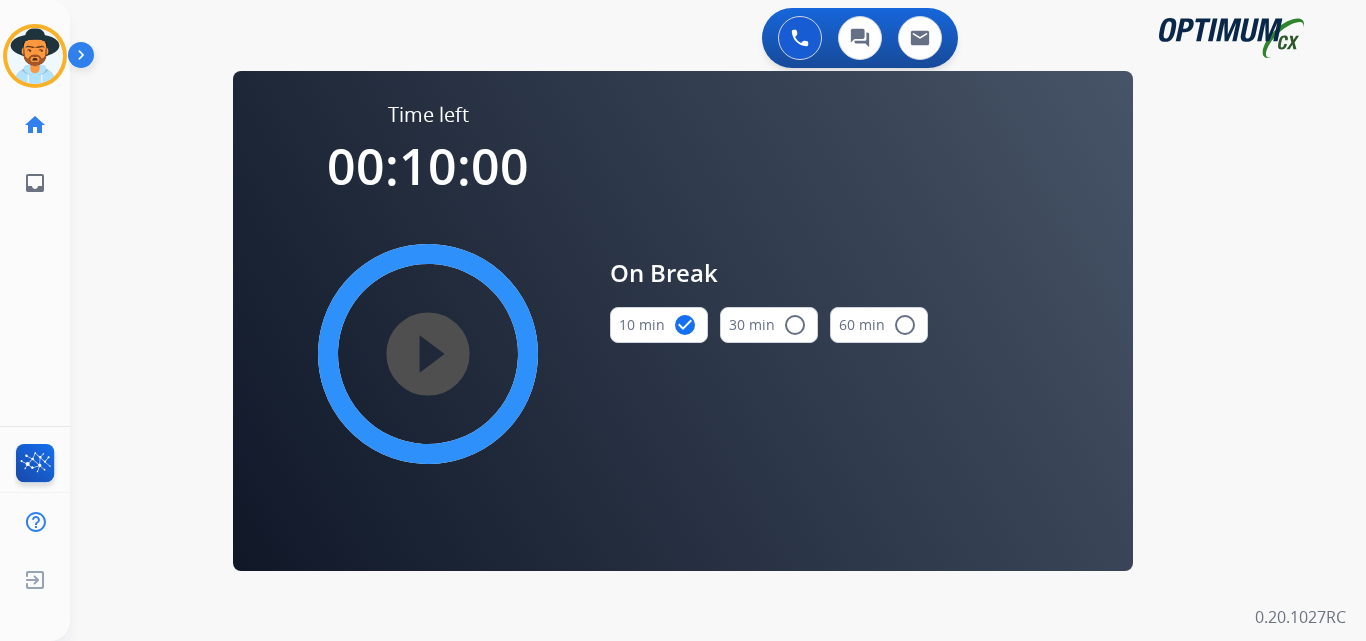 click on "play_circle_filled" at bounding box center (428, 354) 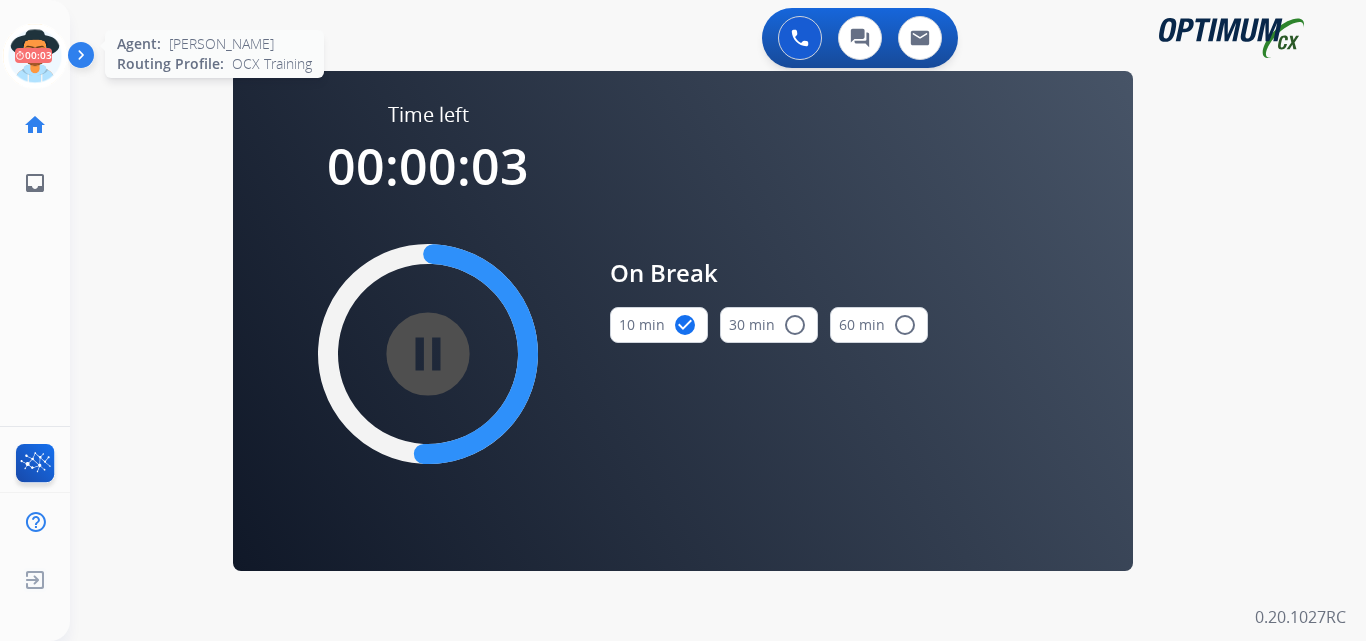 click 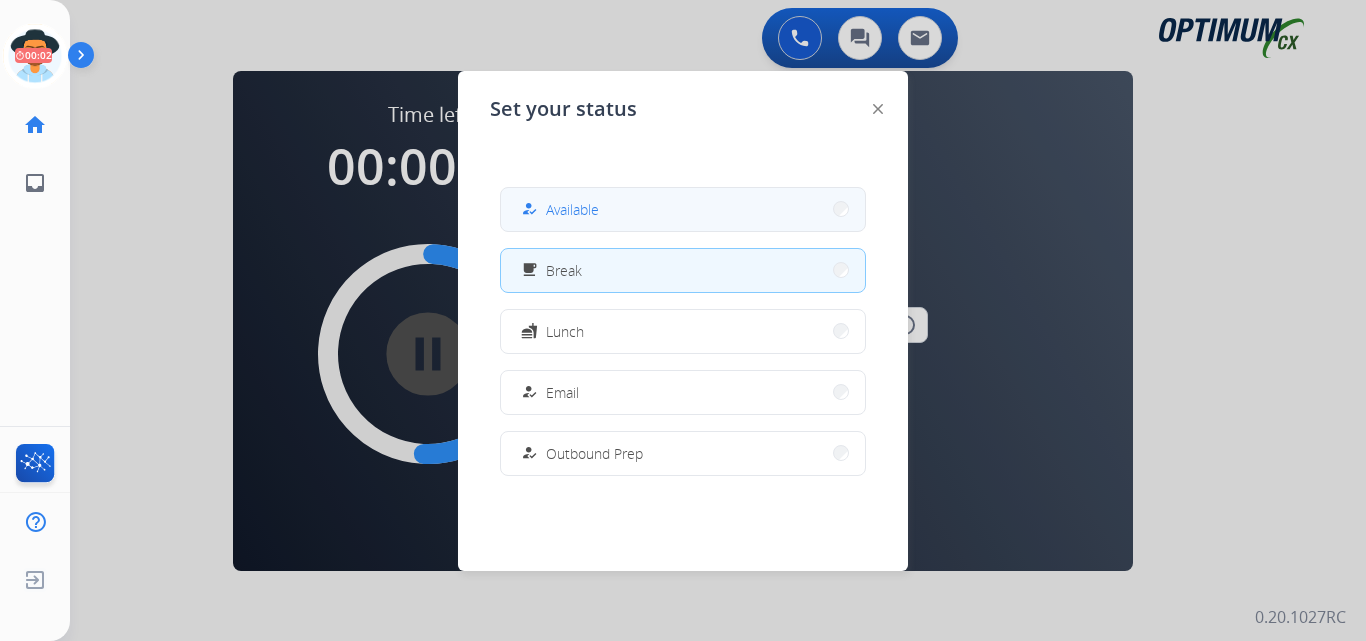 click on "Available" at bounding box center [572, 209] 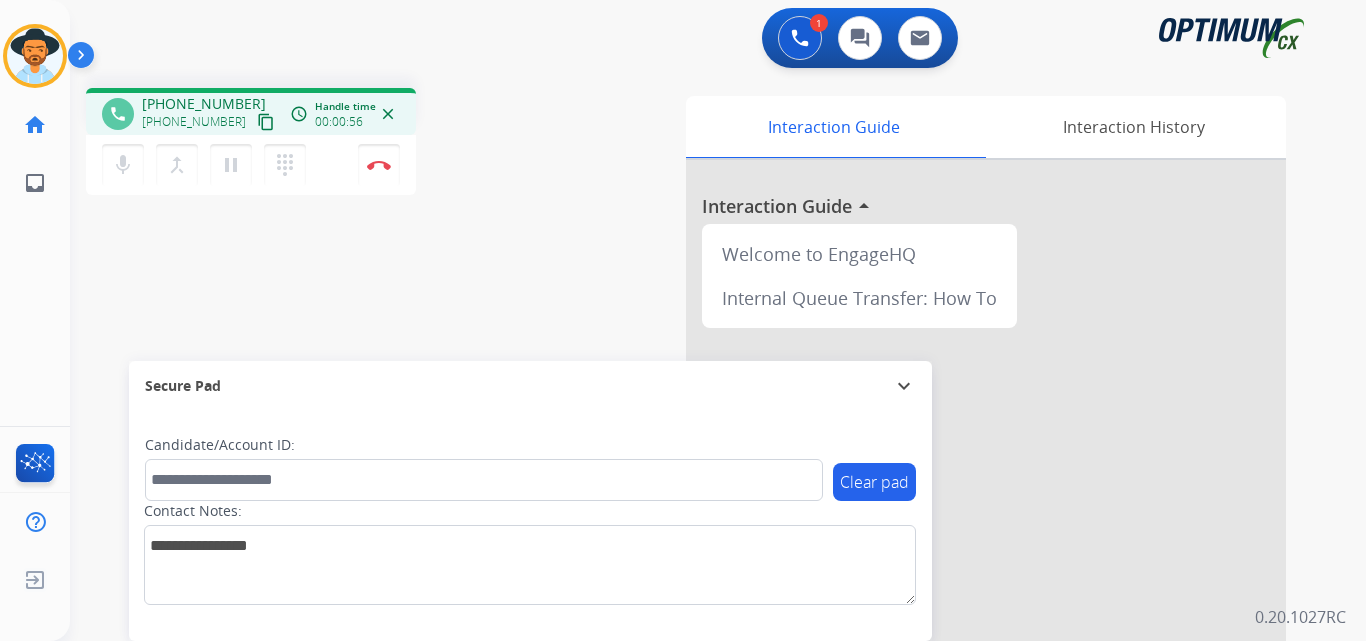 click on "+18607784296" at bounding box center [204, 104] 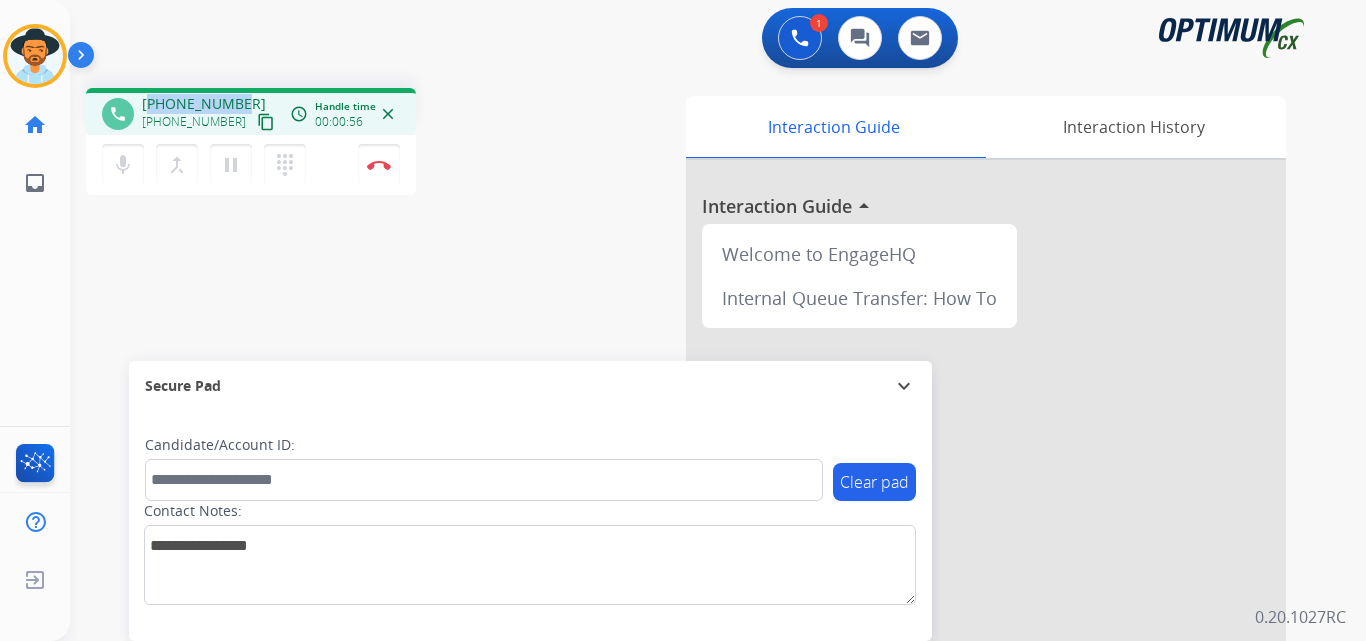 click on "+18607784296" at bounding box center [204, 104] 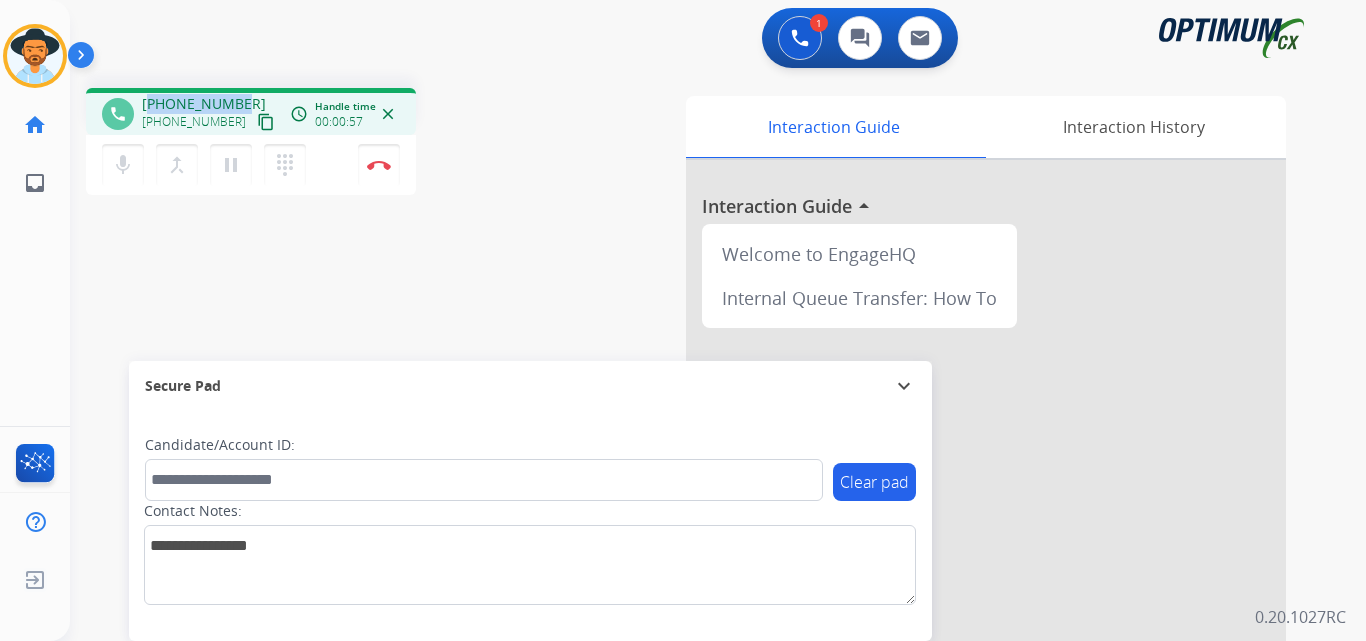 copy on "18607784296" 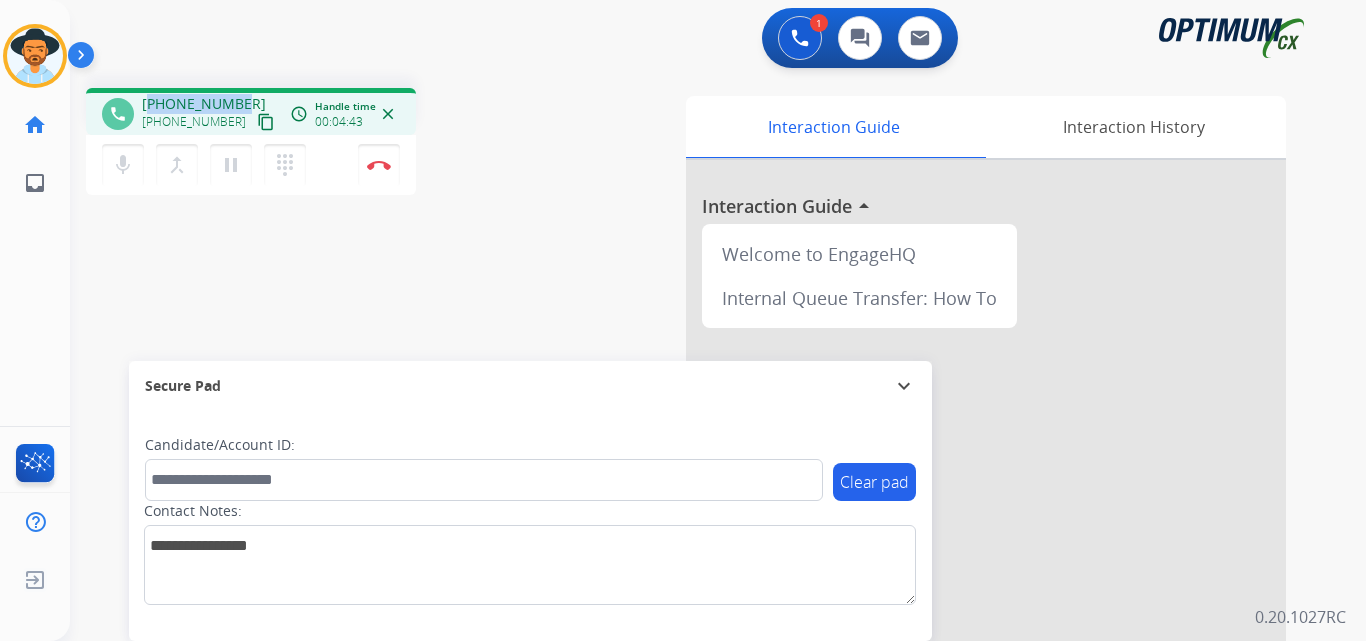 click on "+18607784296" at bounding box center (204, 104) 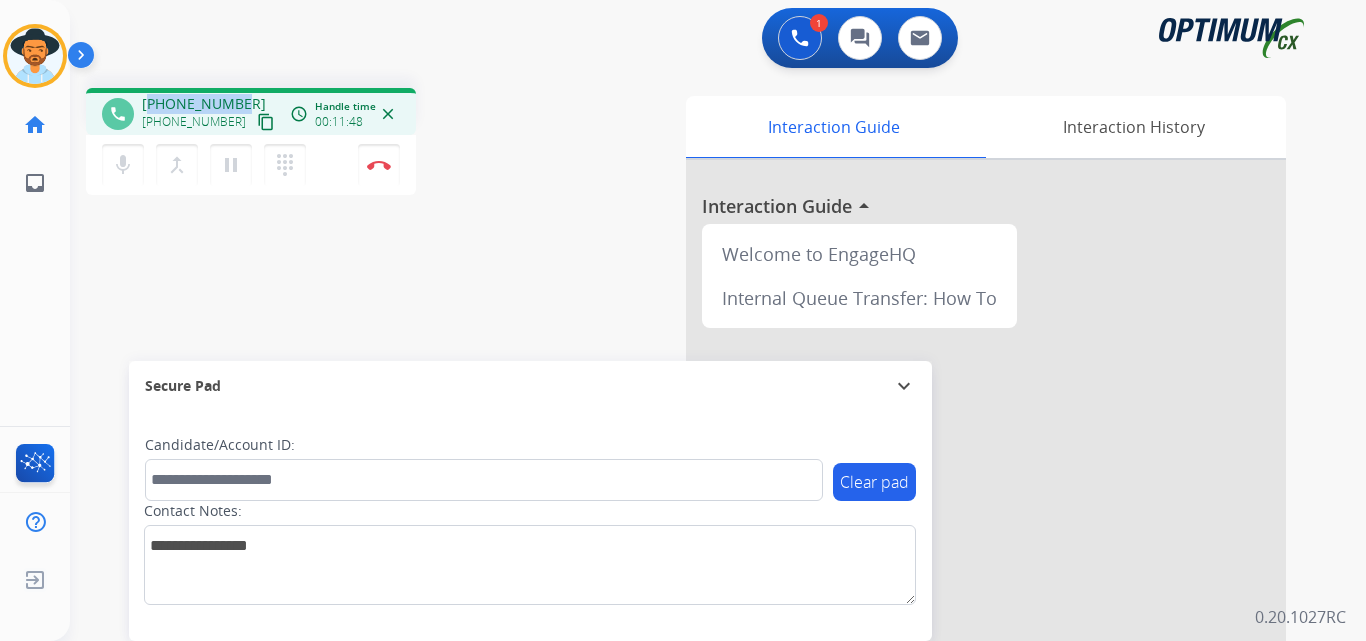 click on "+18607784296" at bounding box center [204, 104] 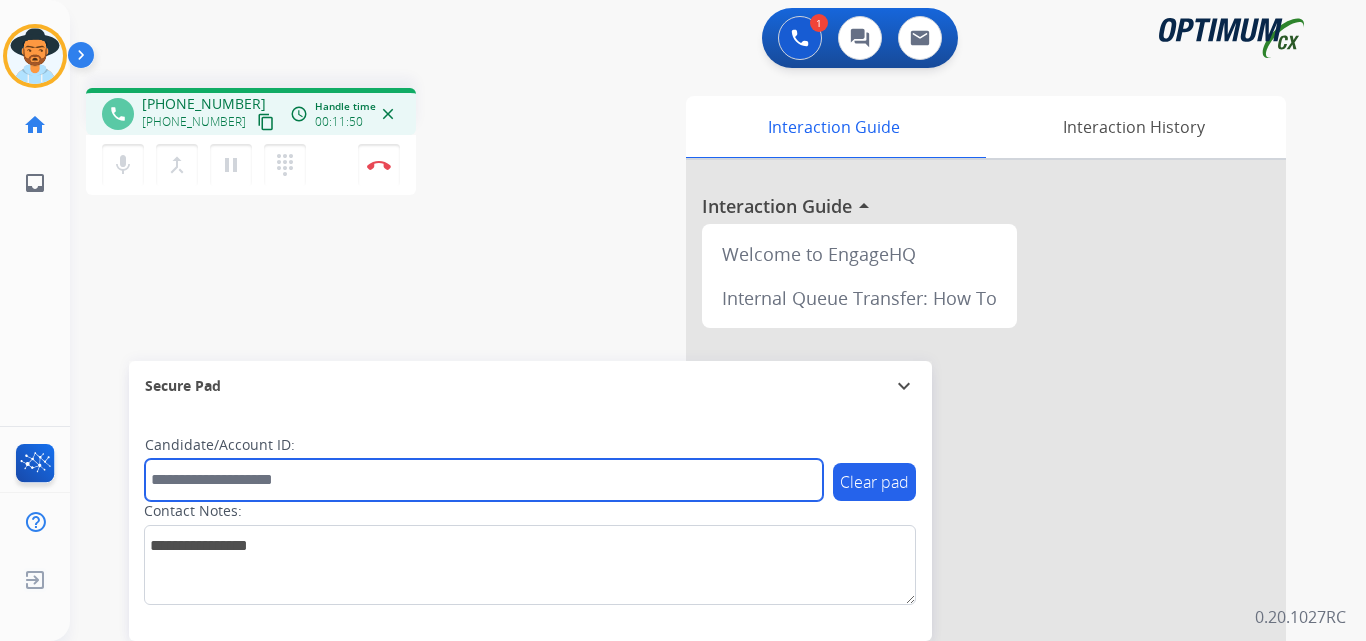 click at bounding box center (484, 480) 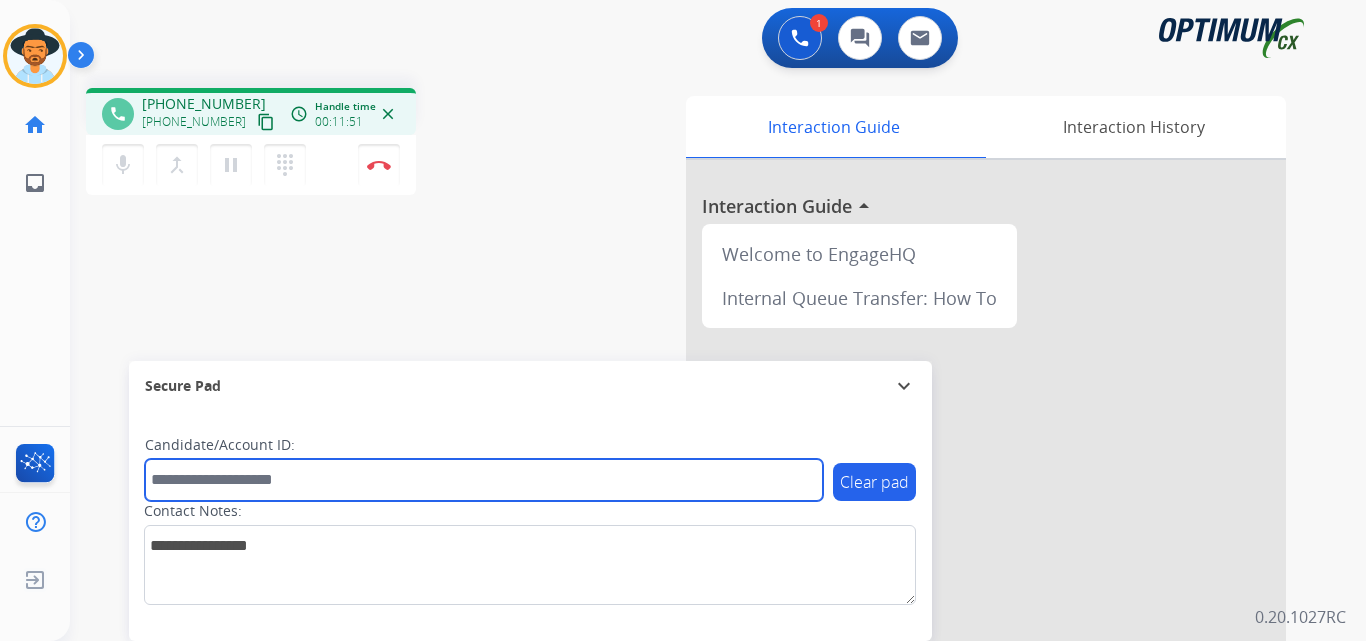 paste on "**********" 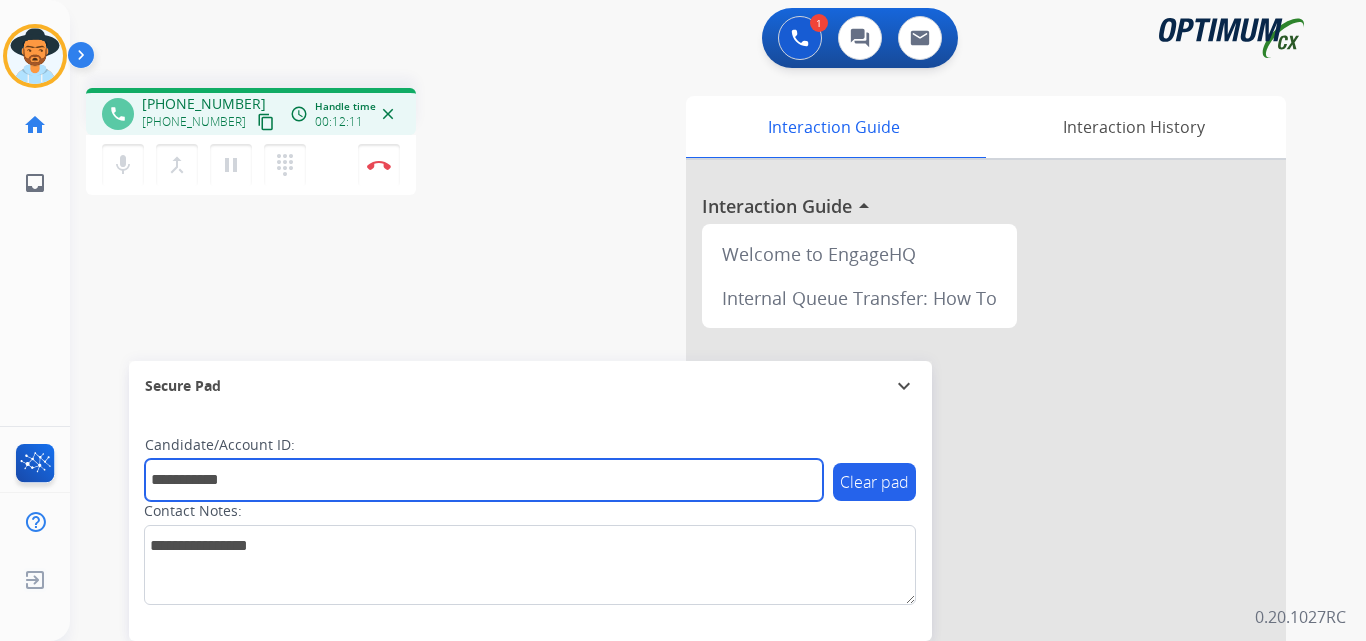 type on "**********" 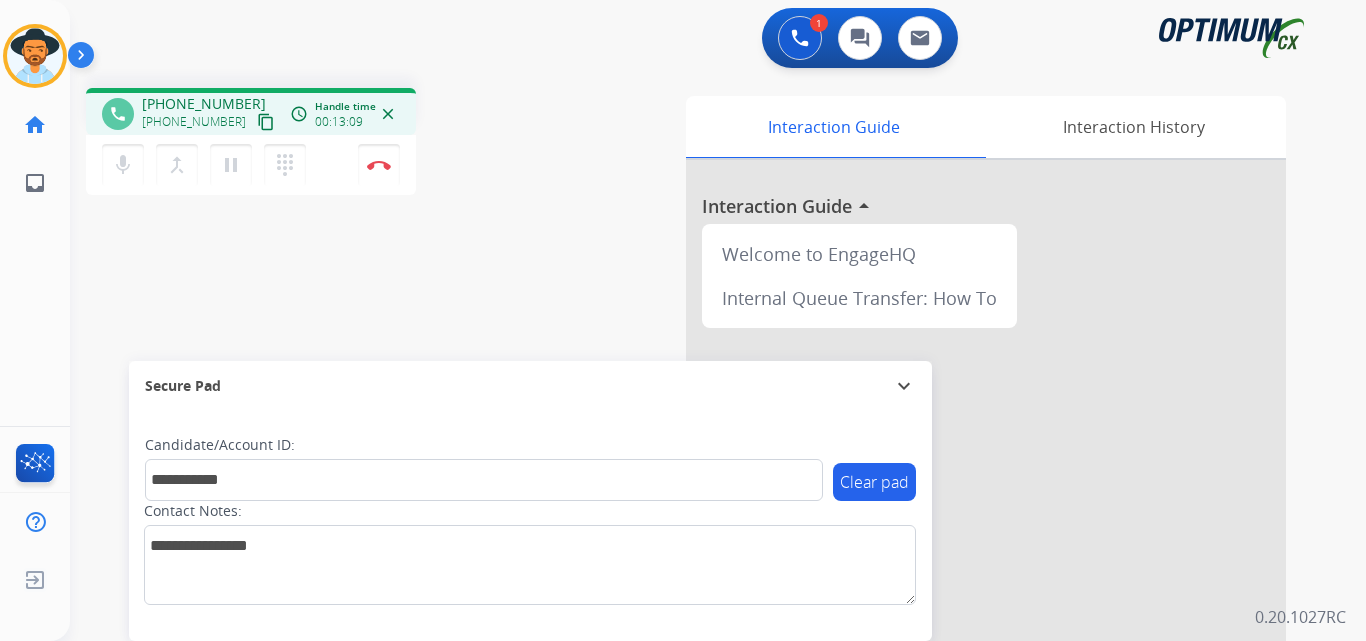 click on "**********" at bounding box center [694, 489] 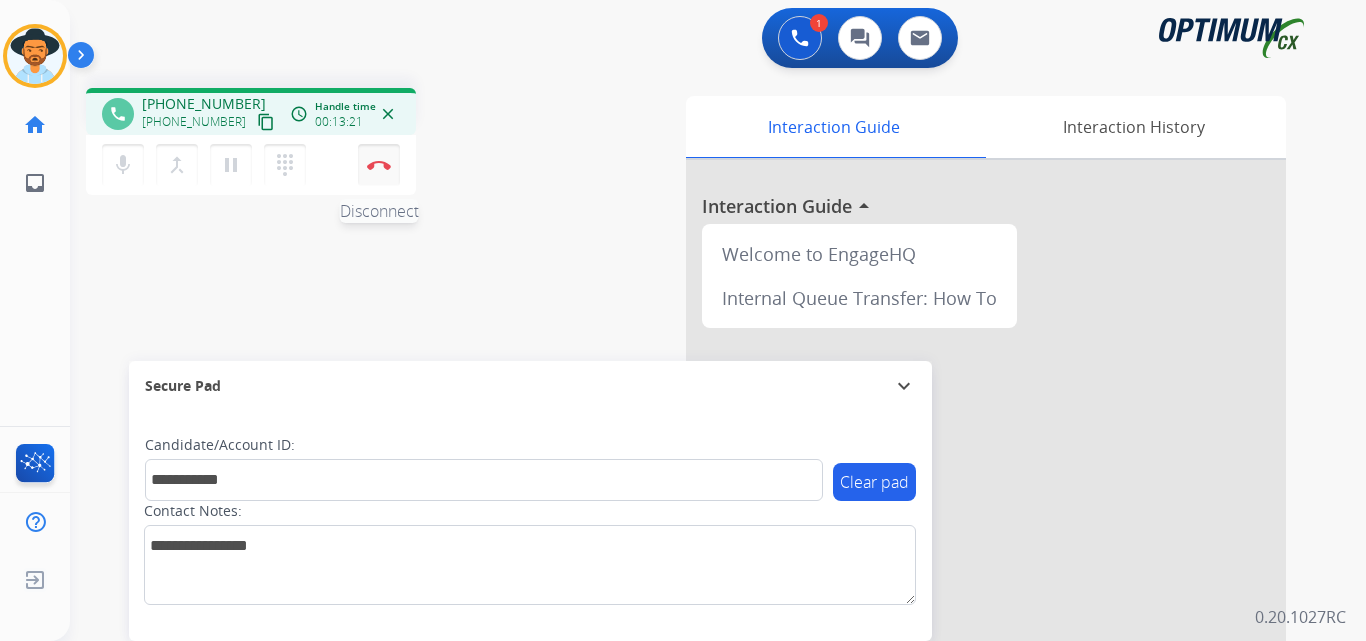 click at bounding box center [379, 165] 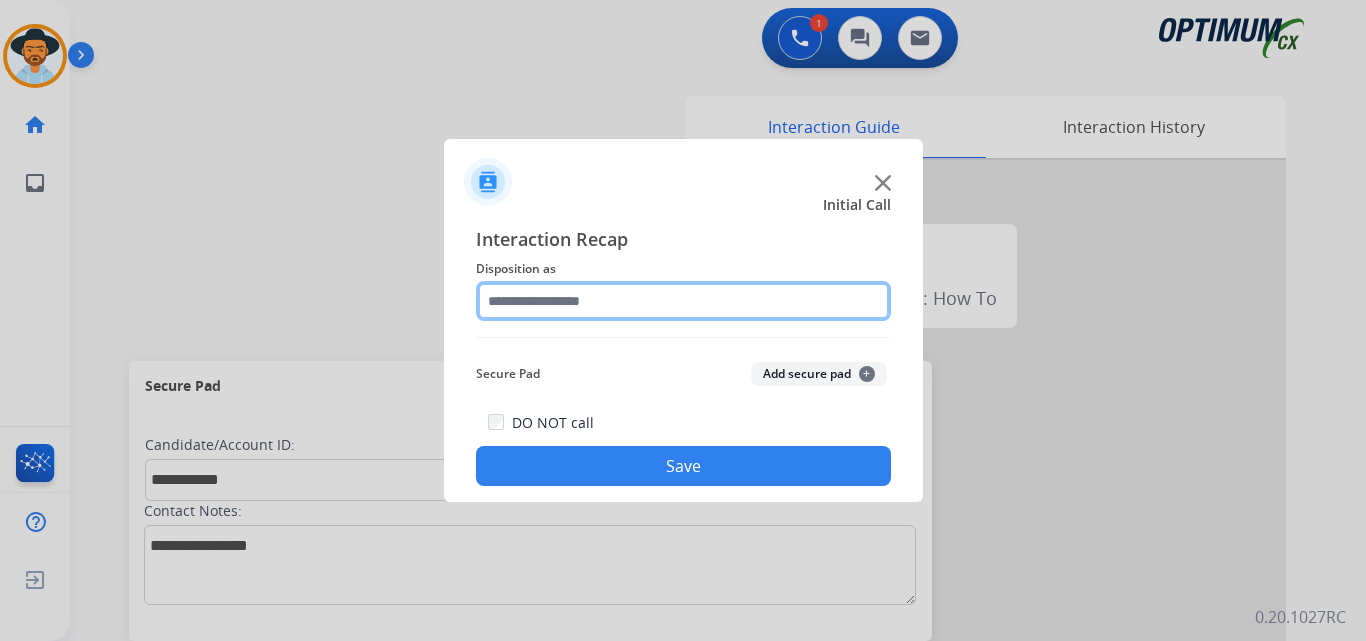 click 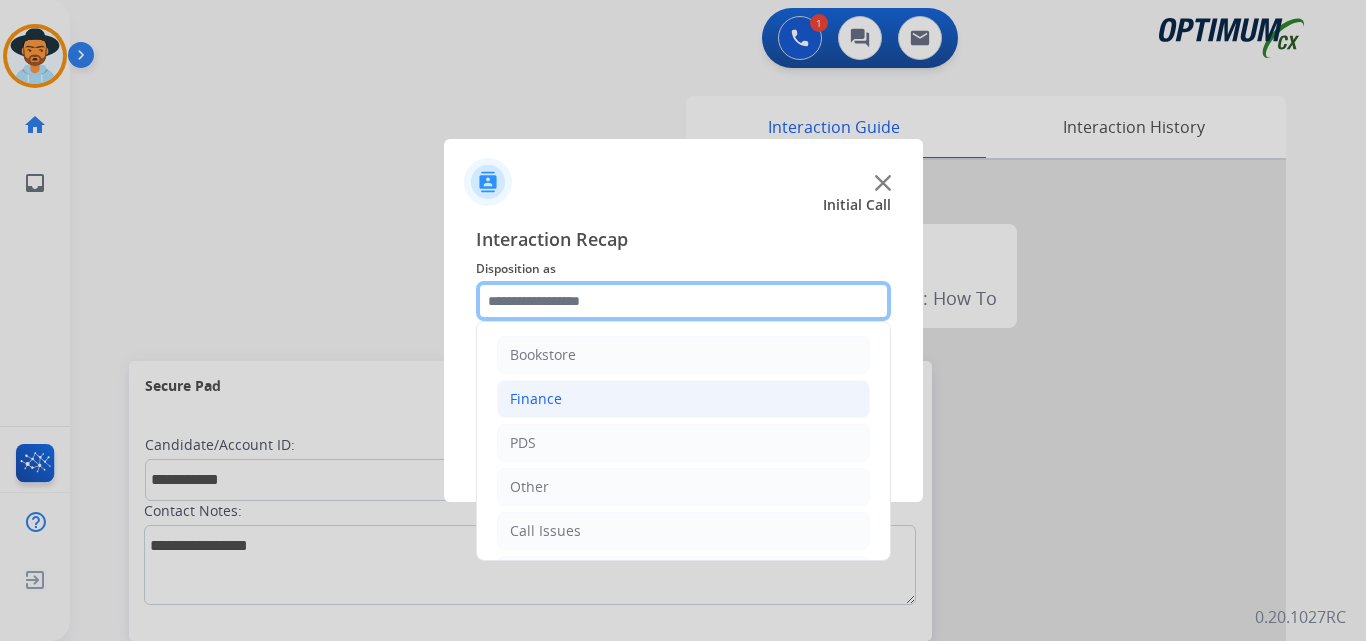 scroll, scrollTop: 136, scrollLeft: 0, axis: vertical 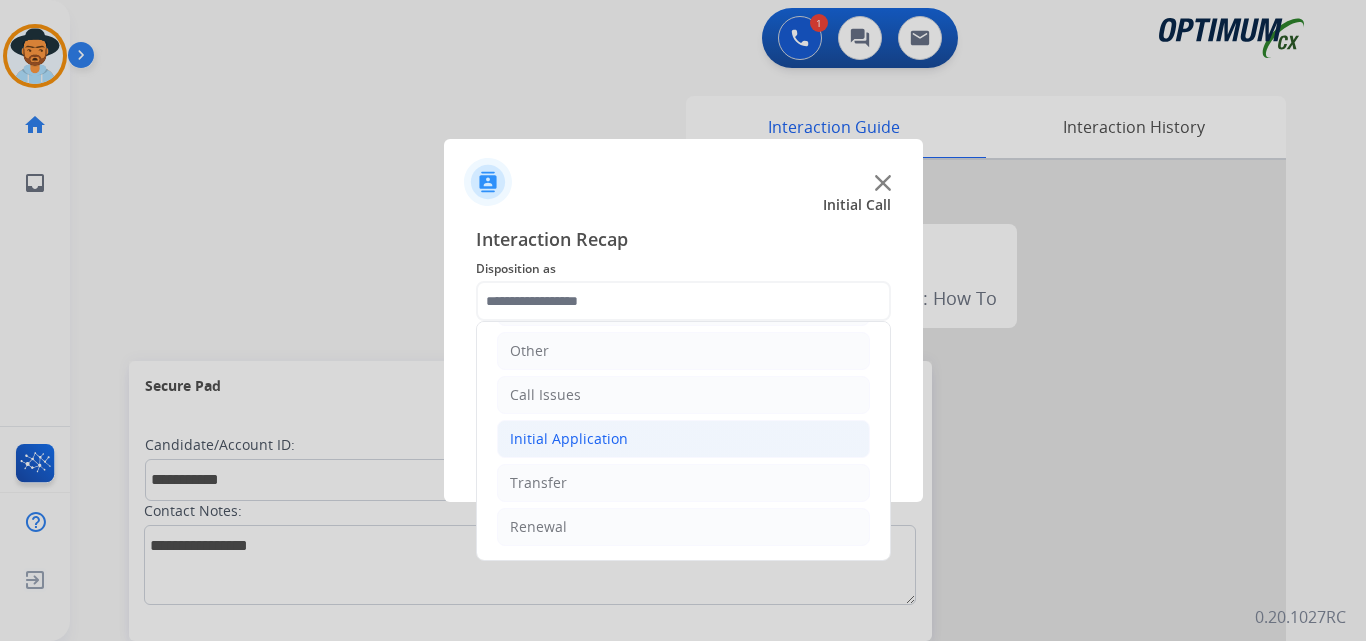 click on "Initial Application" 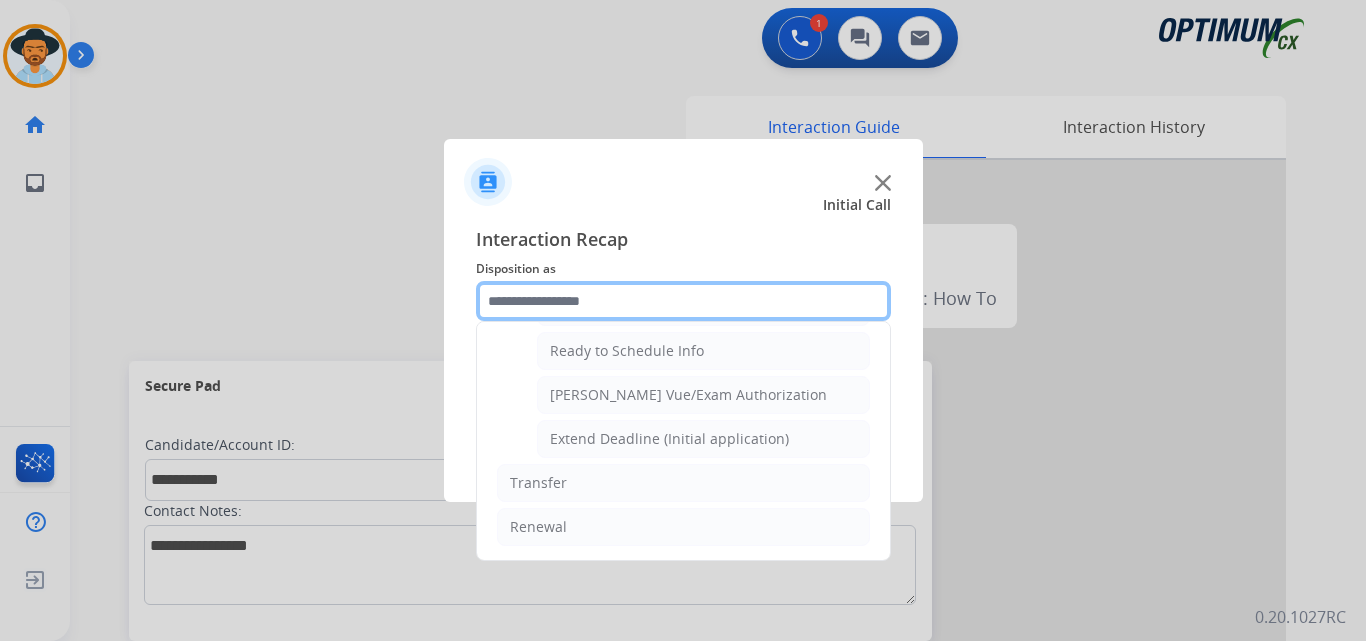 scroll, scrollTop: 1065, scrollLeft: 0, axis: vertical 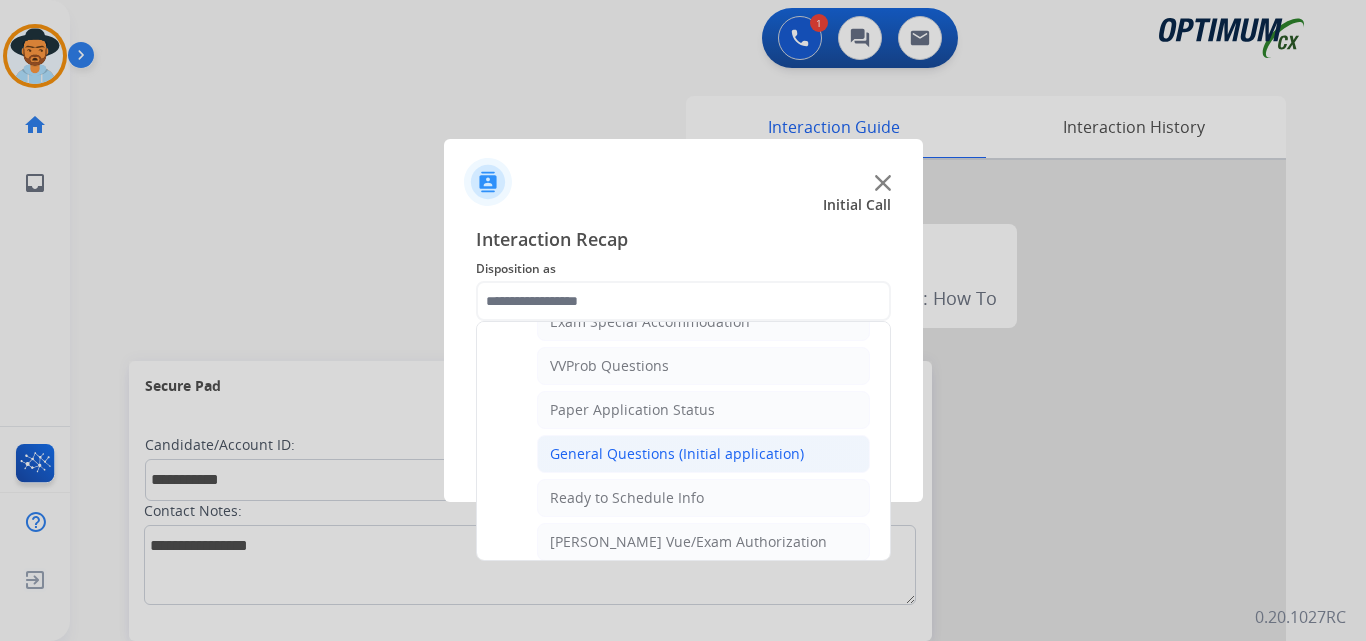 click on "General Questions (Initial application)" 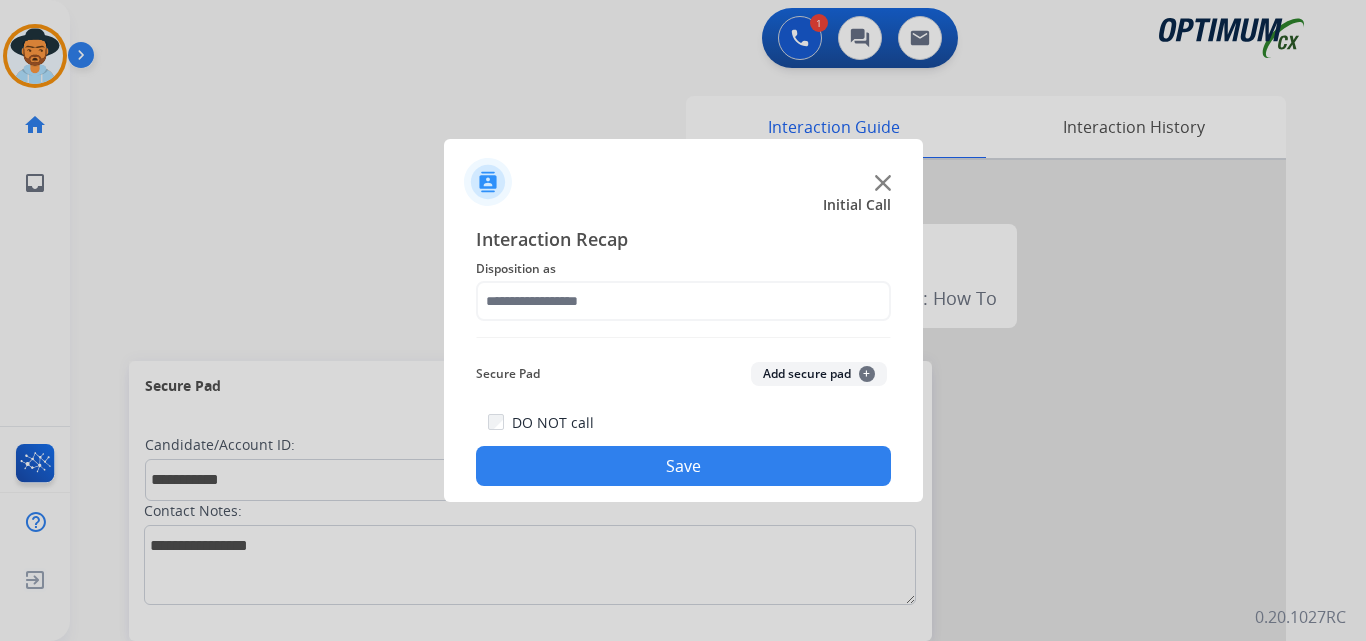 type on "**********" 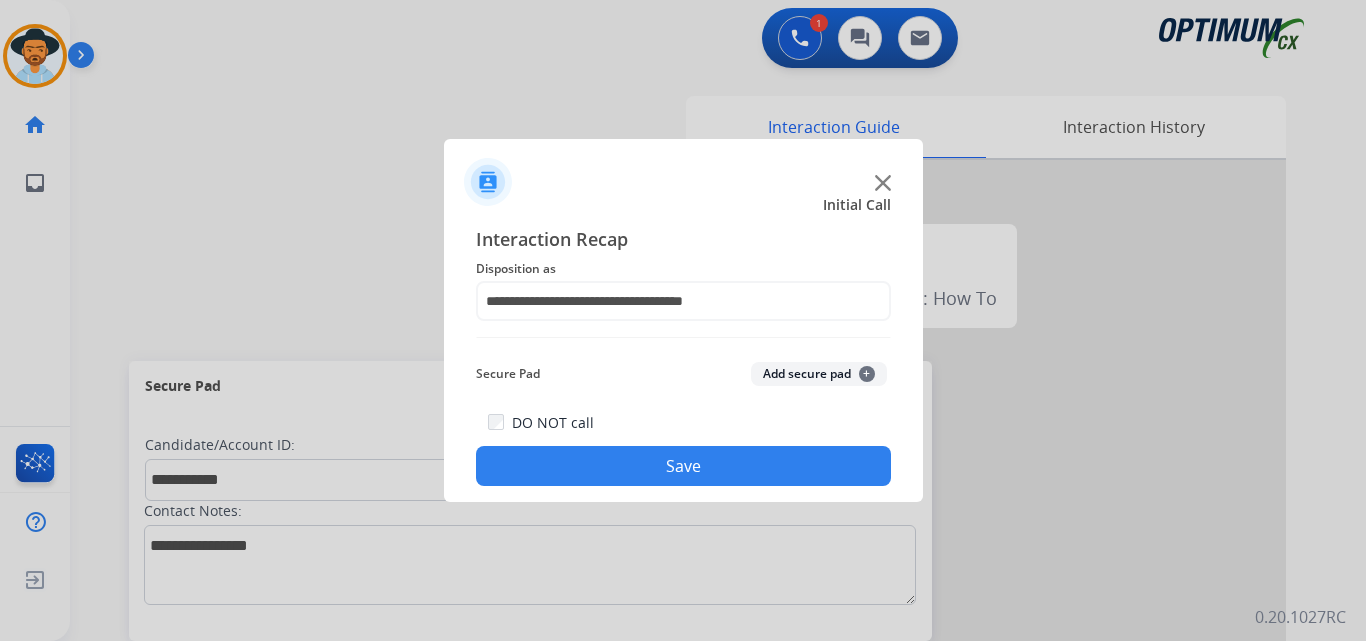 click on "Save" 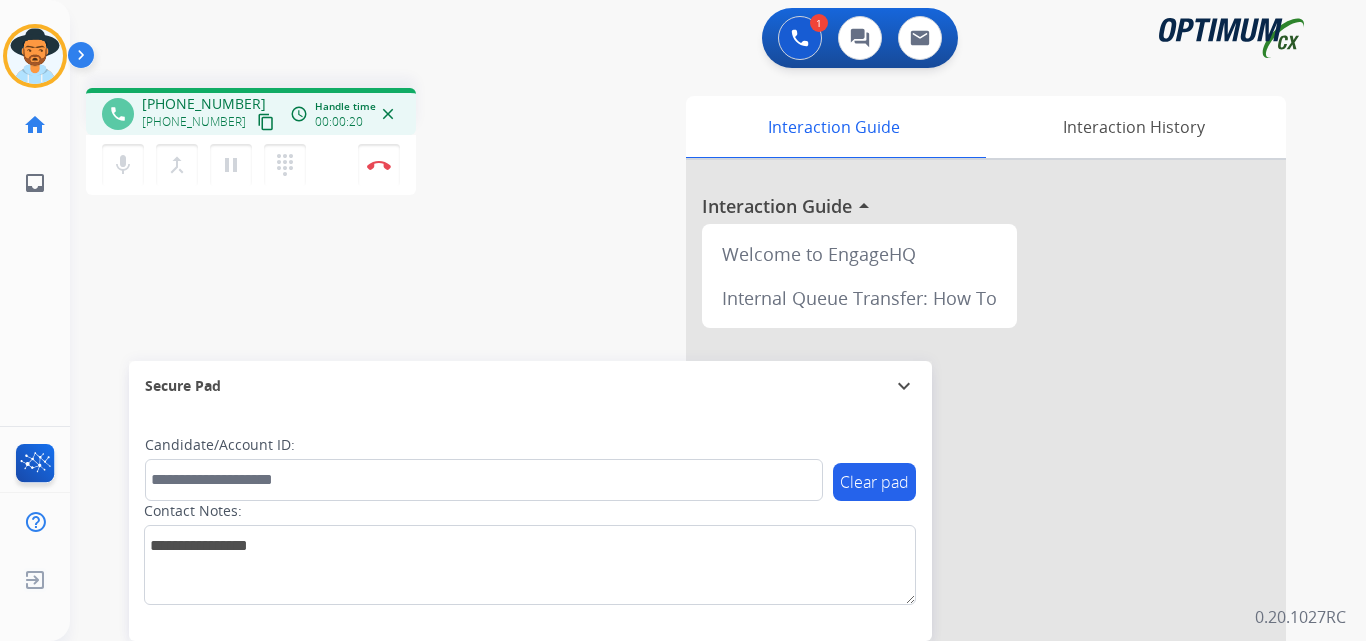 click on "+17864062872" at bounding box center [204, 104] 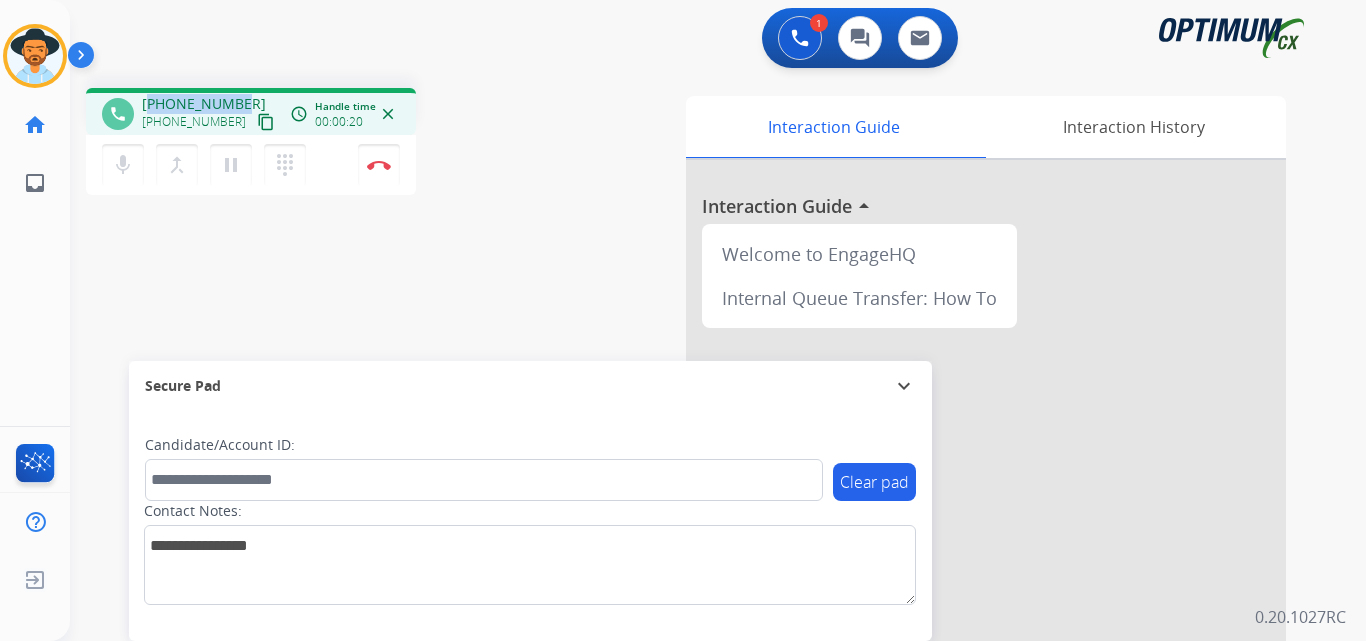 click on "+17864062872" at bounding box center (204, 104) 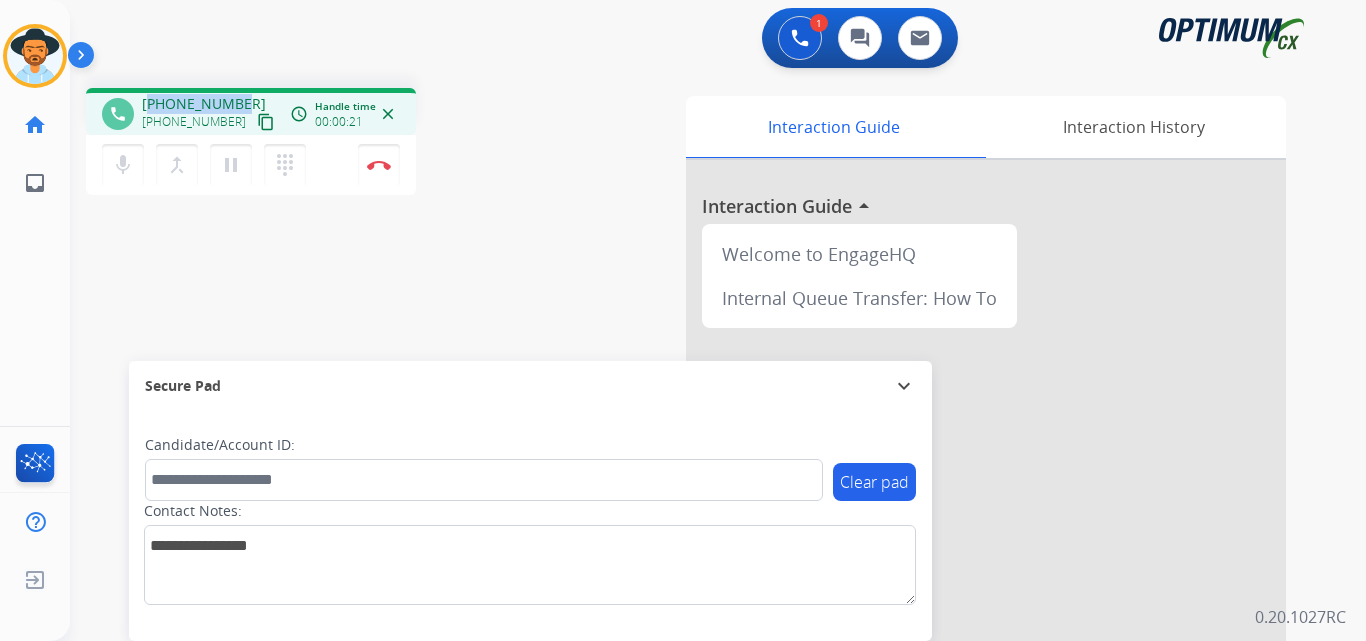 copy on "17864062872" 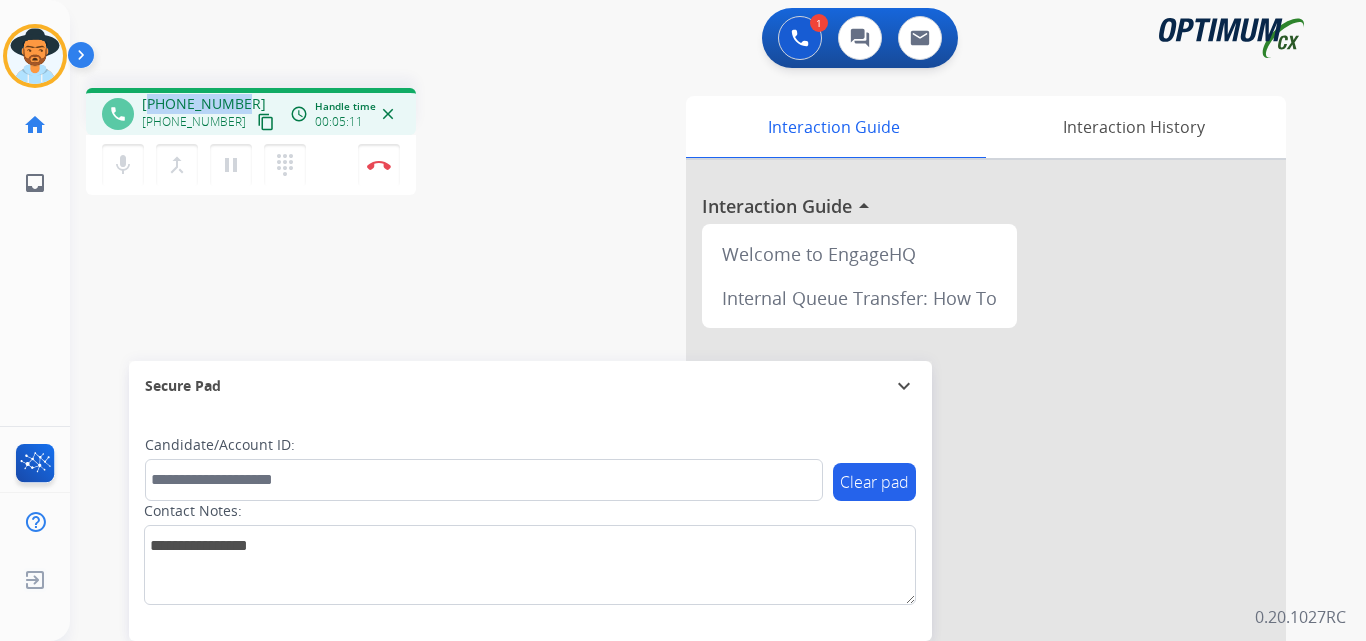 copy on "17864062872" 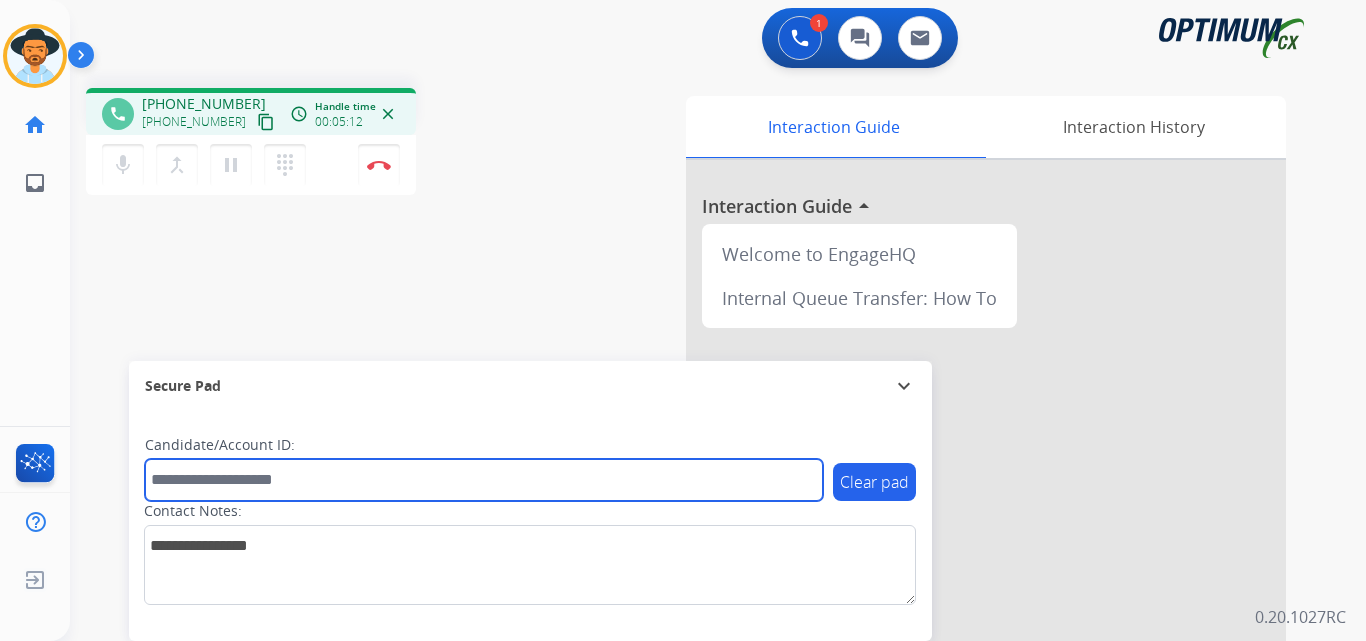 click at bounding box center (484, 480) 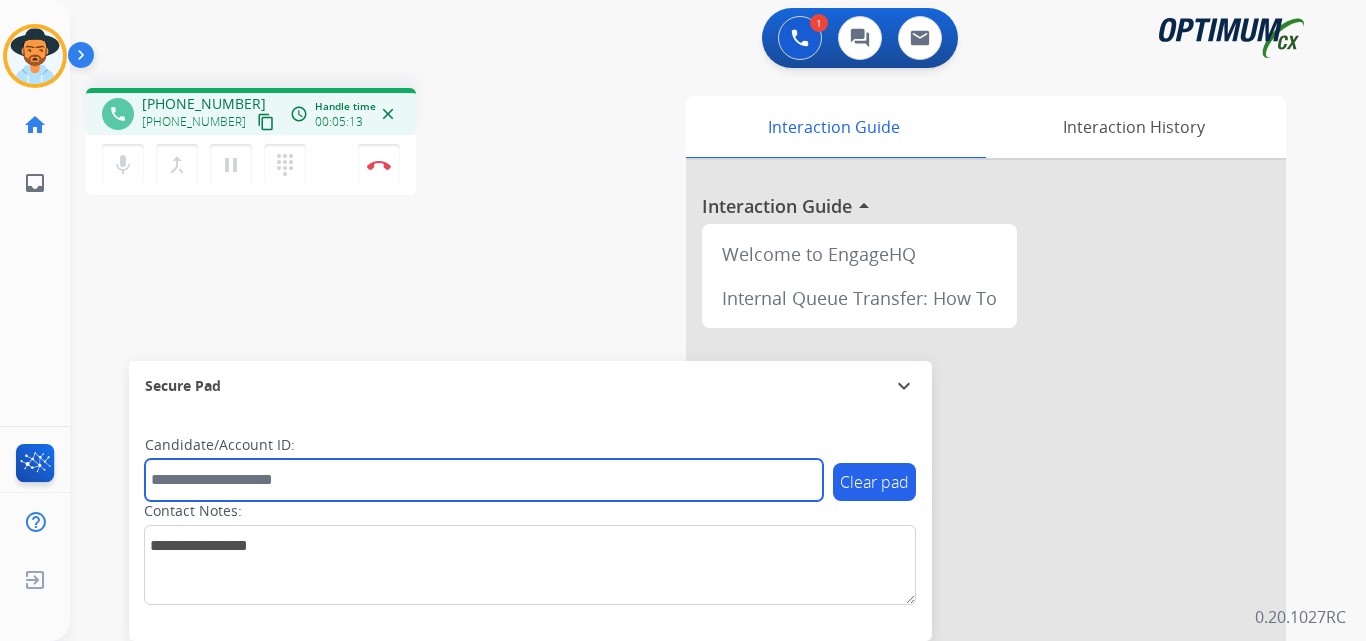 paste on "**********" 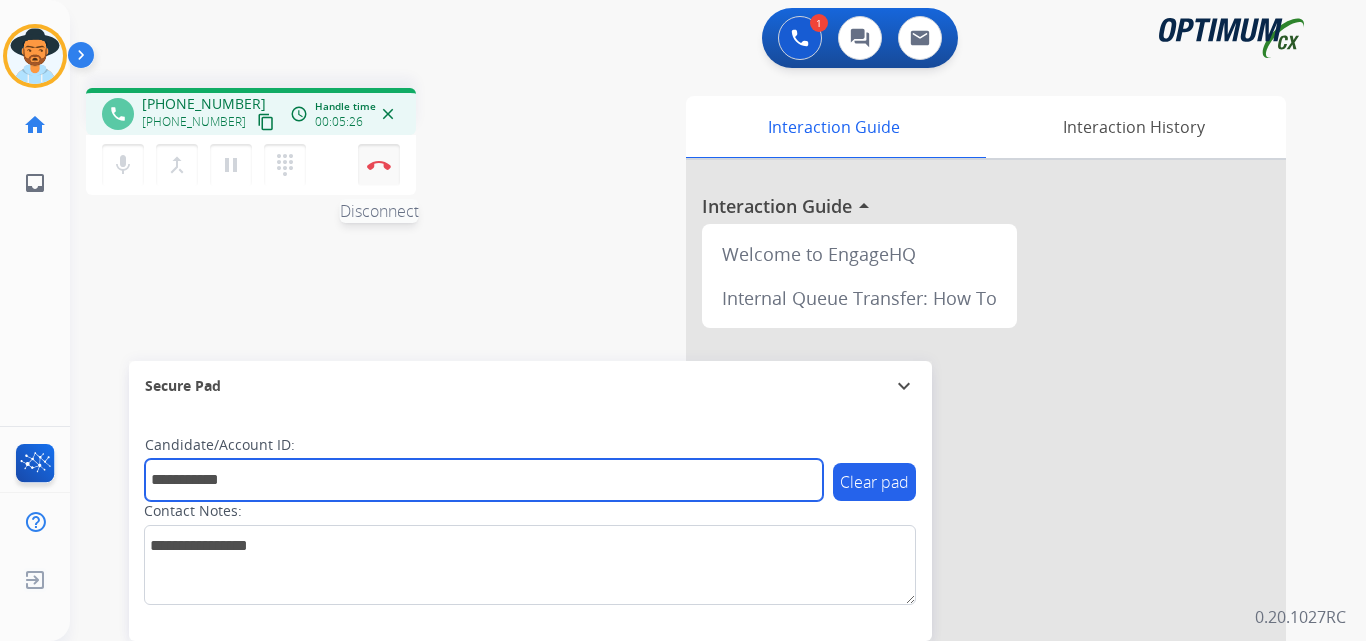 type on "**********" 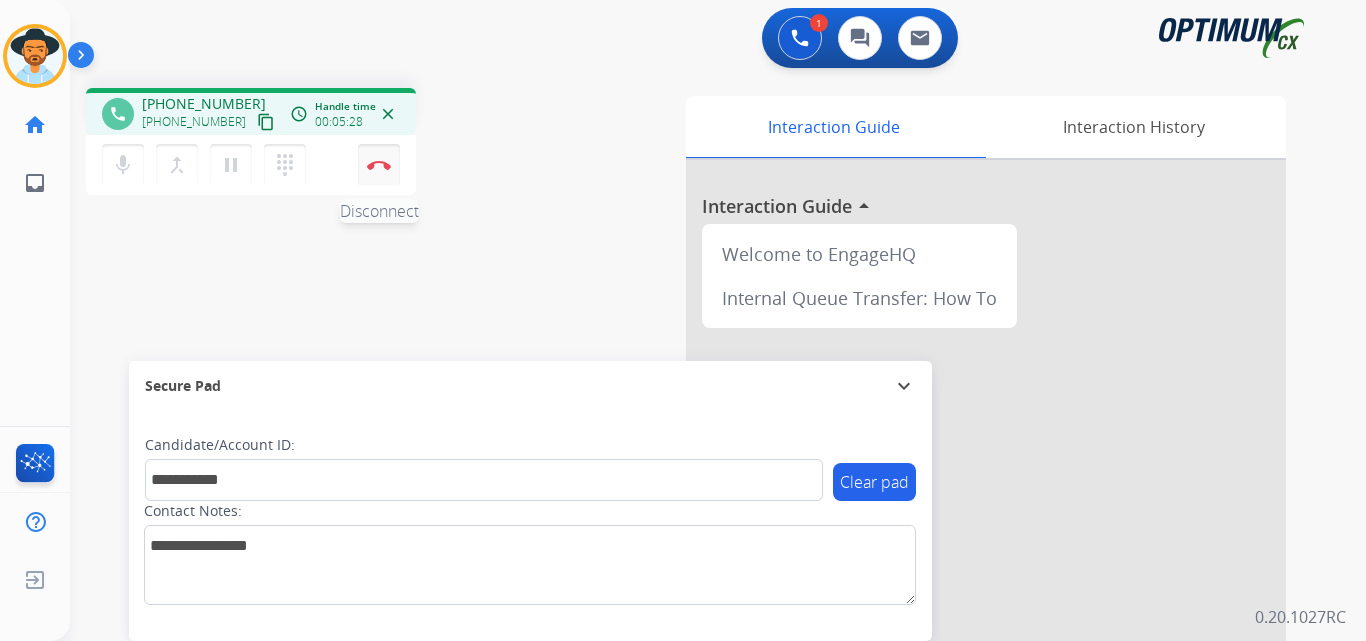 click at bounding box center (379, 165) 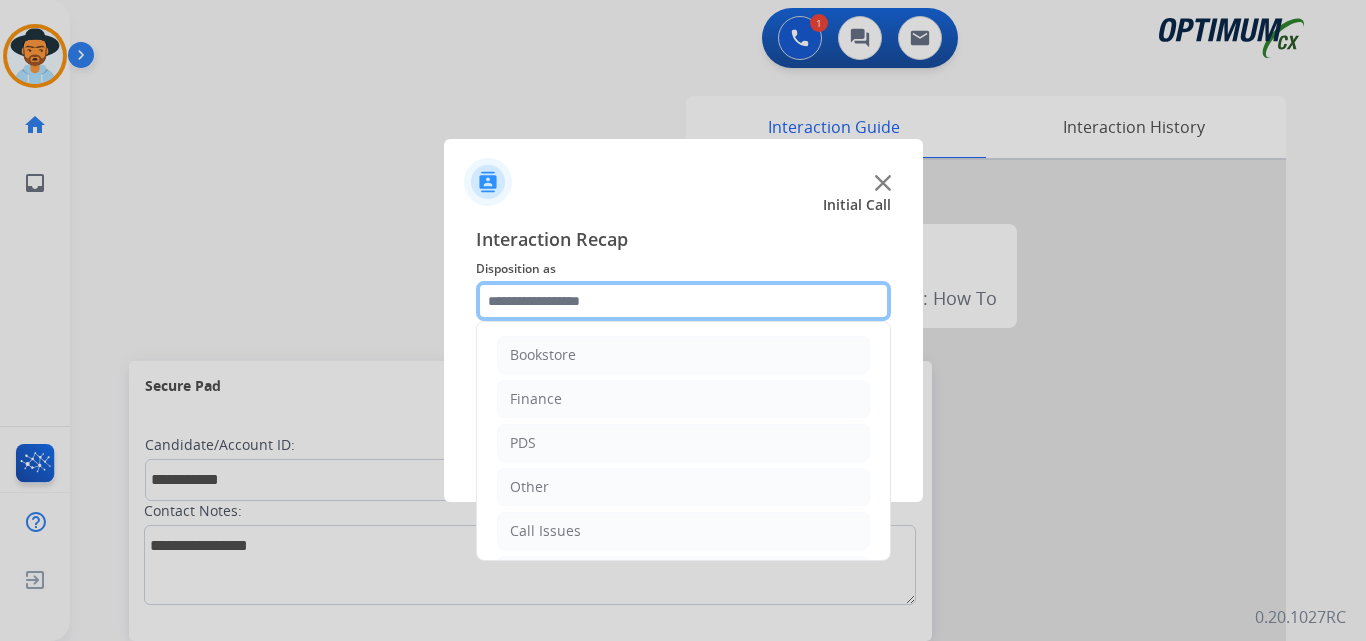click 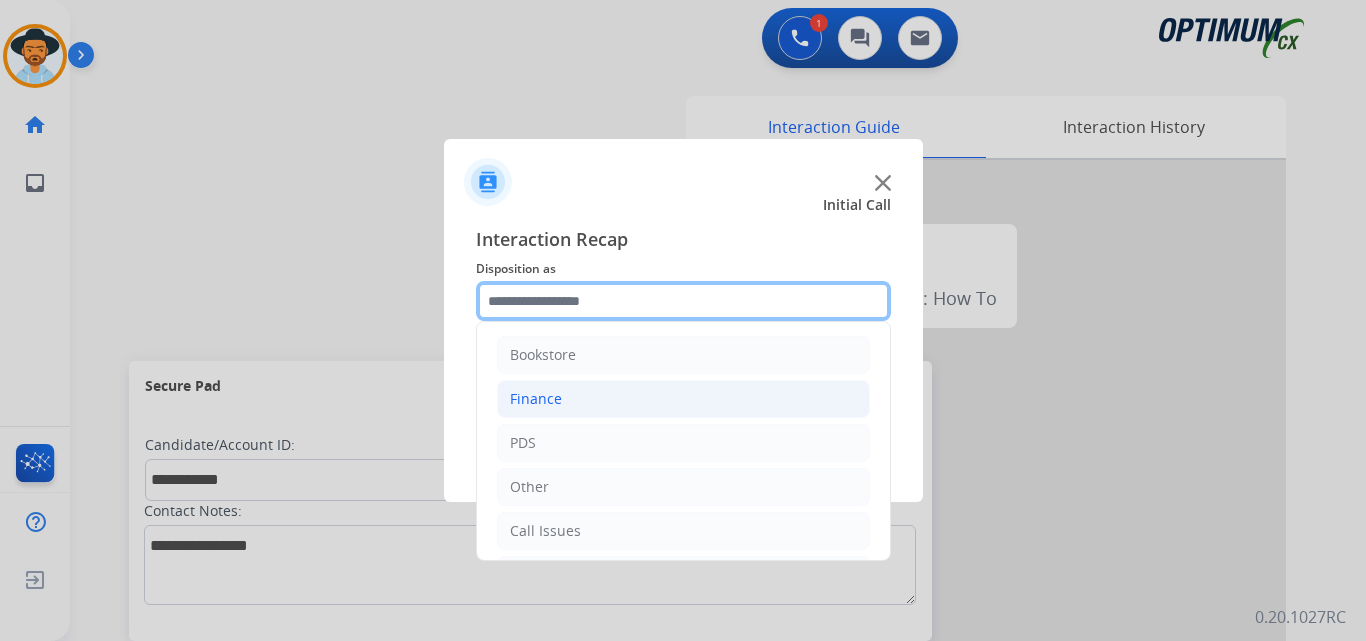 scroll, scrollTop: 136, scrollLeft: 0, axis: vertical 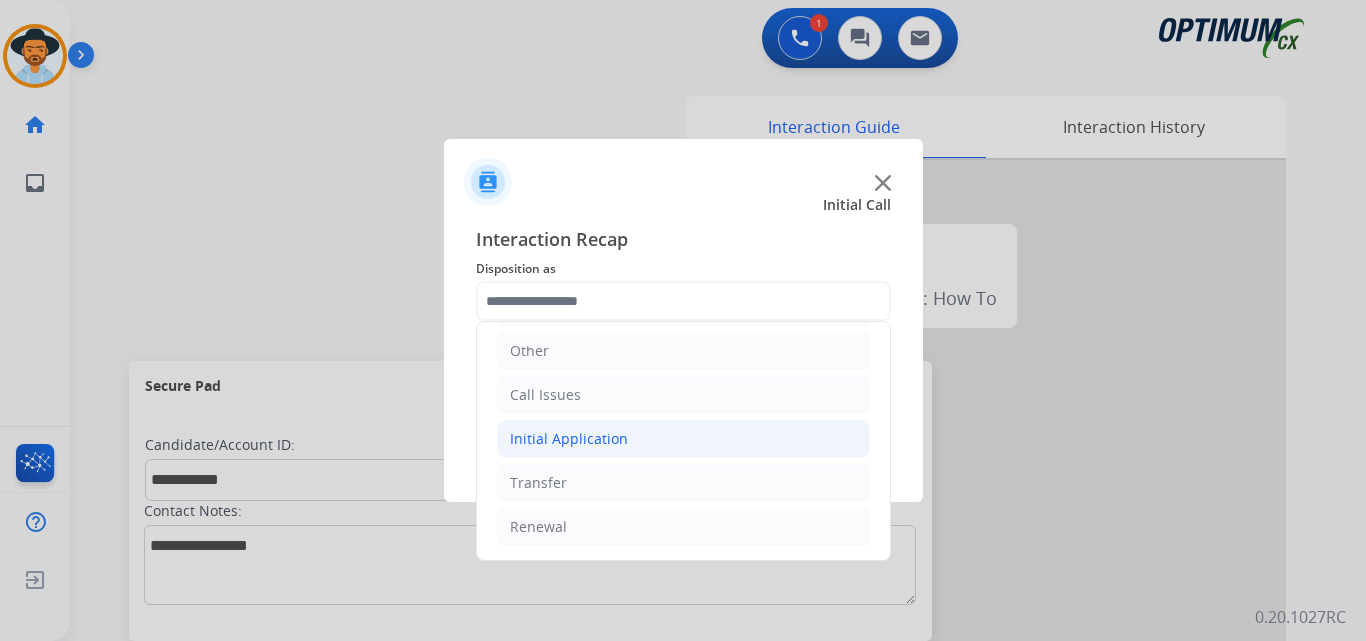 click on "Initial Application" 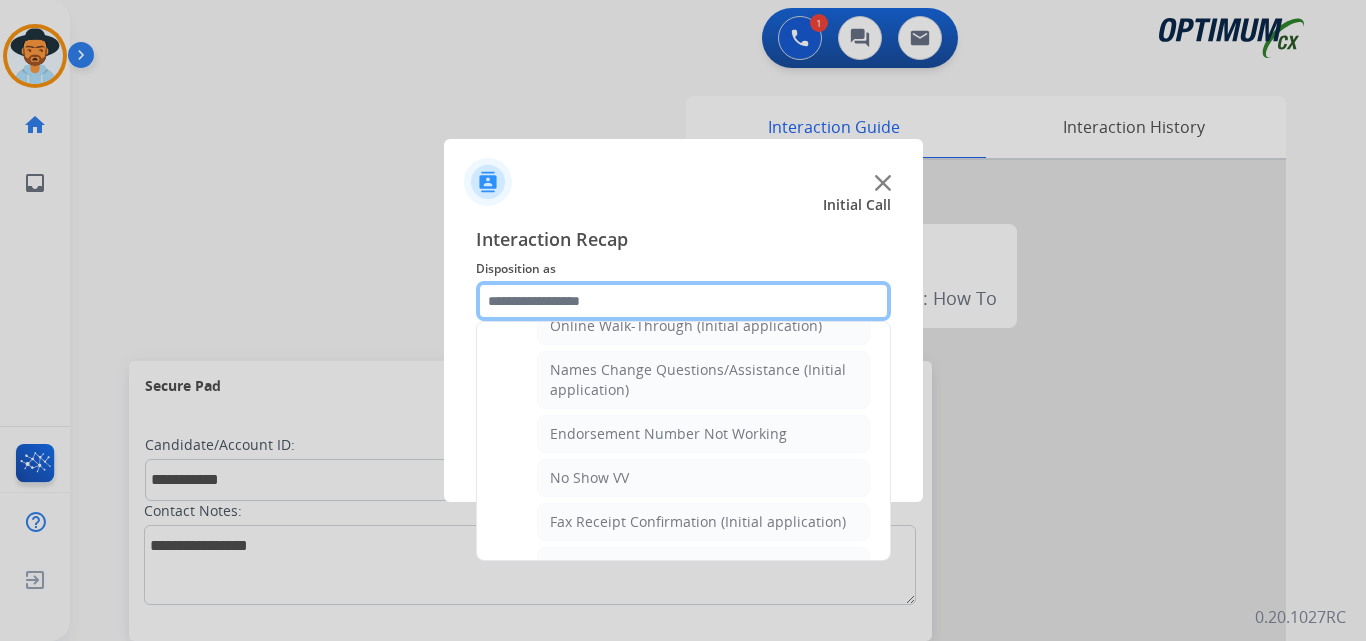 scroll, scrollTop: 136, scrollLeft: 0, axis: vertical 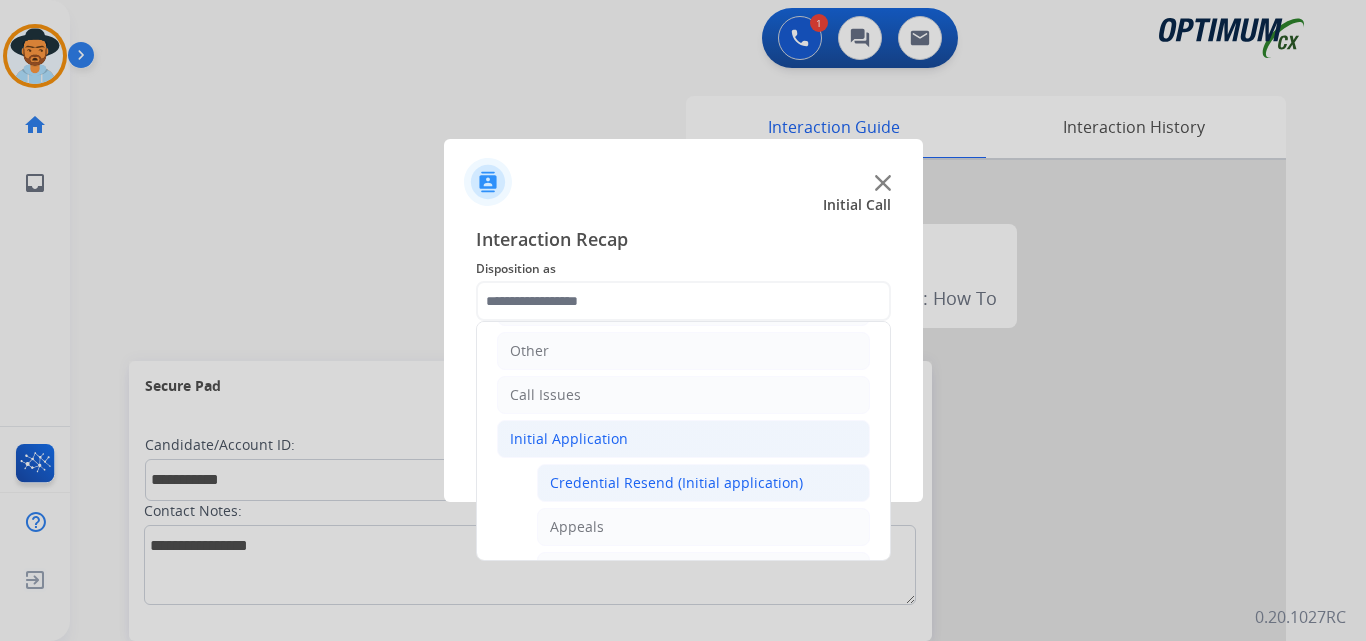 click on "Credential Resend (Initial application)" 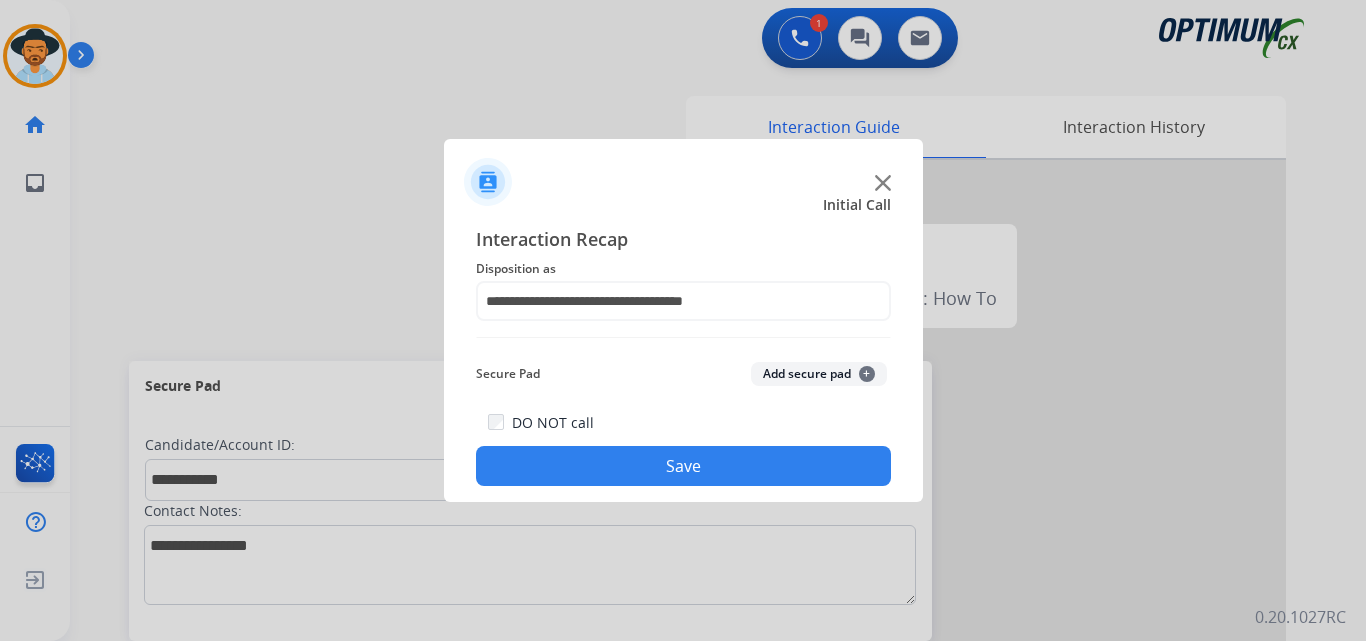 click on "Save" 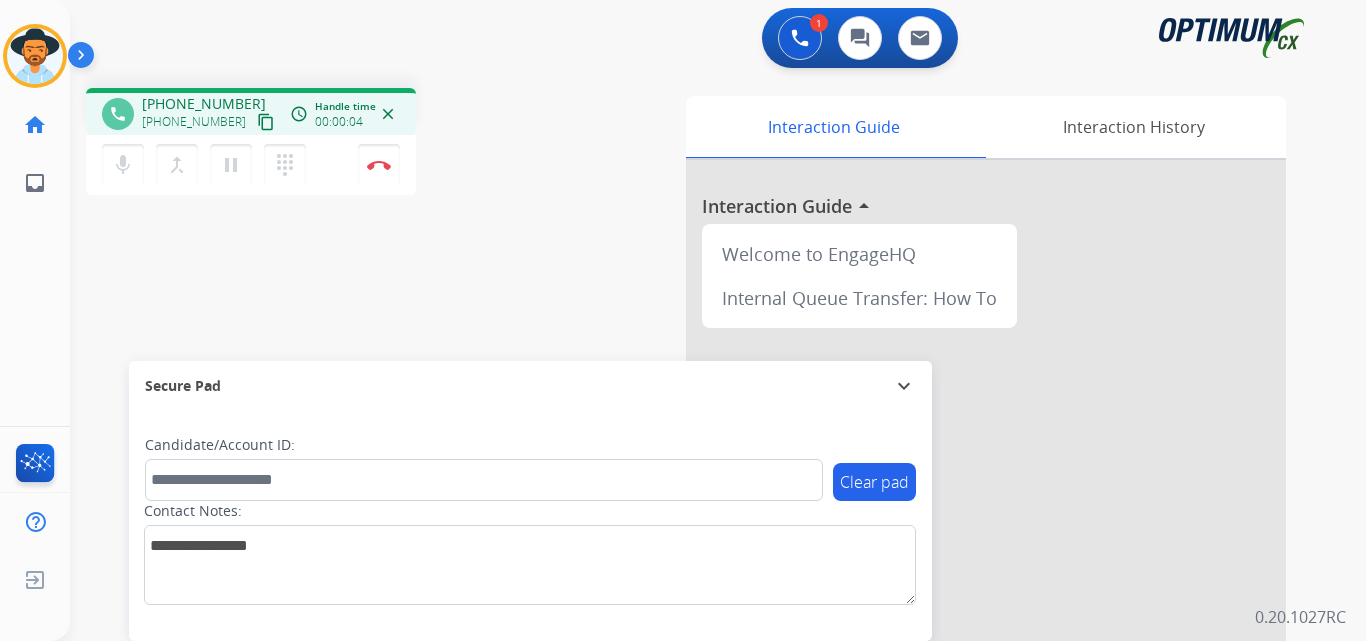 click on "+12703191584" at bounding box center [204, 104] 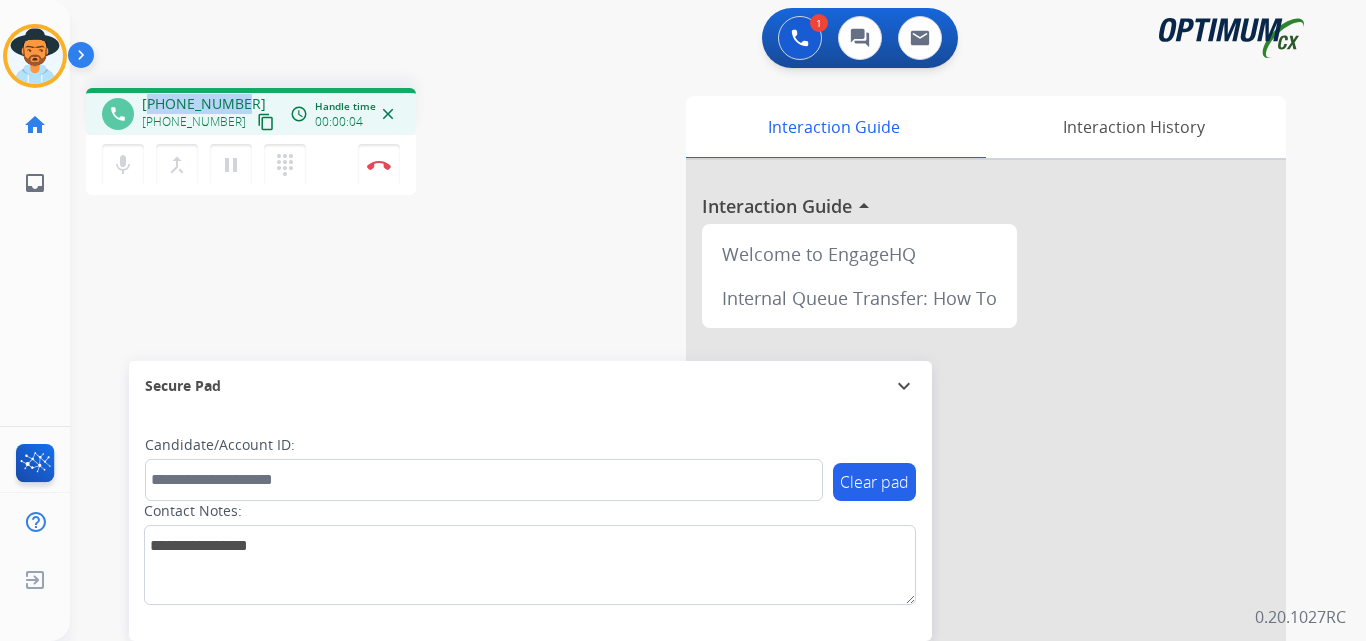 click on "+12703191584" at bounding box center [204, 104] 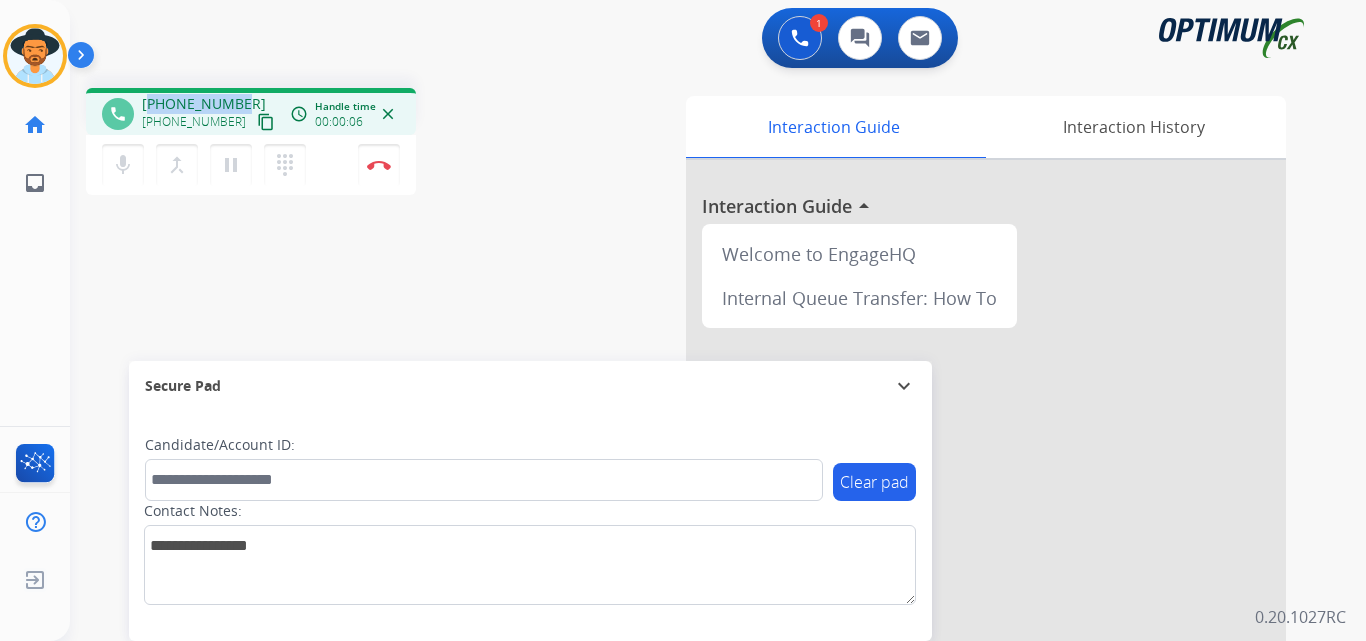 copy on "12703191584" 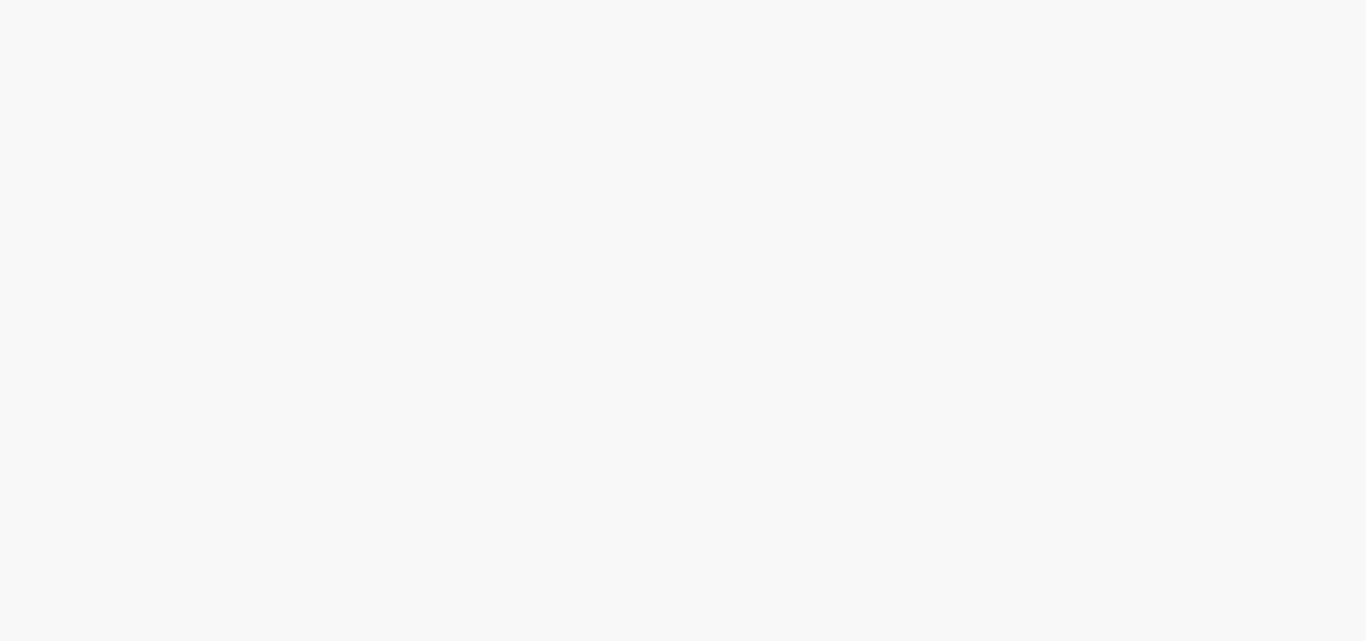 scroll, scrollTop: 0, scrollLeft: 0, axis: both 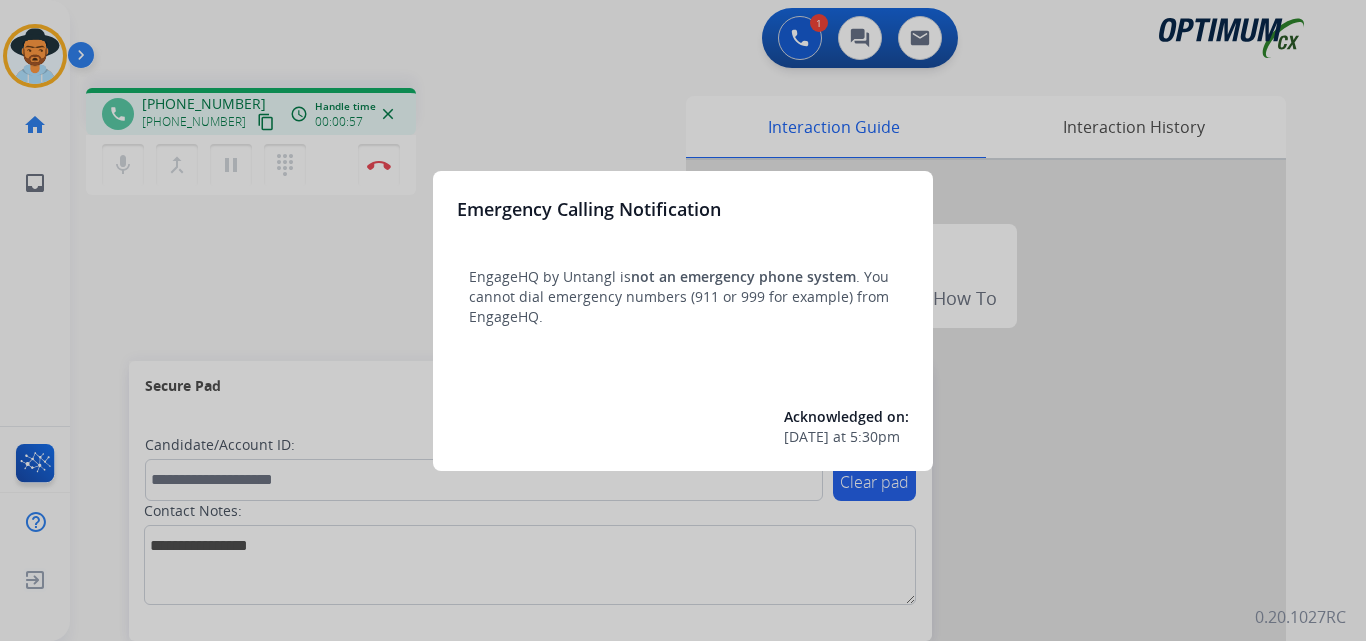 click at bounding box center [683, 320] 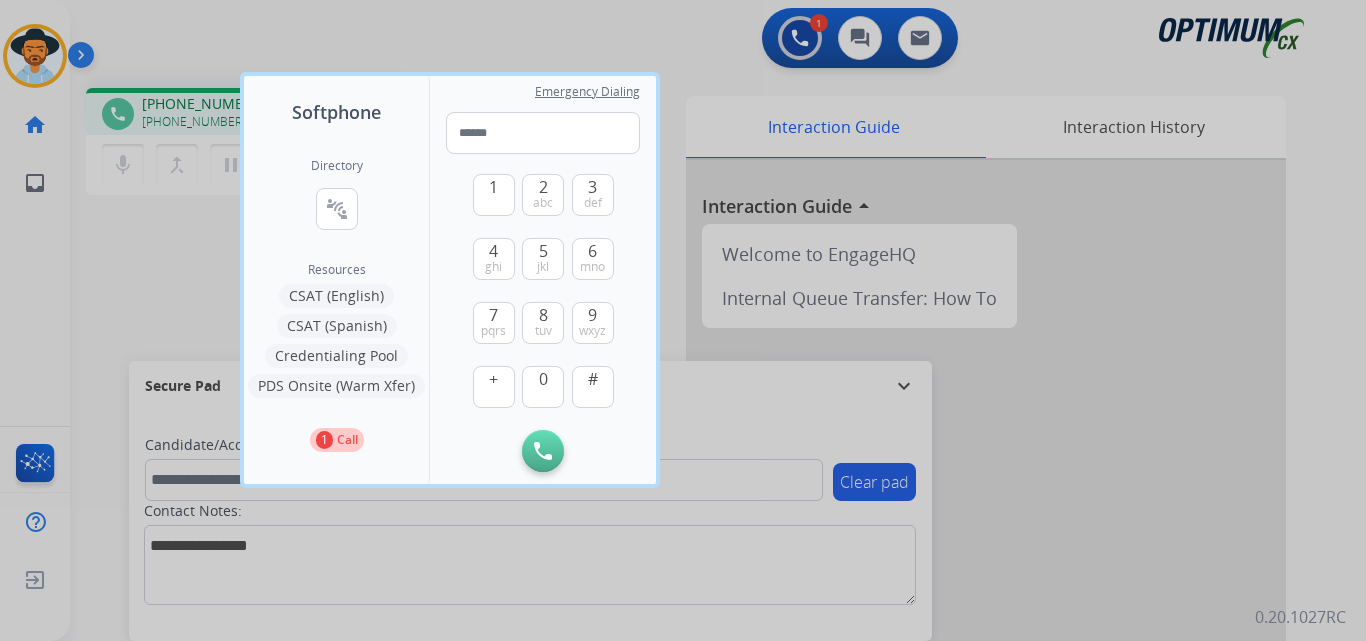 click at bounding box center [683, 320] 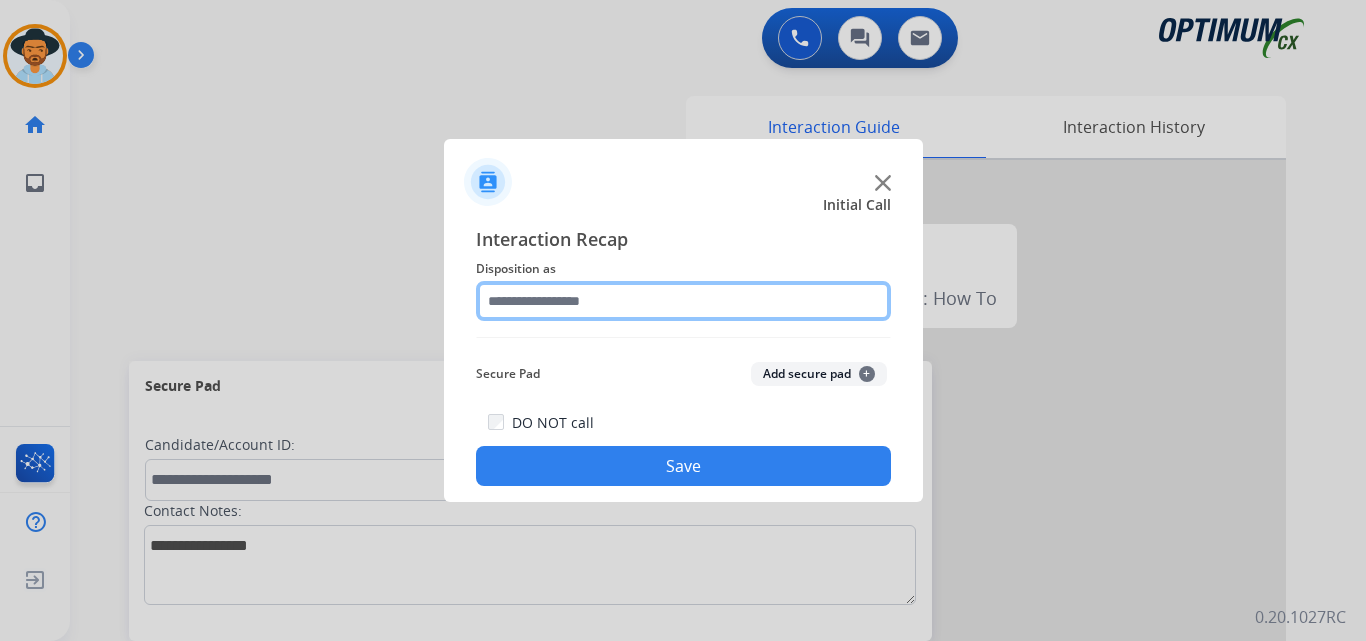 click 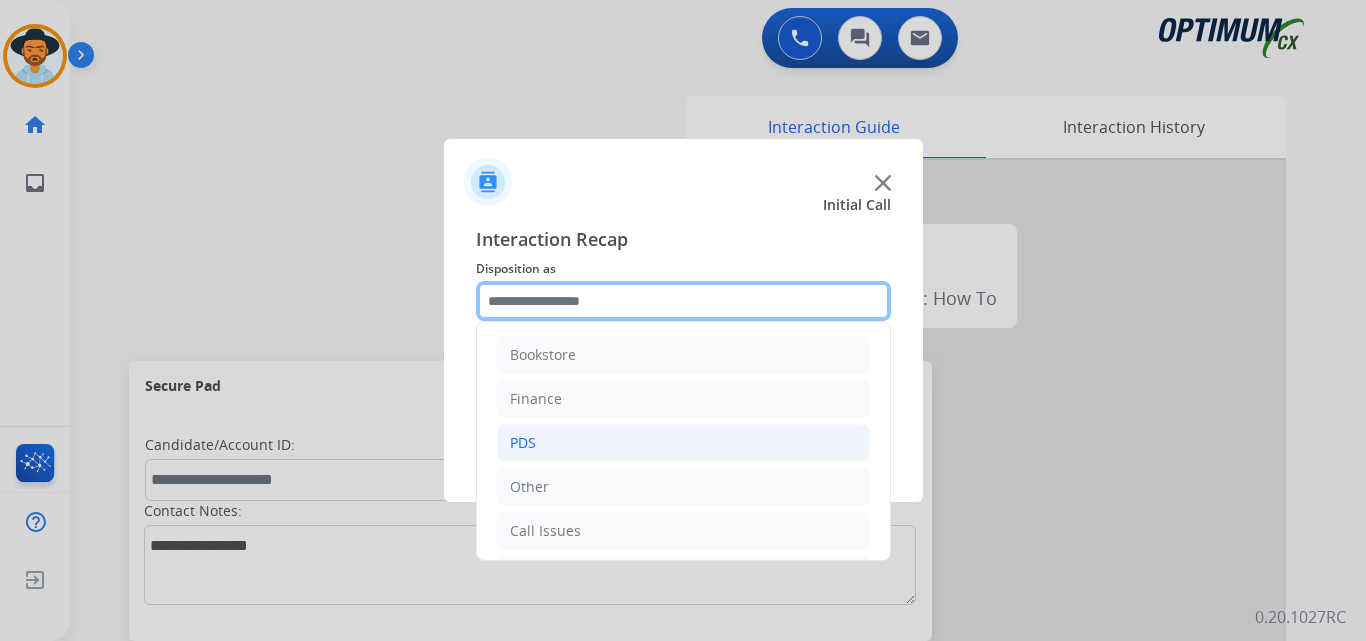 scroll, scrollTop: 136, scrollLeft: 0, axis: vertical 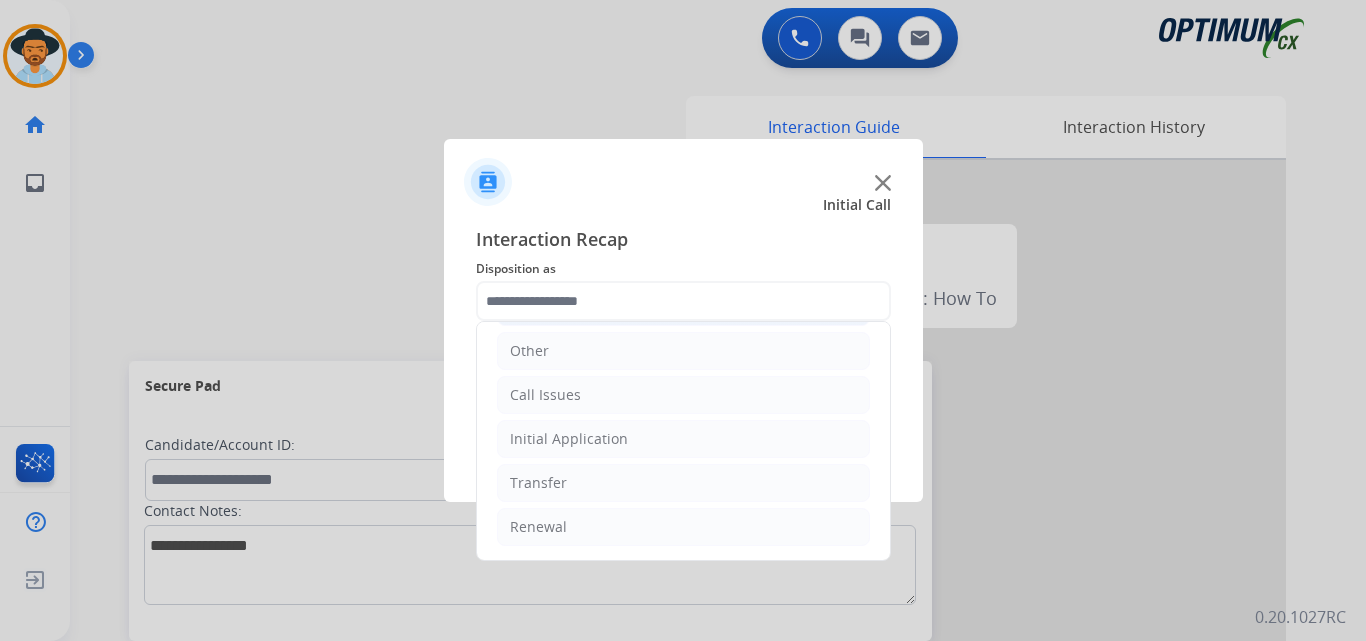 click on "Initial Application" 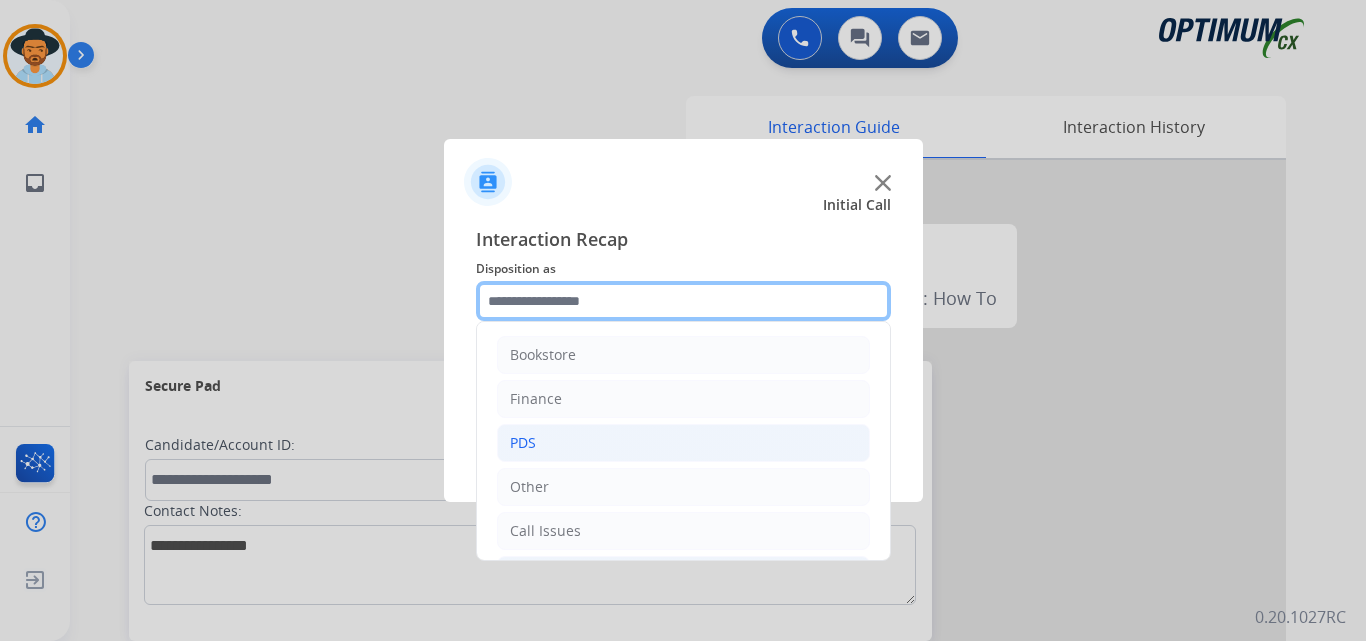 scroll, scrollTop: 167, scrollLeft: 0, axis: vertical 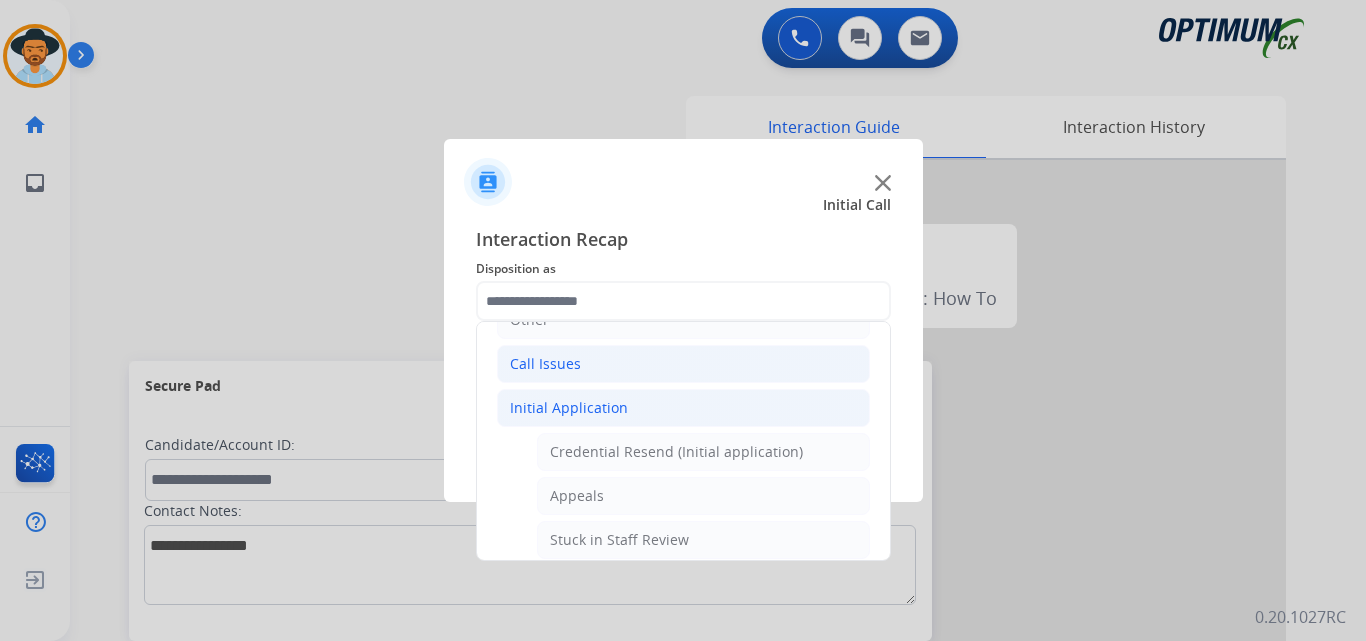 click on "Call Issues" 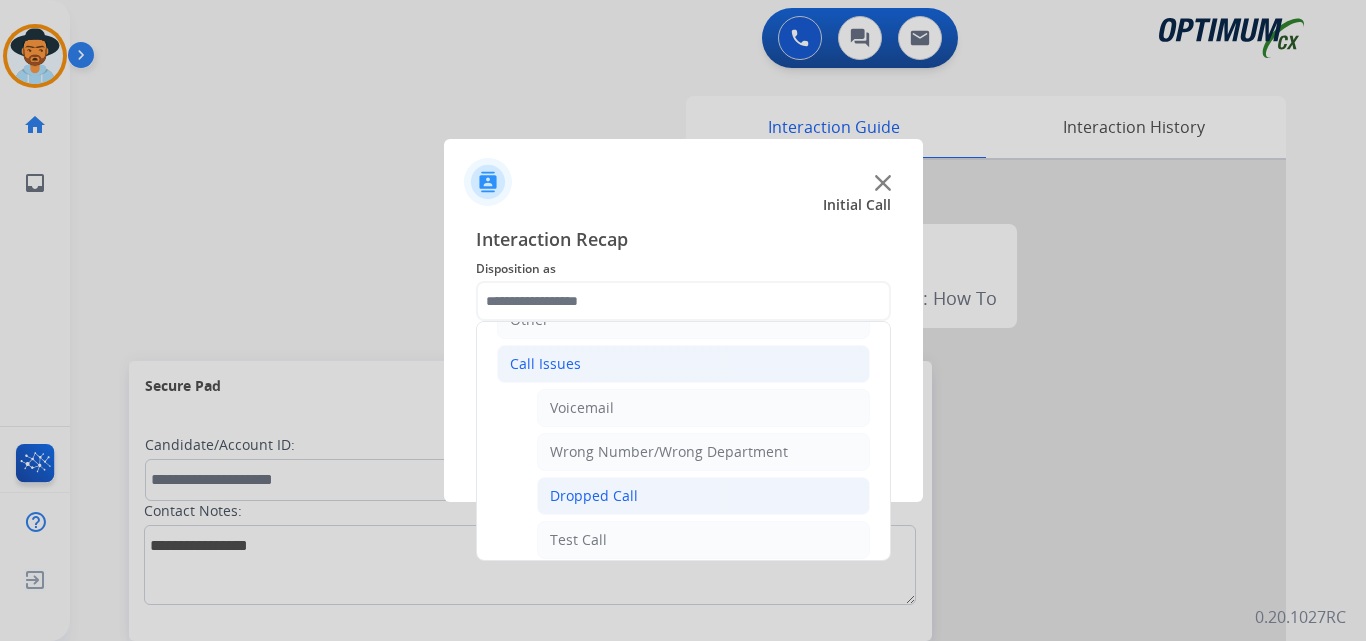 click on "Dropped Call" 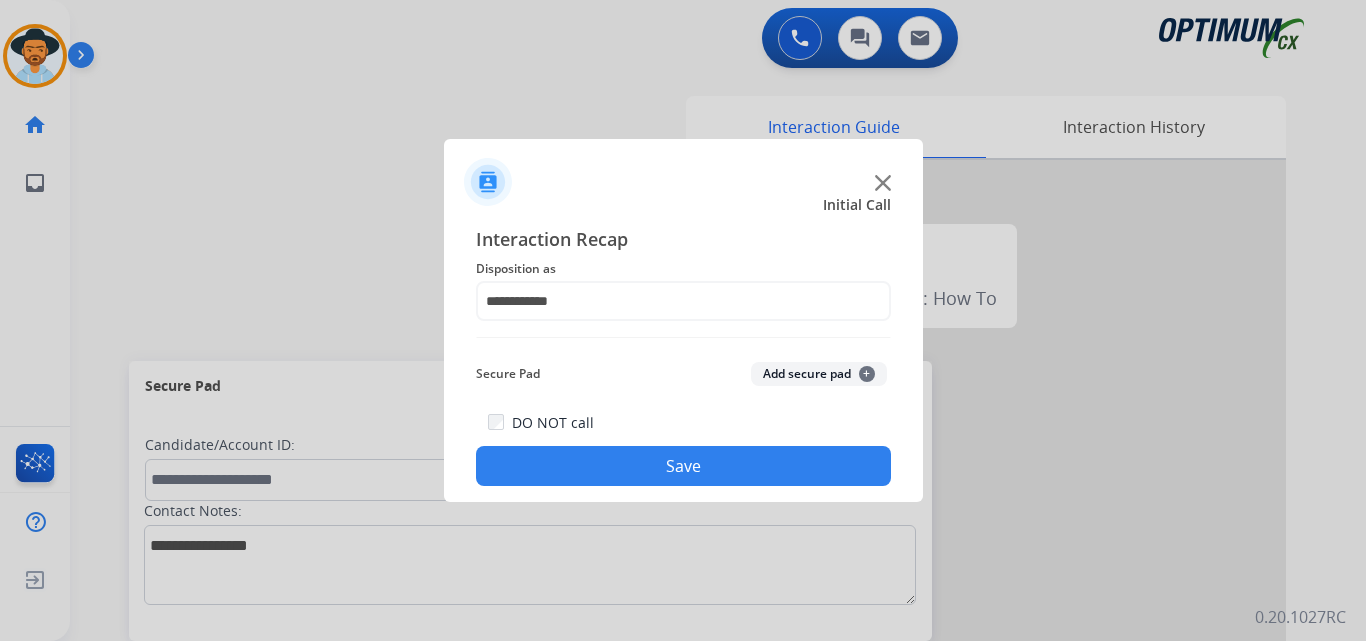 click on "Save" 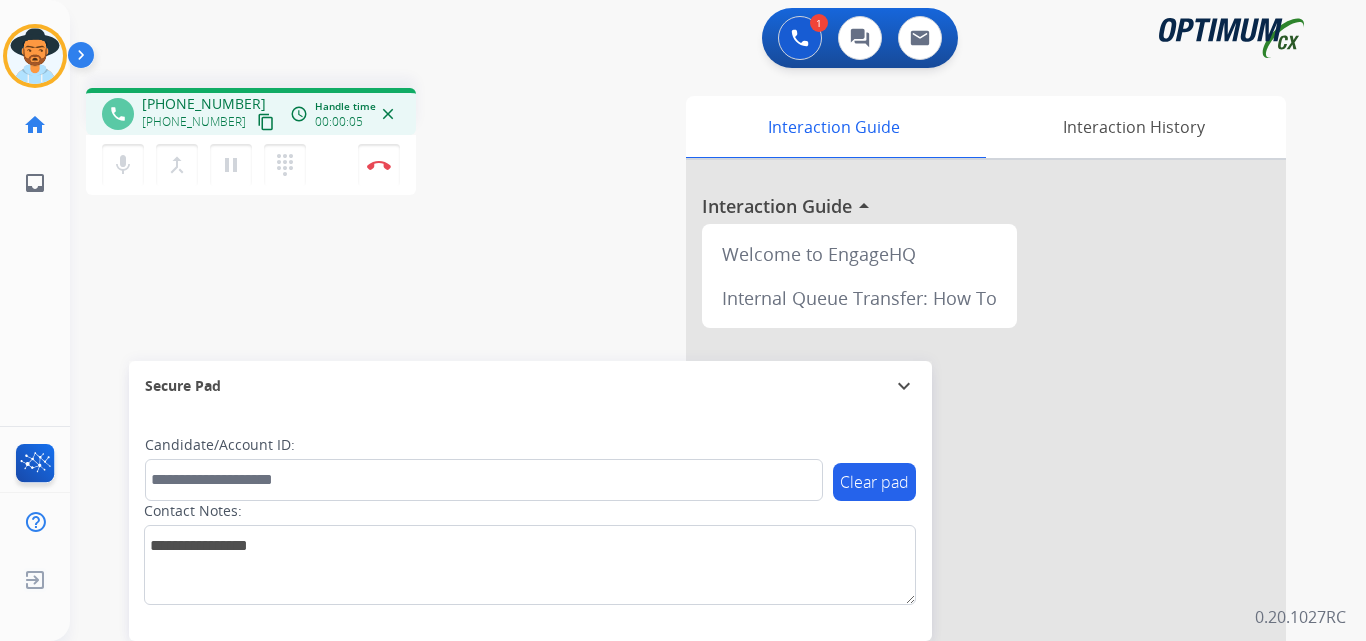 click on "[PHONE_NUMBER]" at bounding box center [204, 104] 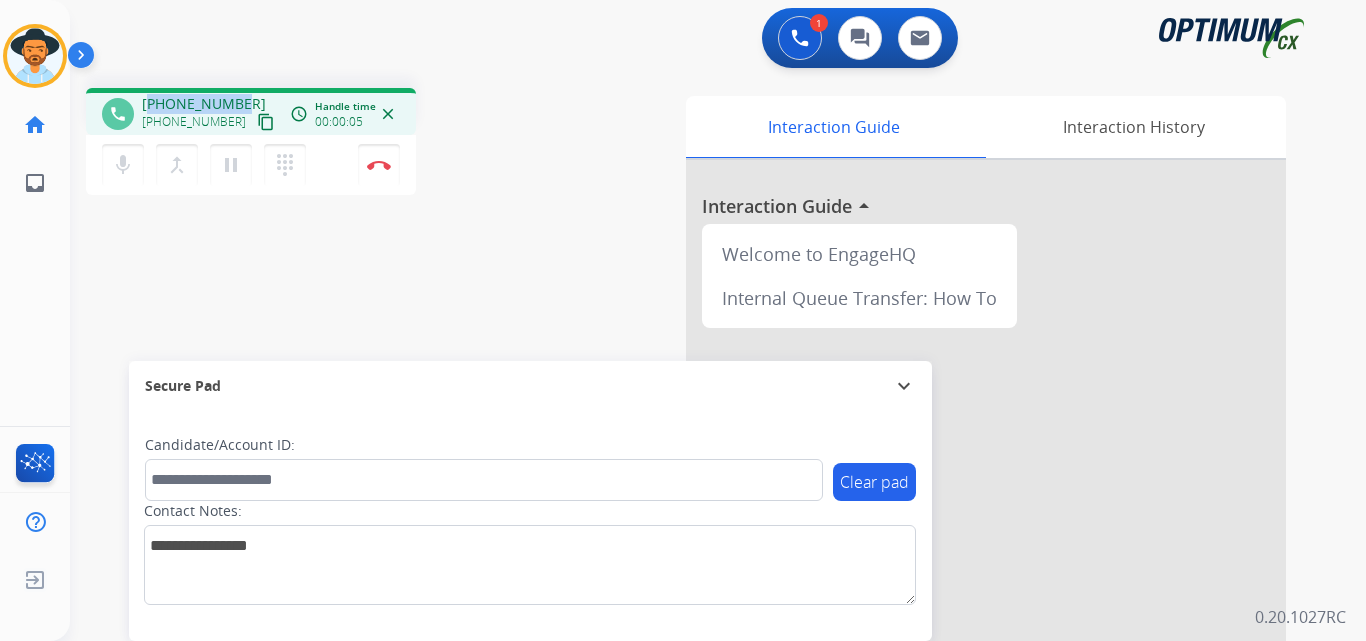 click on "[PHONE_NUMBER]" at bounding box center (204, 104) 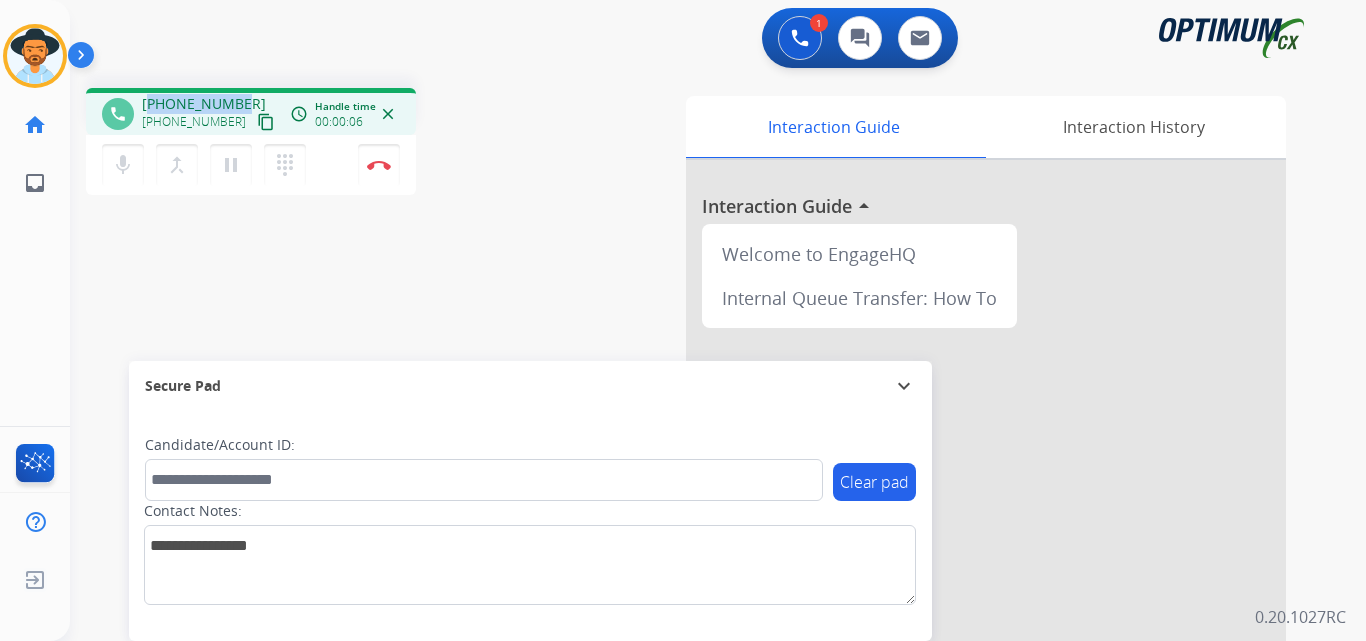 copy on "16789081822" 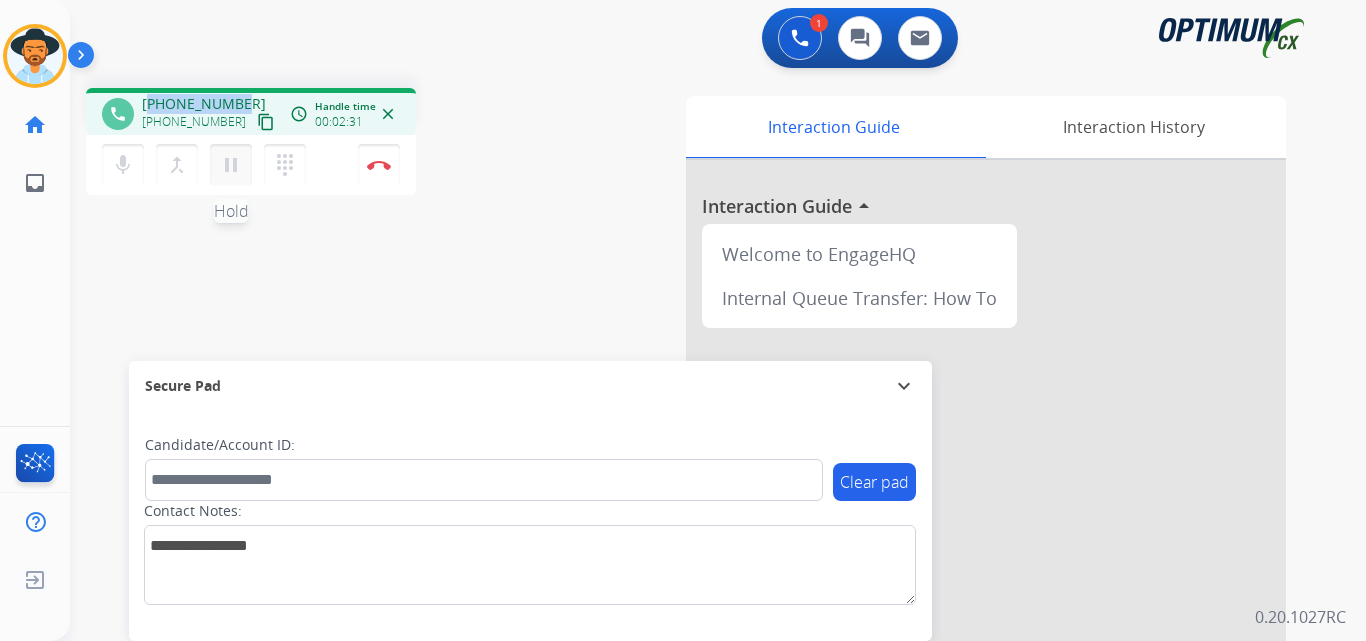click on "pause" at bounding box center (231, 165) 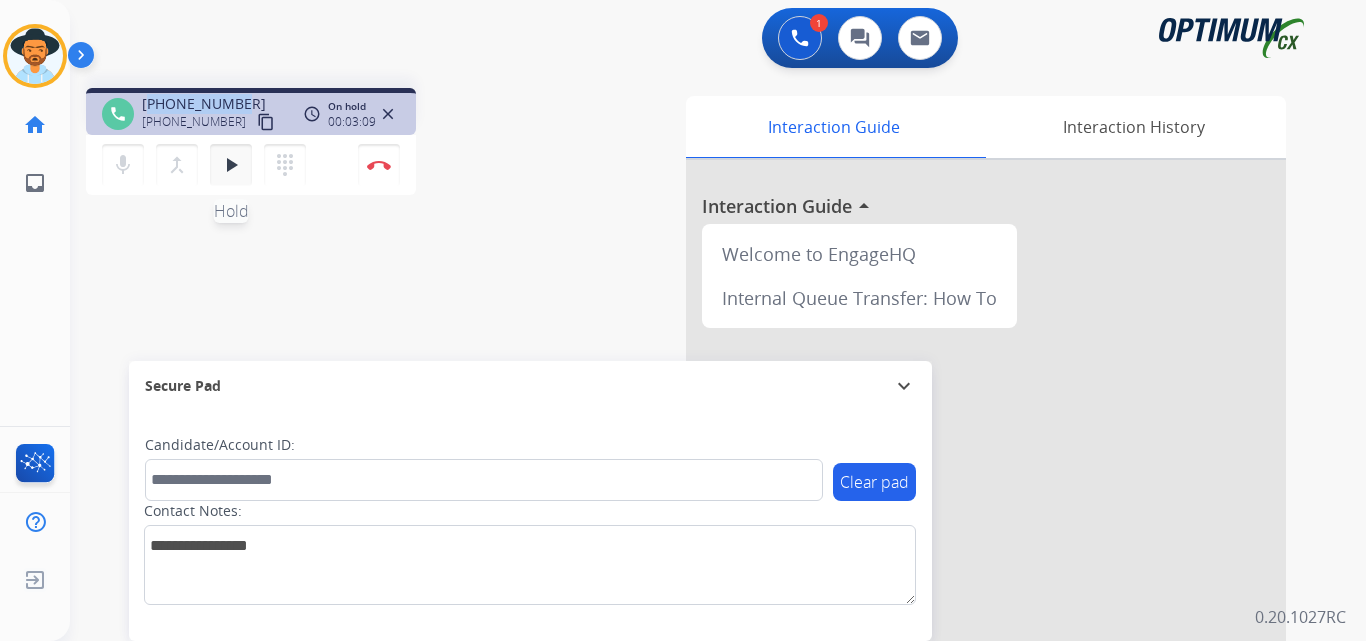 click on "play_arrow" at bounding box center [231, 165] 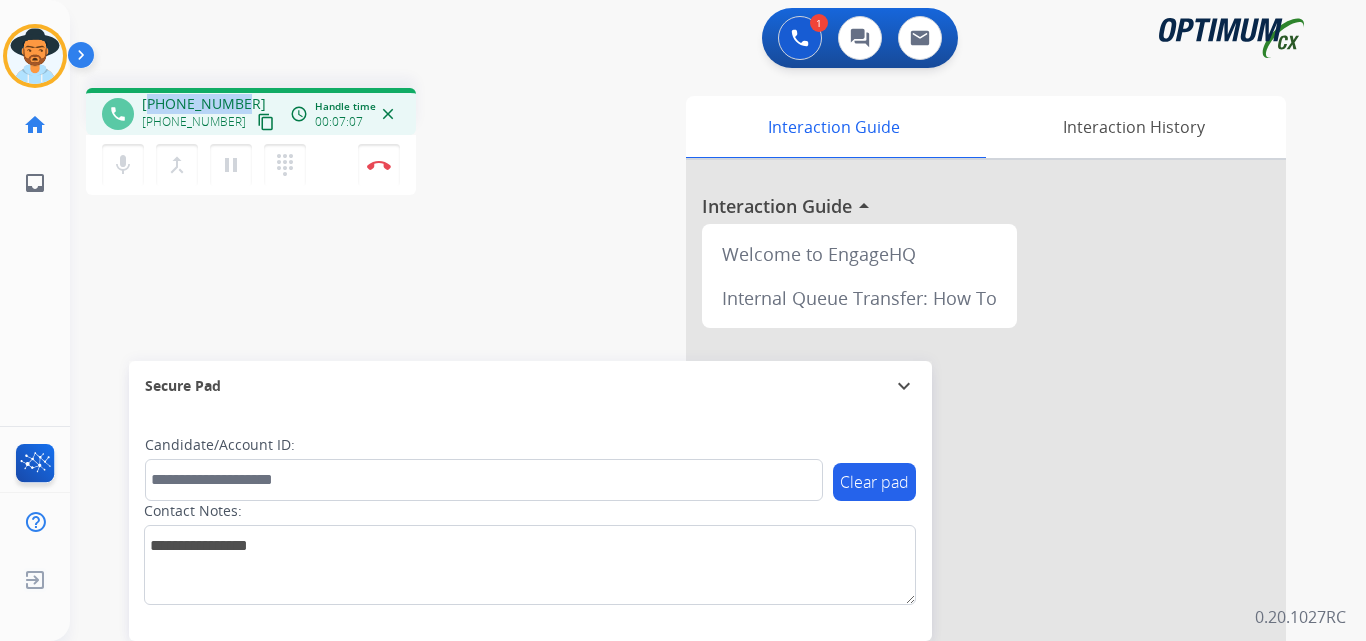 copy on "16789081822" 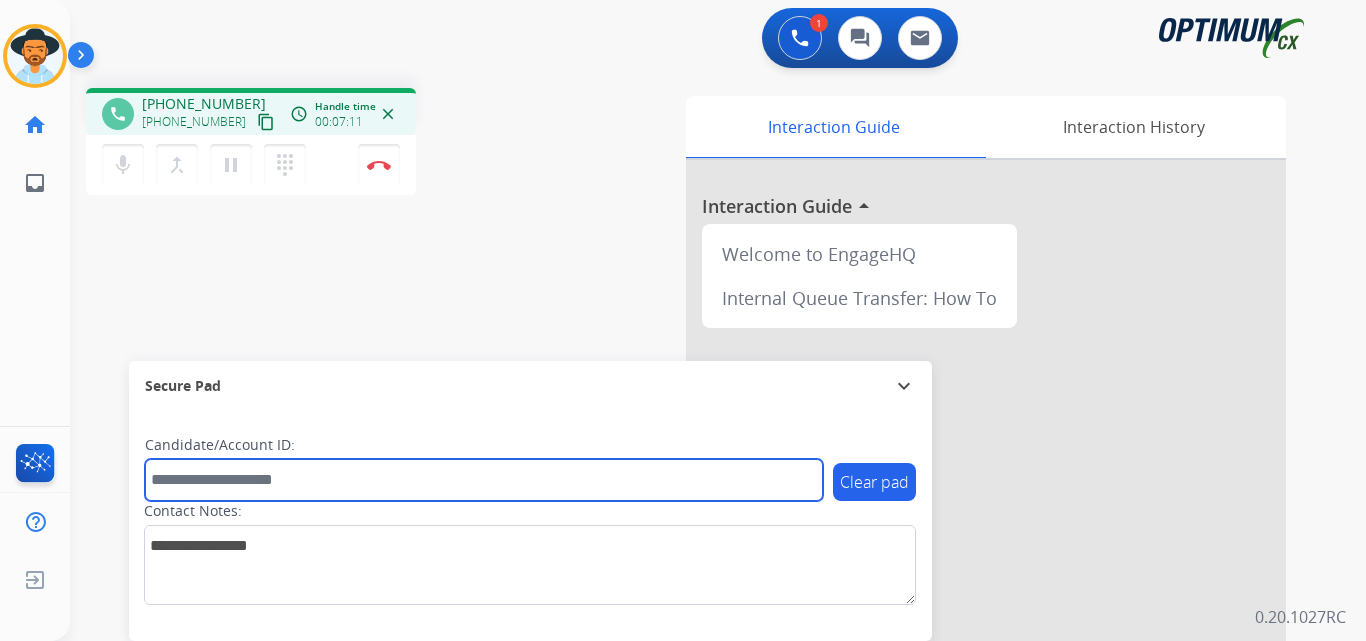 paste on "**********" 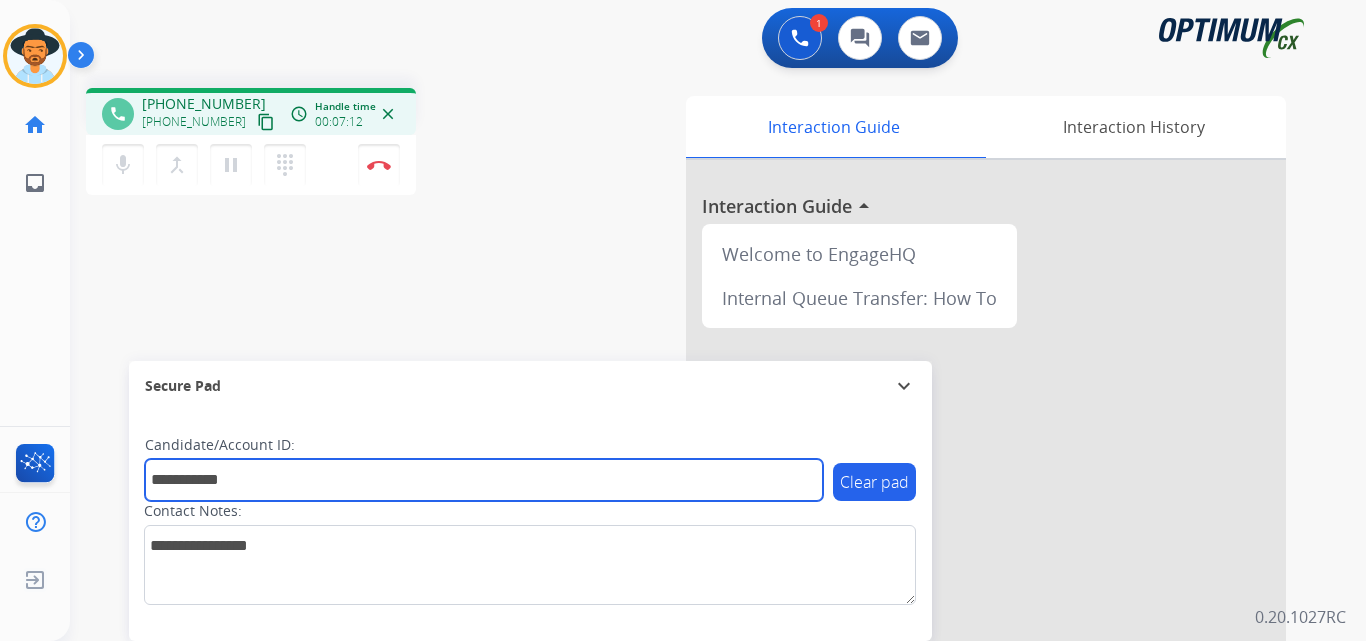 click on "**********" at bounding box center [484, 480] 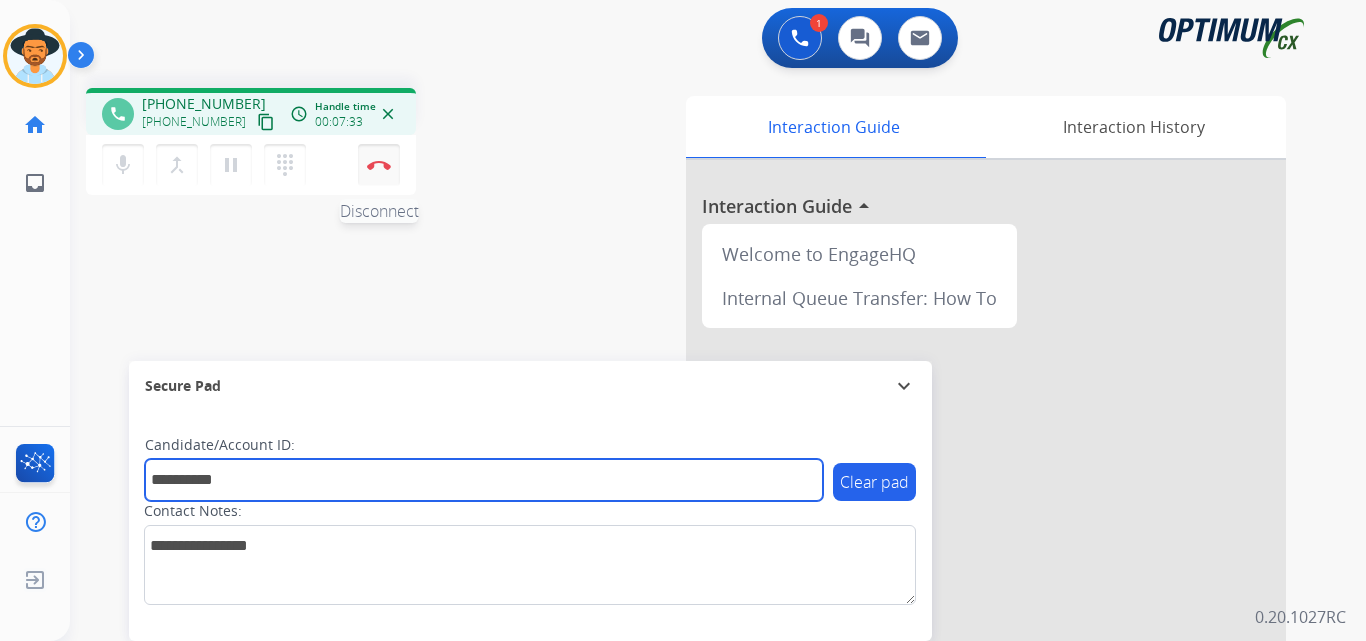 type on "**********" 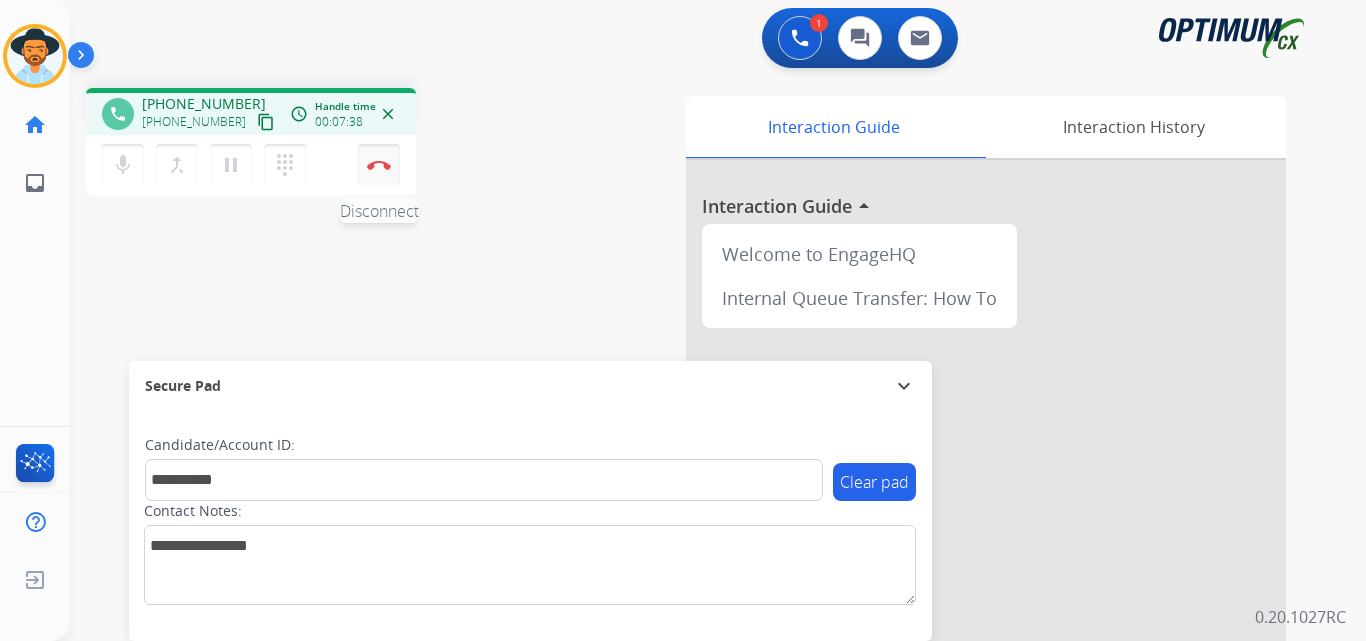 click on "Disconnect" at bounding box center [379, 165] 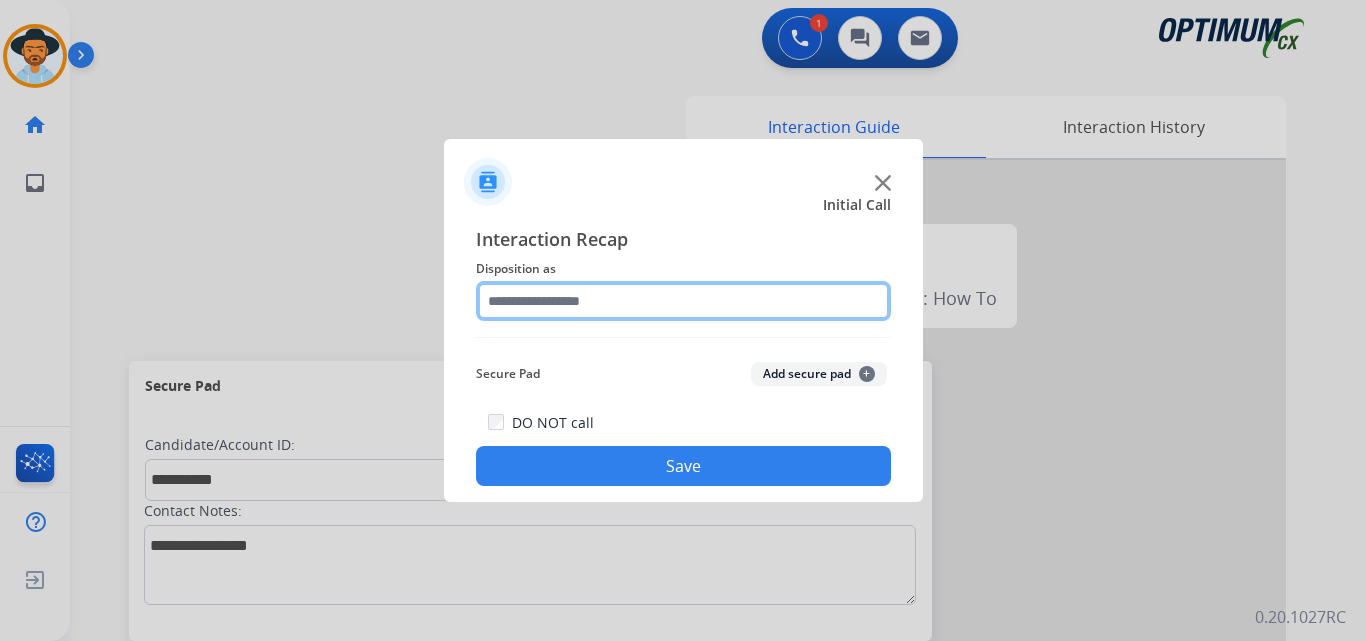 click 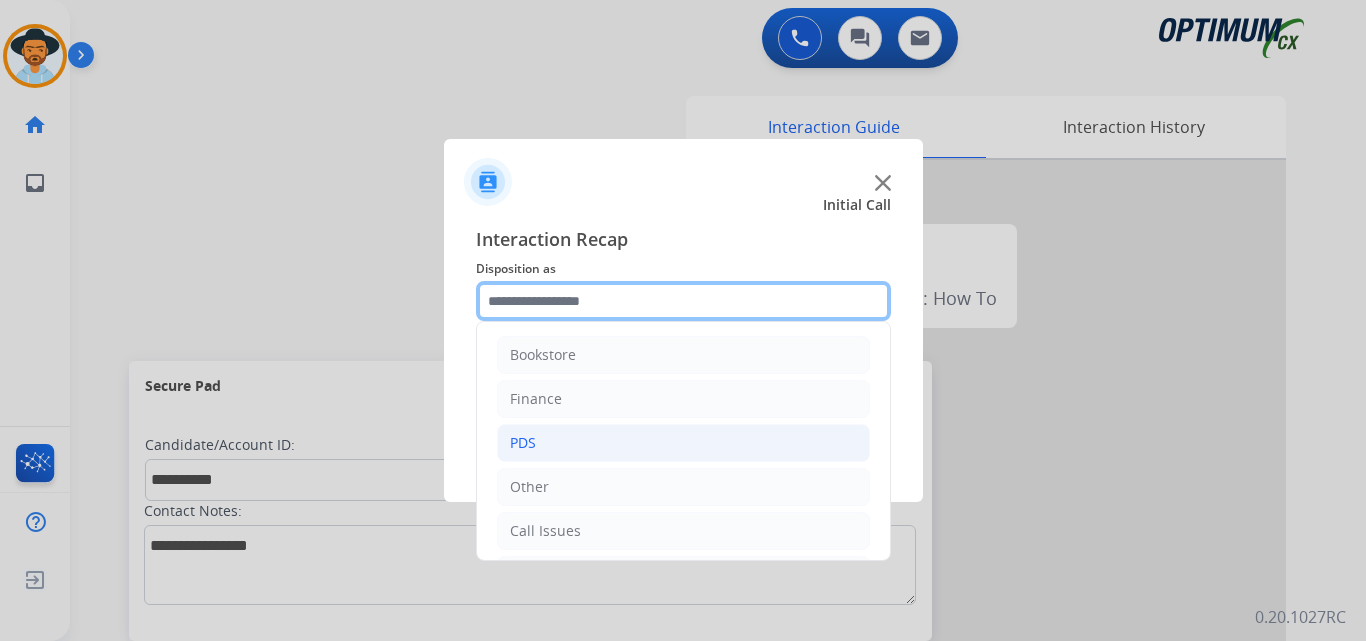 scroll, scrollTop: 136, scrollLeft: 0, axis: vertical 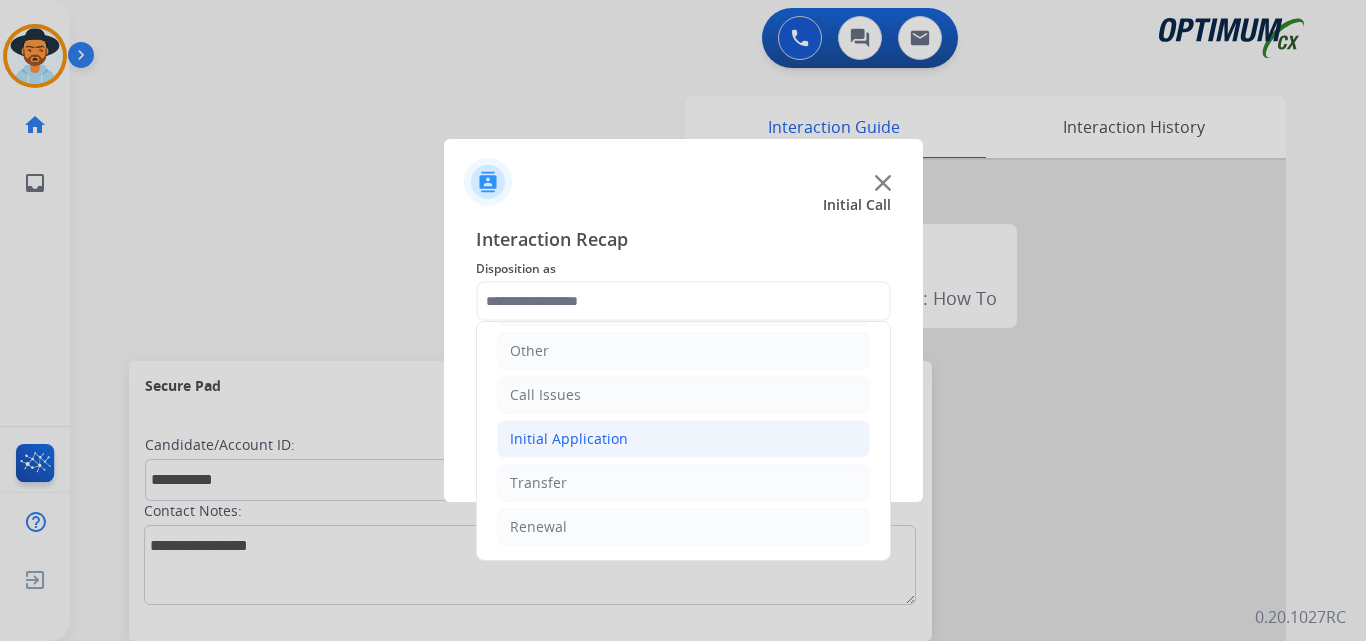 click on "Initial Application" 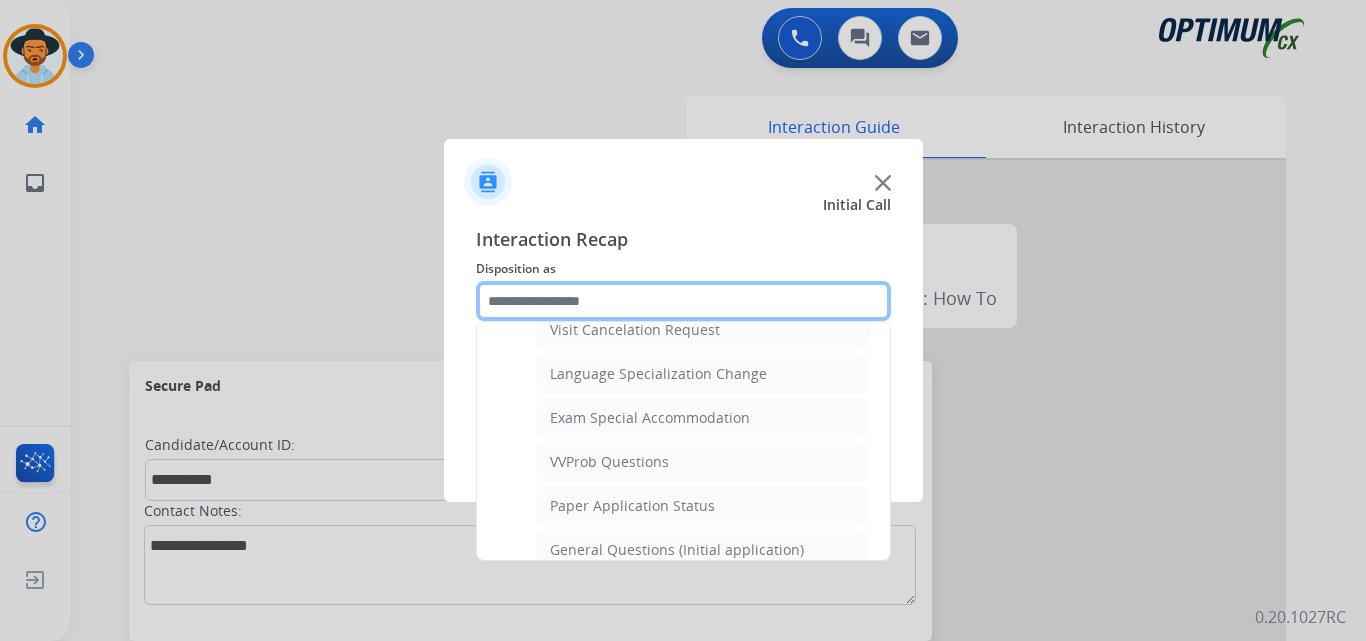 scroll, scrollTop: 1136, scrollLeft: 0, axis: vertical 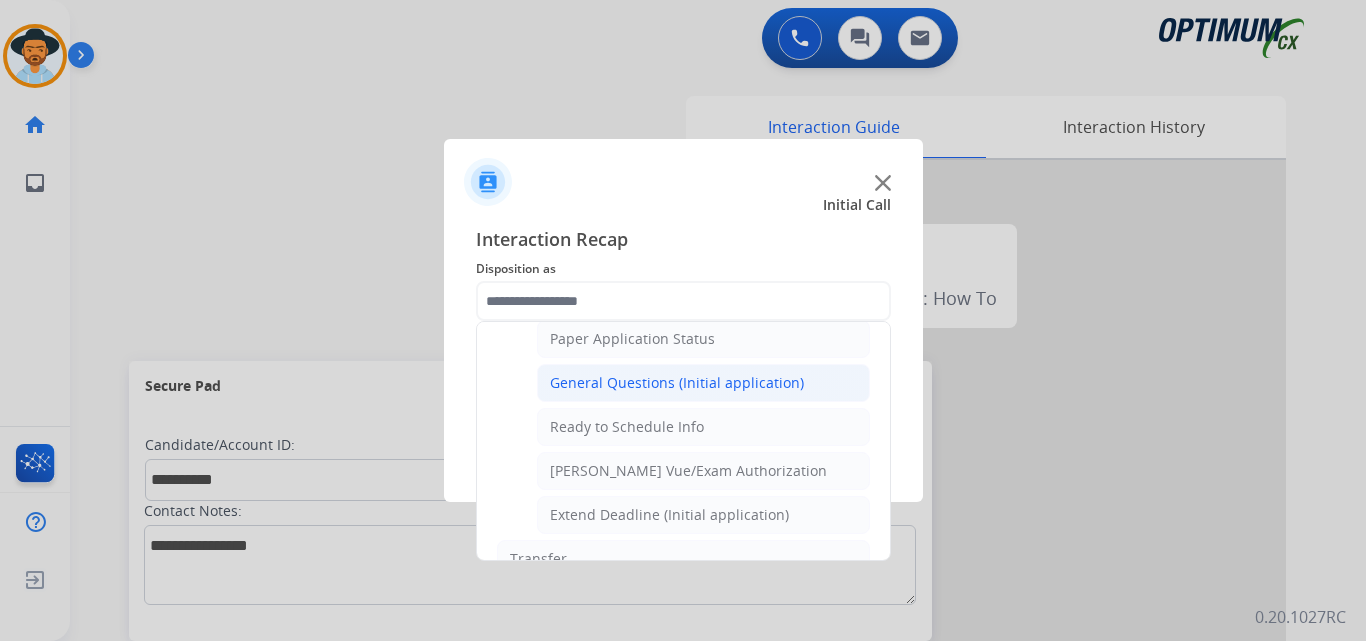 click on "General Questions (Initial application)" 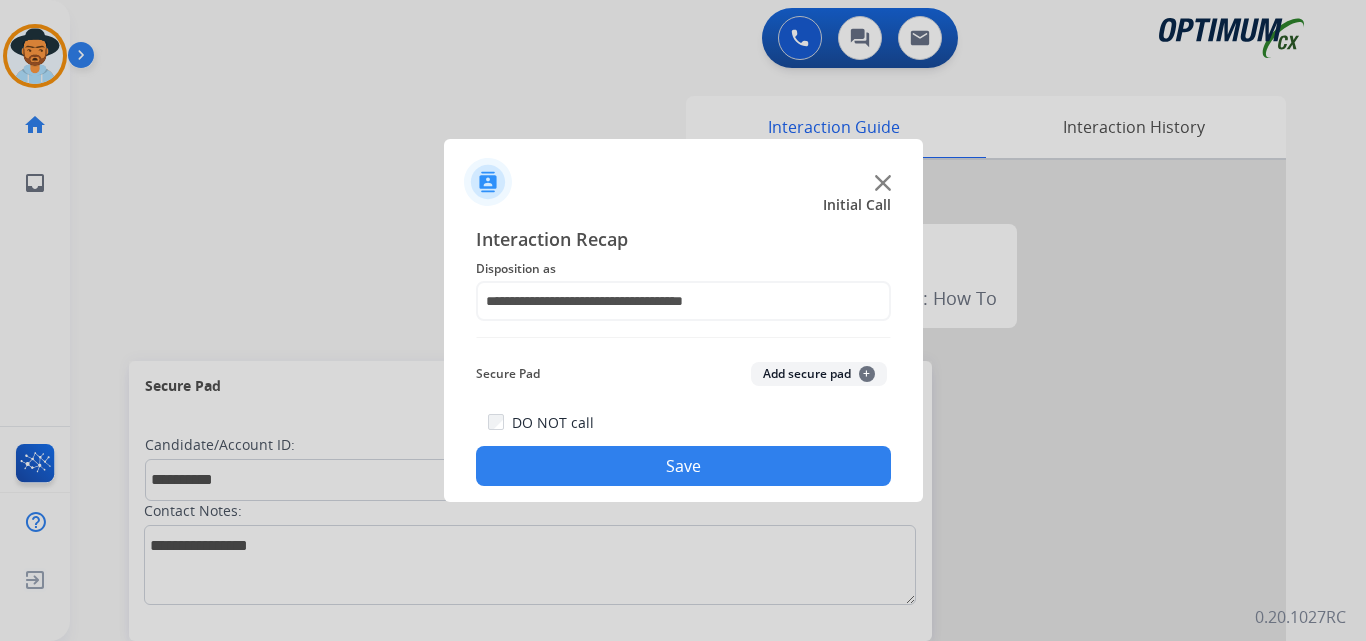 click on "Save" 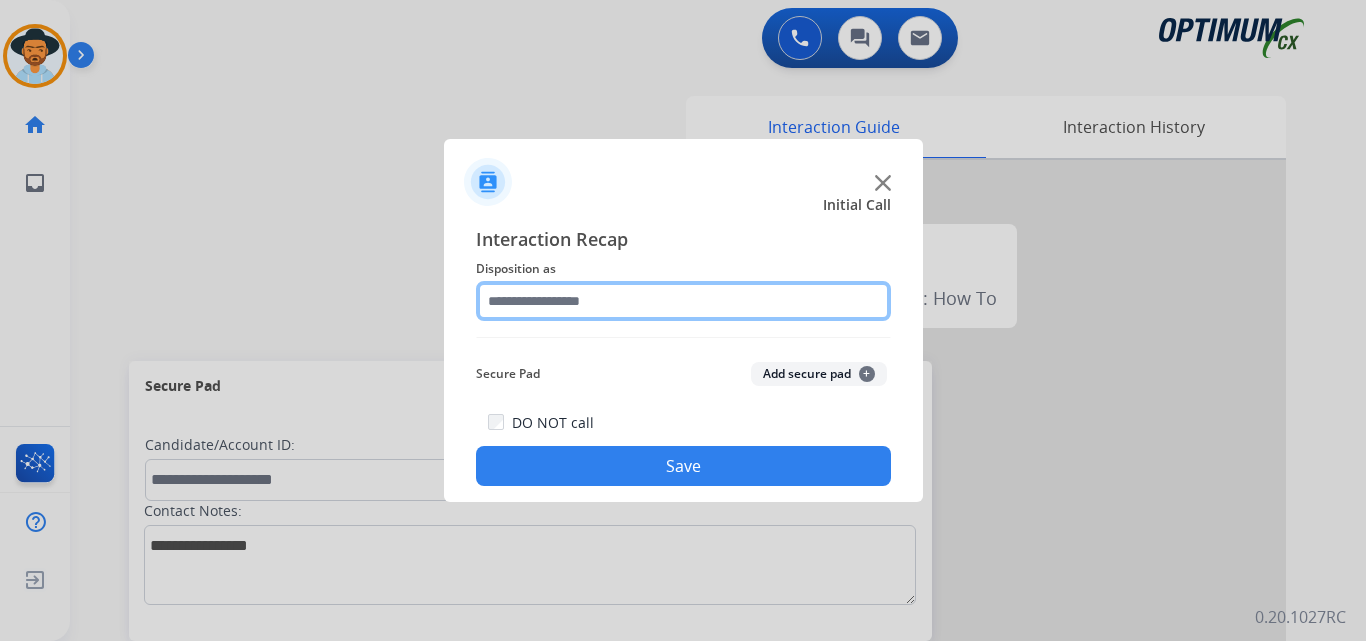 click 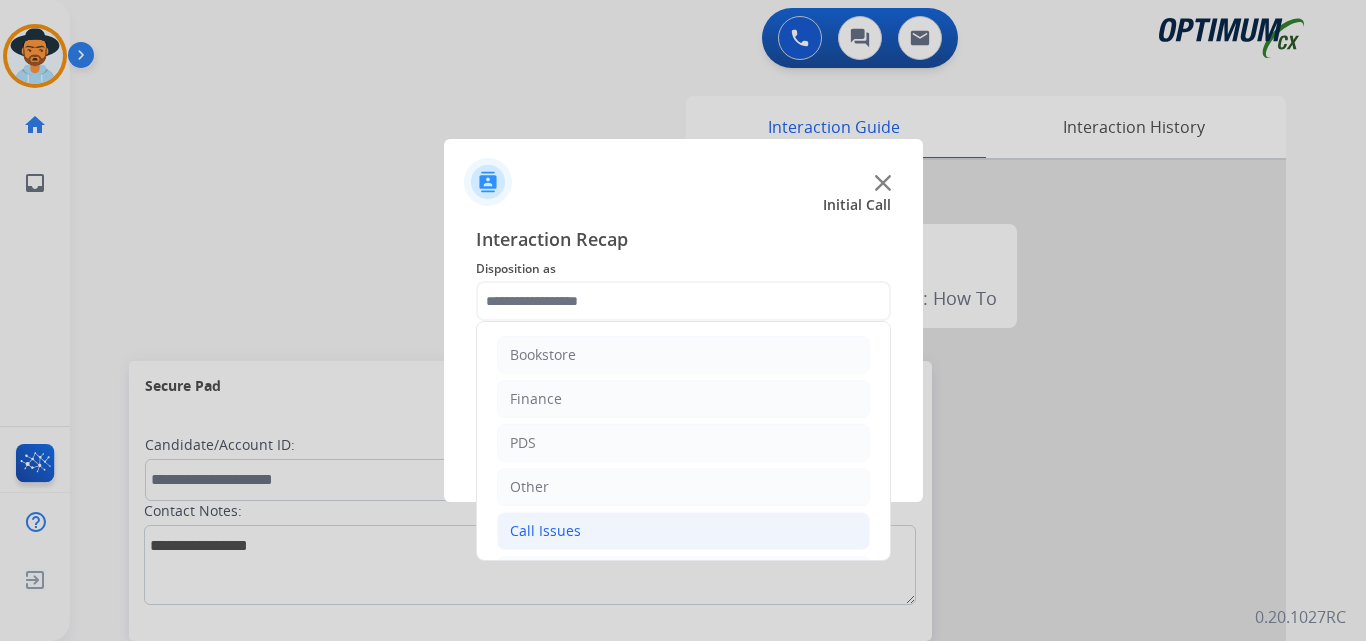 click on "Call Issues" 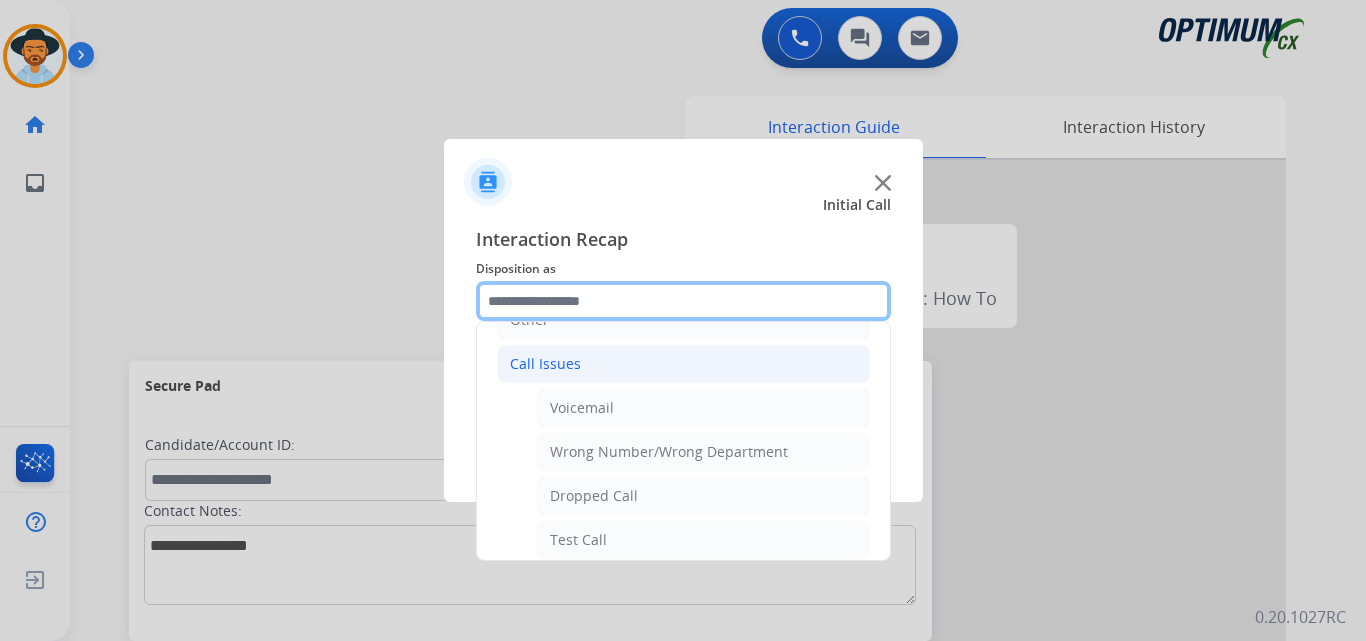 scroll, scrollTop: 333, scrollLeft: 0, axis: vertical 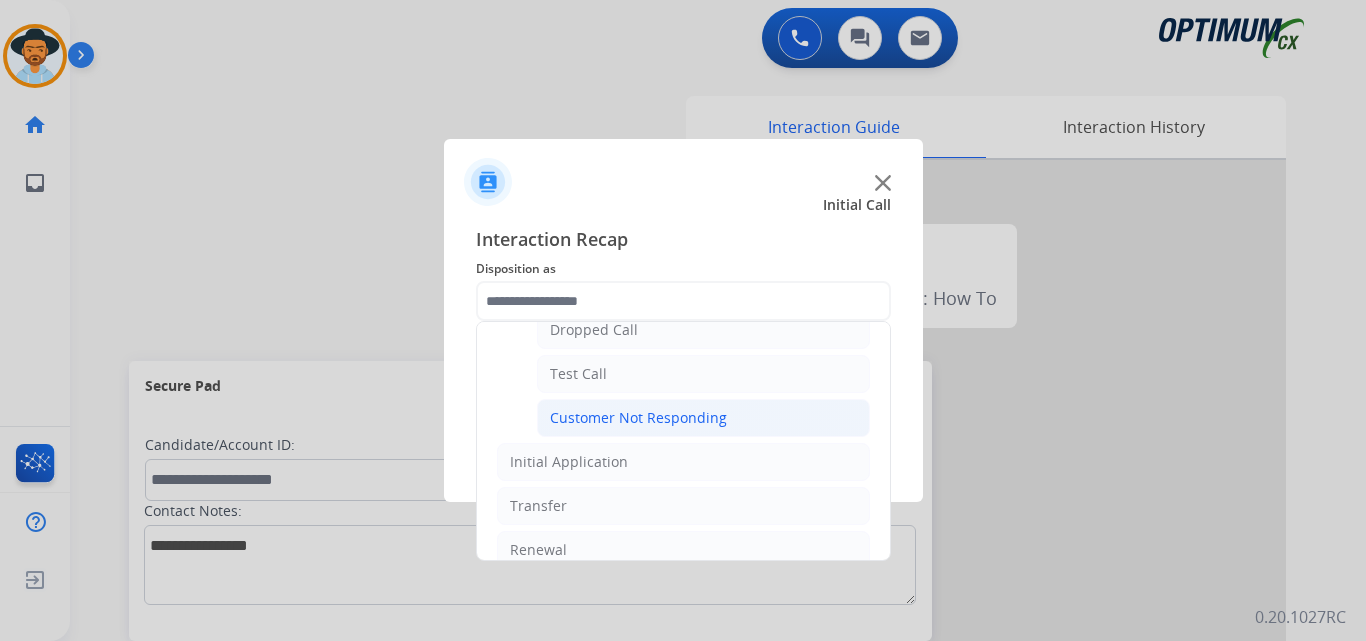 click on "Customer Not Responding" 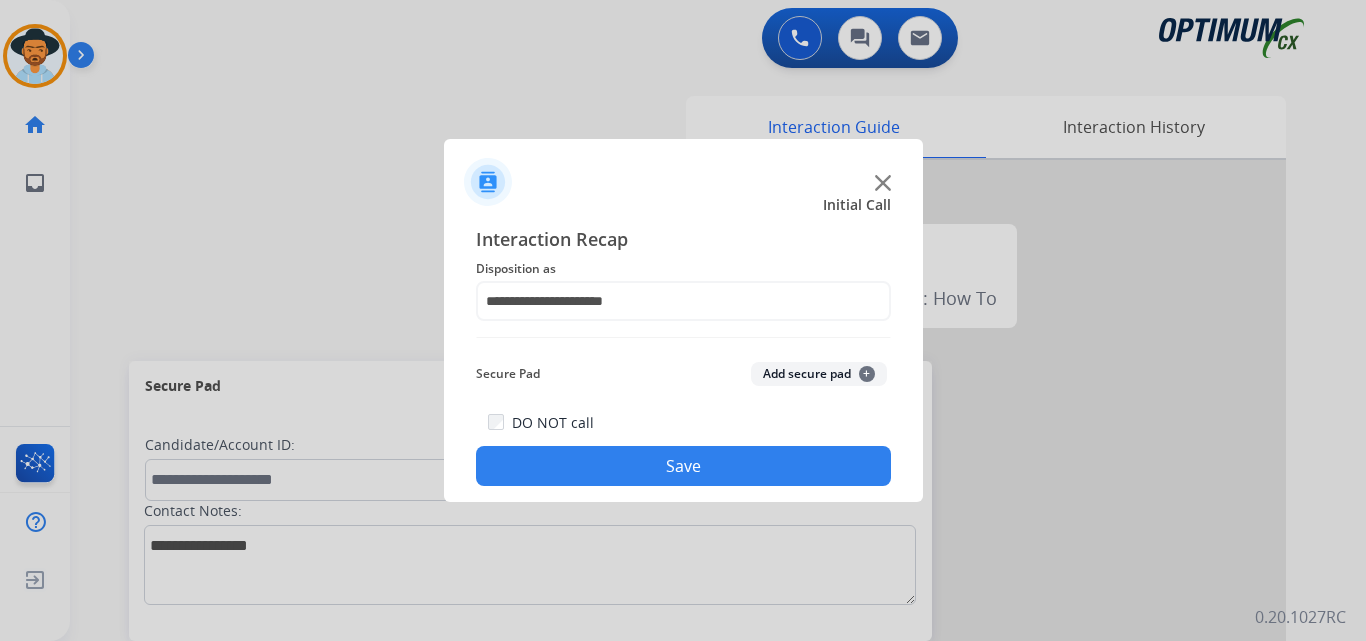 click on "Save" 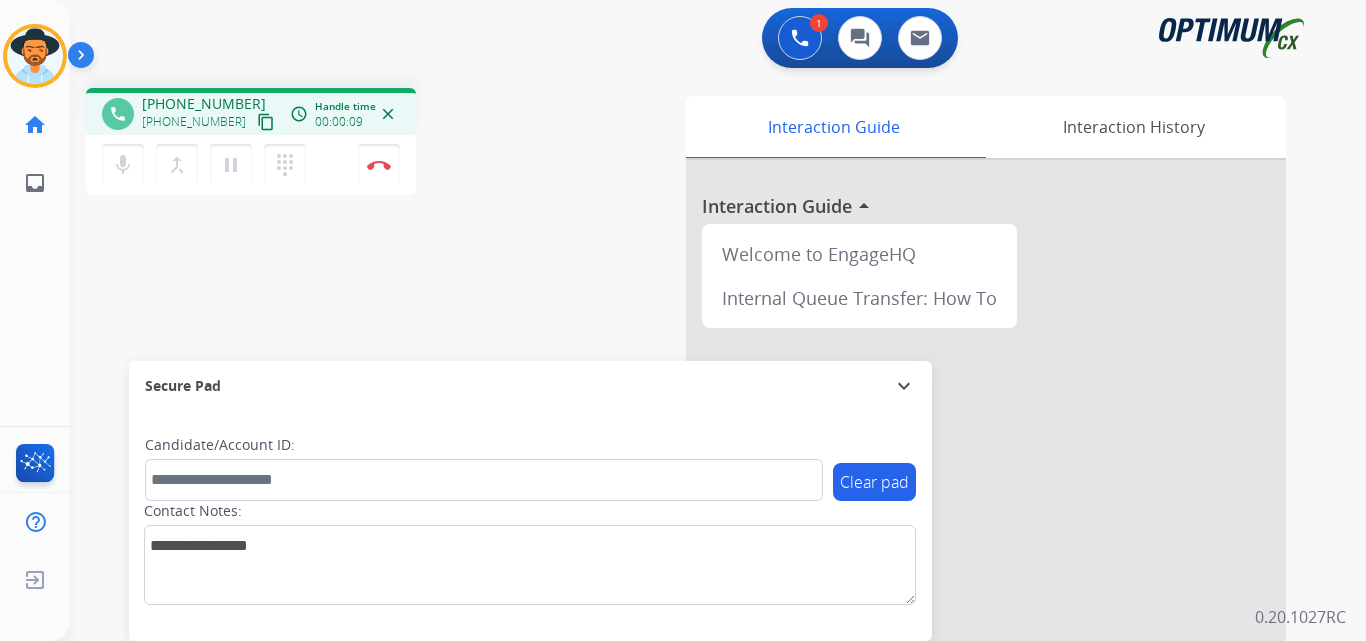 click on "+19786419235" at bounding box center (204, 104) 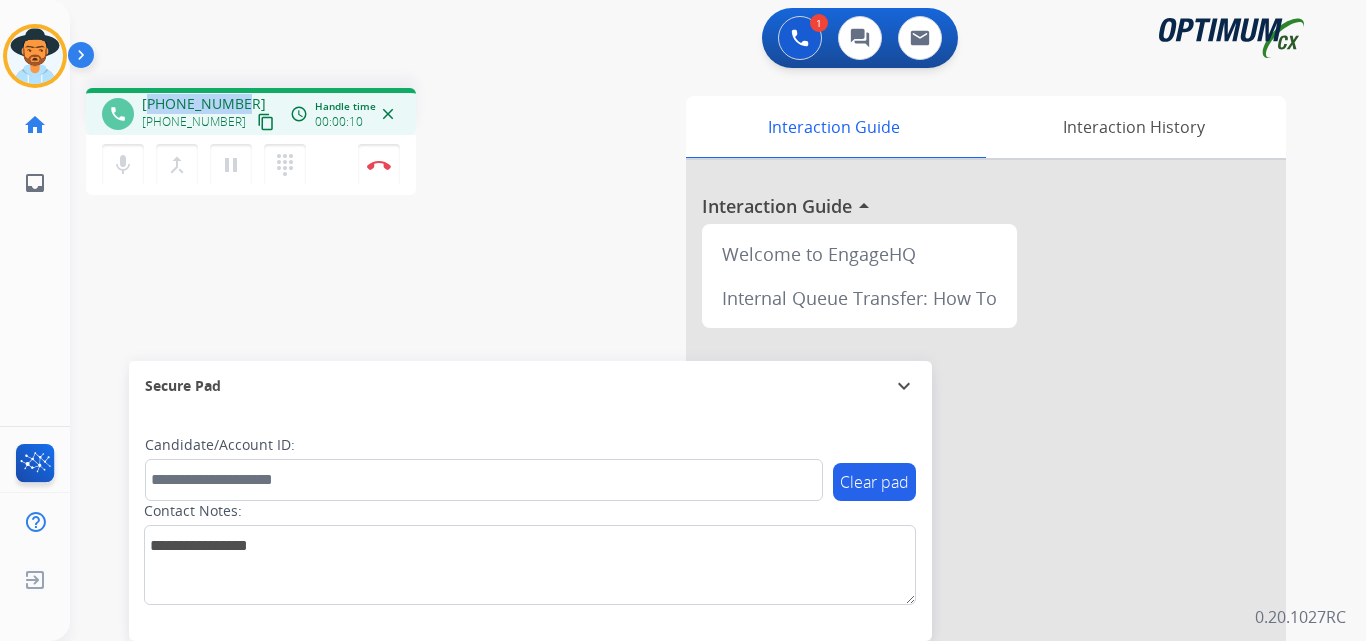 click on "+19786419235" at bounding box center [204, 104] 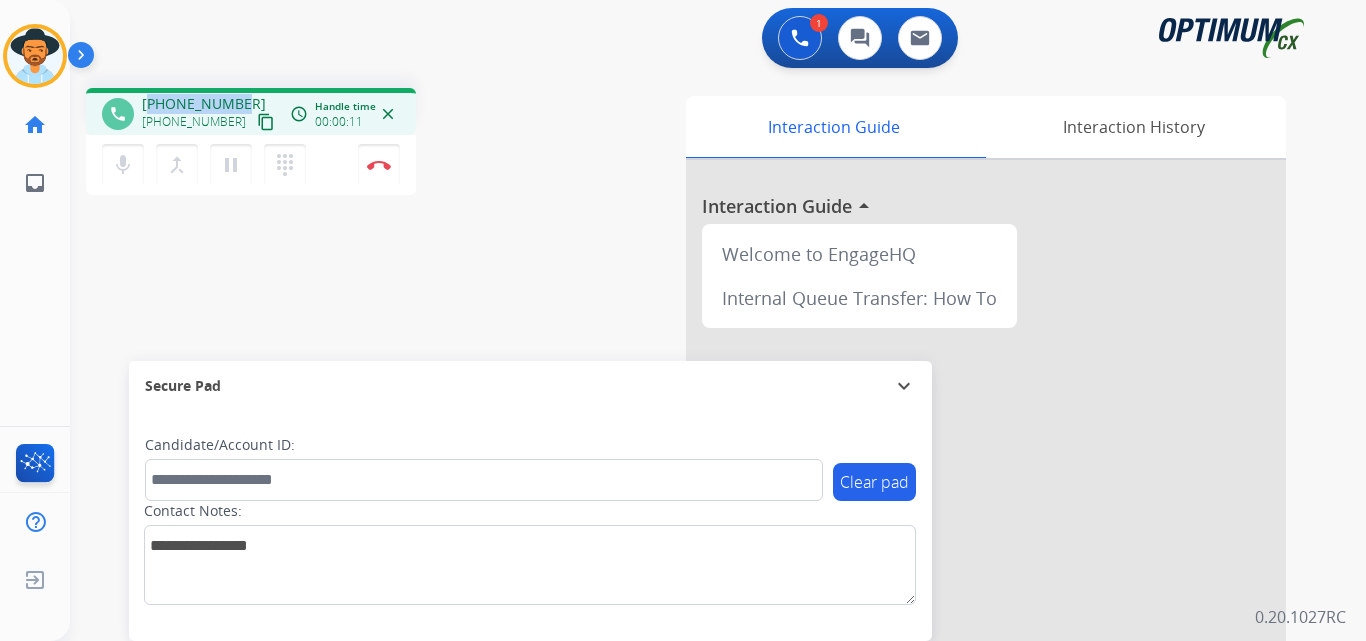 copy on "19786419235" 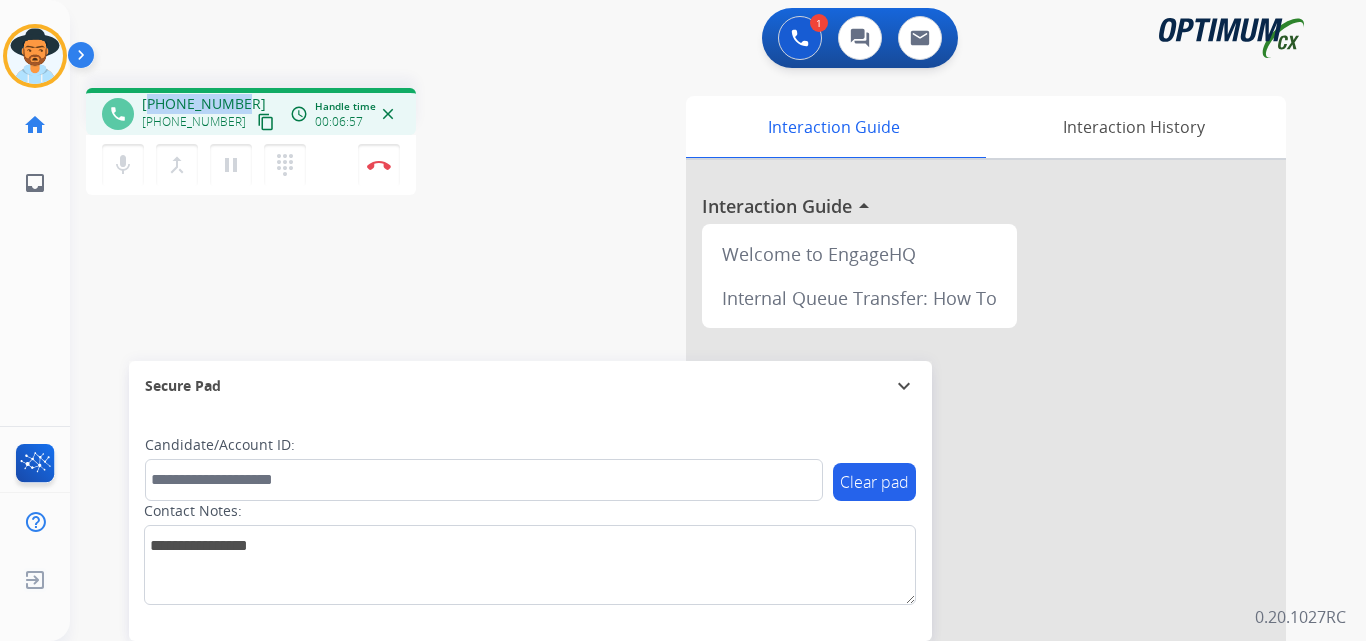 click on "+19786419235" at bounding box center [204, 104] 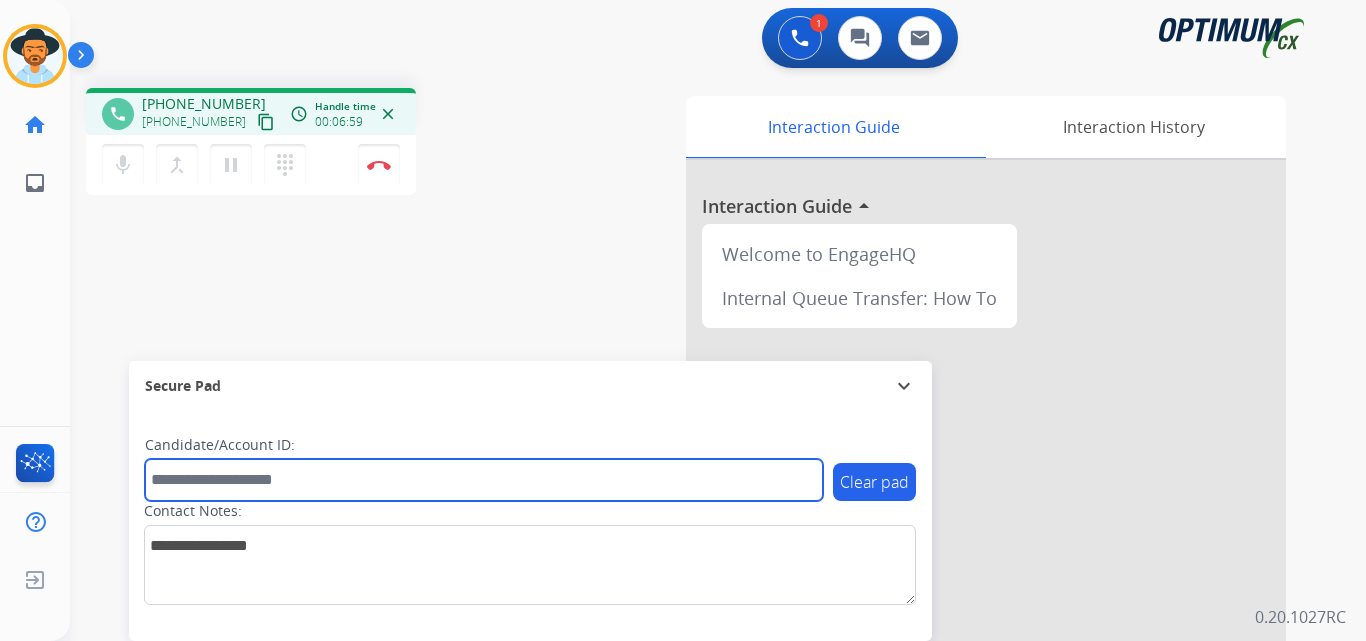click at bounding box center [484, 480] 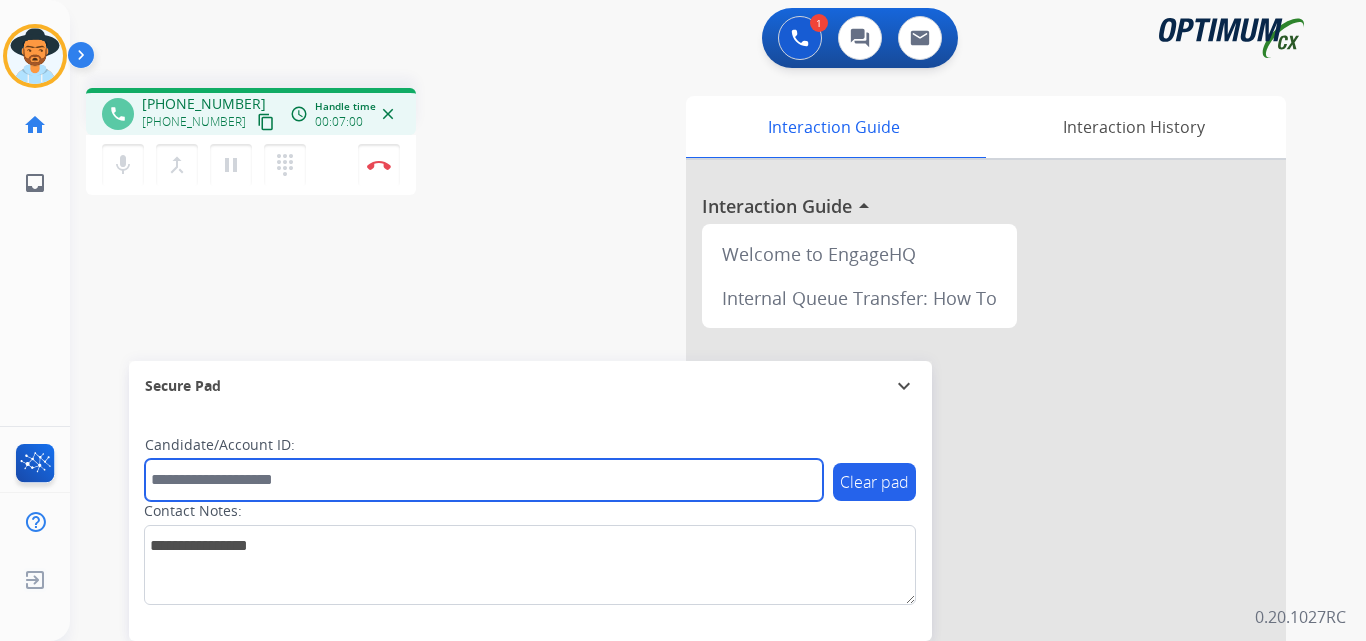 paste on "**********" 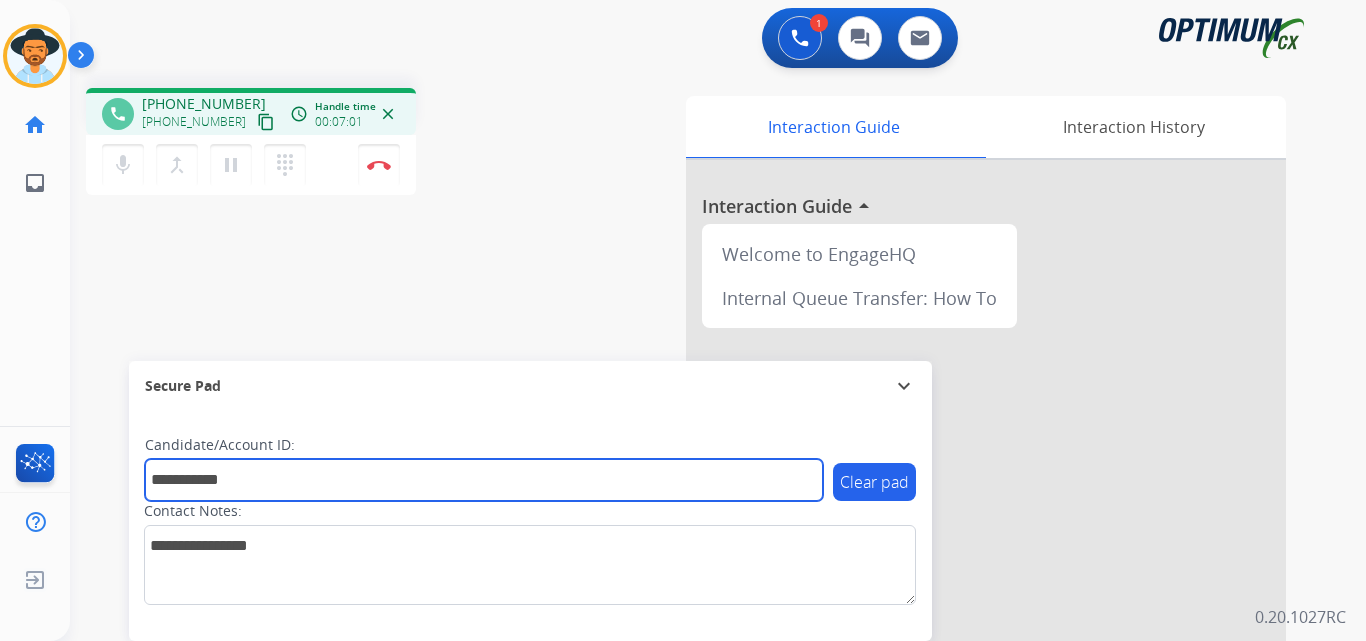 click on "**********" at bounding box center (484, 480) 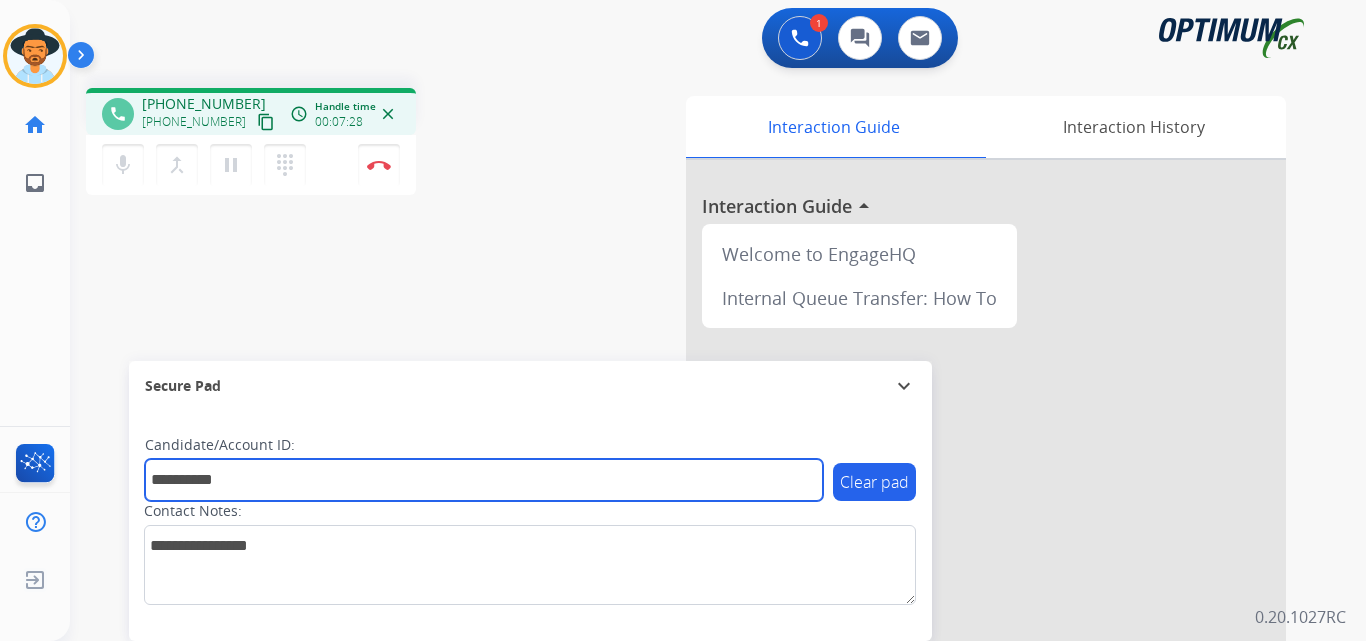 type on "**********" 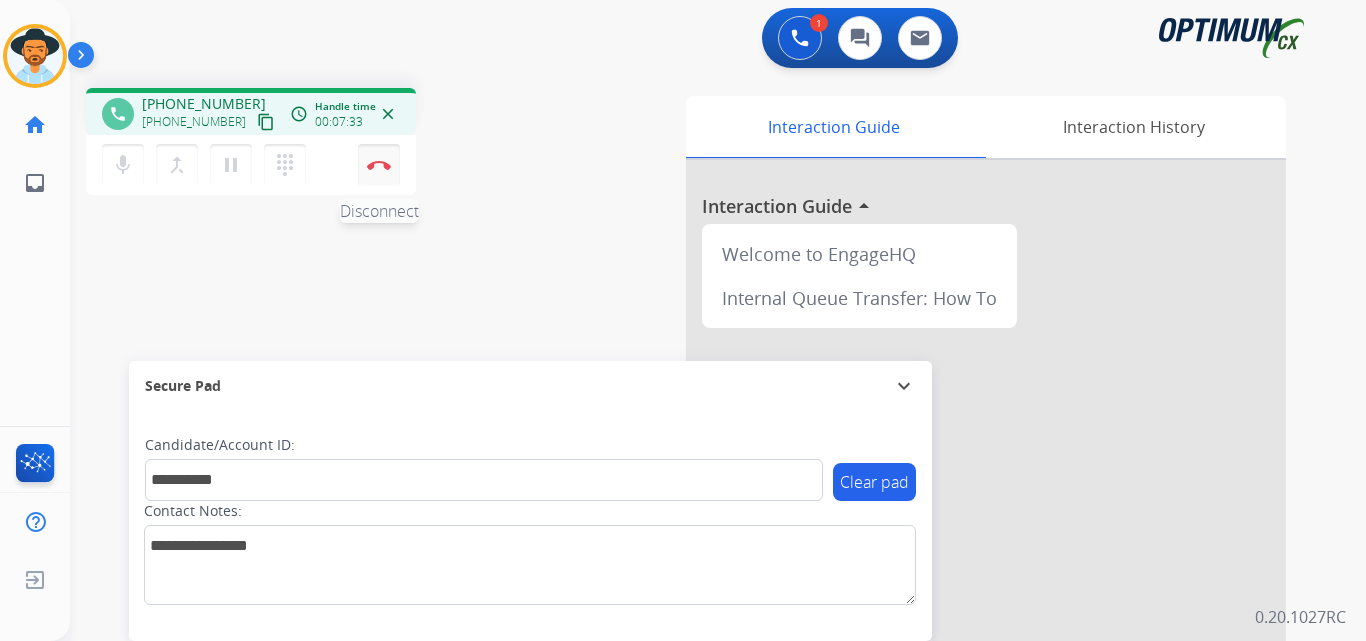 click on "Disconnect" at bounding box center [379, 165] 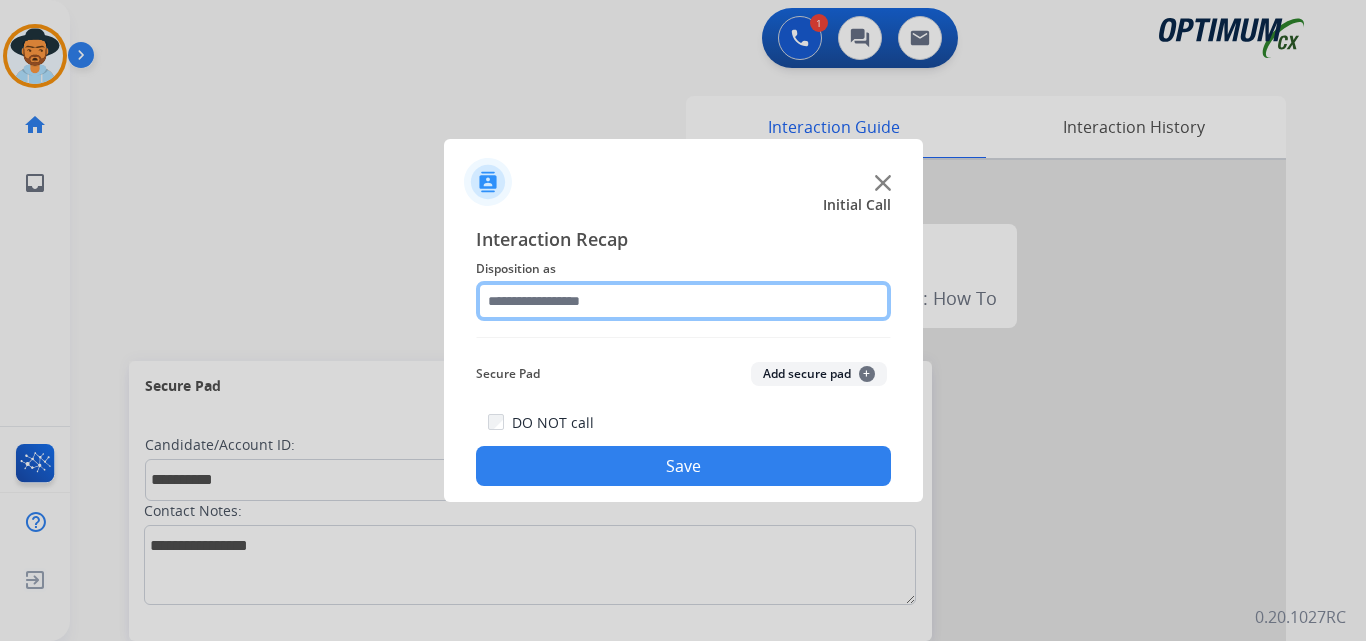 click 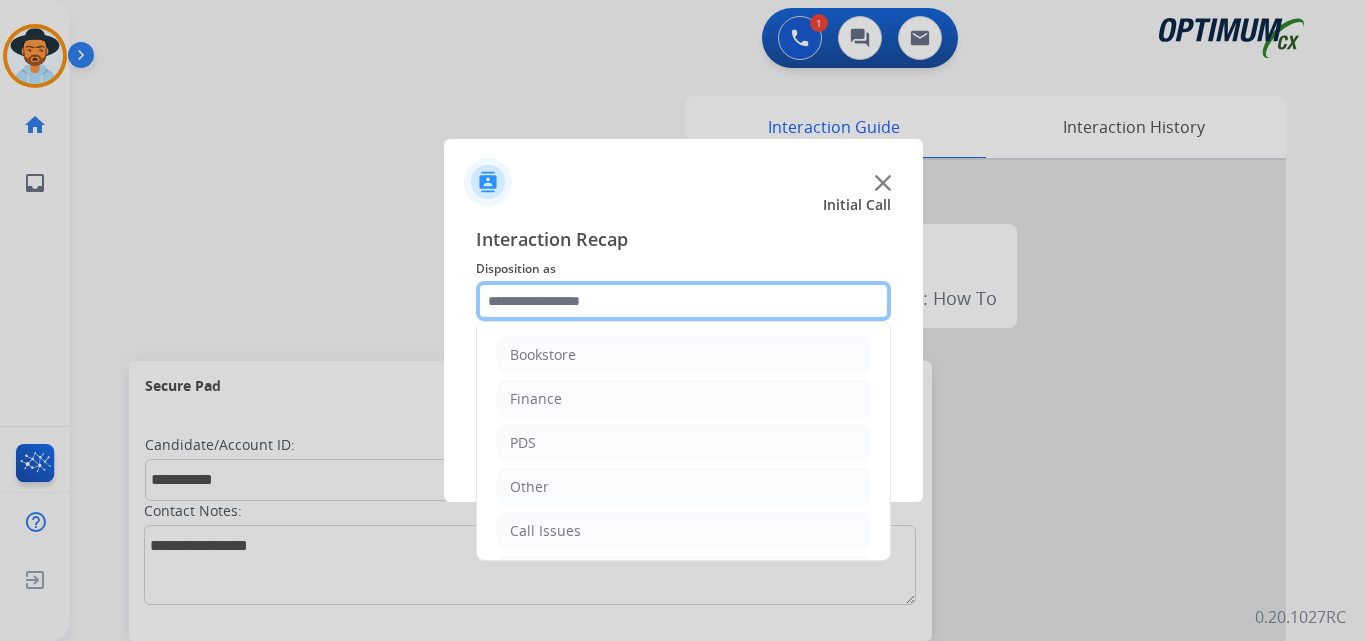 scroll, scrollTop: 136, scrollLeft: 0, axis: vertical 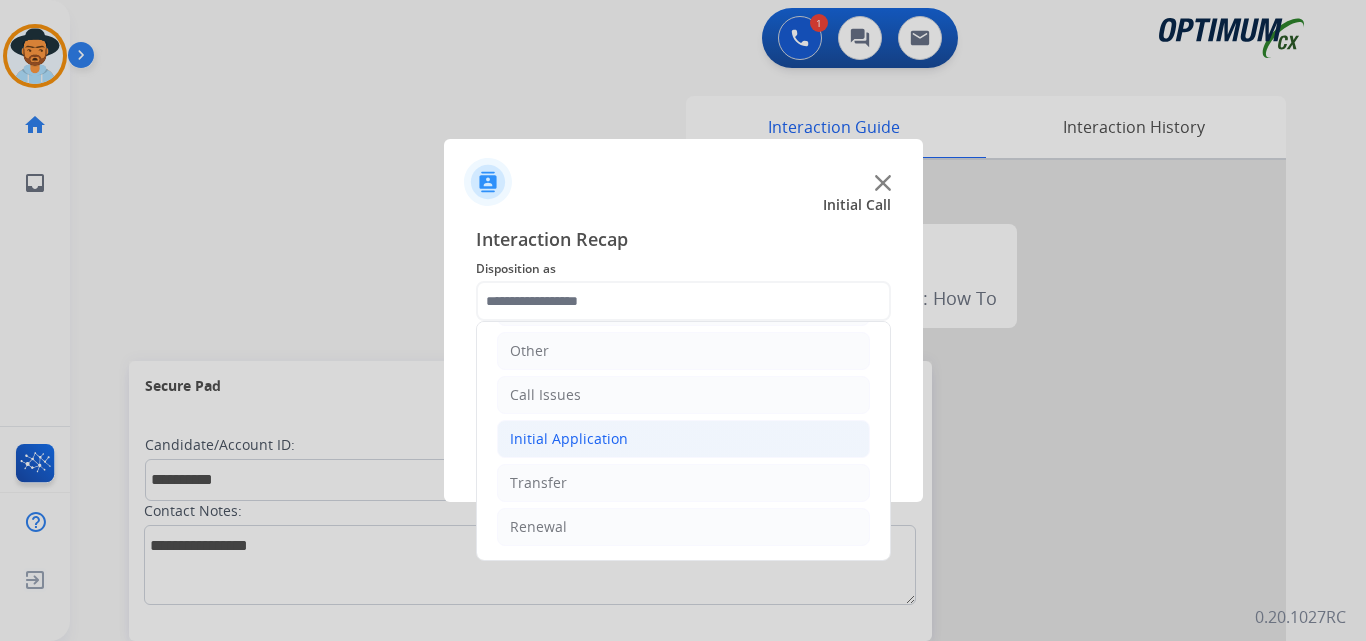 click on "Initial Application" 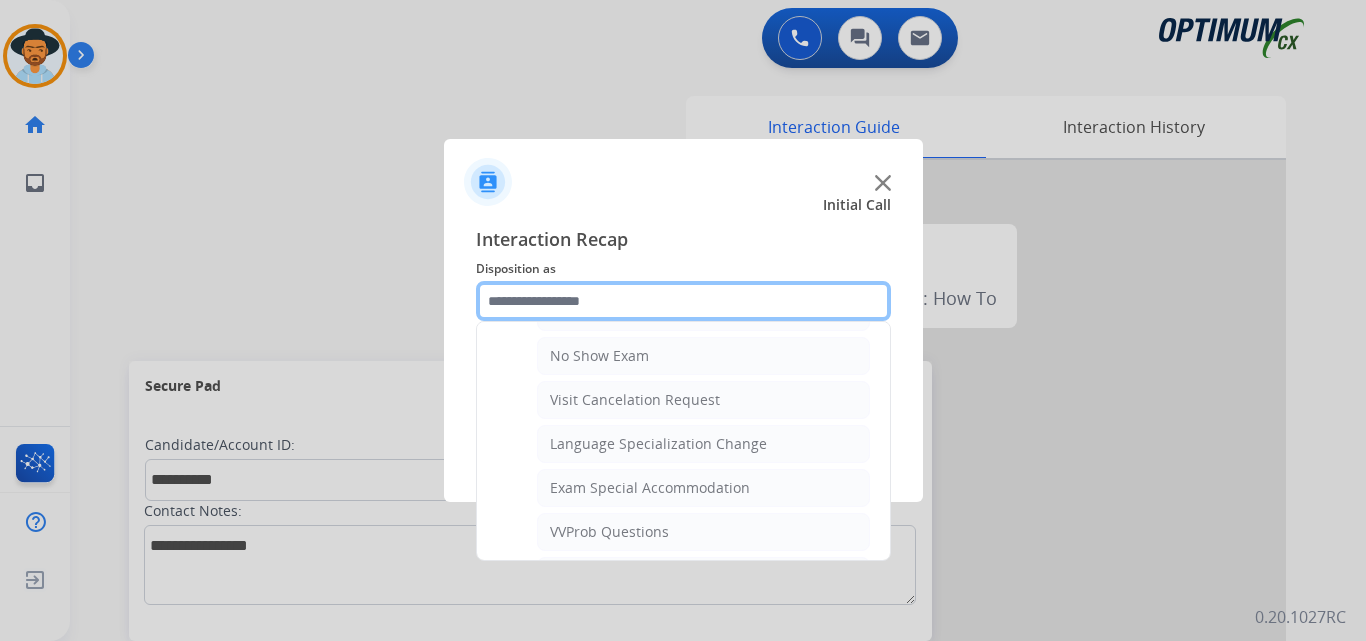 scroll, scrollTop: 1065, scrollLeft: 0, axis: vertical 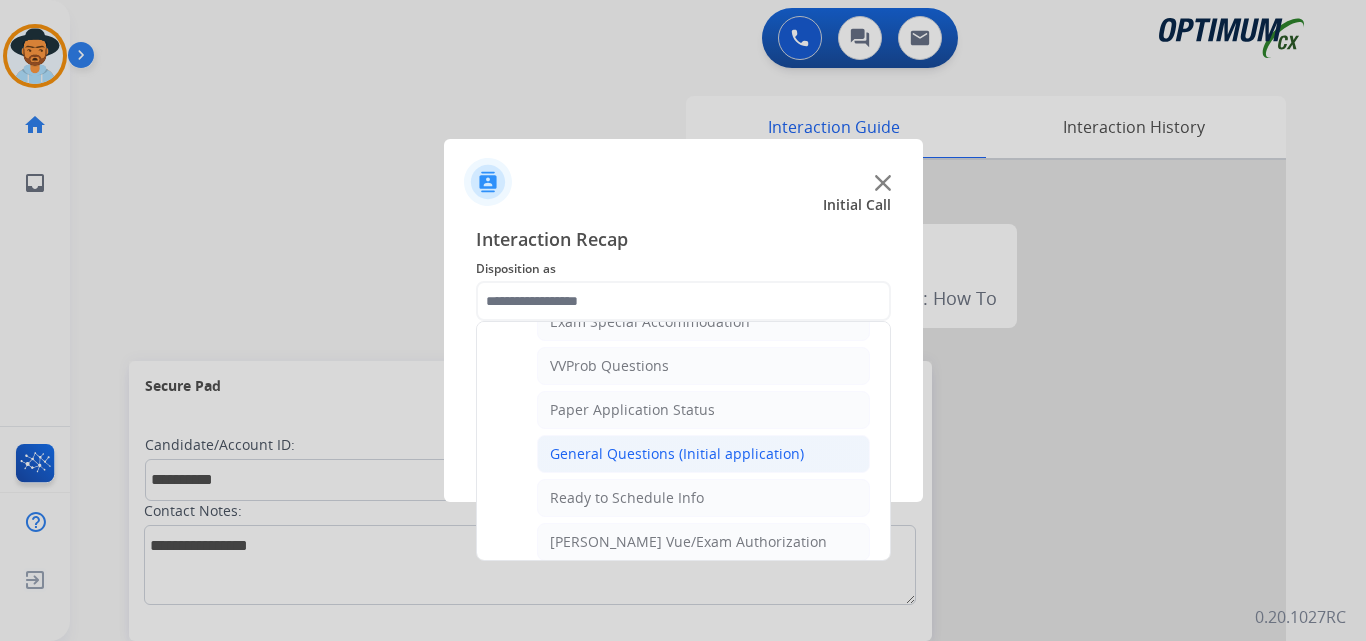 click on "General Questions (Initial application)" 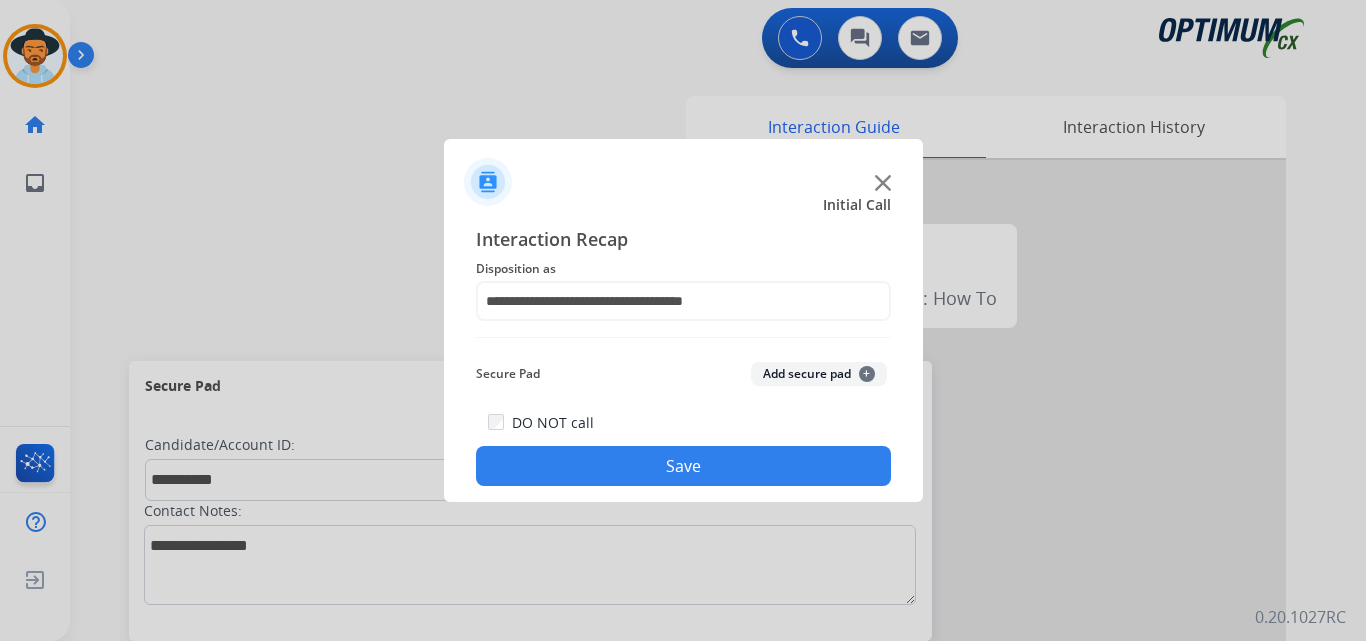 click on "Save" 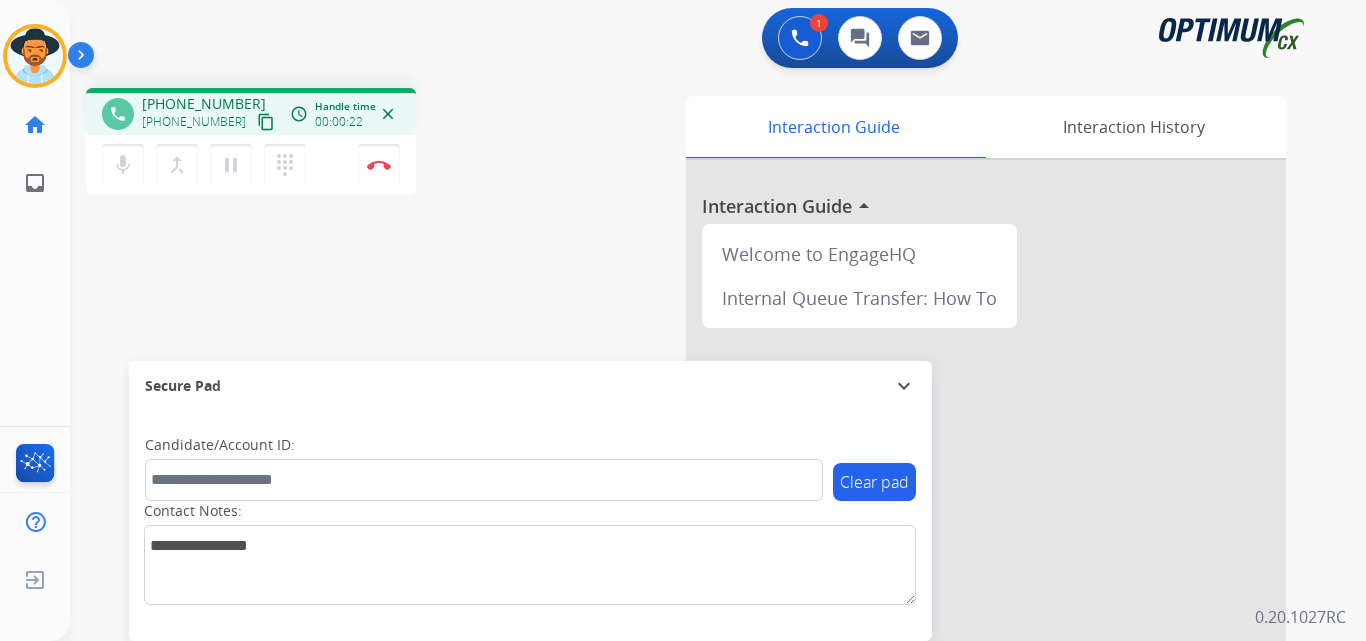 click on "phone +12026525962 +12026525962 content_copy access_time Call metrics Queue   02:32 Hold   00:00 Talk   00:23 Total   02:54 Handle time 00:00:22 close" at bounding box center [251, 111] 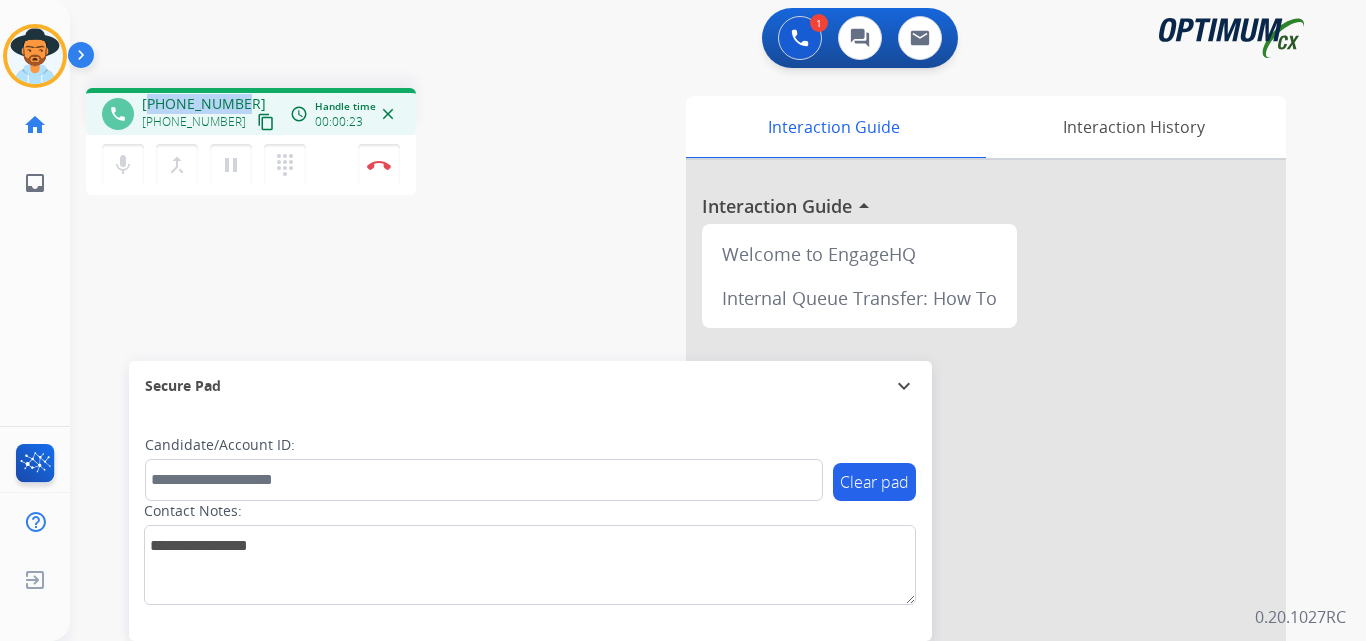 click on "phone +12026525962 +12026525962 content_copy access_time Call metrics Queue   02:32 Hold   00:00 Talk   00:24 Total   02:55 Handle time 00:00:23 close" at bounding box center (251, 111) 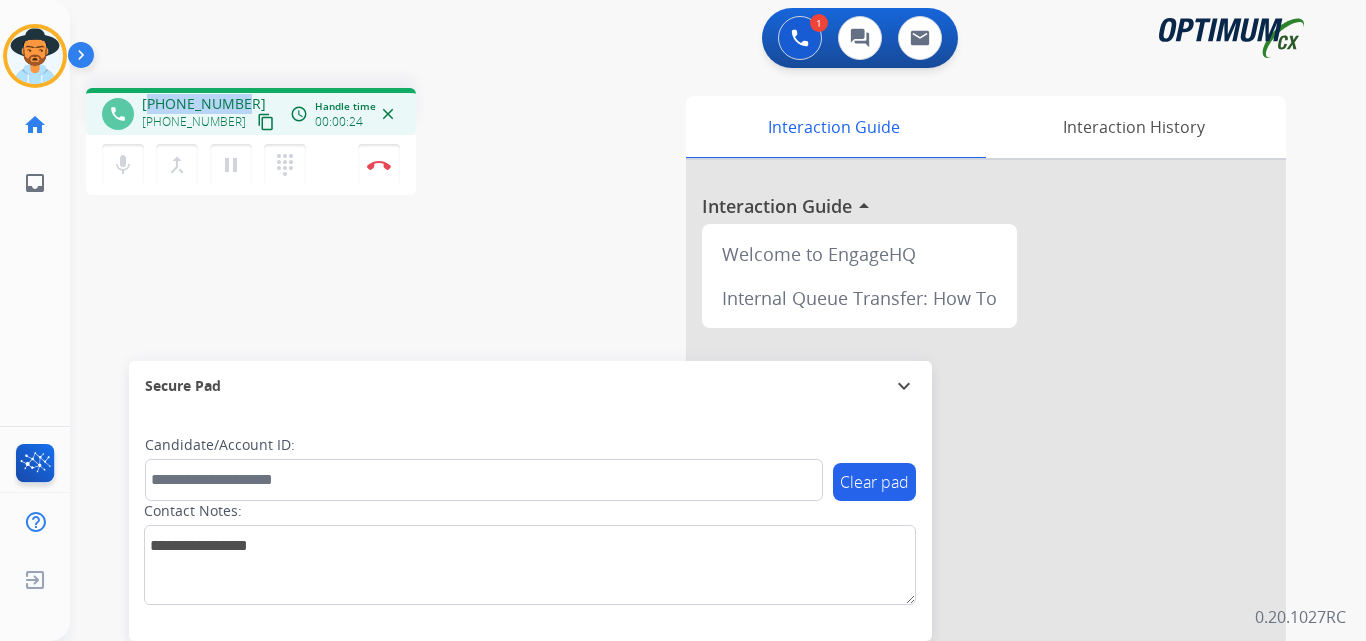 copy on "12026525962" 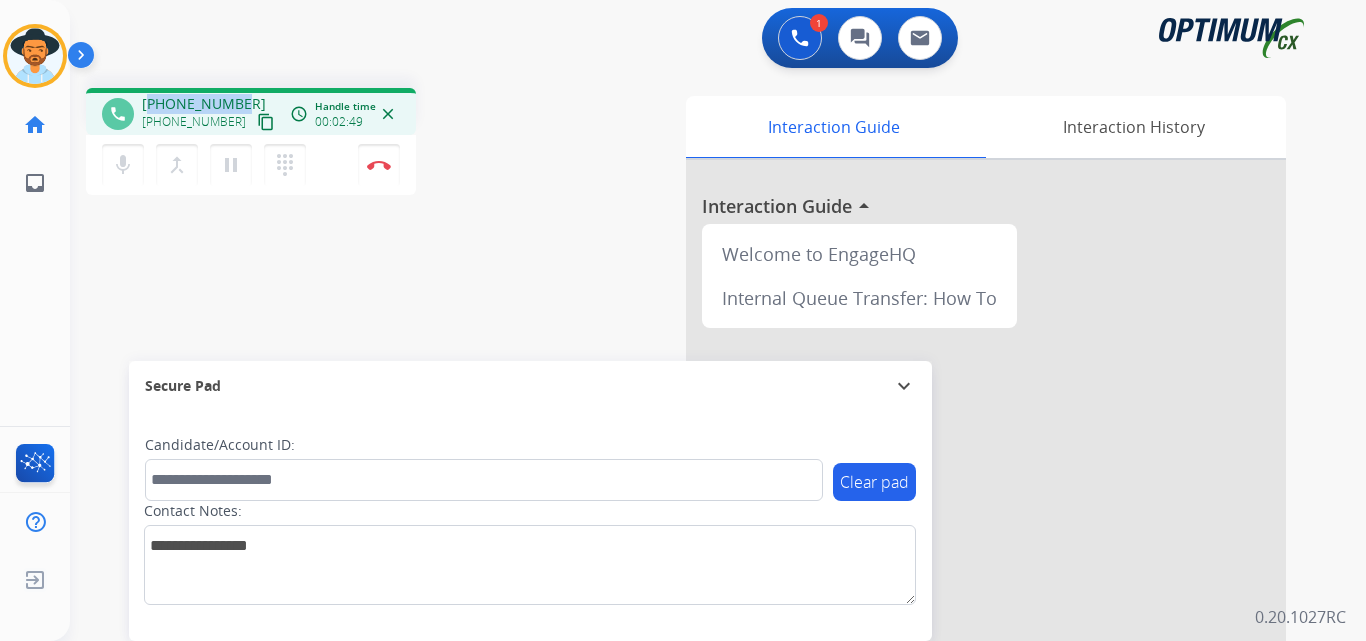 click on "phone +12026525962 +12026525962 content_copy access_time Call metrics Queue   02:32 Hold   00:00 Talk   02:50 Total   05:21 Handle time 00:02:49 close mic Mute merge_type Bridge pause Hold dialpad Dialpad Disconnect swap_horiz Break voice bridge close_fullscreen Connect 3-Way Call merge_type Separate 3-Way Call  Interaction Guide   Interaction History  Interaction Guide arrow_drop_up  Welcome to EngageHQ   Internal Queue Transfer: How To  Secure Pad expand_more Clear pad Candidate/Account ID: Contact Notes:" at bounding box center (694, 489) 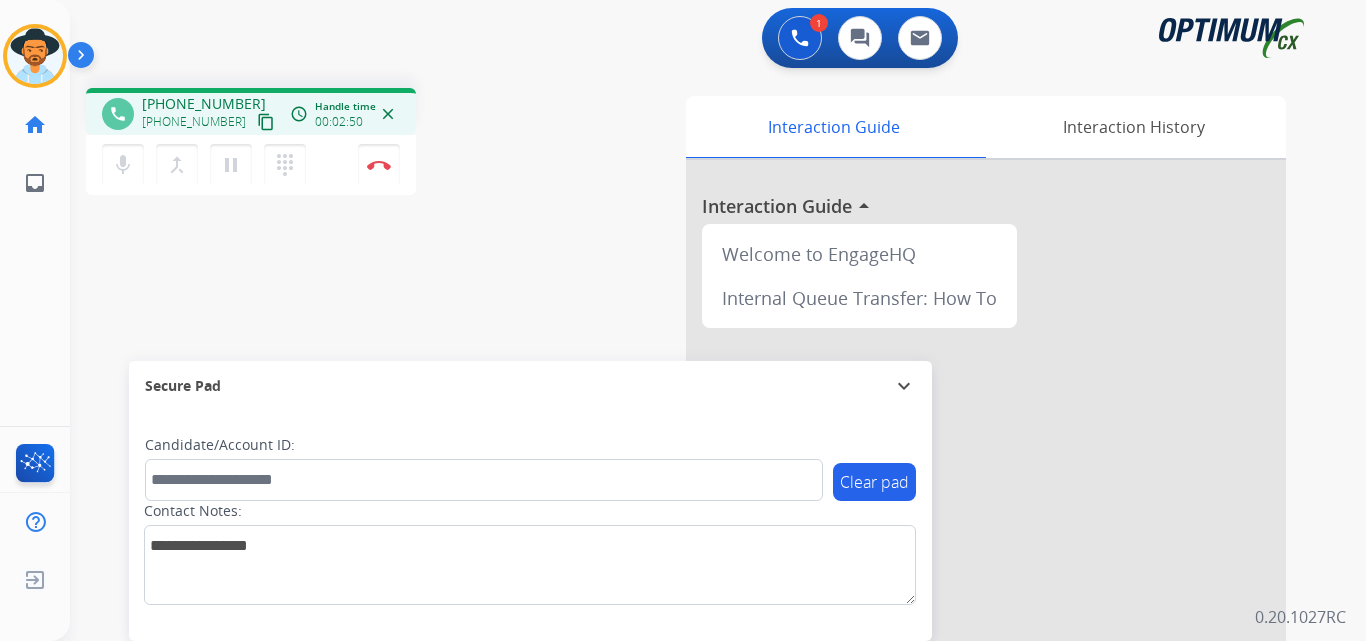 click on "+12026525962" at bounding box center (204, 104) 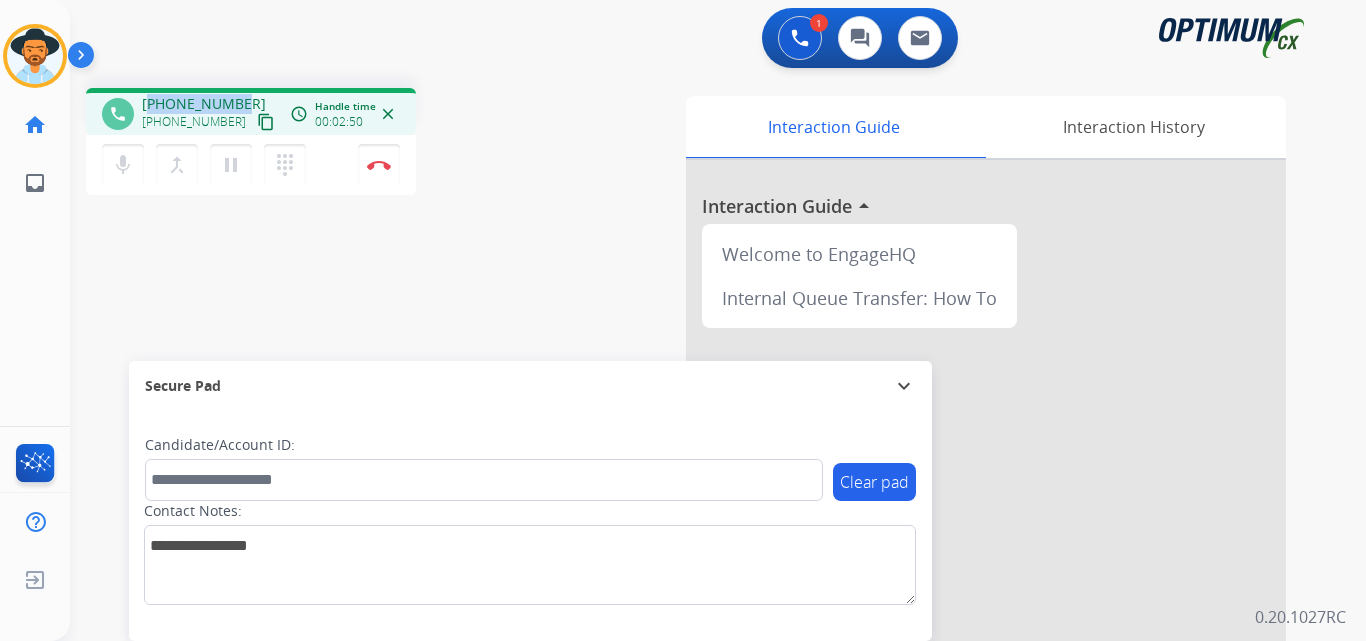 click on "+12026525962" at bounding box center (204, 104) 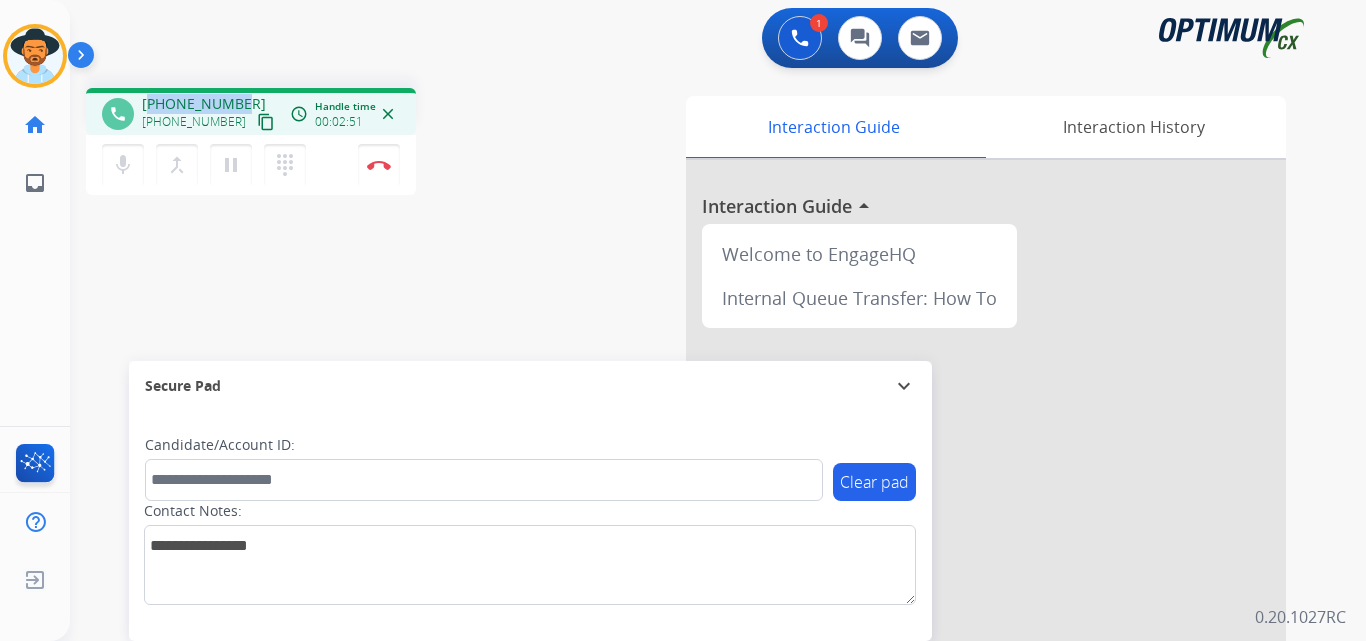 copy on "12026525962" 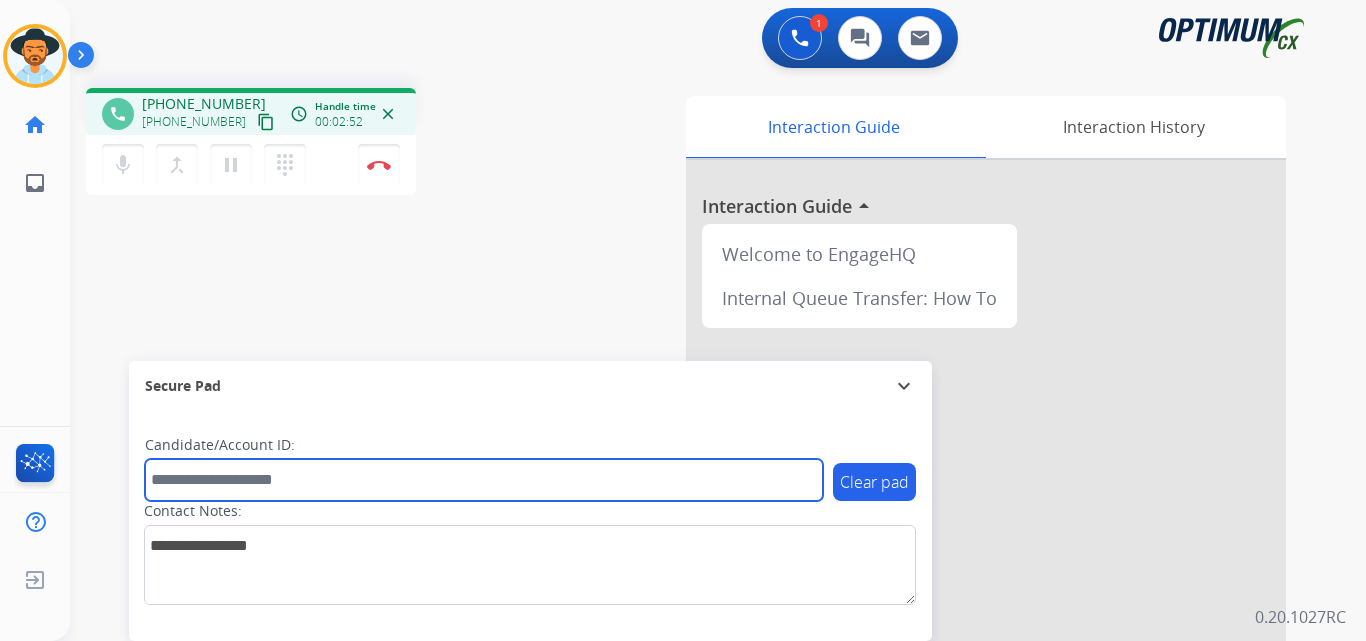 click at bounding box center (484, 480) 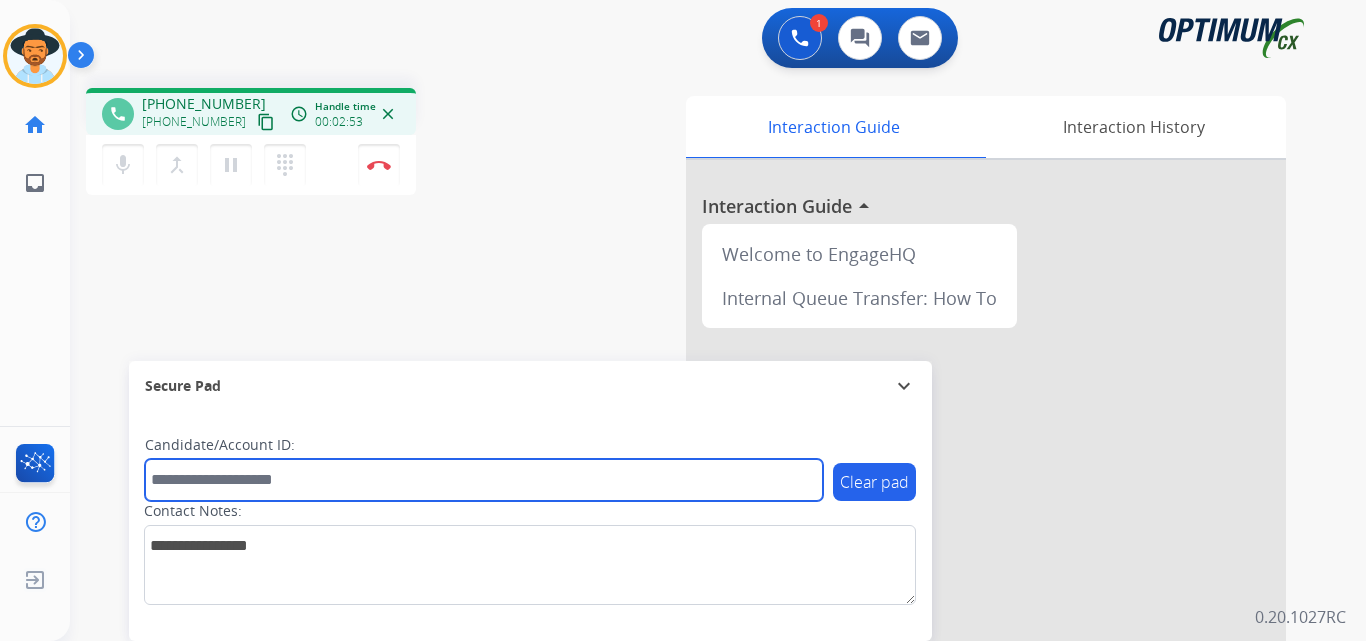paste on "**********" 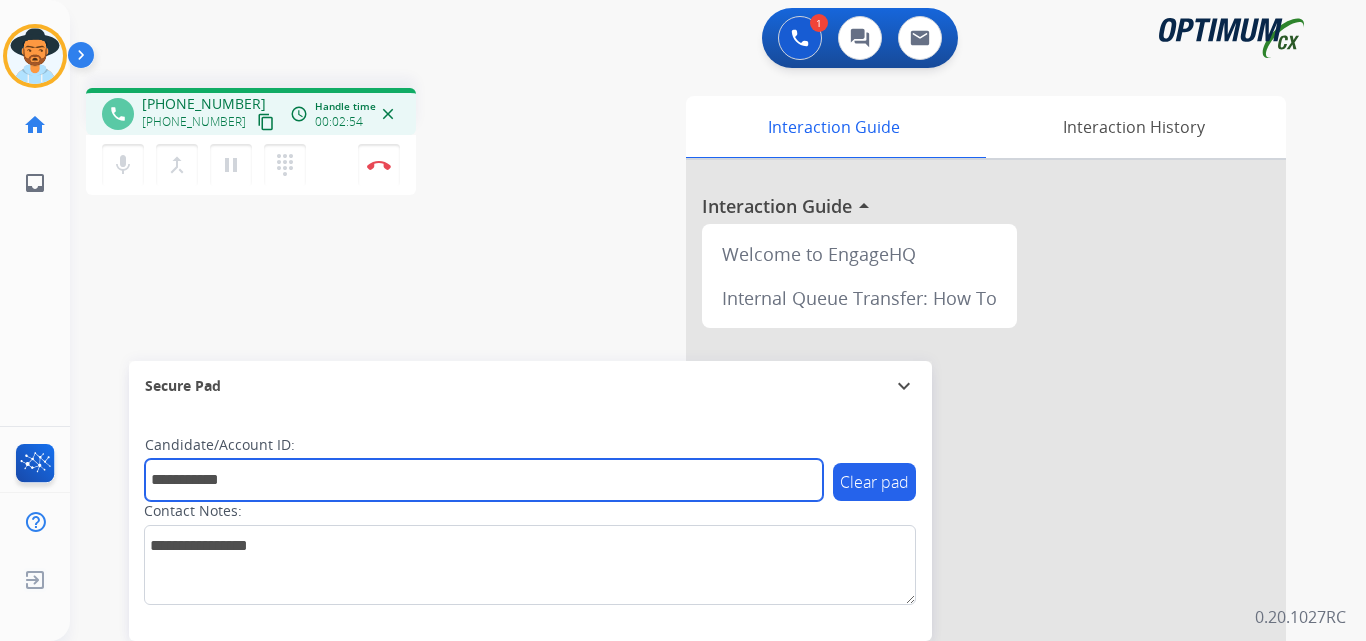 click on "**********" at bounding box center [484, 480] 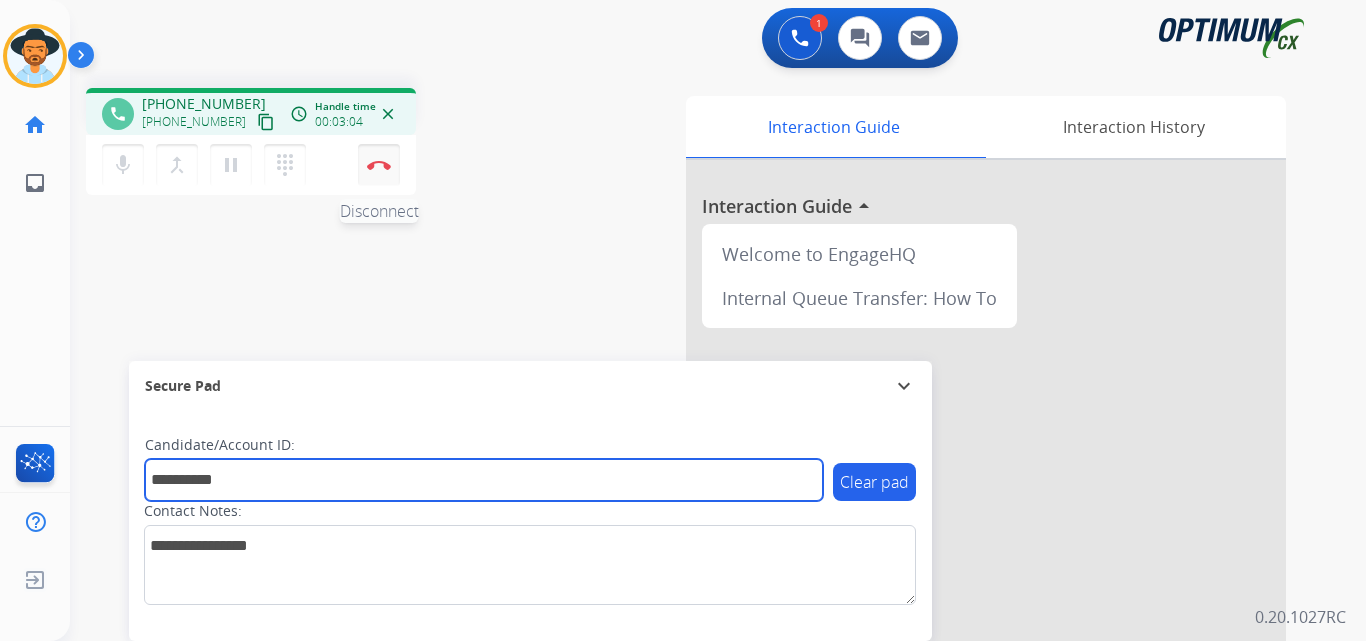 type on "**********" 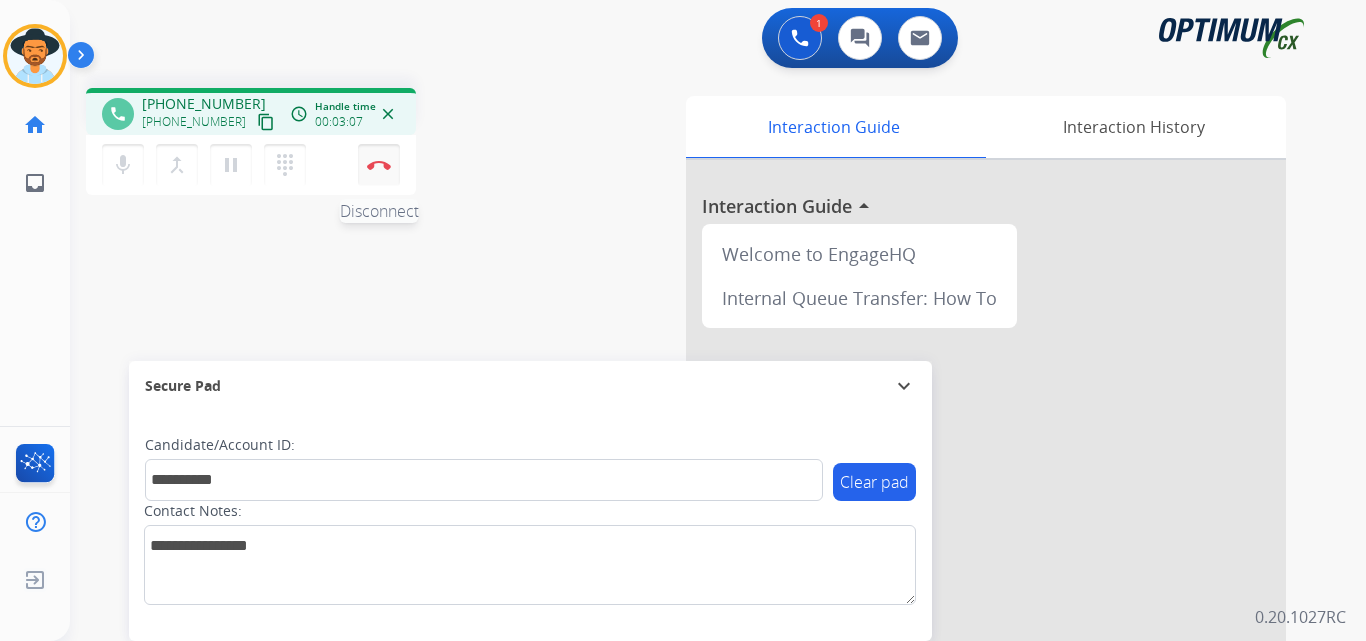 click at bounding box center [379, 165] 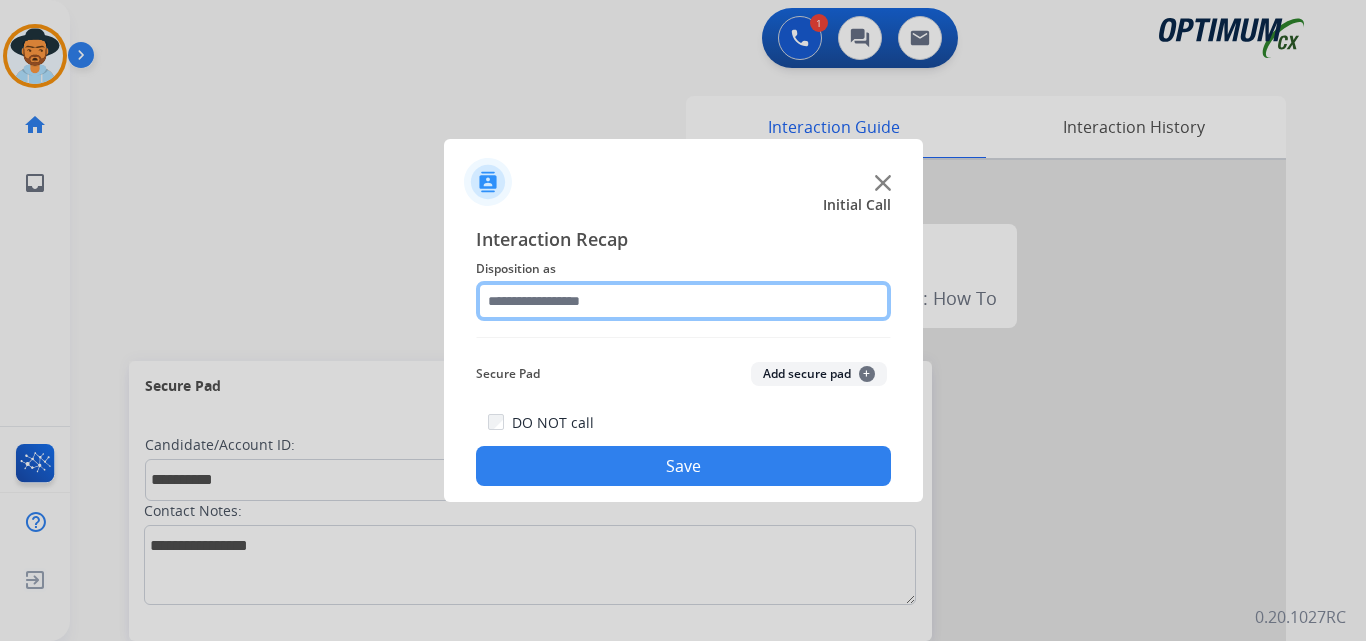 click 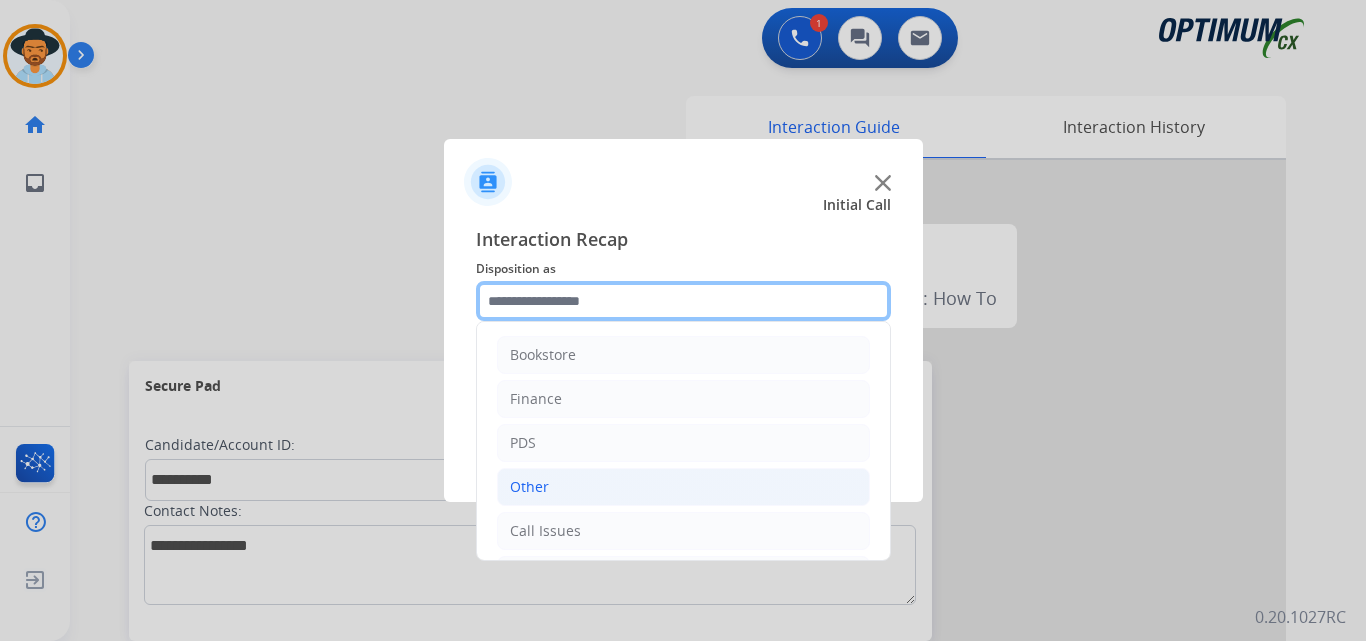 scroll, scrollTop: 136, scrollLeft: 0, axis: vertical 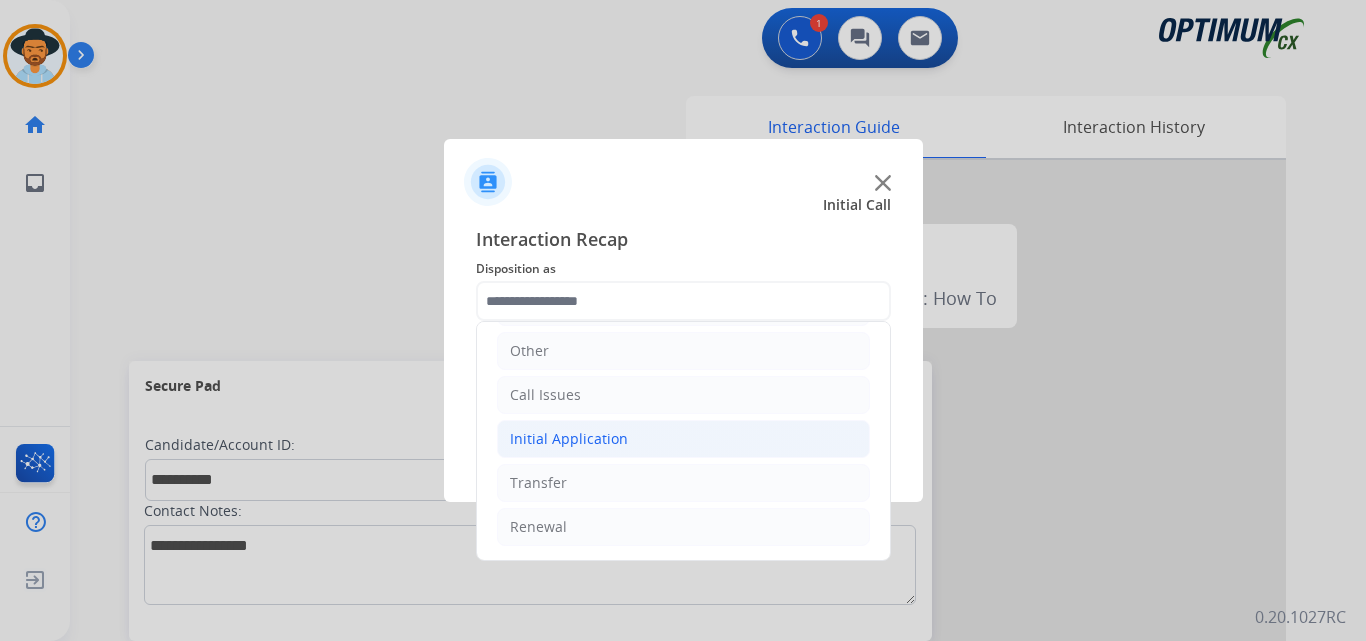 click on "Initial Application" 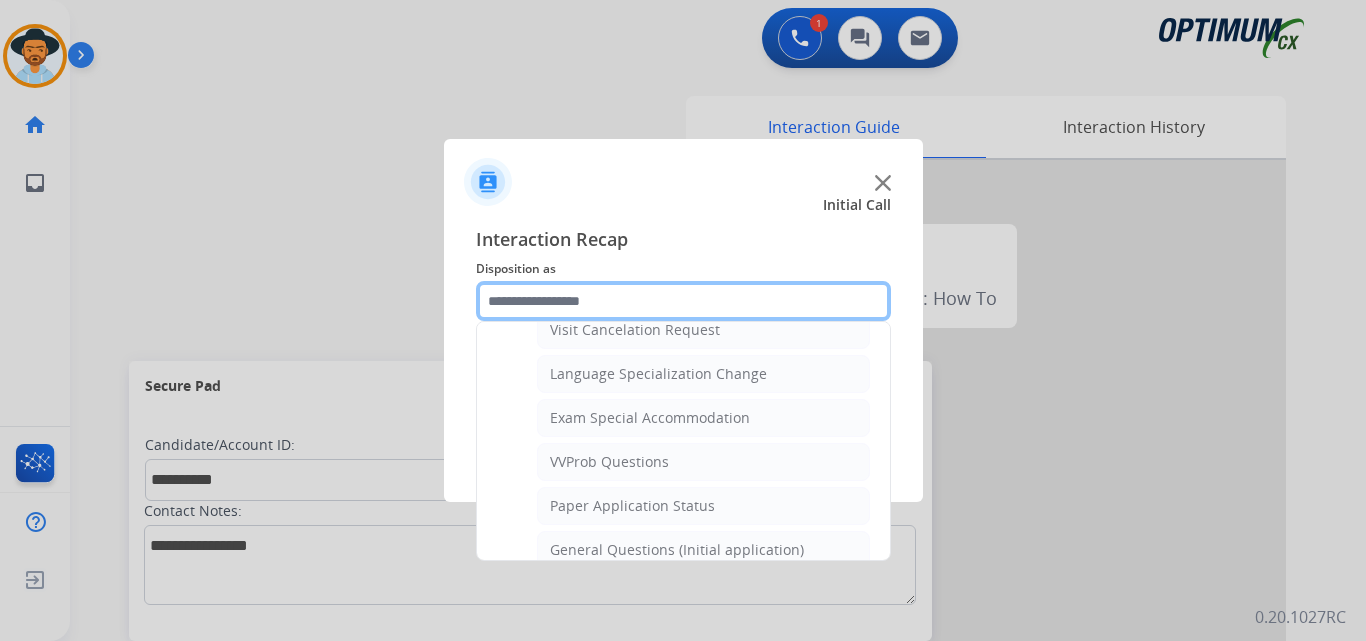 scroll, scrollTop: 1136, scrollLeft: 0, axis: vertical 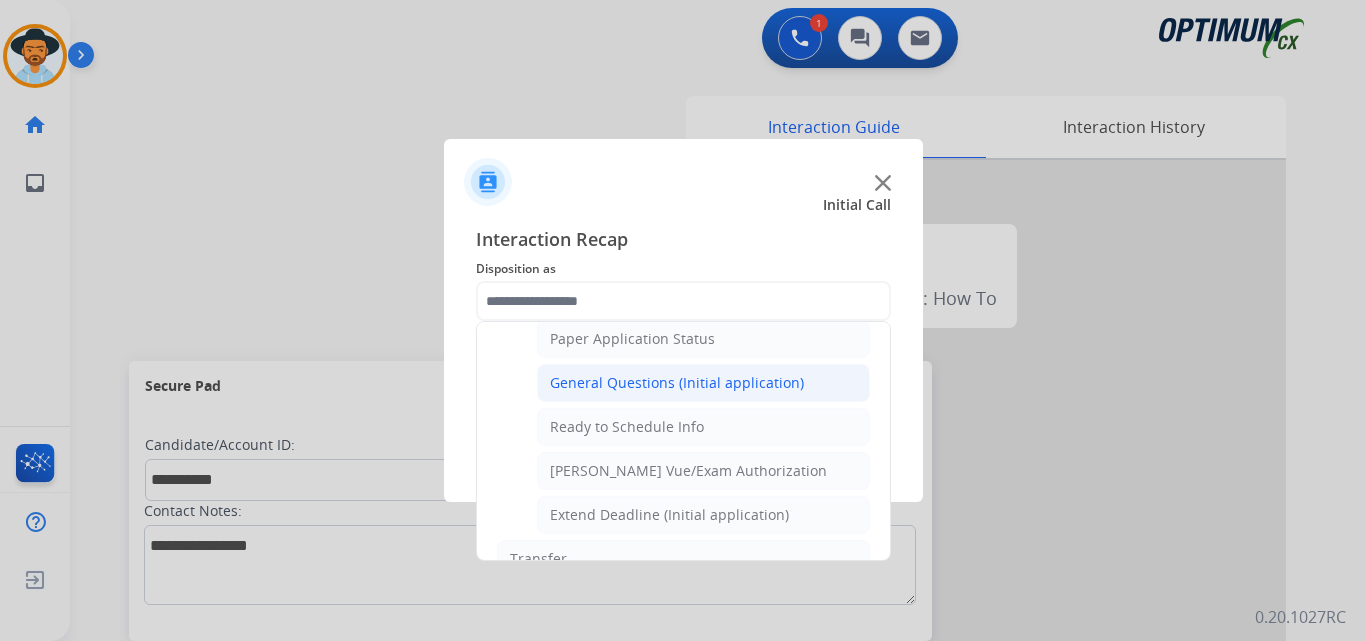 click on "General Questions (Initial application)" 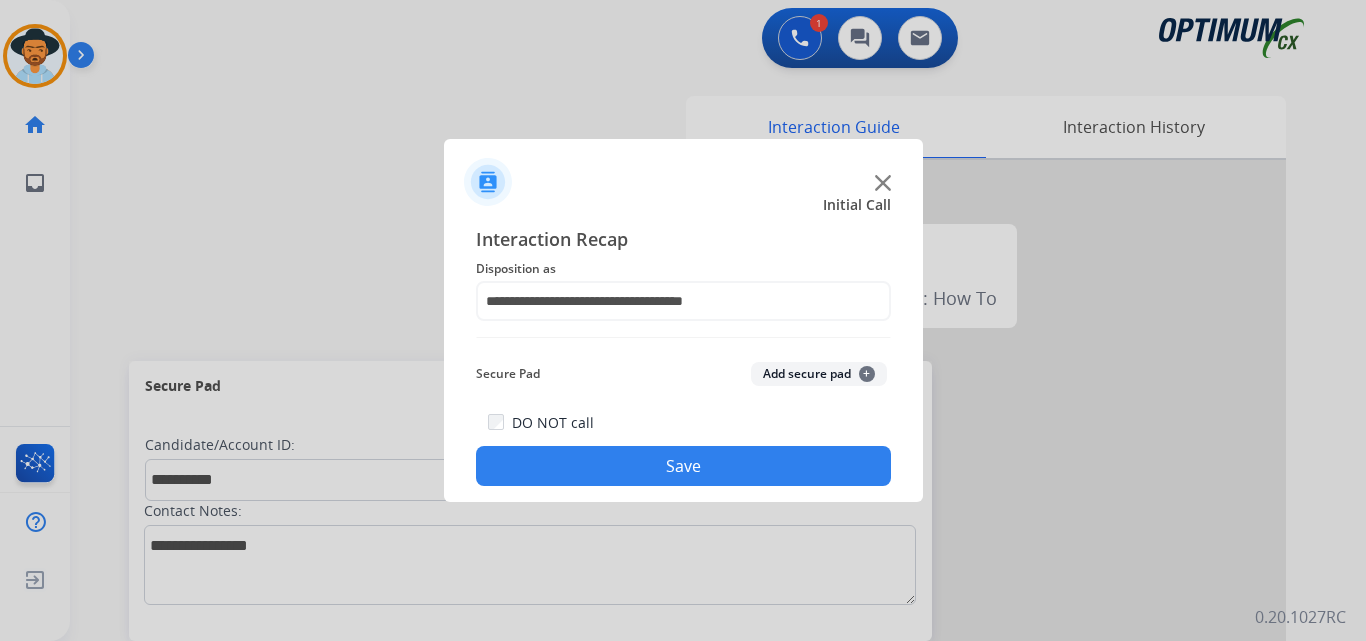 click on "Save" 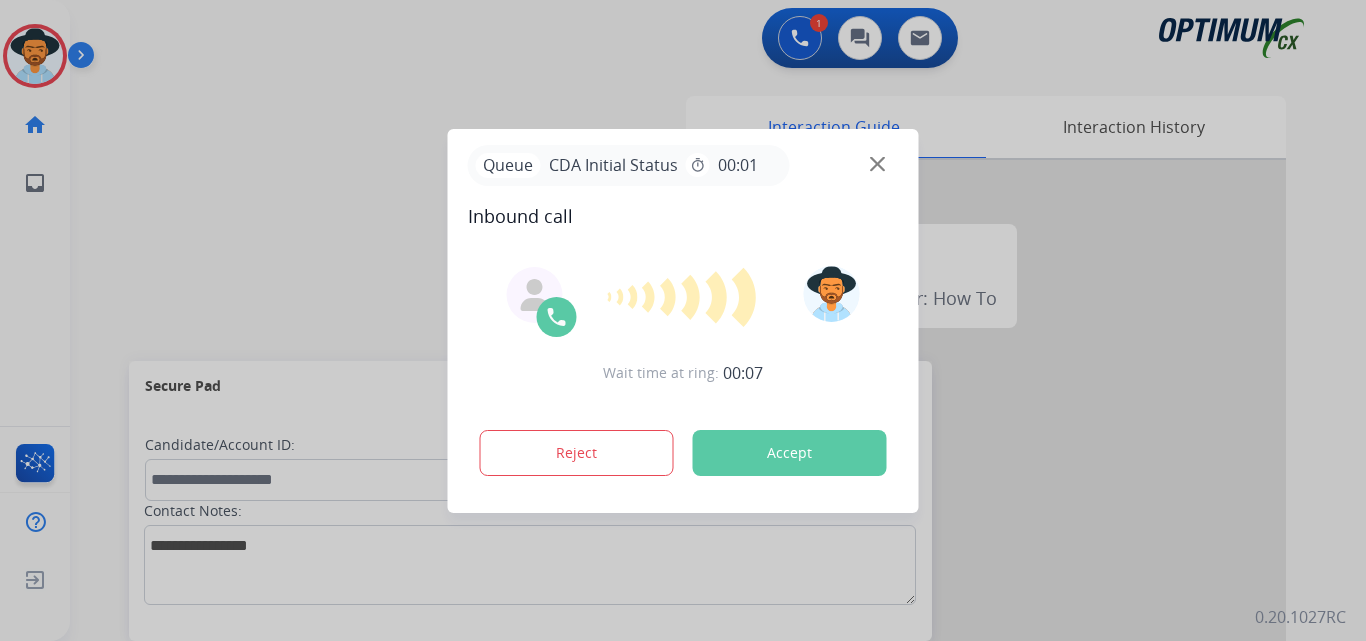 click at bounding box center [683, 320] 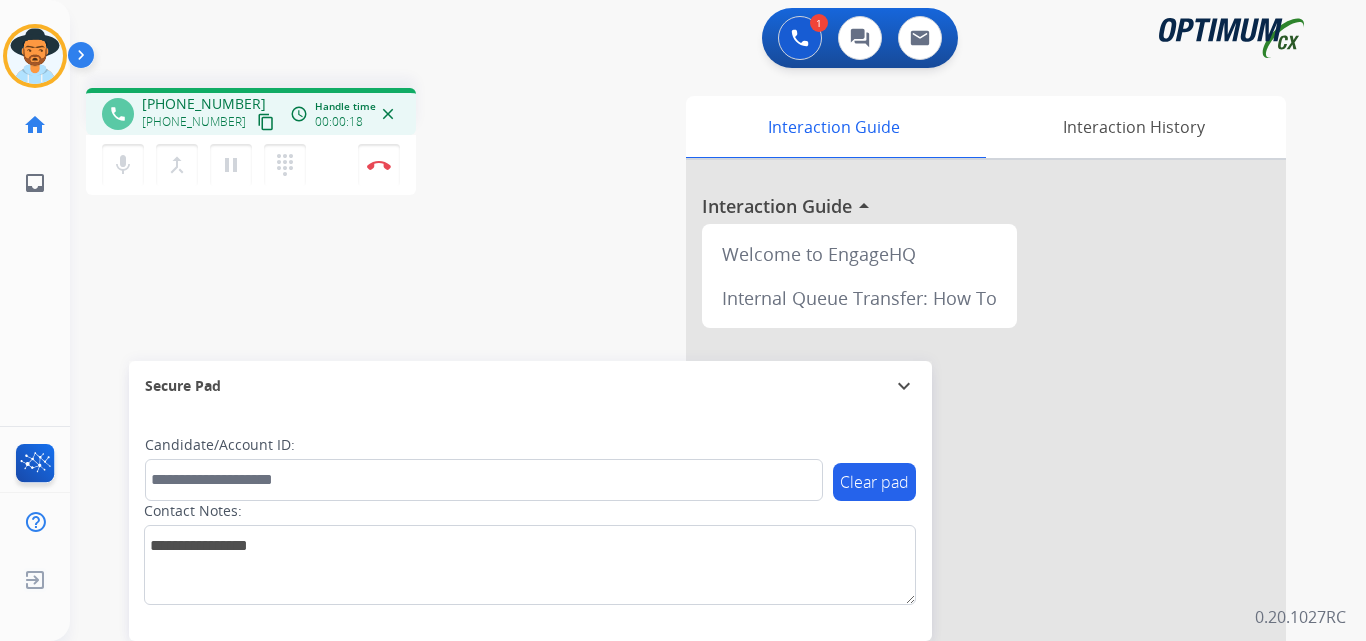 click on "+13189462661" at bounding box center [204, 104] 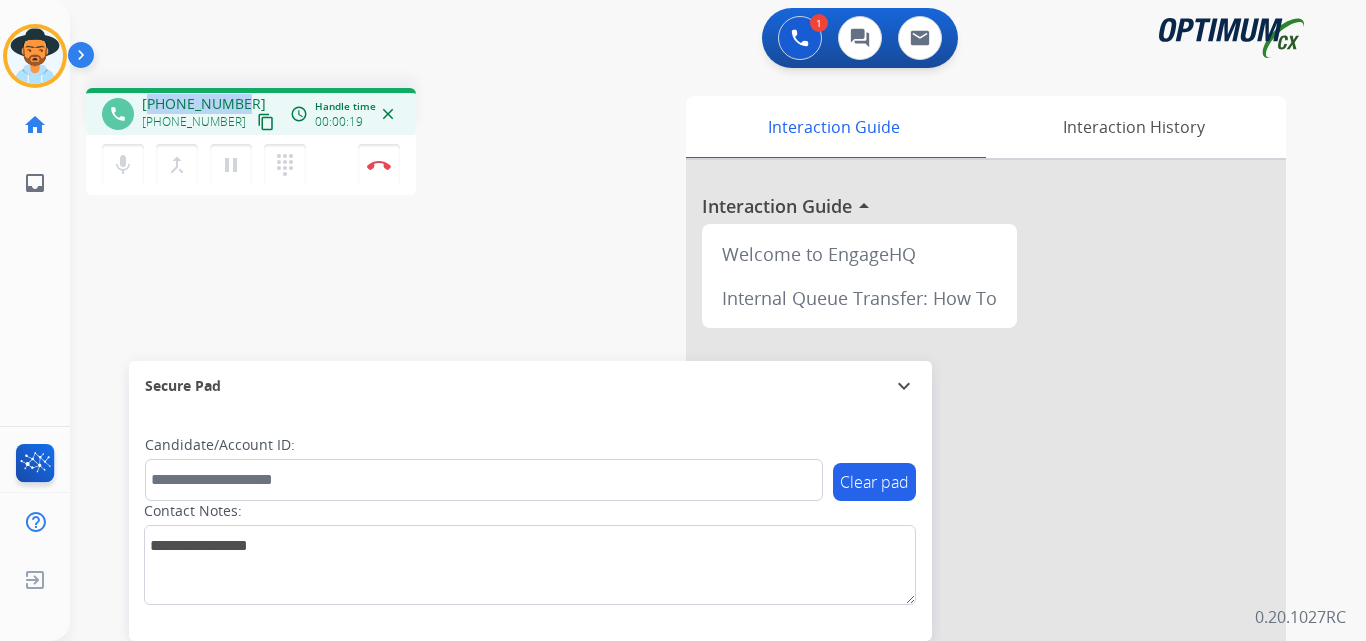 copy on "13189462661" 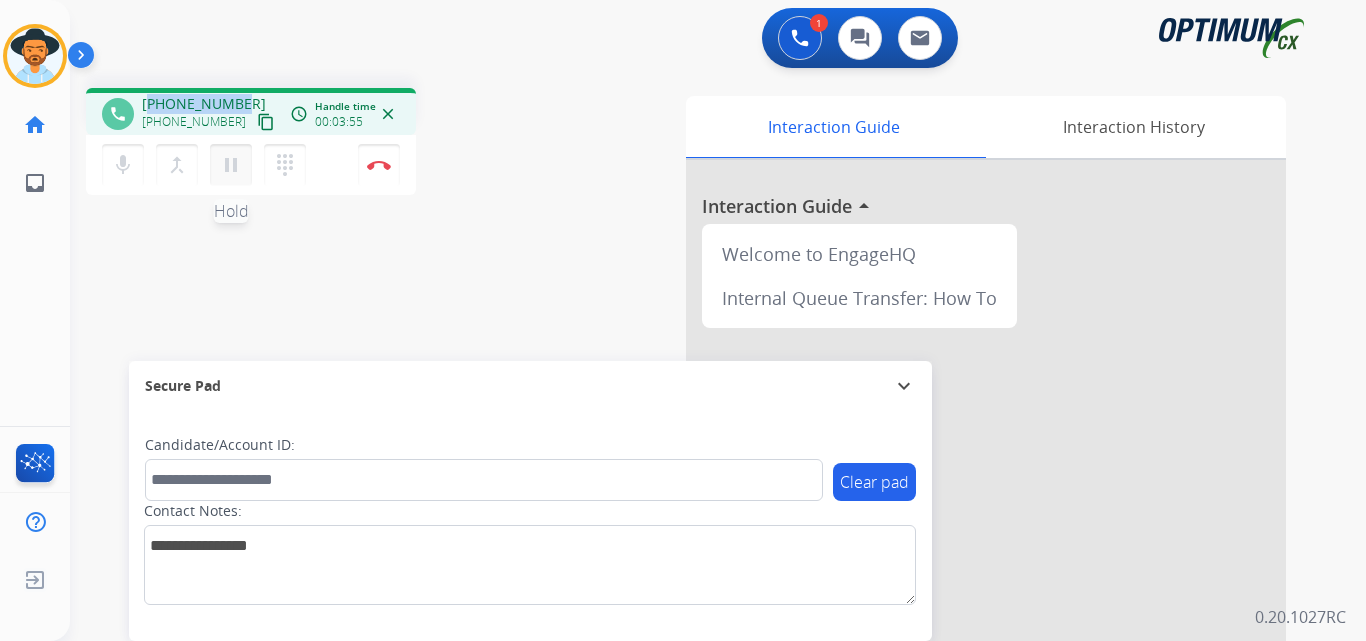 click on "pause" at bounding box center (231, 165) 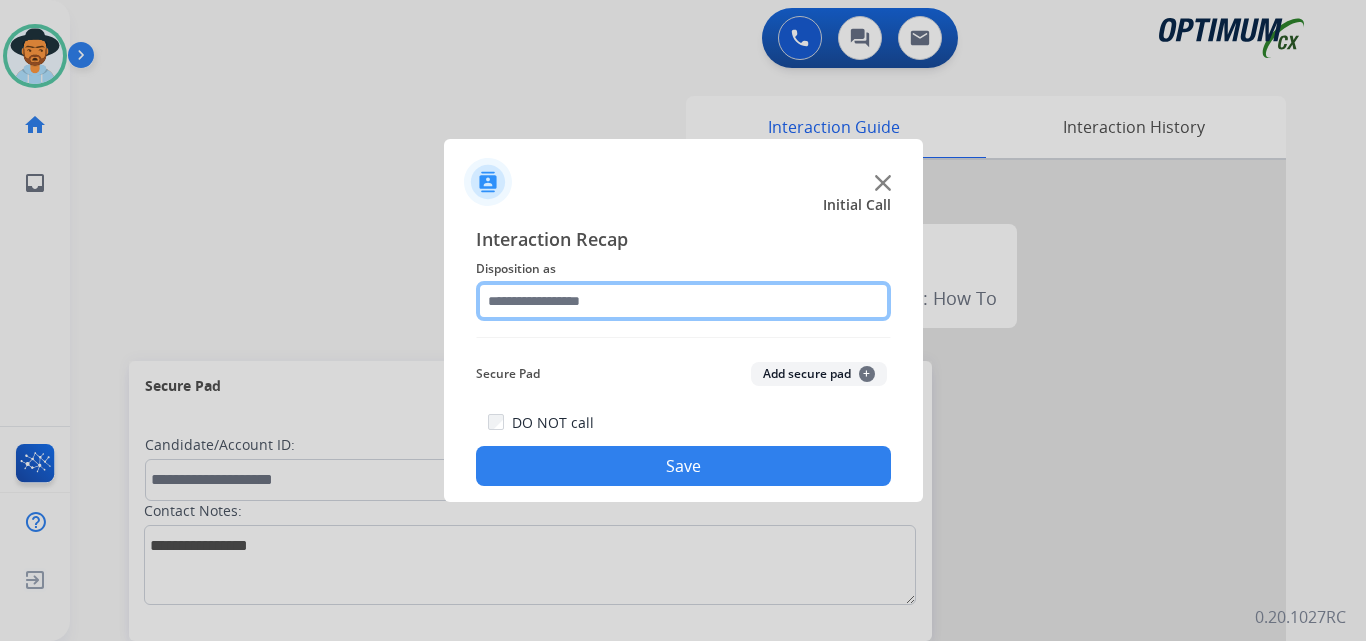 click 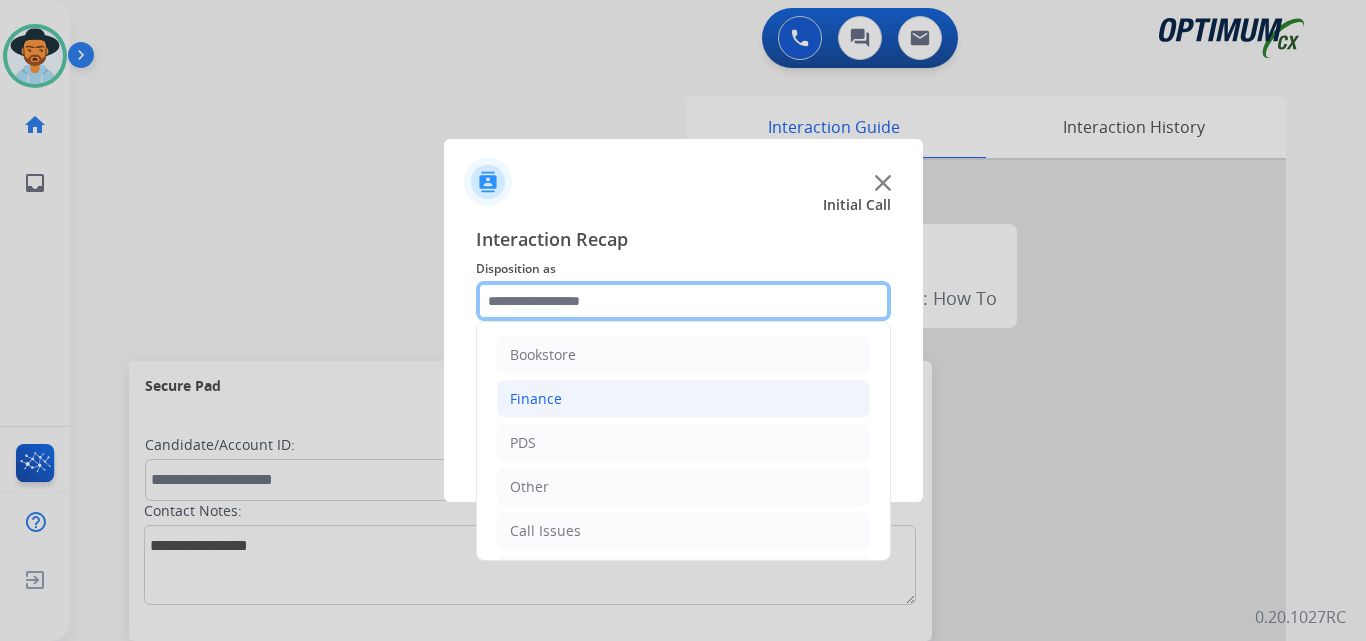 scroll, scrollTop: 136, scrollLeft: 0, axis: vertical 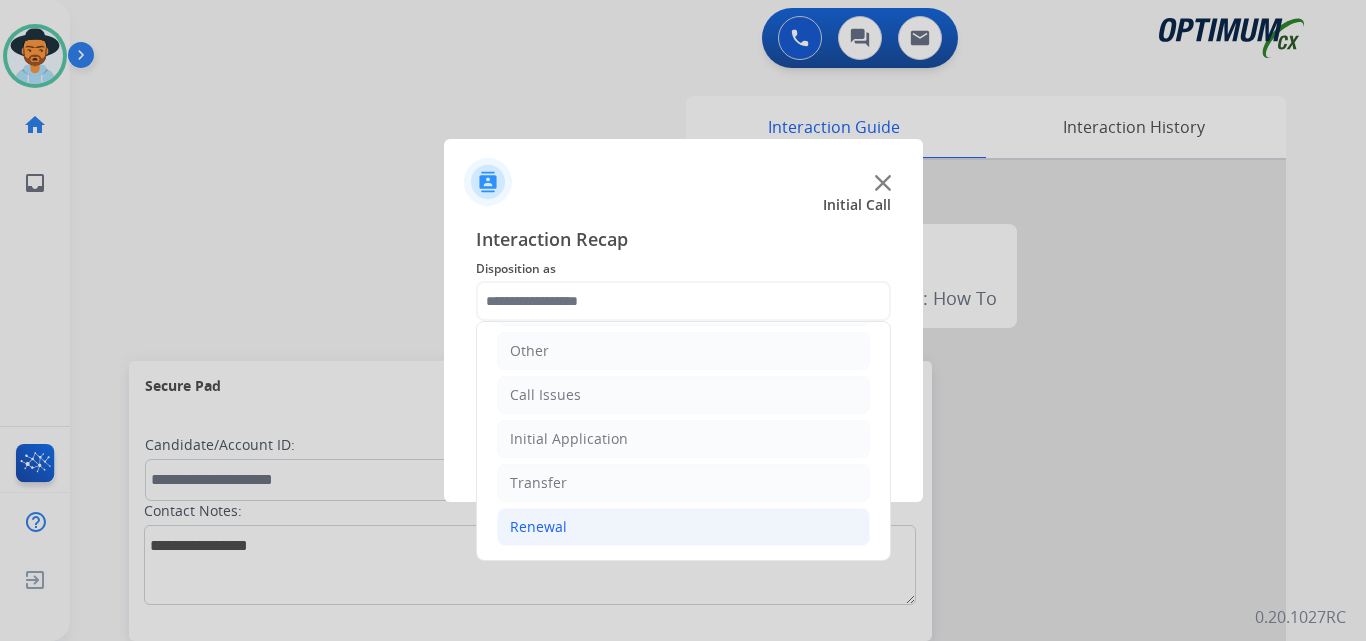 click on "Renewal" 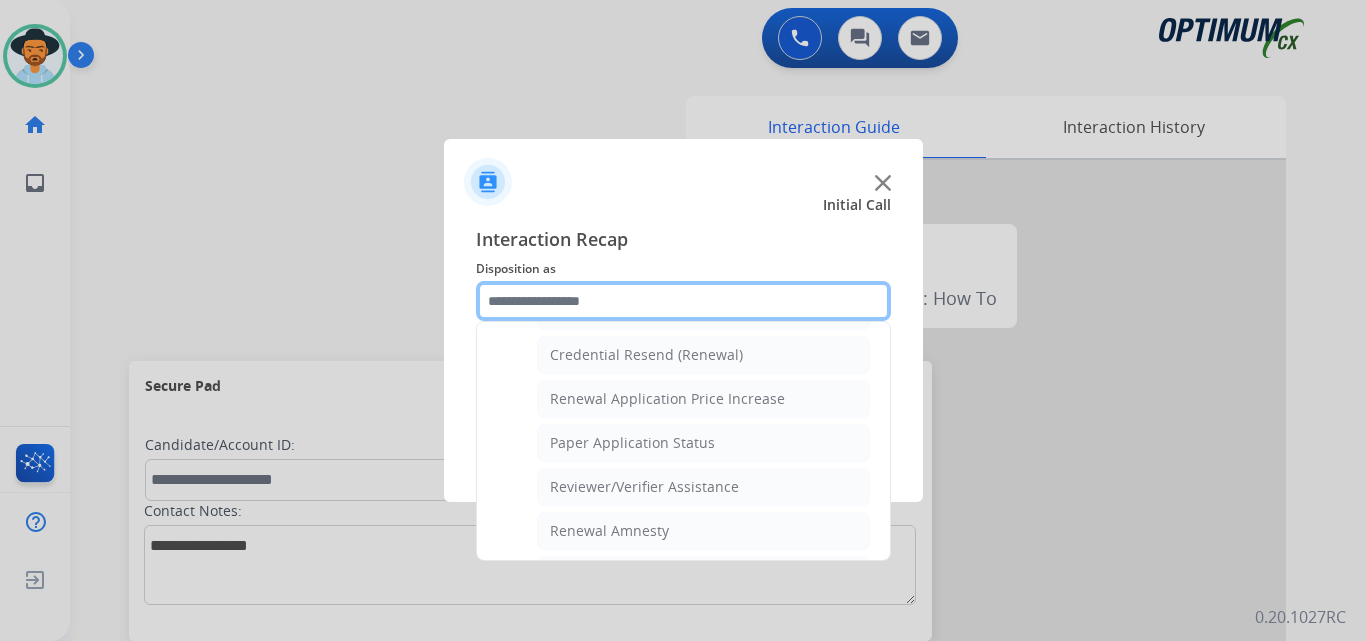 scroll, scrollTop: 469, scrollLeft: 0, axis: vertical 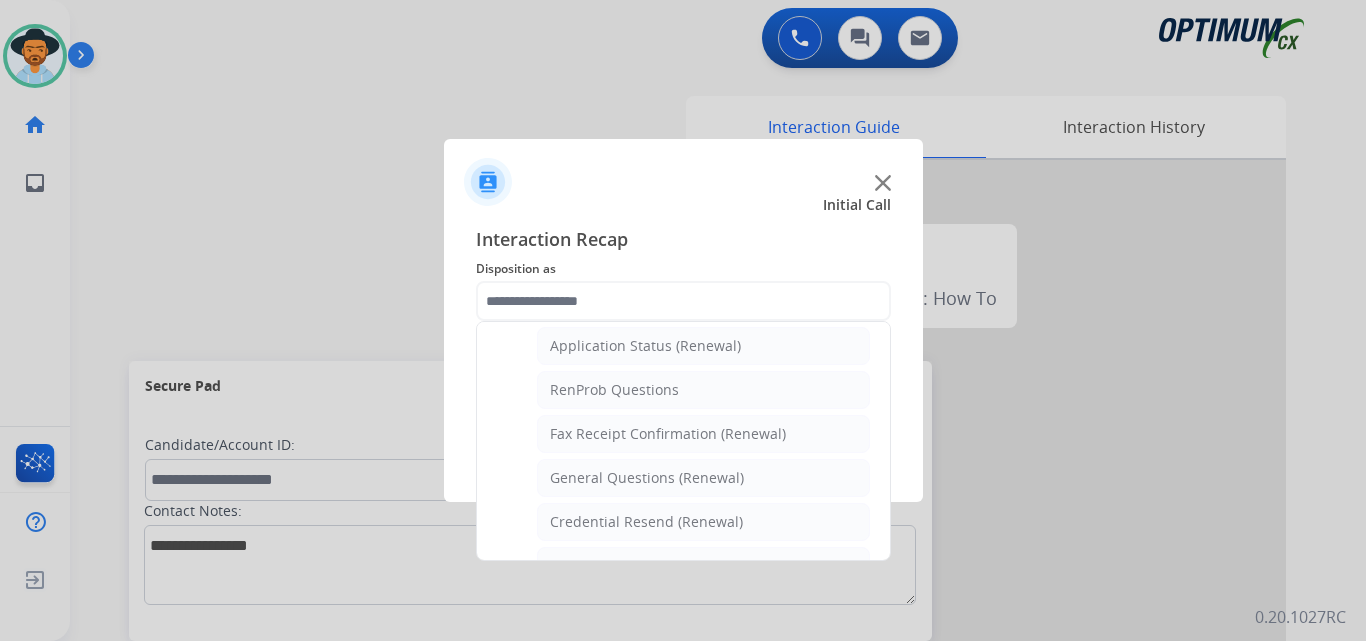 click on "General Questions (Renewal)" 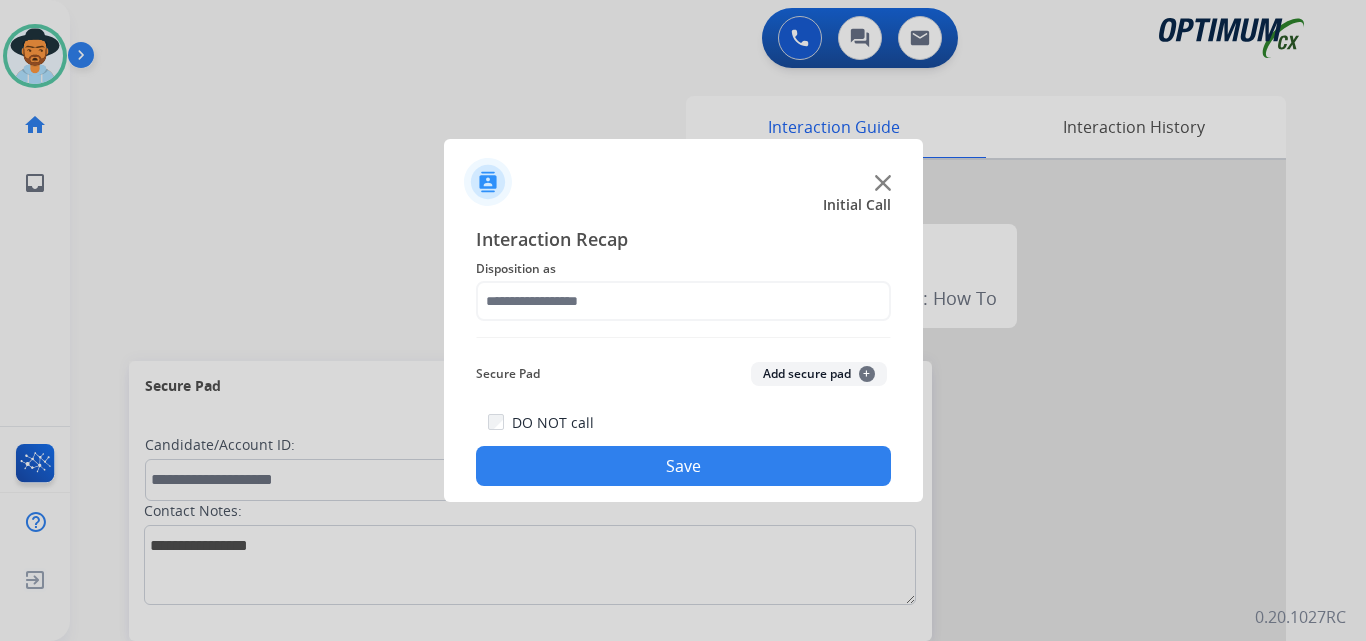 type on "**********" 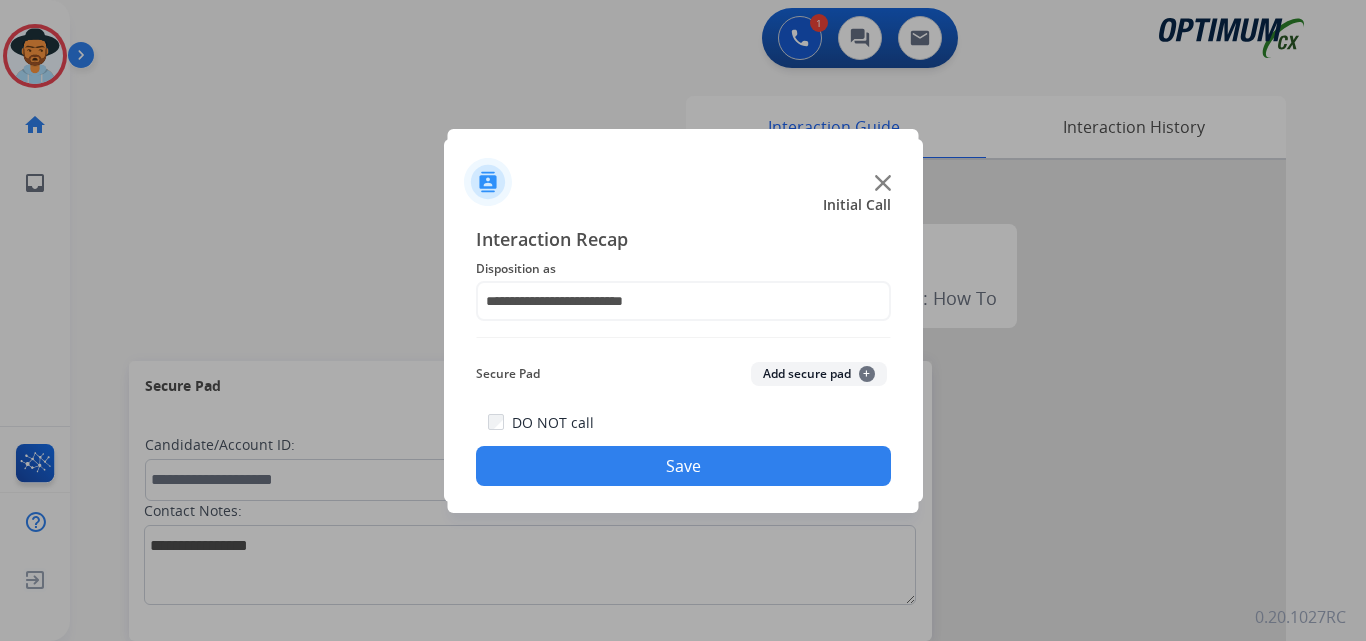 click on "Save" 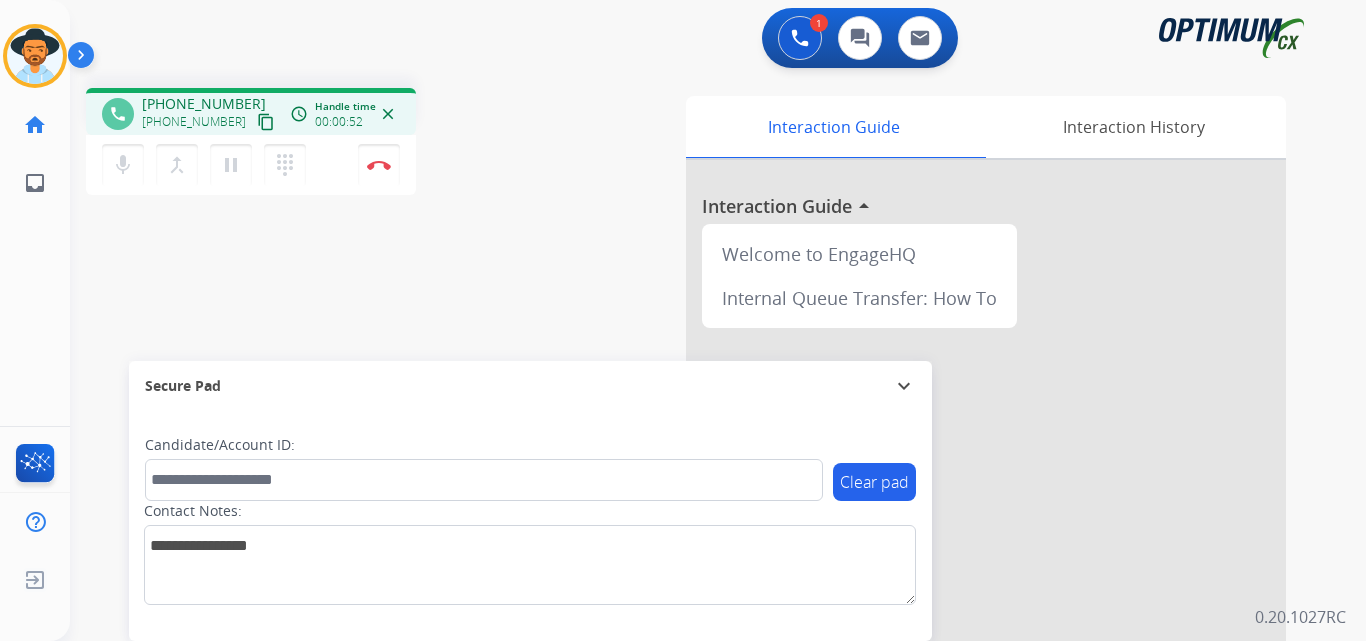 click on "+19168397284" at bounding box center (204, 104) 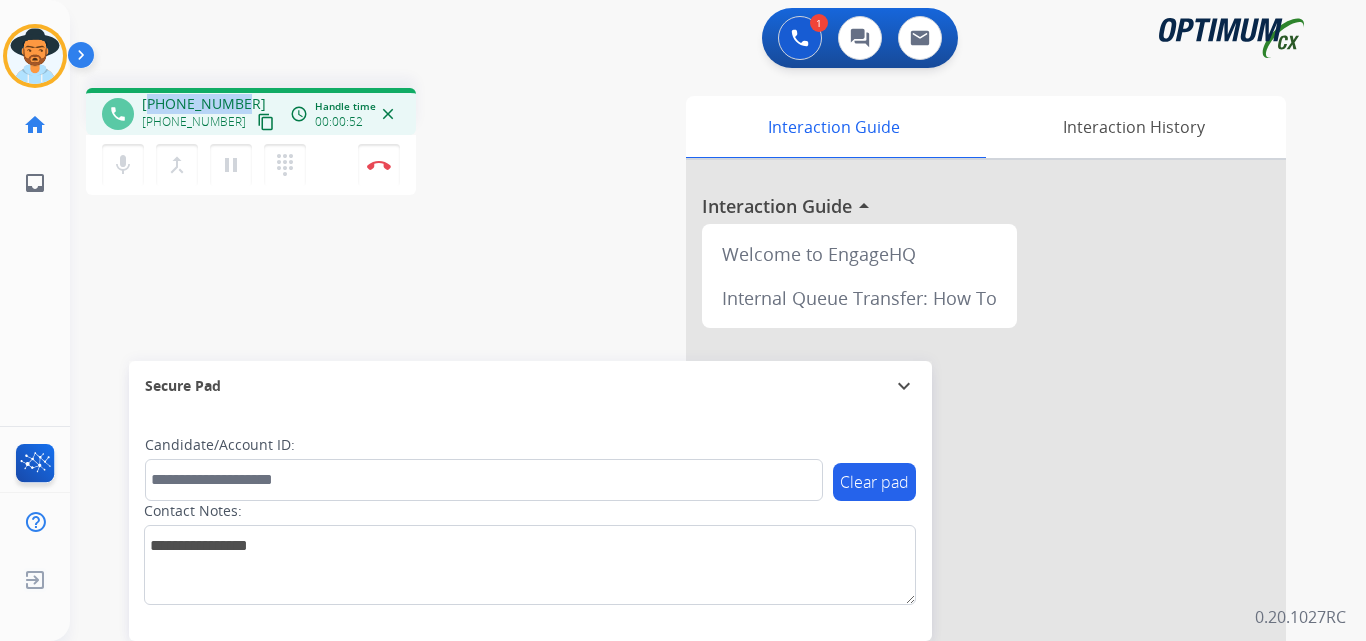 click on "+19168397284" at bounding box center [204, 104] 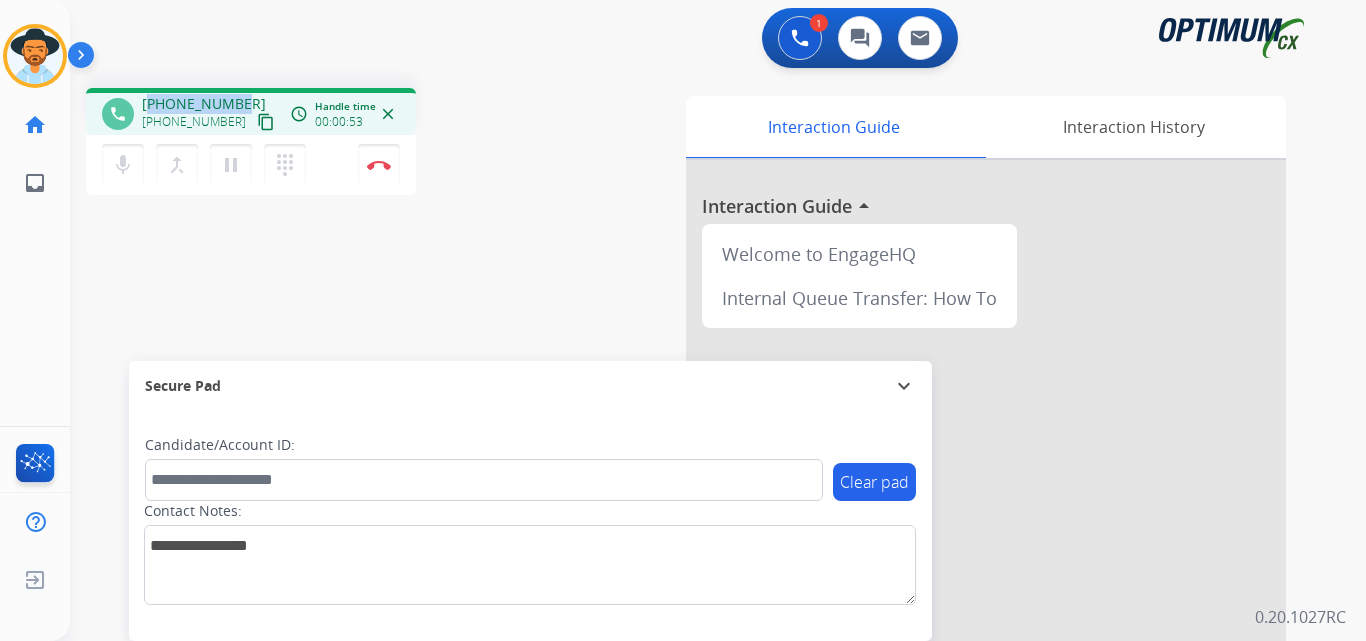 copy on "19168397284" 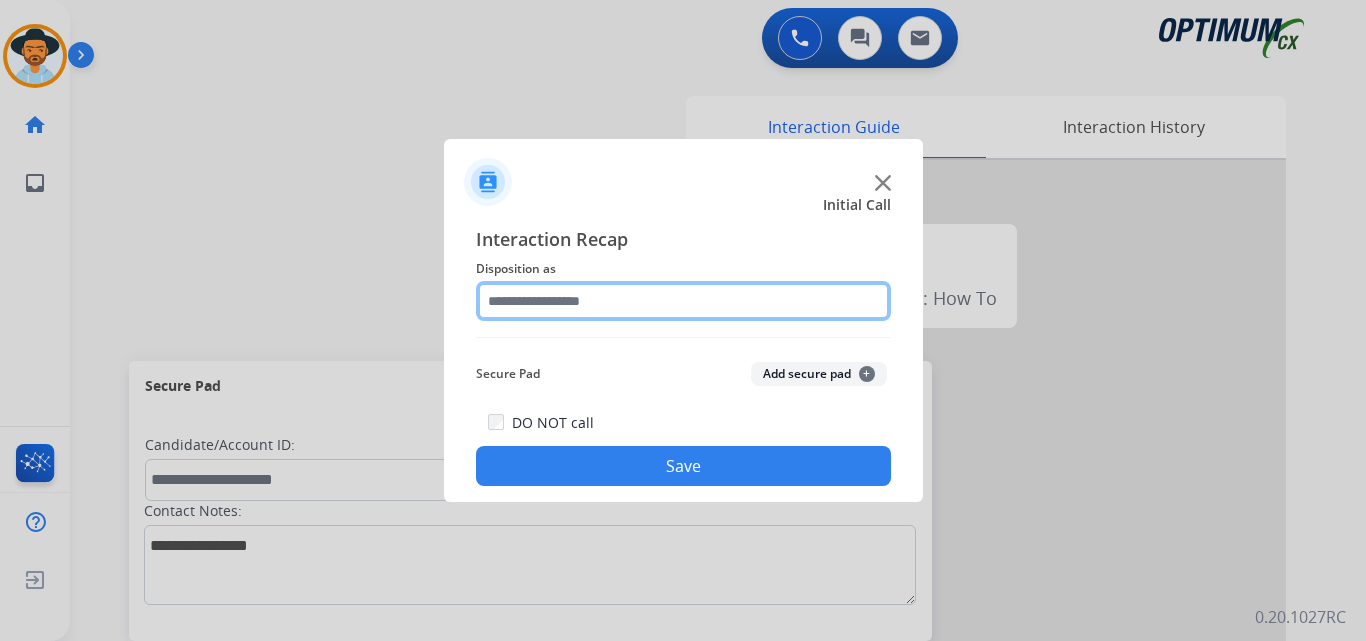 click 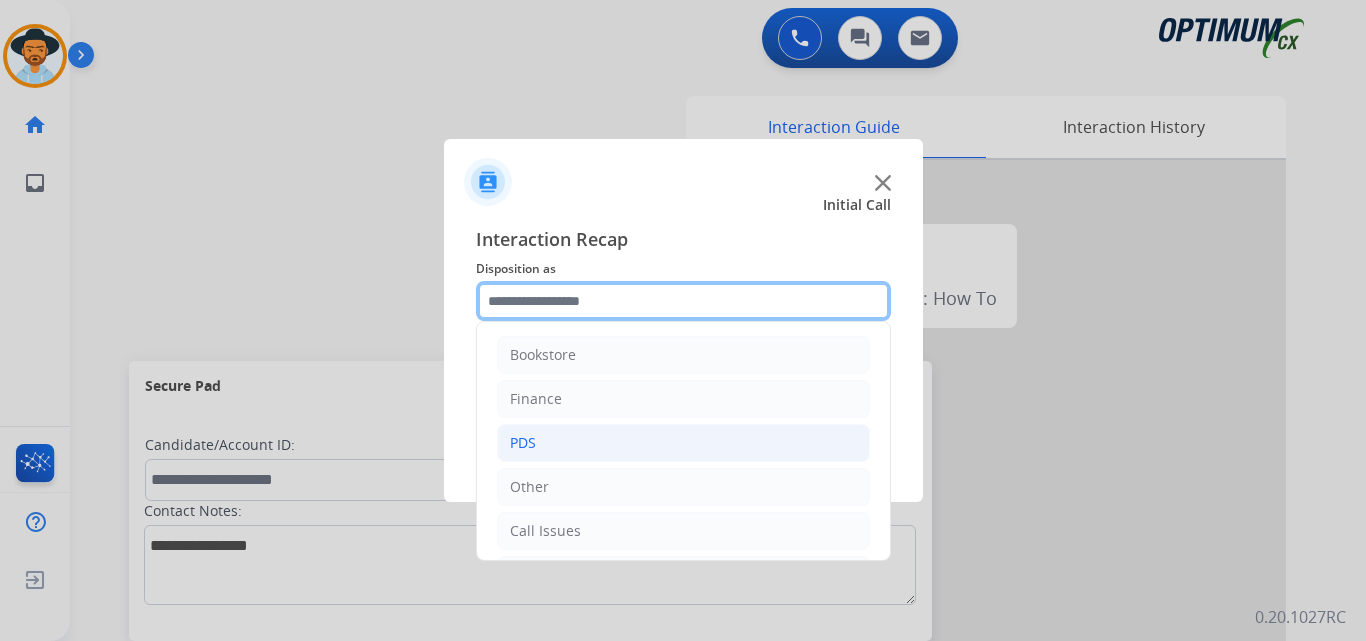 scroll, scrollTop: 136, scrollLeft: 0, axis: vertical 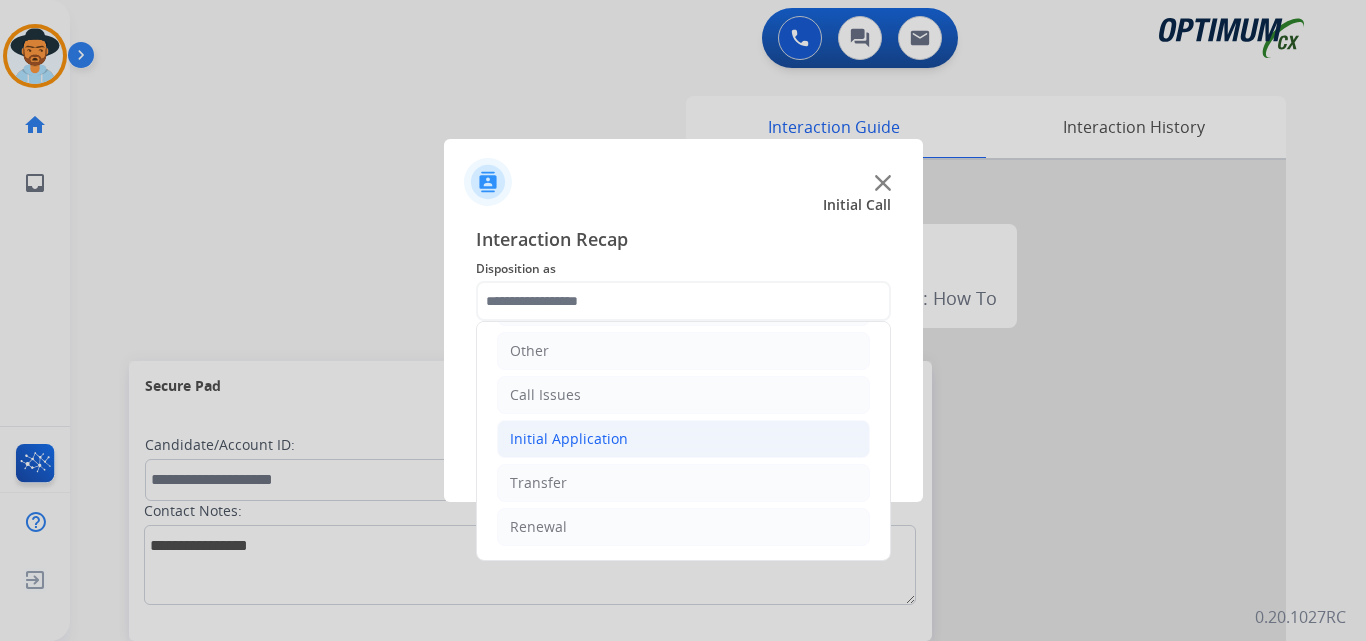 click on "Initial Application" 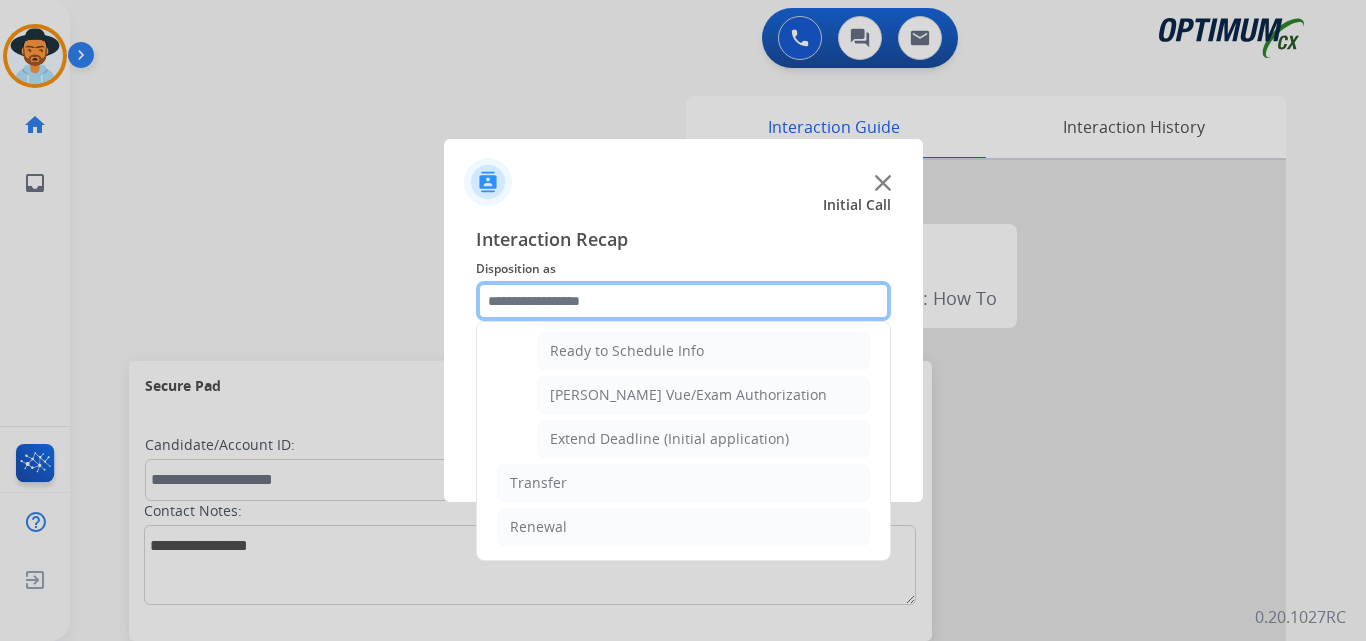 scroll, scrollTop: 1065, scrollLeft: 0, axis: vertical 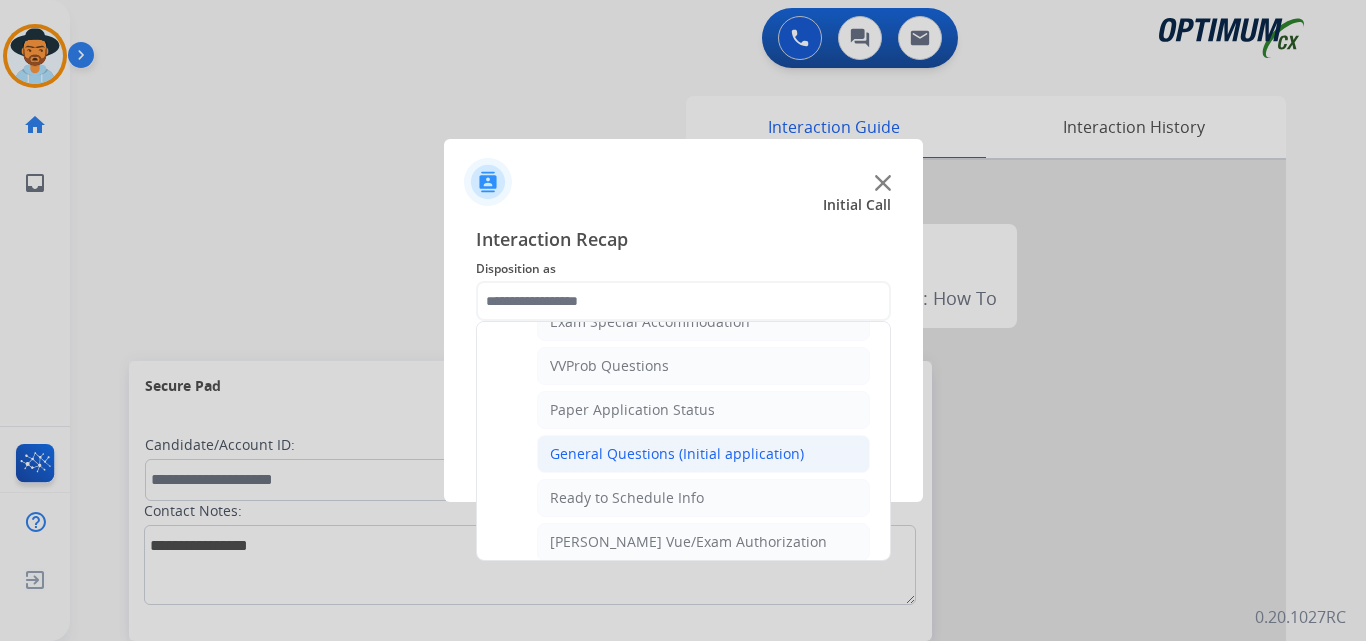 click on "General Questions (Initial application)" 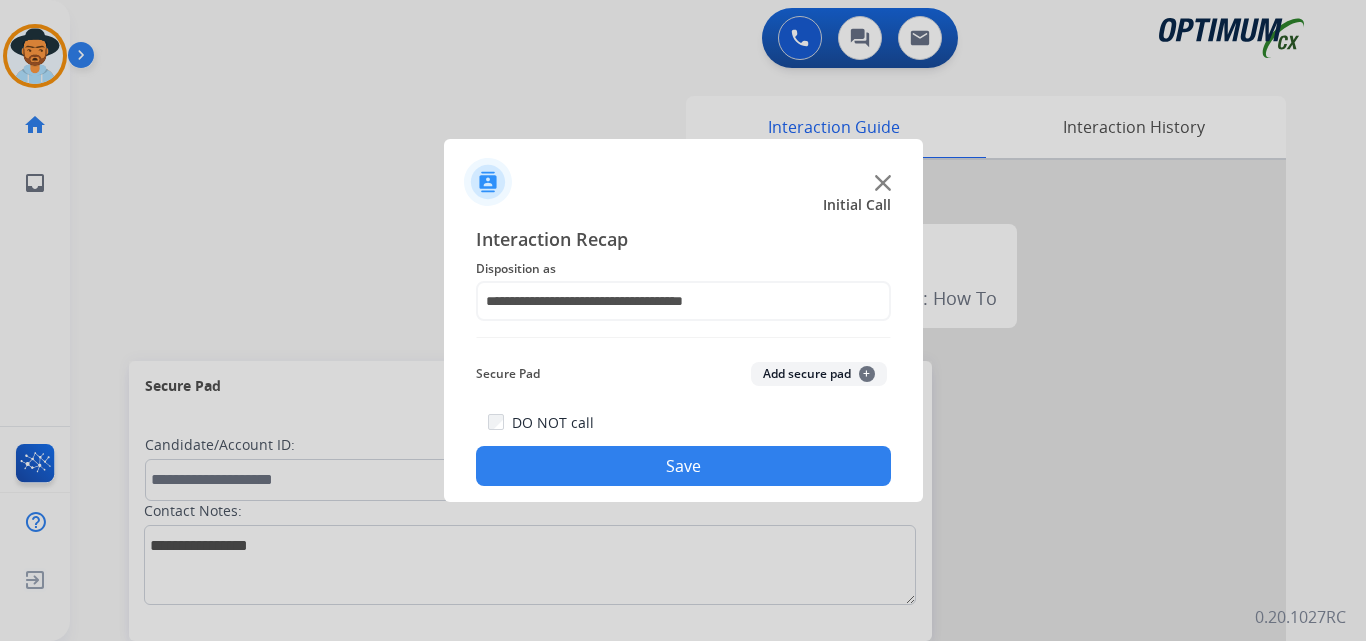click on "Save" 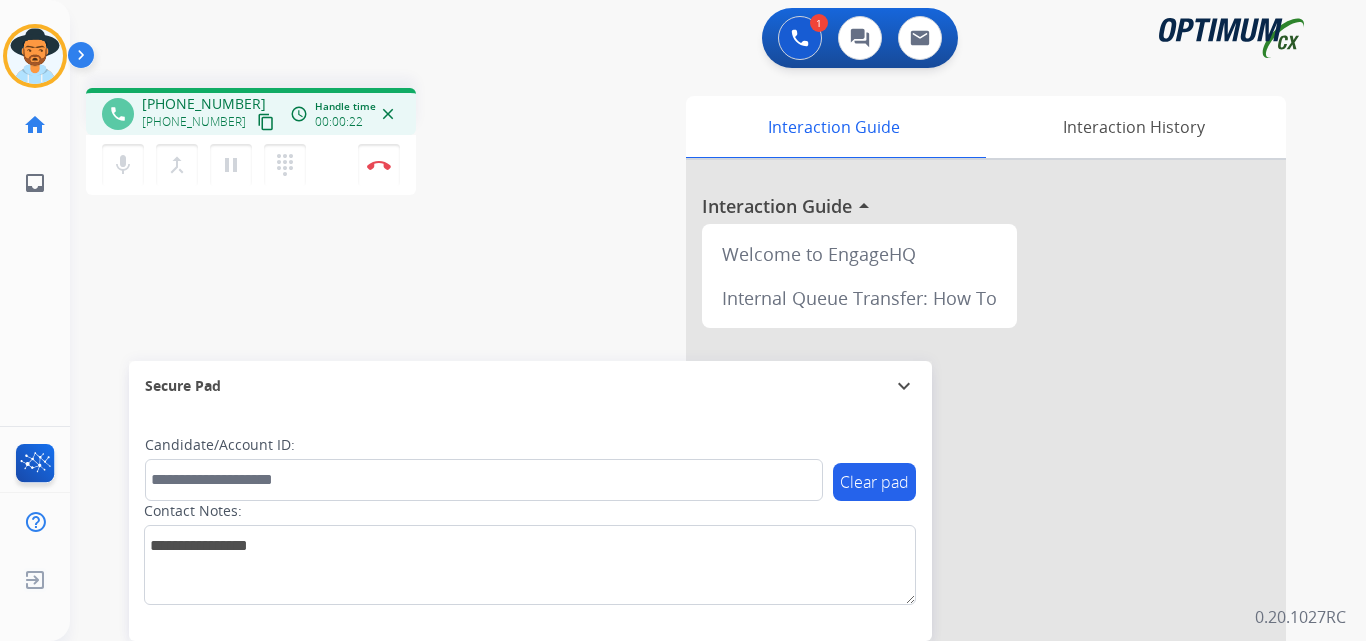 click on "+19394174308" at bounding box center [204, 104] 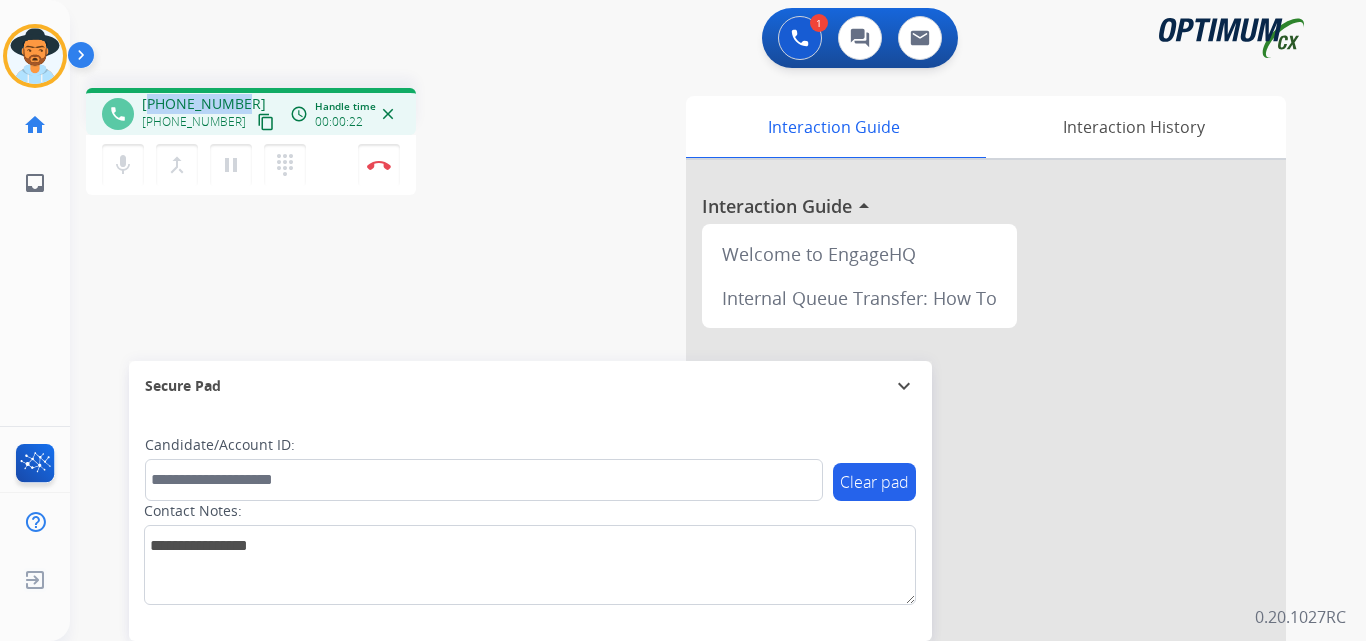 click on "+19394174308" at bounding box center (204, 104) 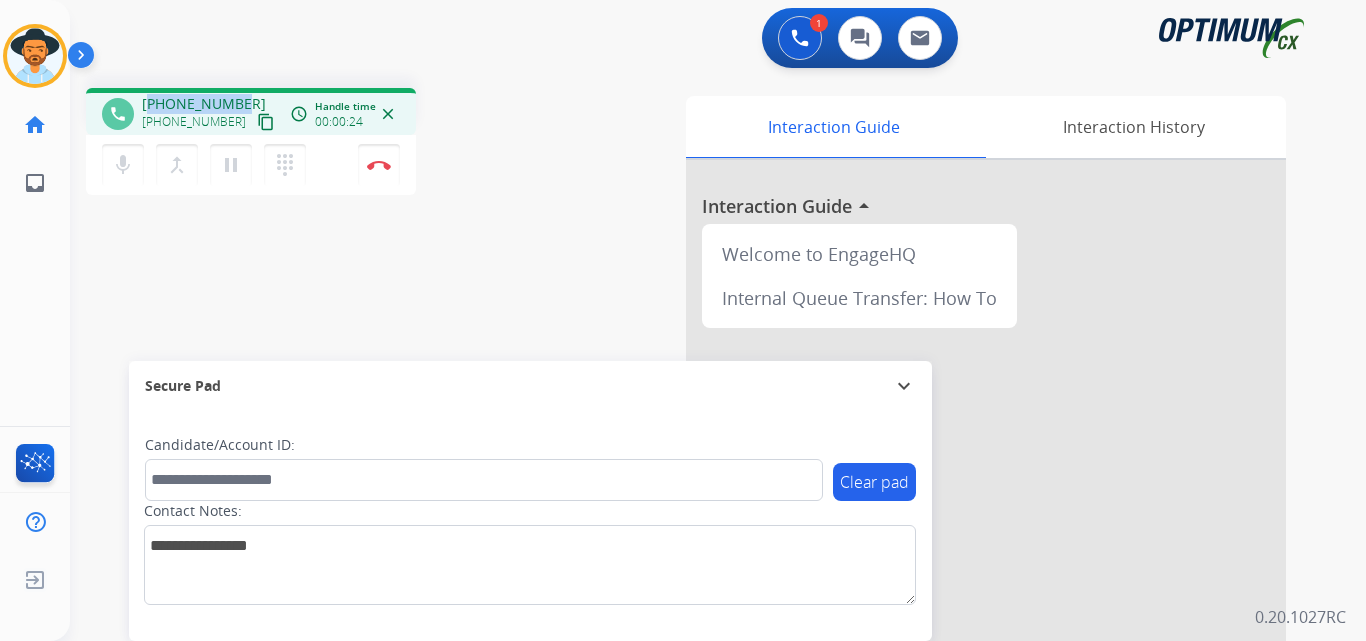 copy on "19394174308" 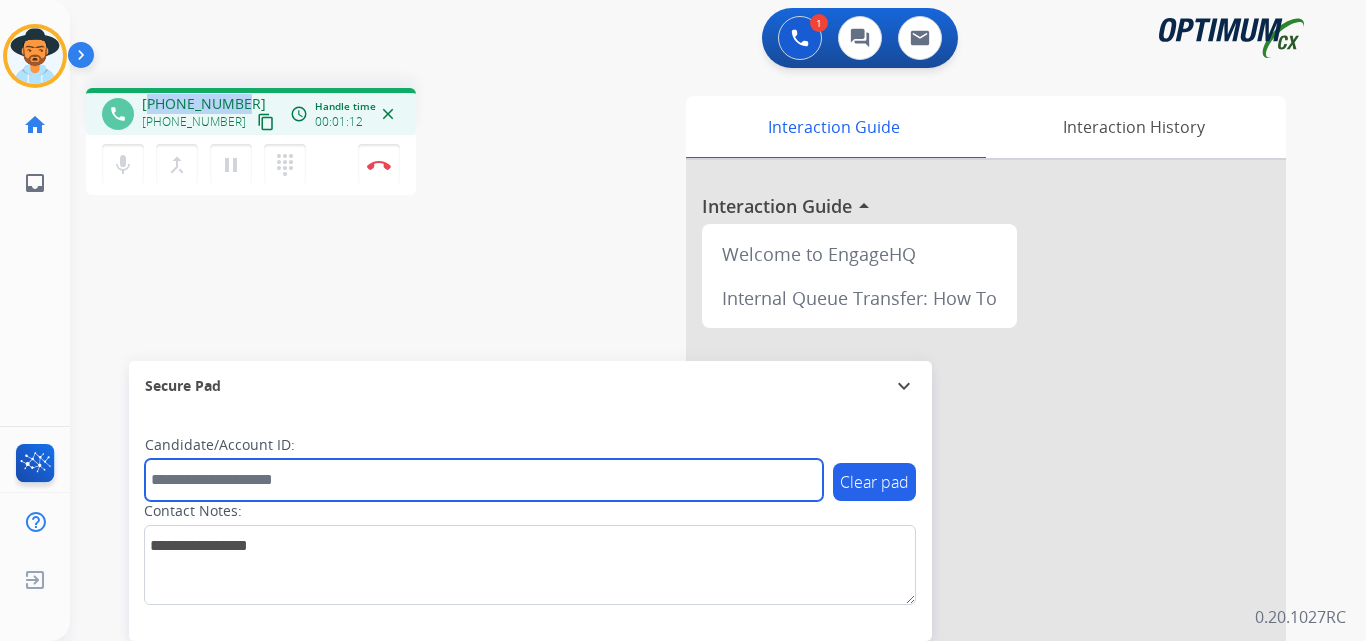 click at bounding box center [484, 480] 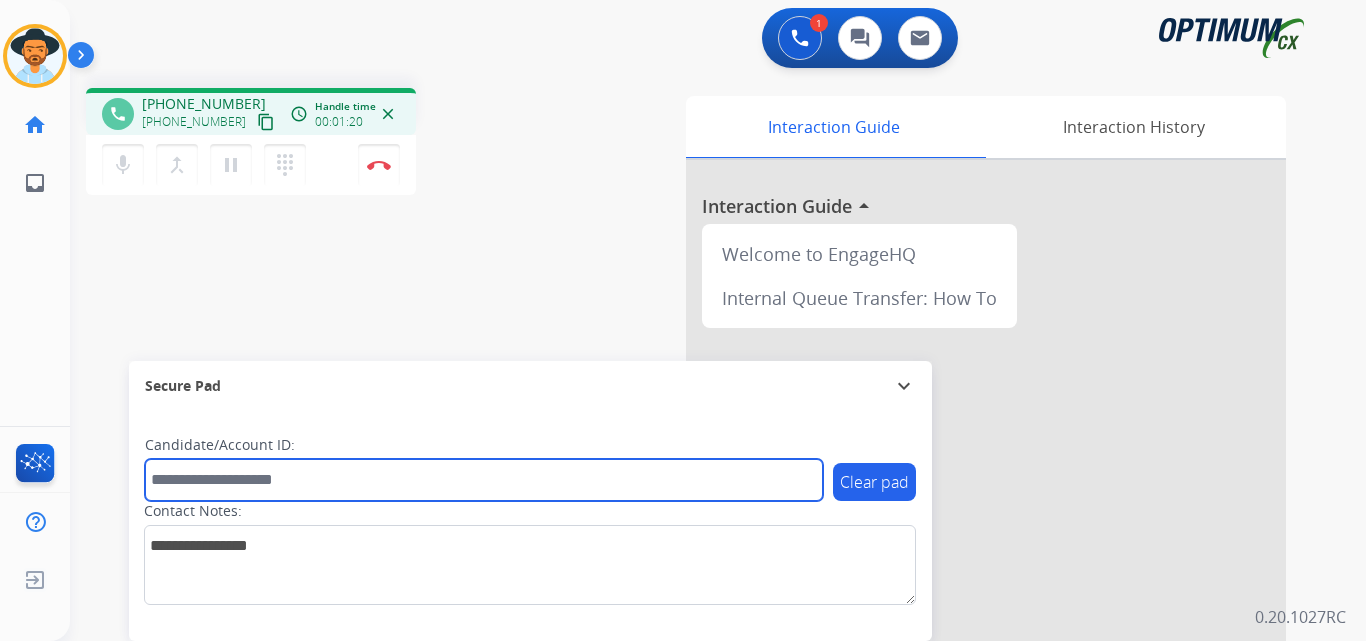click at bounding box center [484, 480] 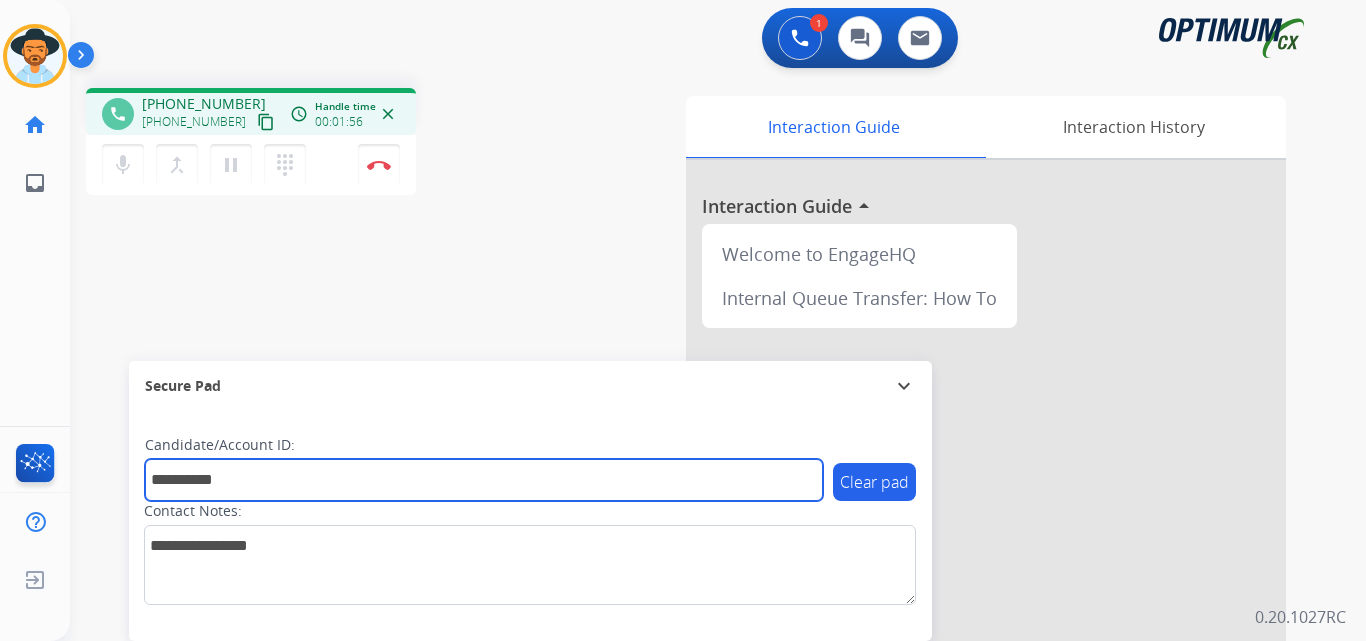 click on "**********" at bounding box center (484, 480) 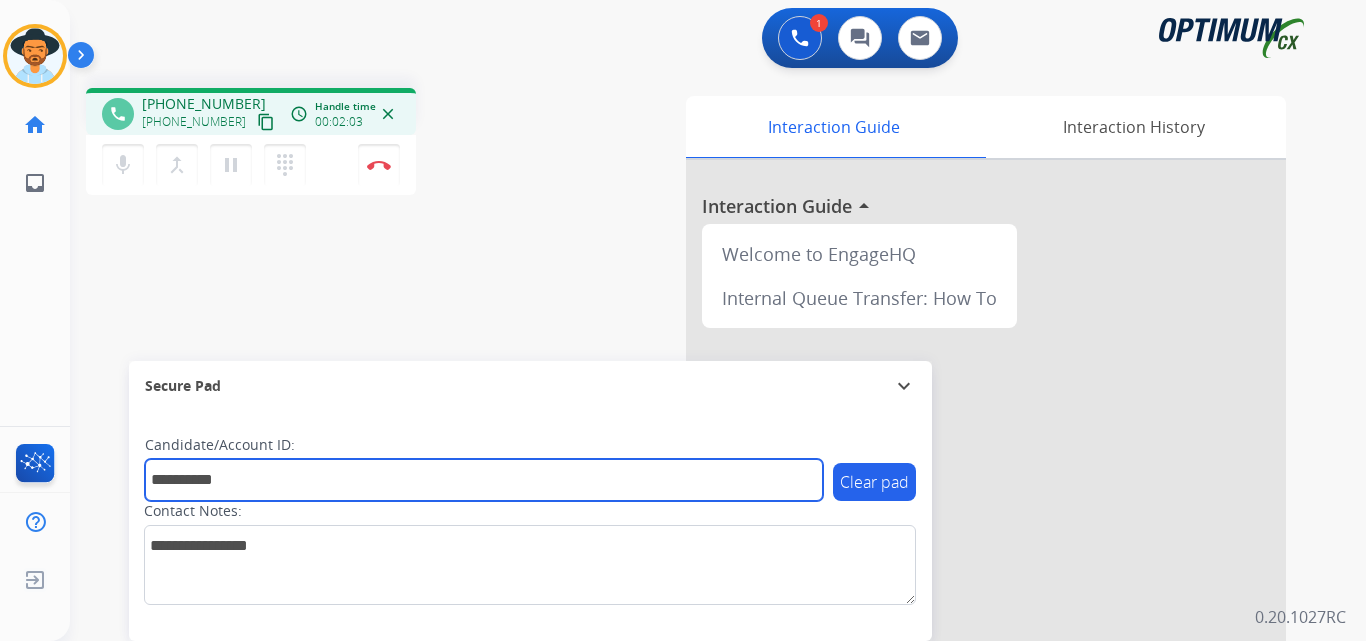 type on "**********" 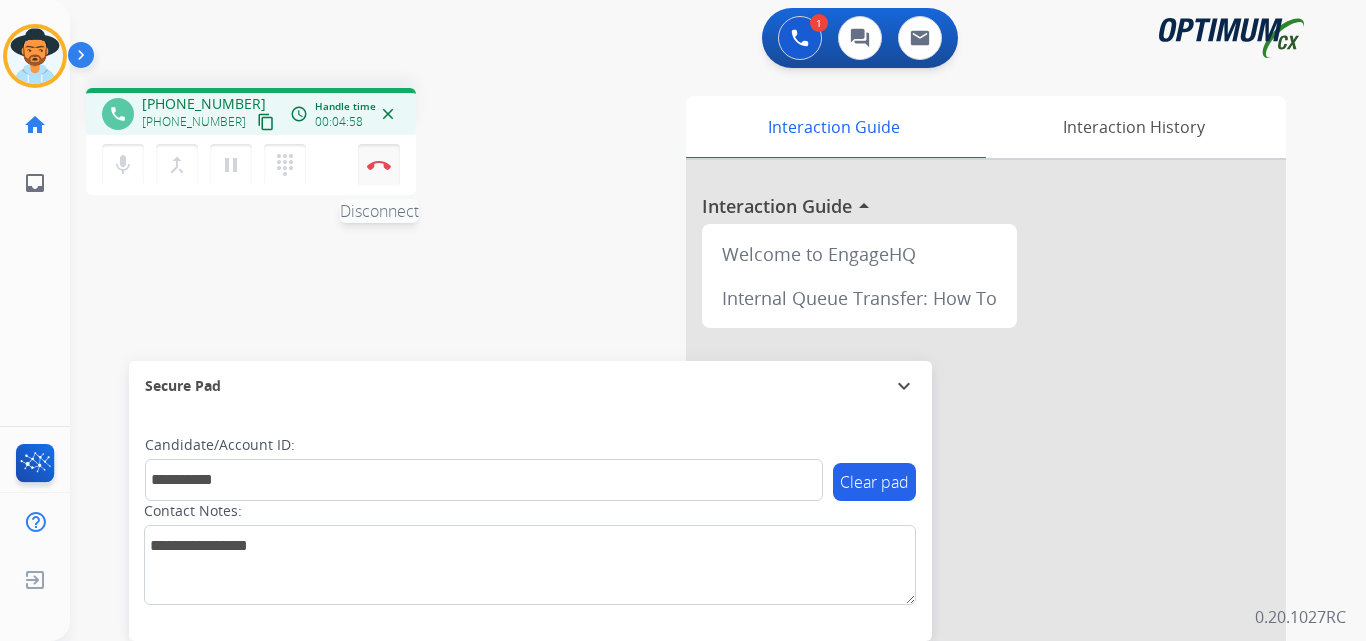 click at bounding box center [379, 165] 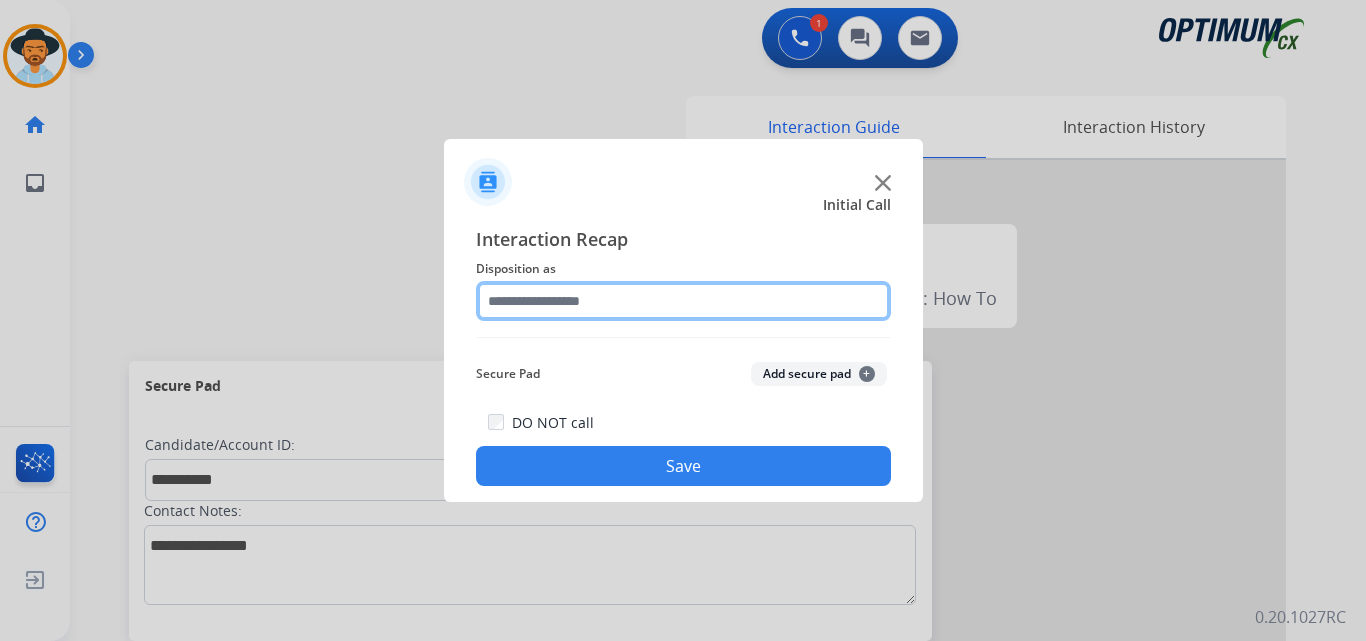 click 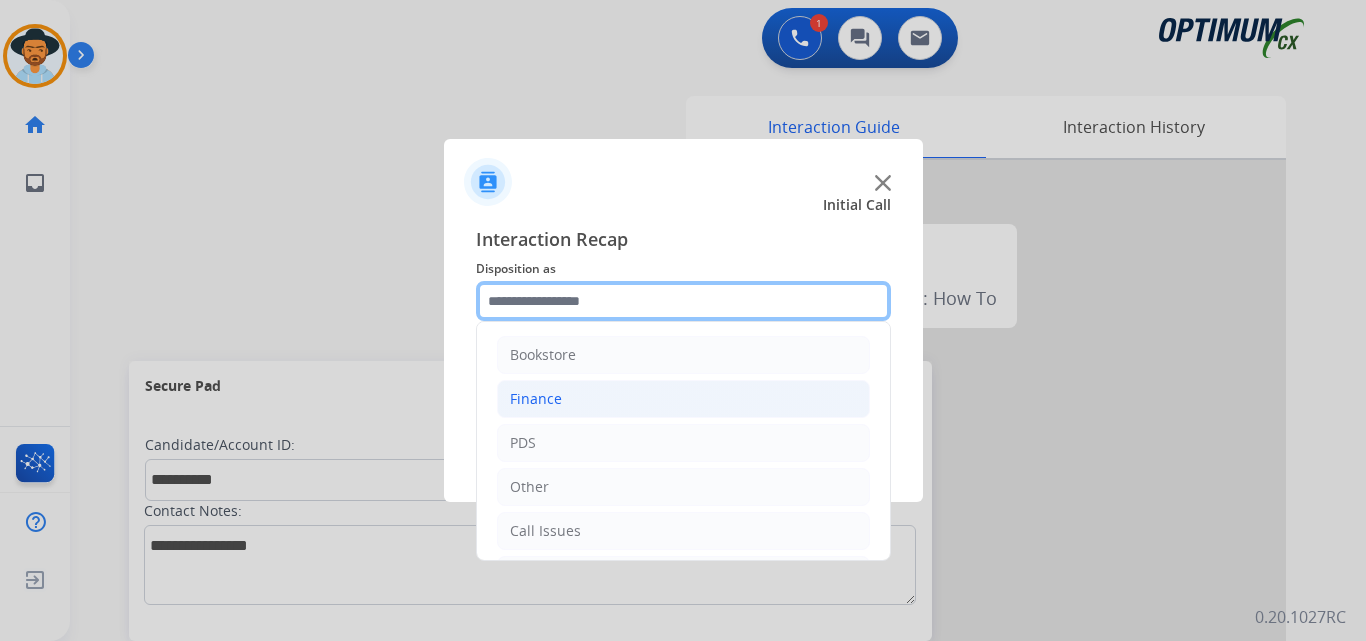 scroll, scrollTop: 136, scrollLeft: 0, axis: vertical 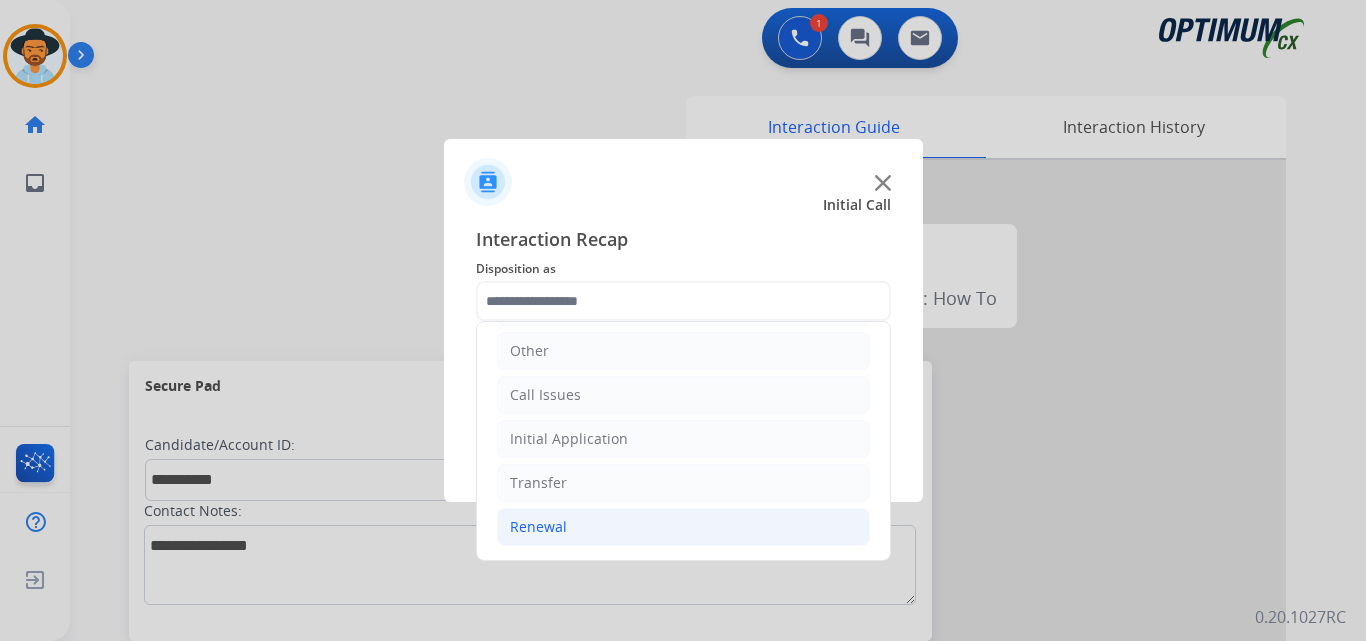 click on "Renewal" 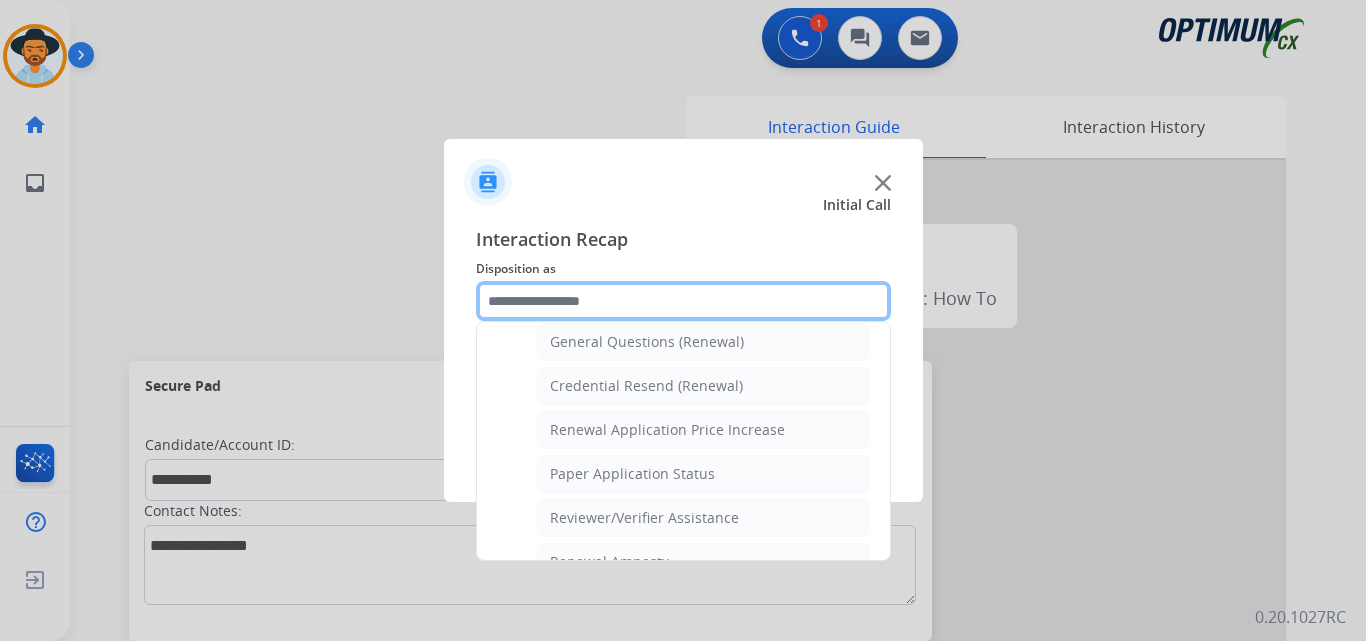 scroll, scrollTop: 439, scrollLeft: 0, axis: vertical 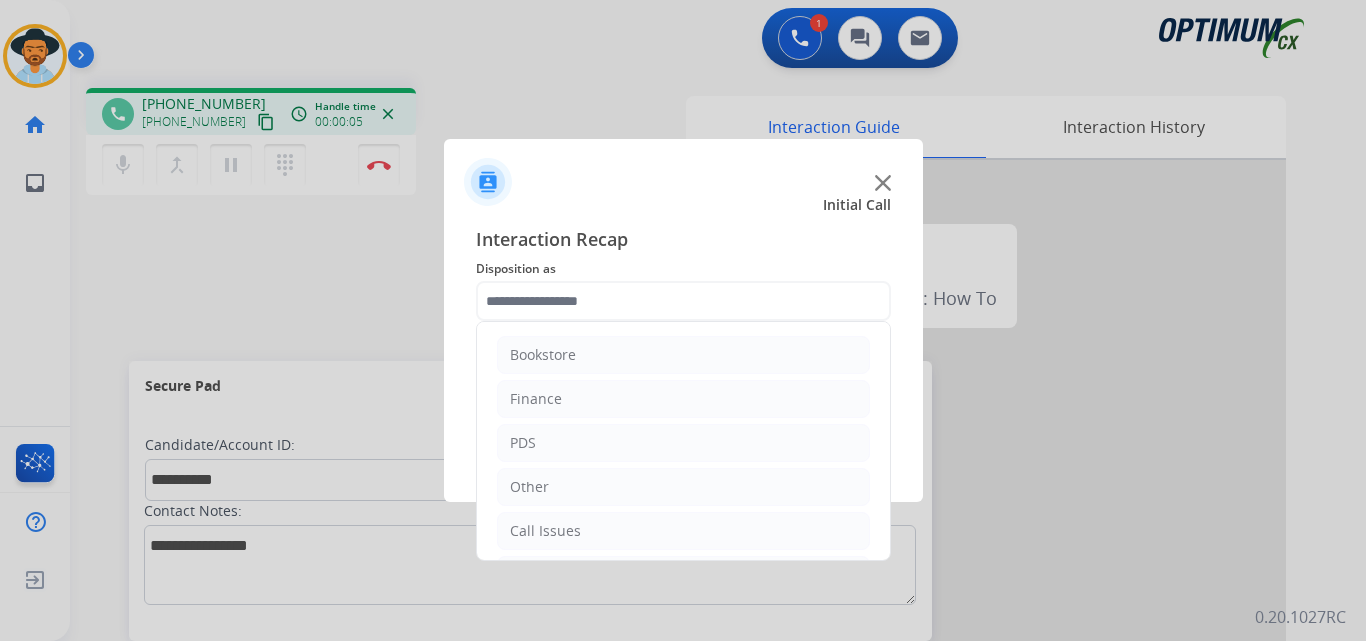 click at bounding box center [683, 320] 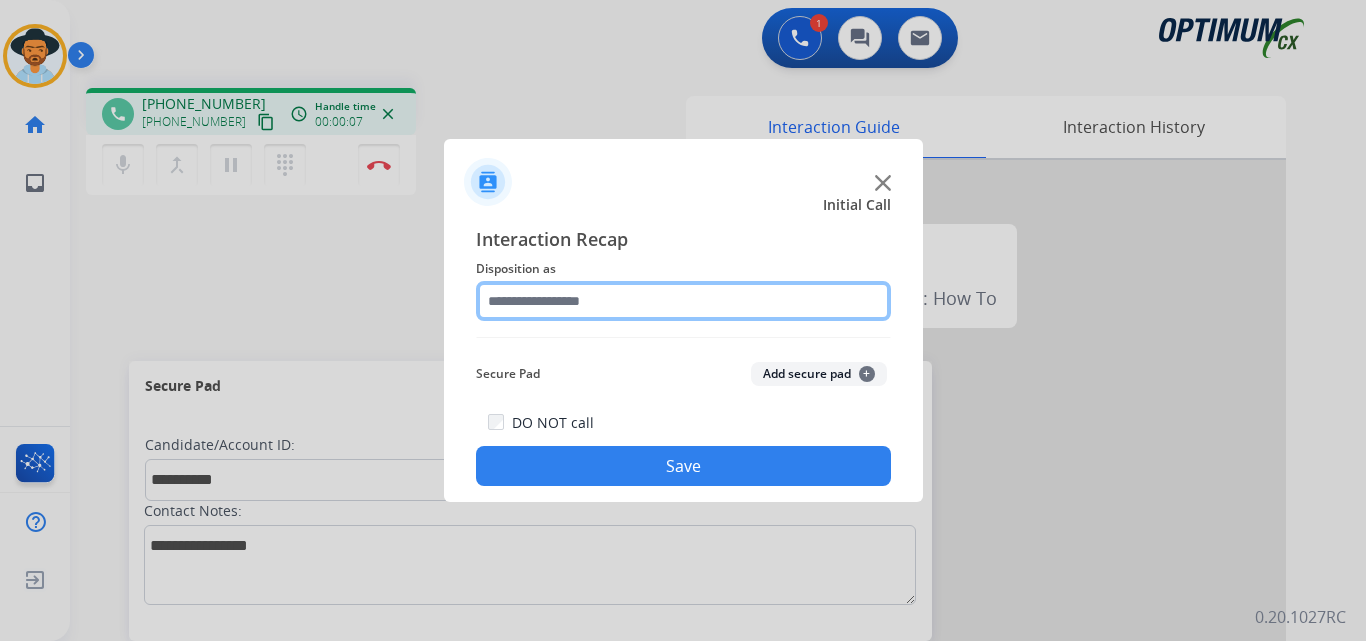 click 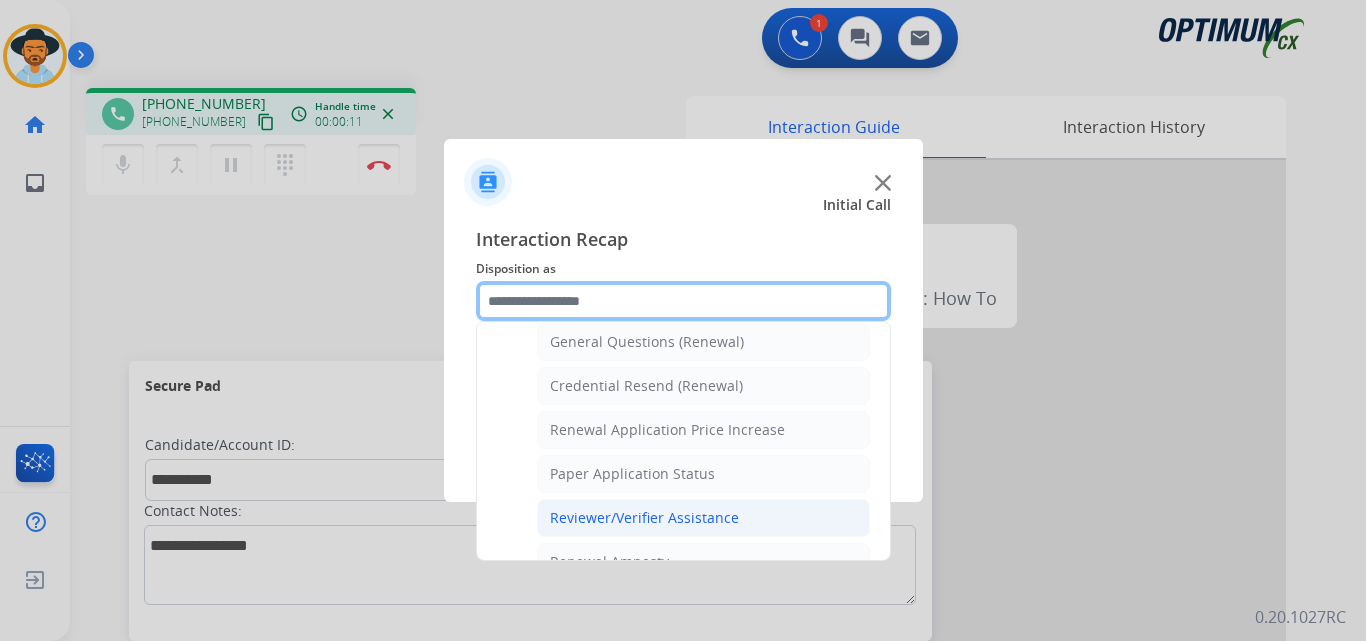 scroll, scrollTop: 439, scrollLeft: 0, axis: vertical 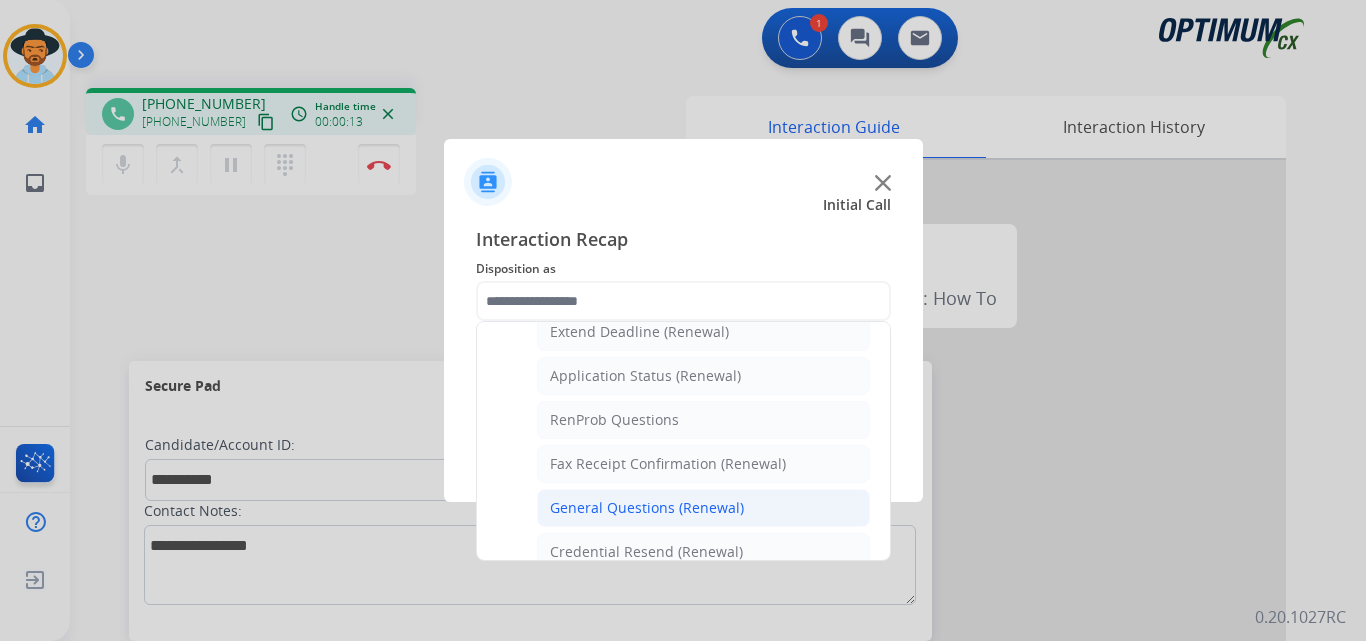 click on "General Questions (Renewal)" 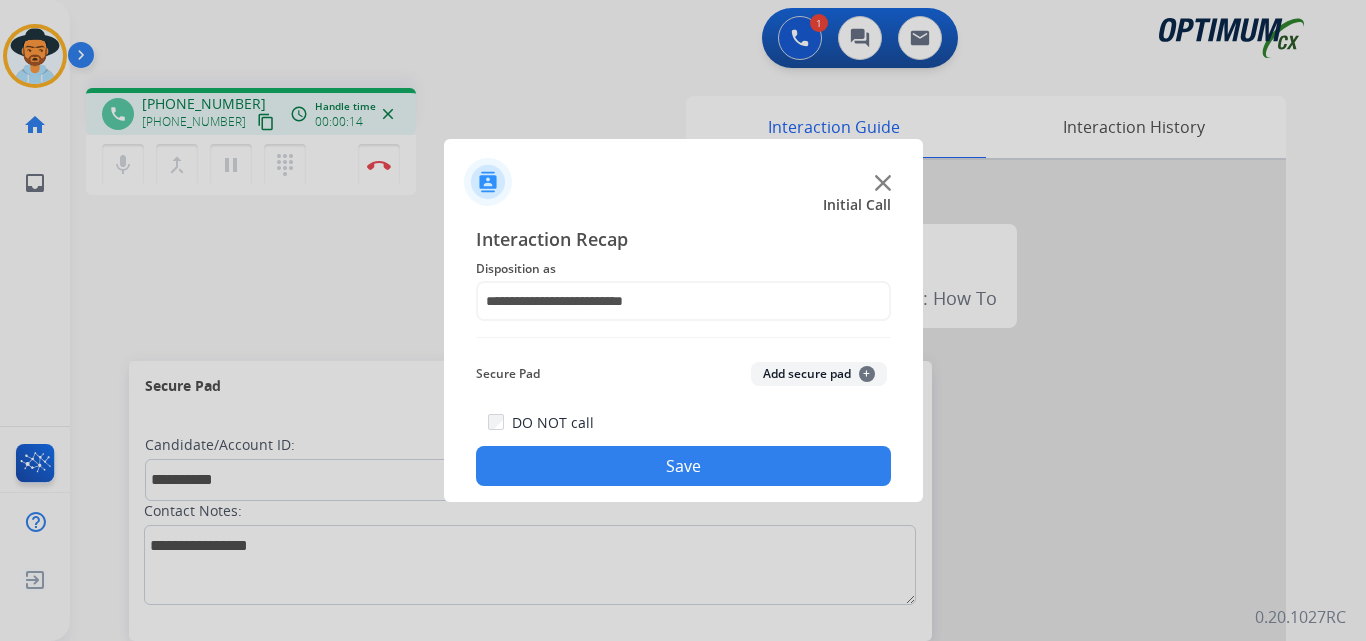 click on "Save" 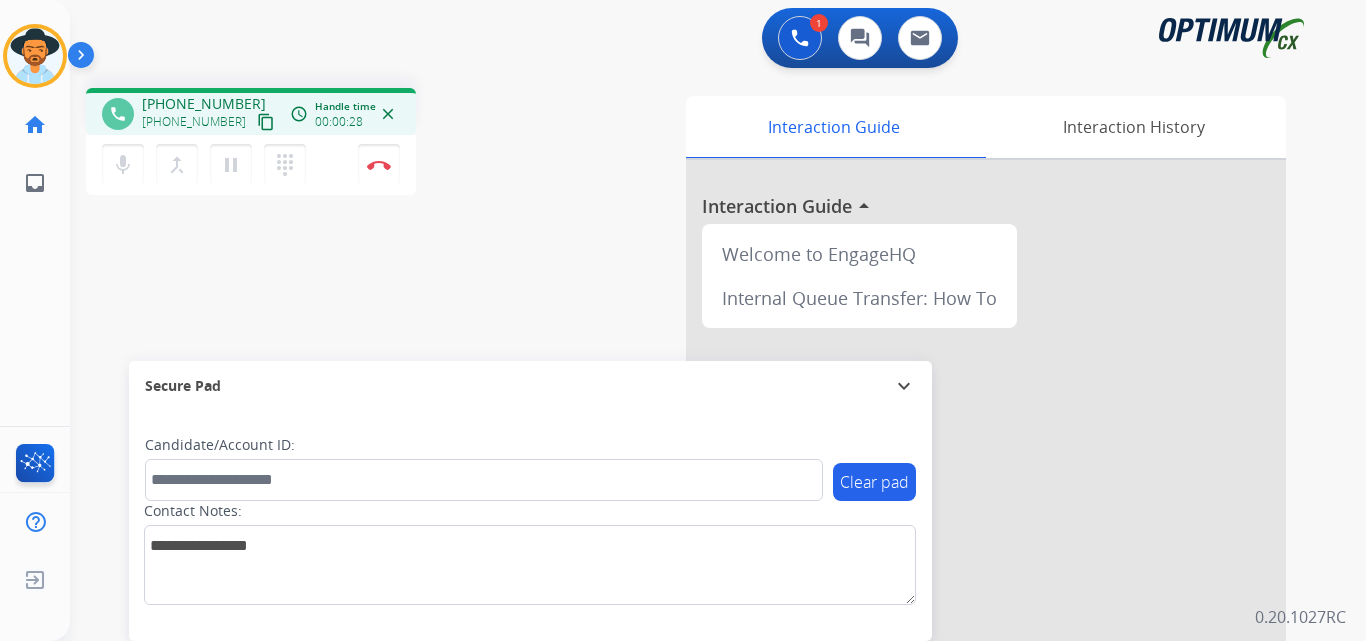 click on "+19895980933" at bounding box center [204, 104] 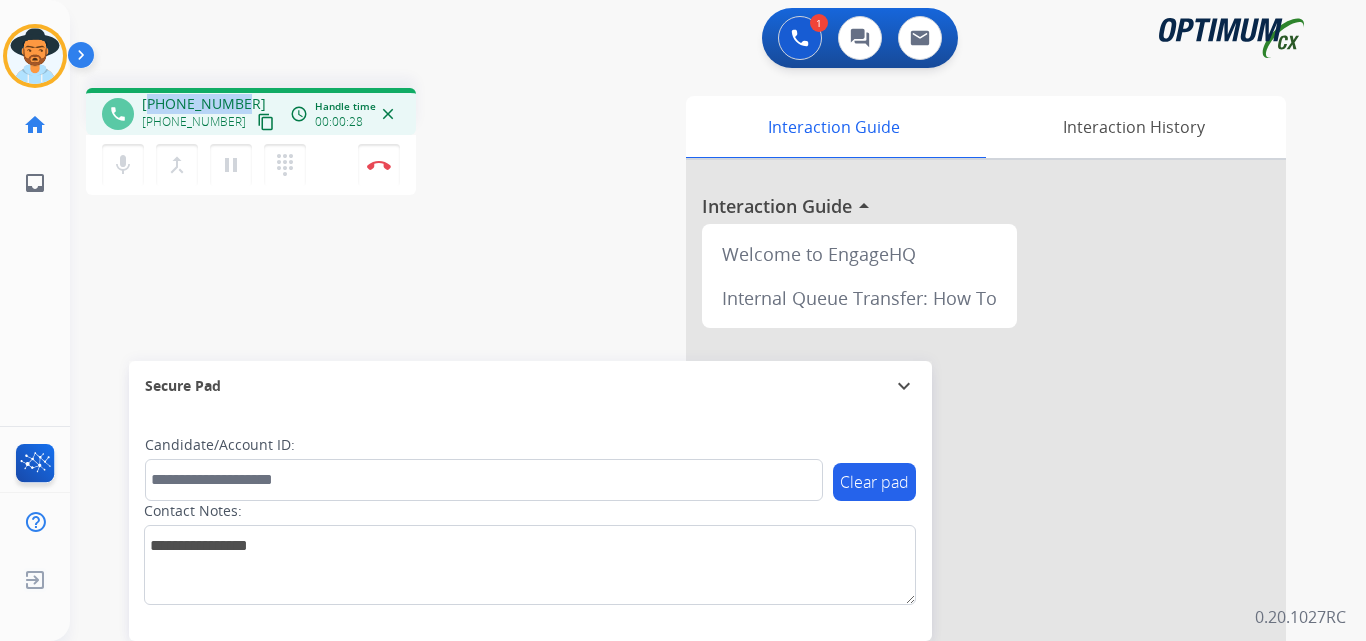 click on "+19895980933" at bounding box center [204, 104] 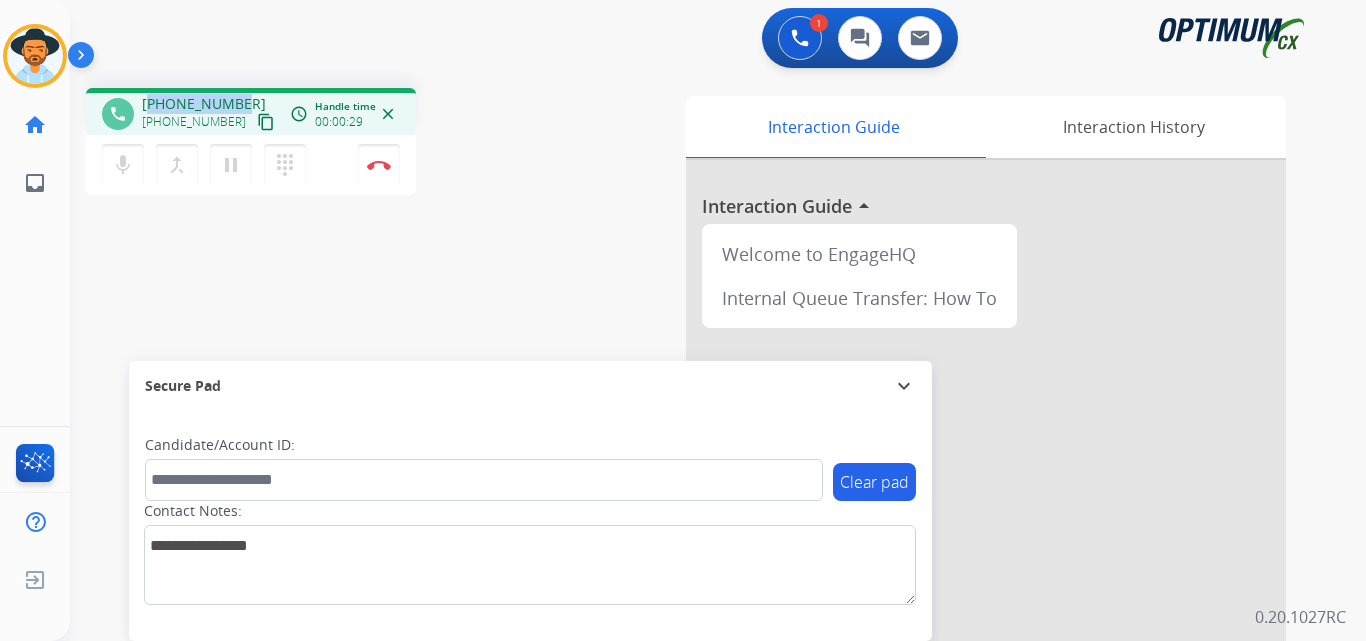 copy on "19895980933" 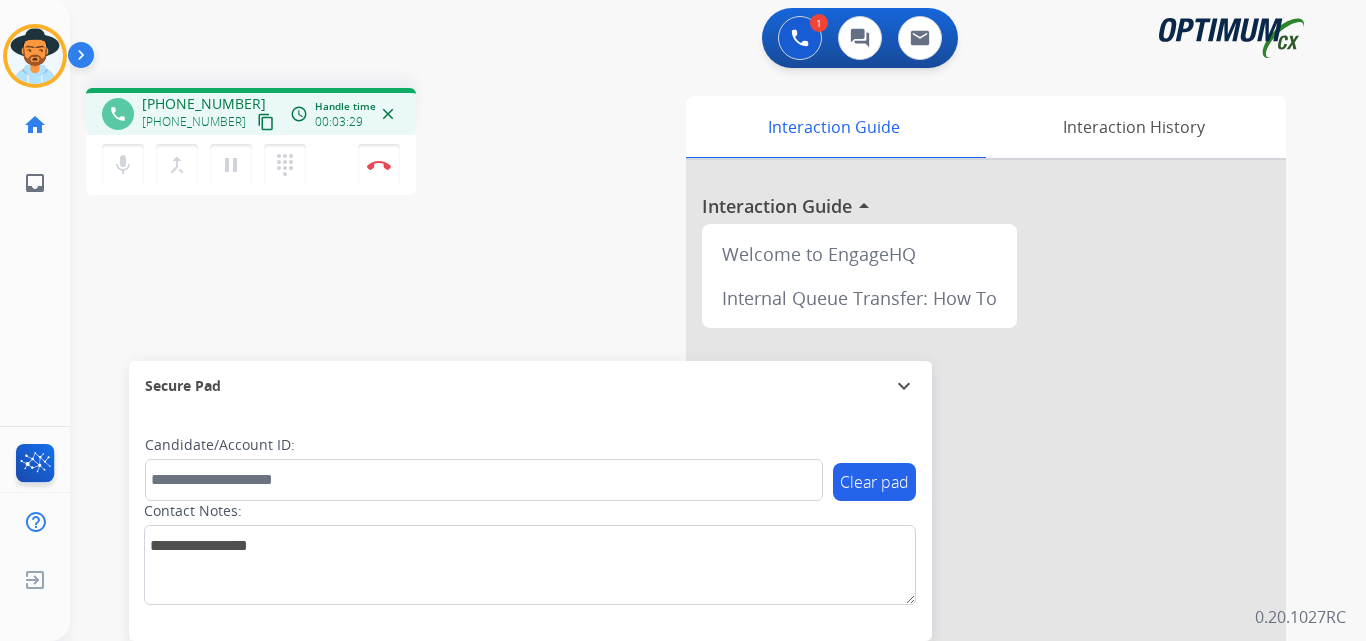 click on "phone +19895980933 +19895980933 content_copy access_time Call metrics Queue   00:08 Hold   00:00 Talk   03:30 Total   03:37 Handle time 00:03:29 close mic Mute merge_type Bridge pause Hold dialpad Dialpad Disconnect swap_horiz Break voice bridge close_fullscreen Connect 3-Way Call merge_type Separate 3-Way Call  Interaction Guide   Interaction History  Interaction Guide arrow_drop_up  Welcome to EngageHQ   Internal Queue Transfer: How To  Secure Pad expand_more Clear pad Candidate/Account ID: Contact Notes:" at bounding box center [694, 489] 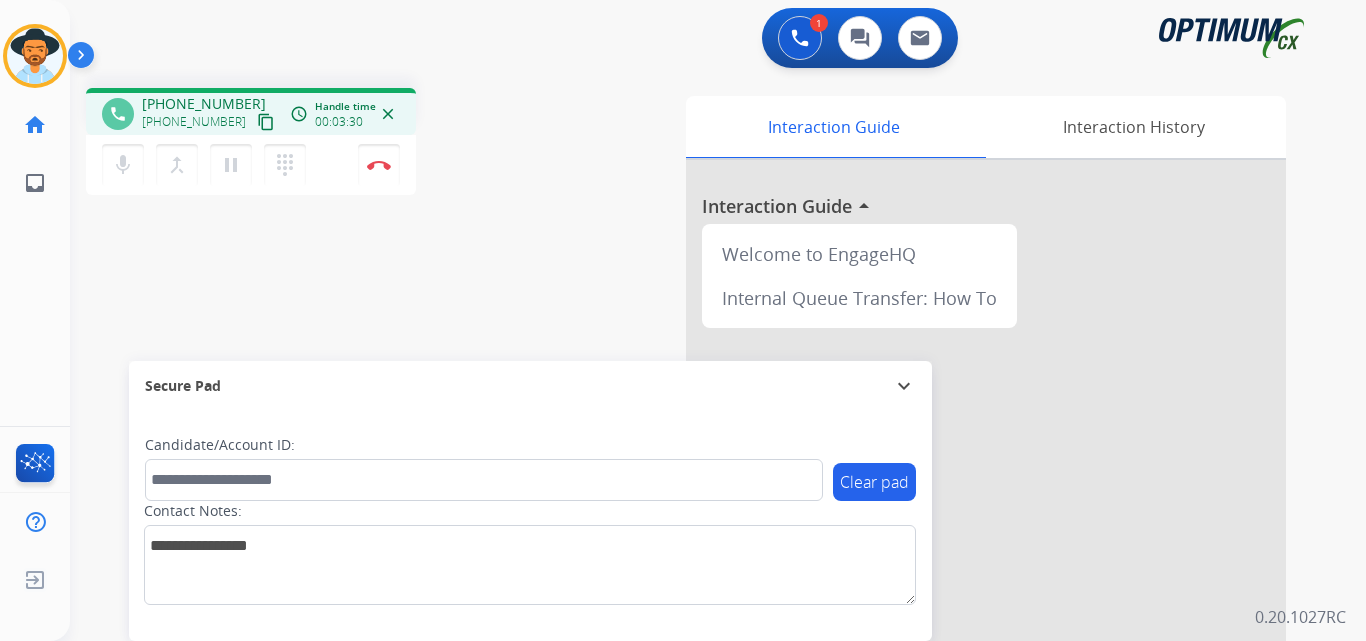 click on "+19895980933" at bounding box center [204, 104] 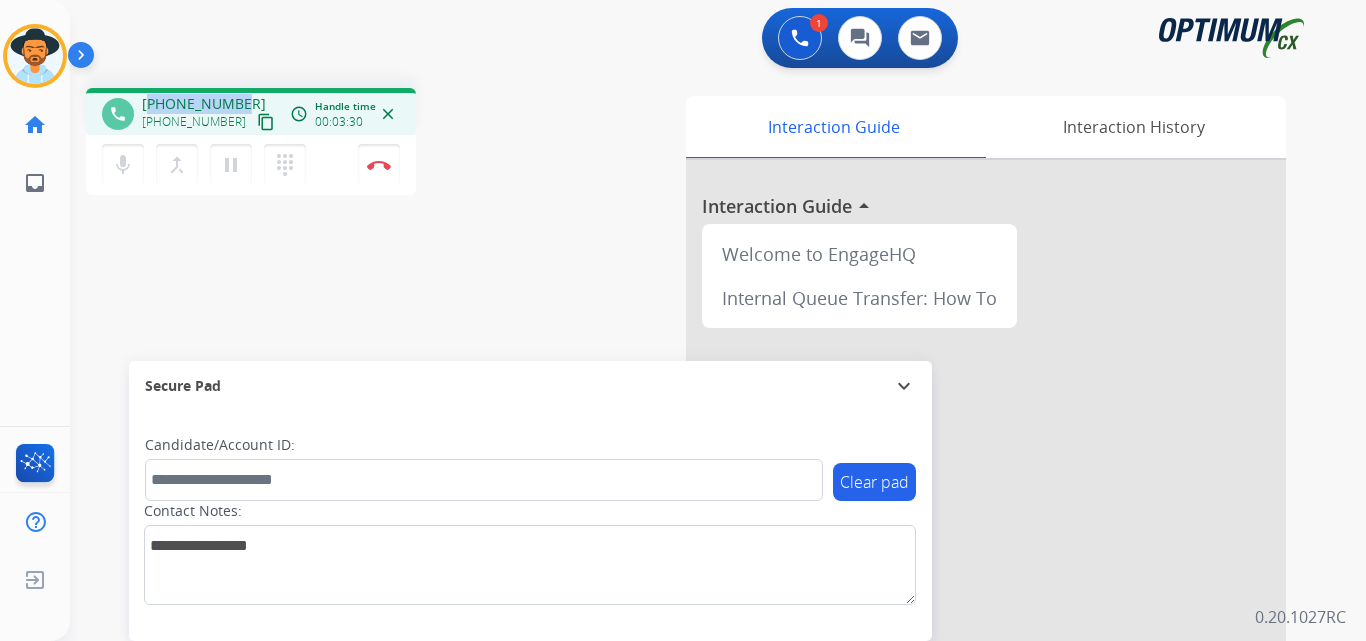 click on "+19895980933" at bounding box center (204, 104) 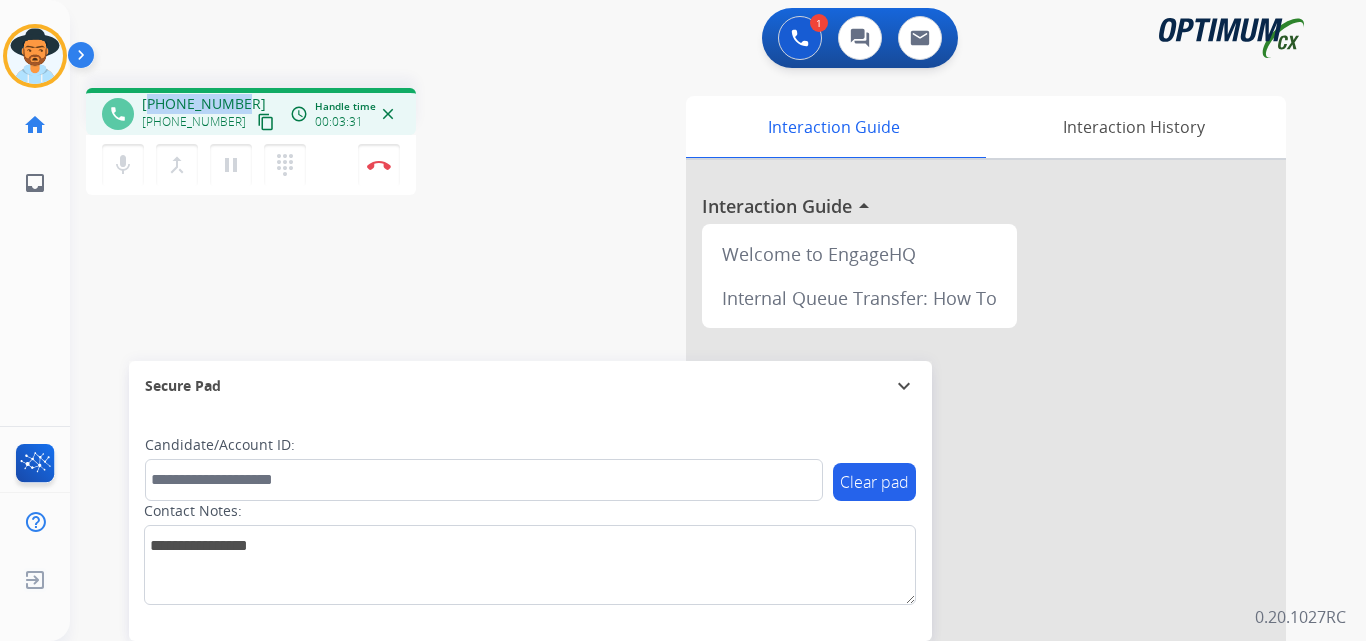 copy on "19895980933" 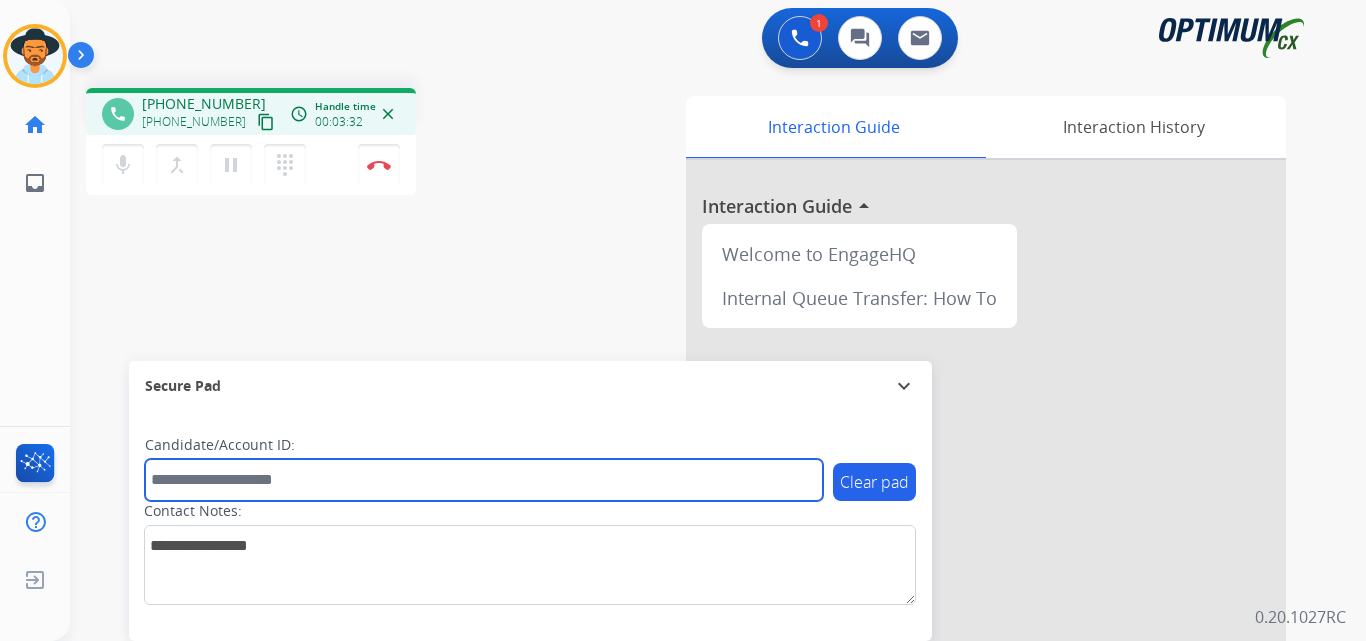 click at bounding box center [484, 480] 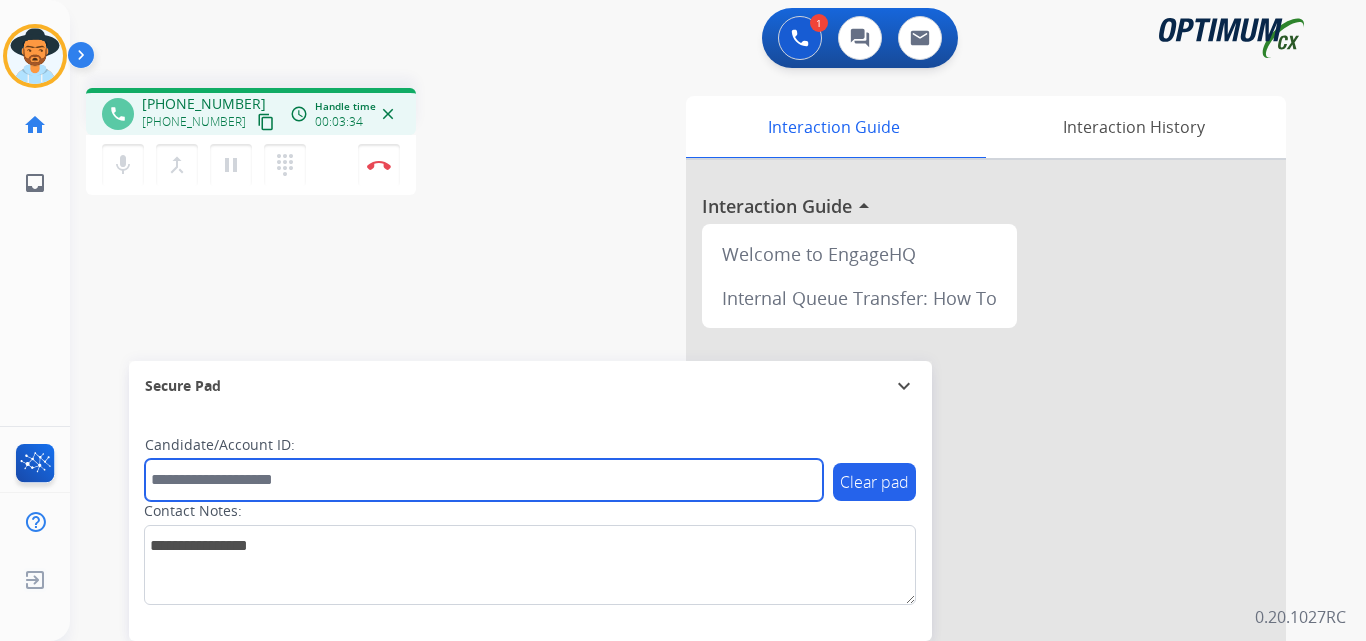 paste on "**********" 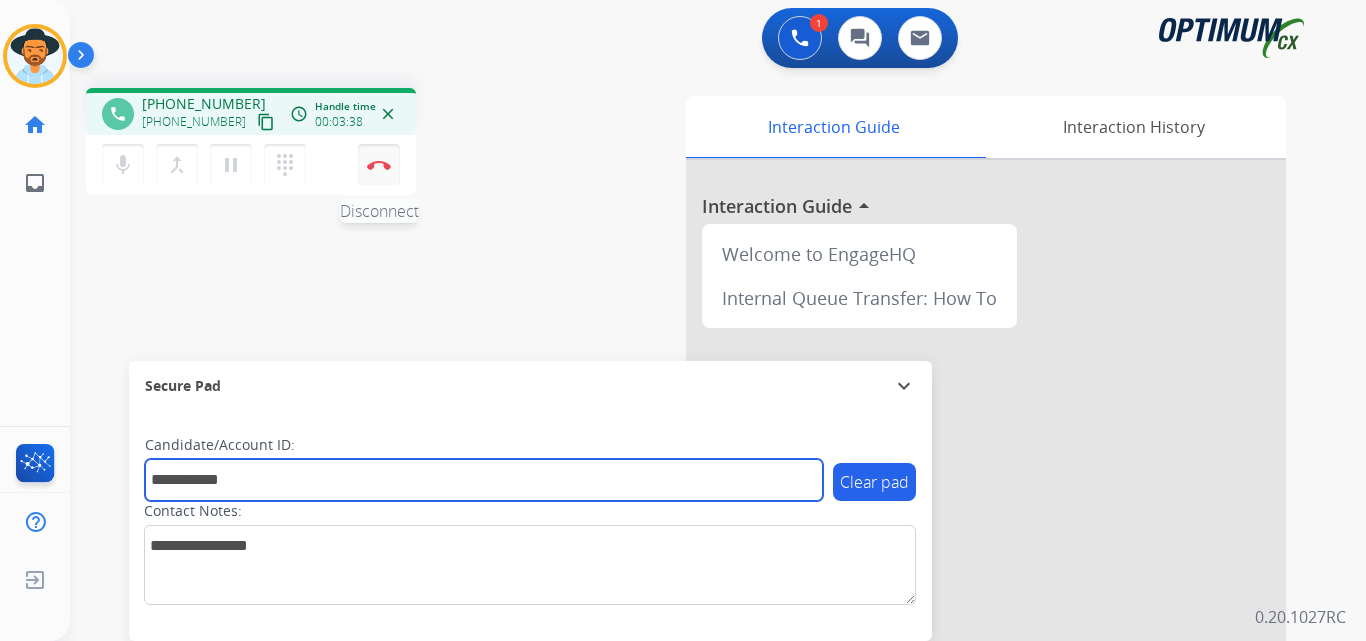 type on "**********" 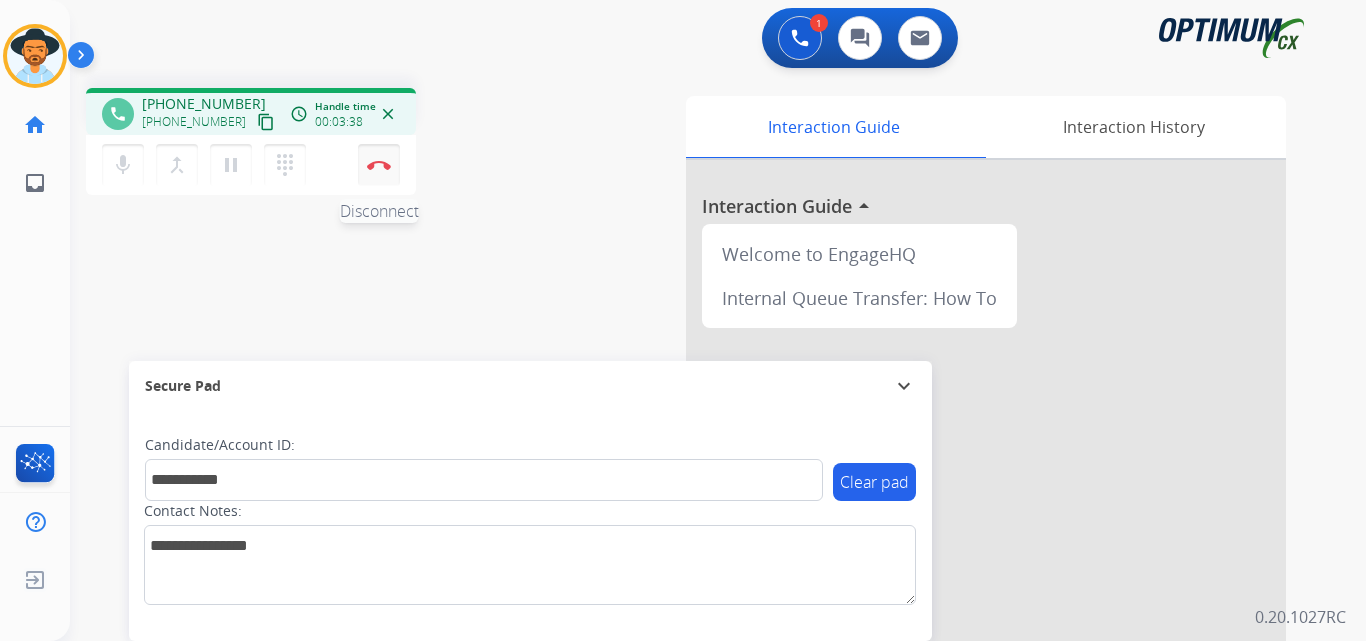 click on "Disconnect" at bounding box center [379, 165] 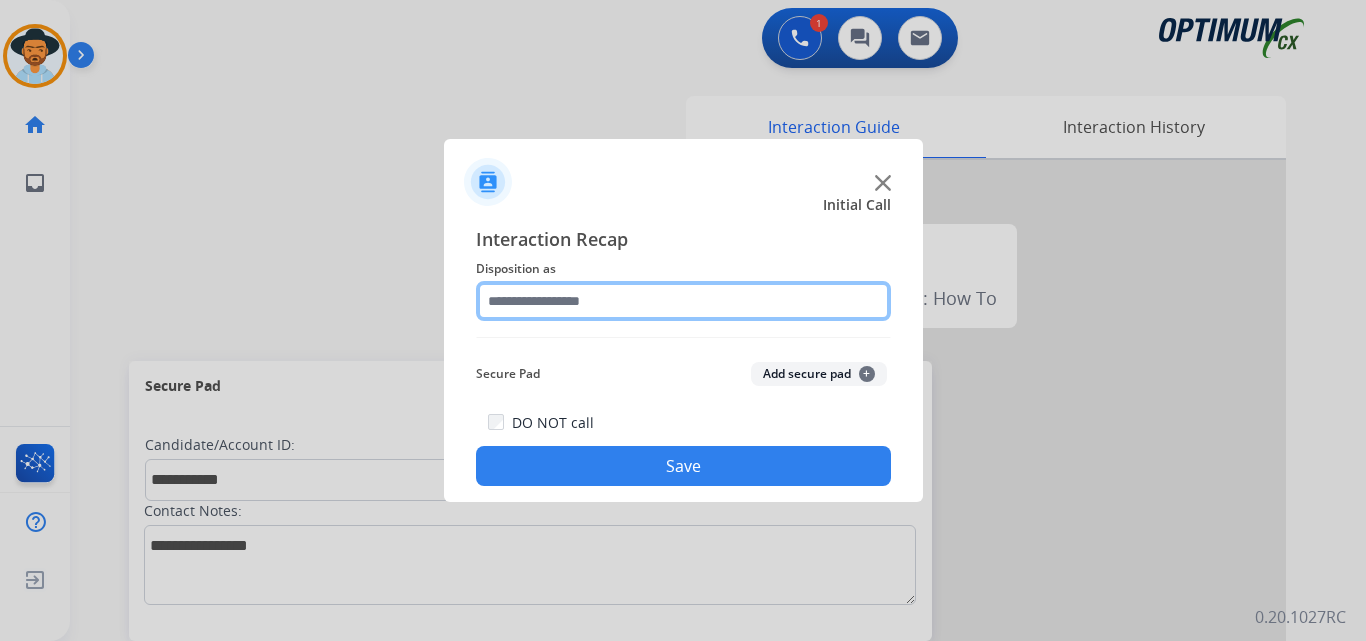 click 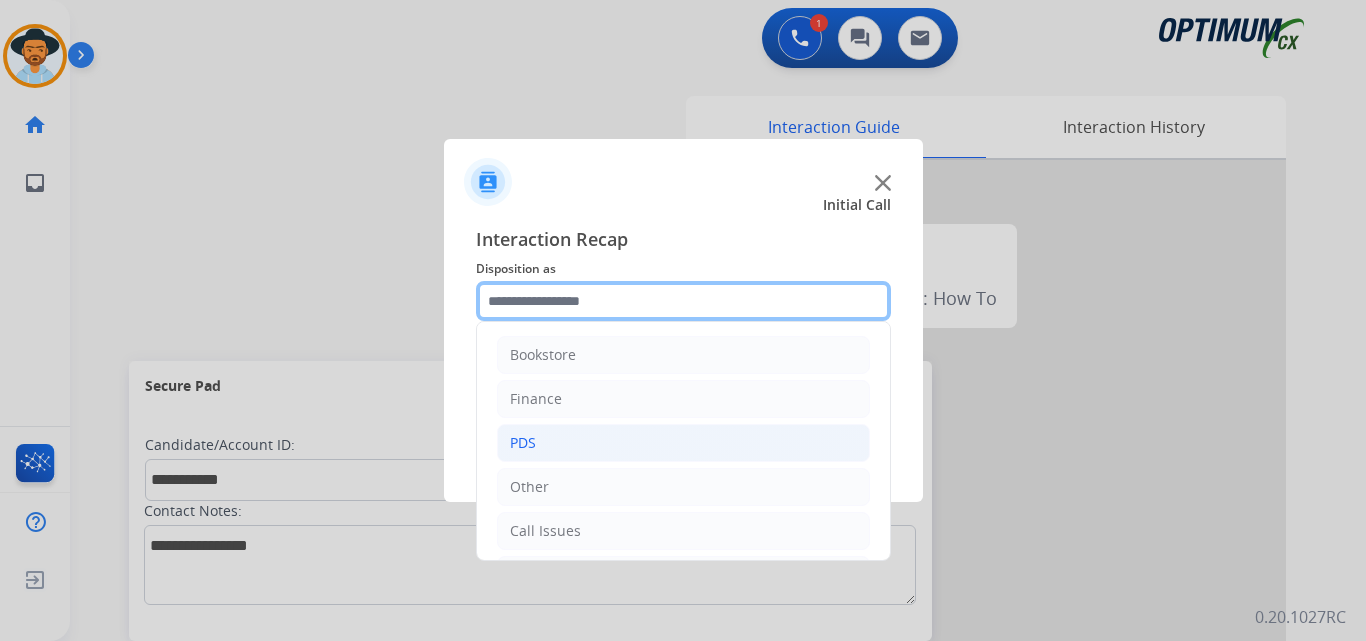 scroll, scrollTop: 136, scrollLeft: 0, axis: vertical 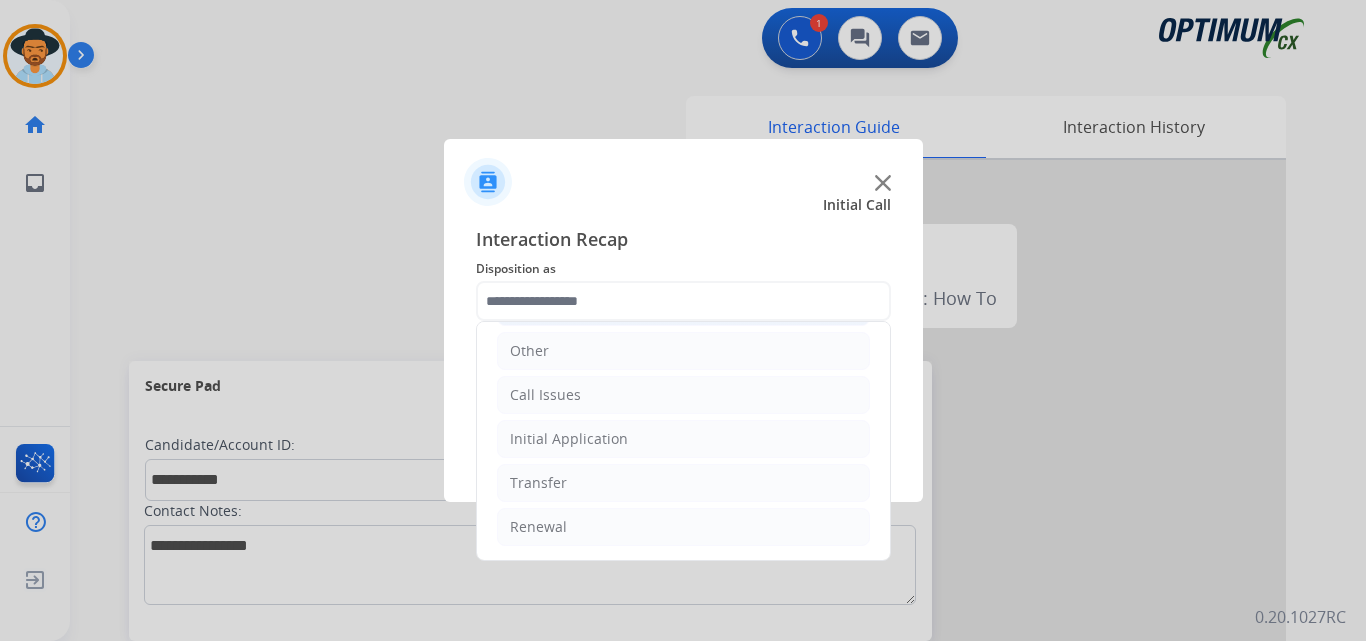 click on "Initial Application" 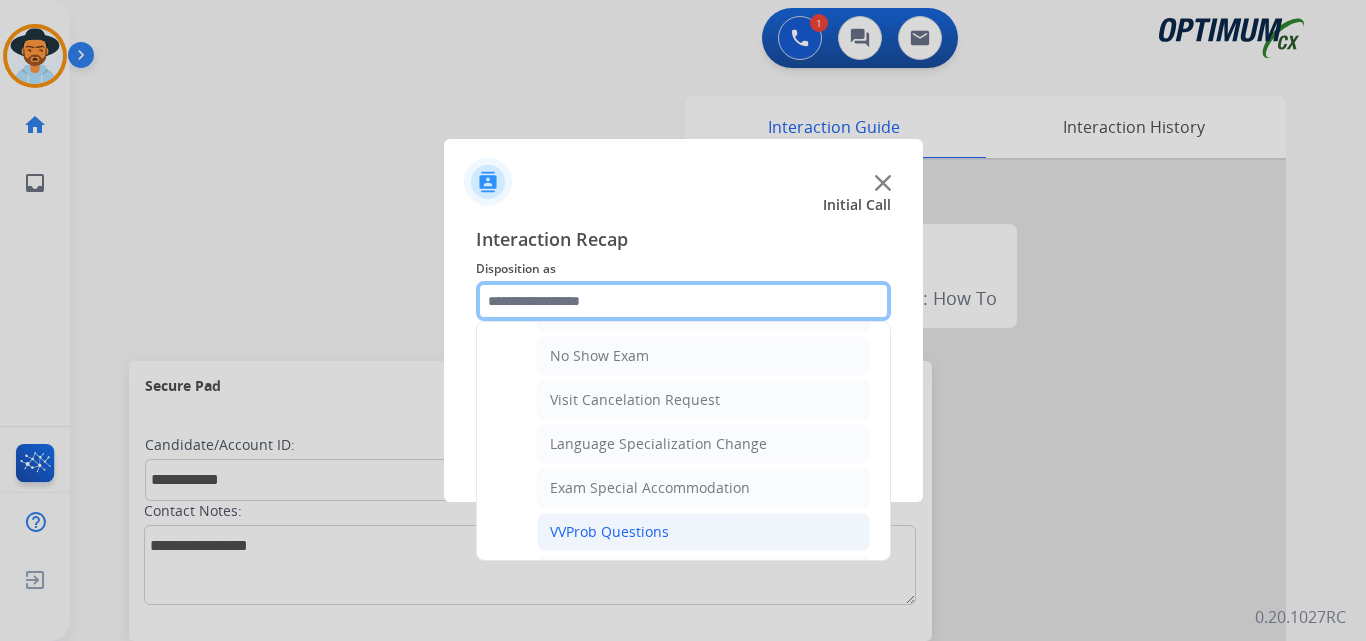 scroll, scrollTop: 1065, scrollLeft: 0, axis: vertical 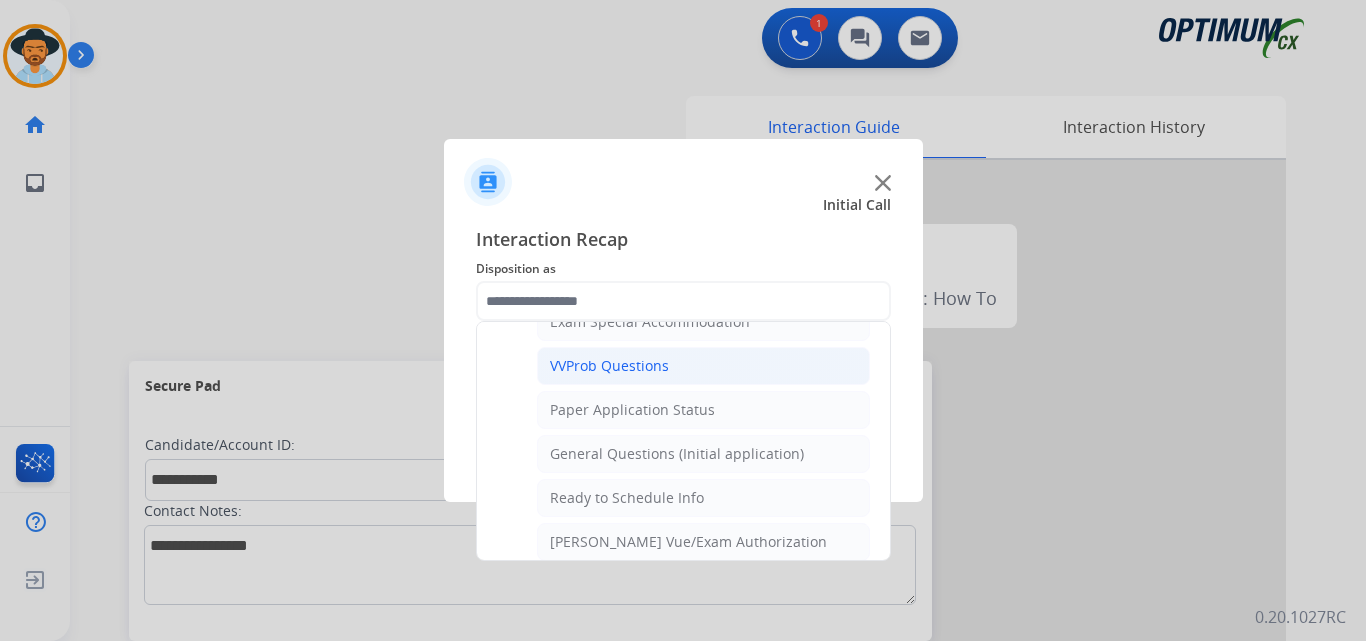 click on "General Questions (Initial application)" 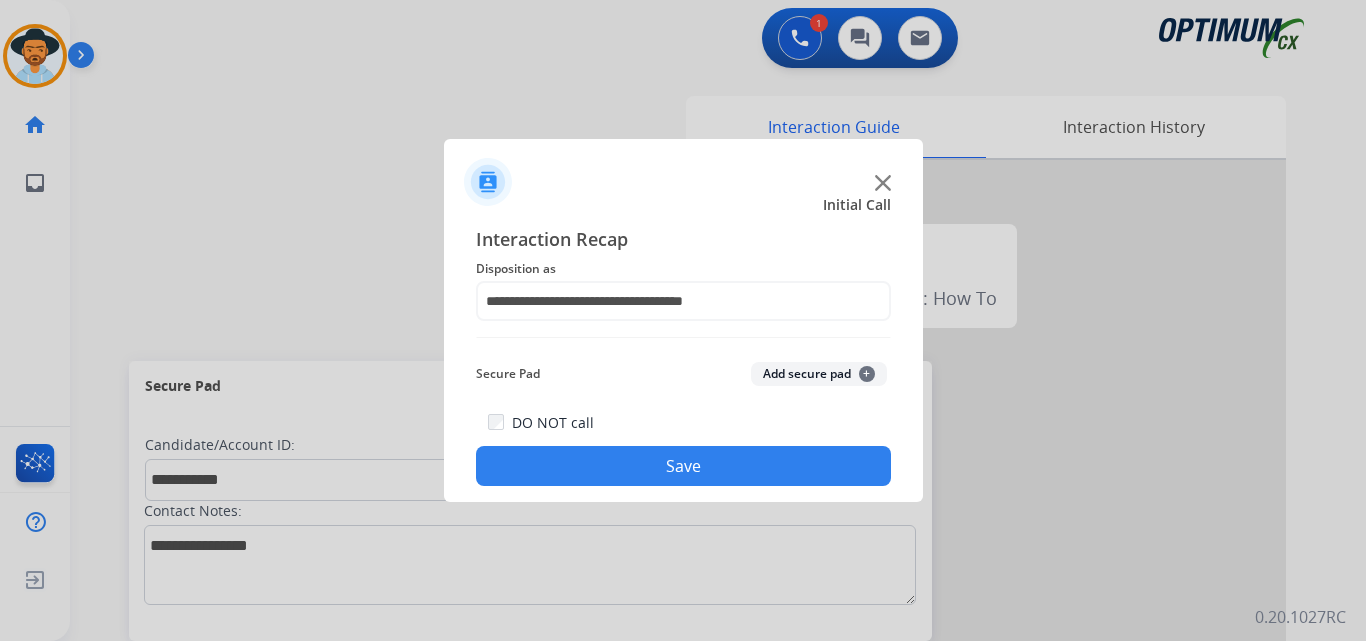 click on "Save" 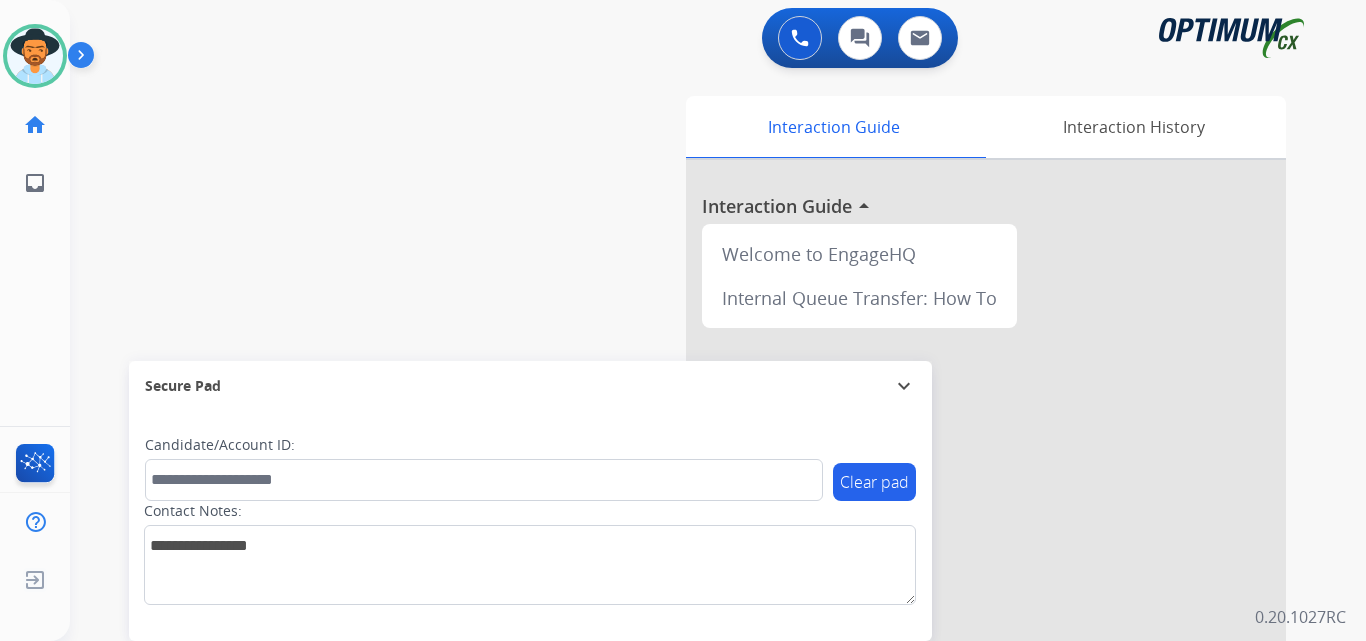 click on "swap_horiz Break voice bridge close_fullscreen Connect 3-Way Call merge_type Separate 3-Way Call  Interaction Guide   Interaction History  Interaction Guide arrow_drop_up  Welcome to EngageHQ   Internal Queue Transfer: How To  Secure Pad expand_more Clear pad Candidate/Account ID: Contact Notes:" at bounding box center [694, 489] 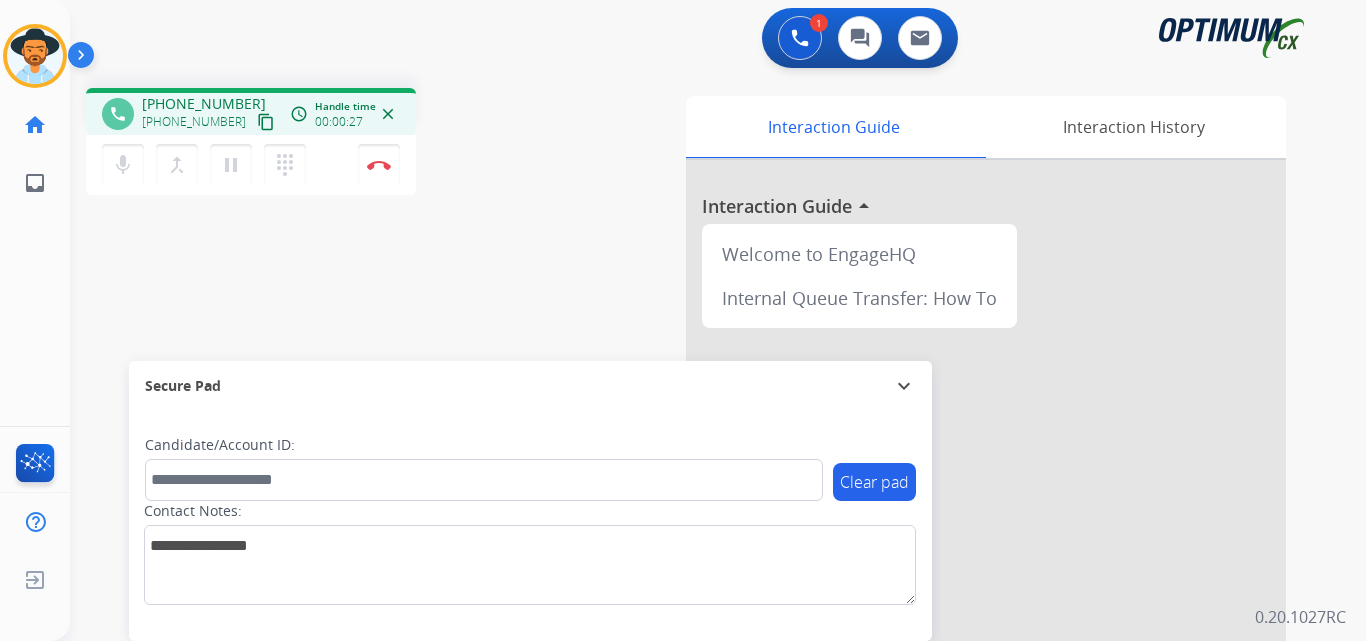 click on "+19394174308" at bounding box center (204, 104) 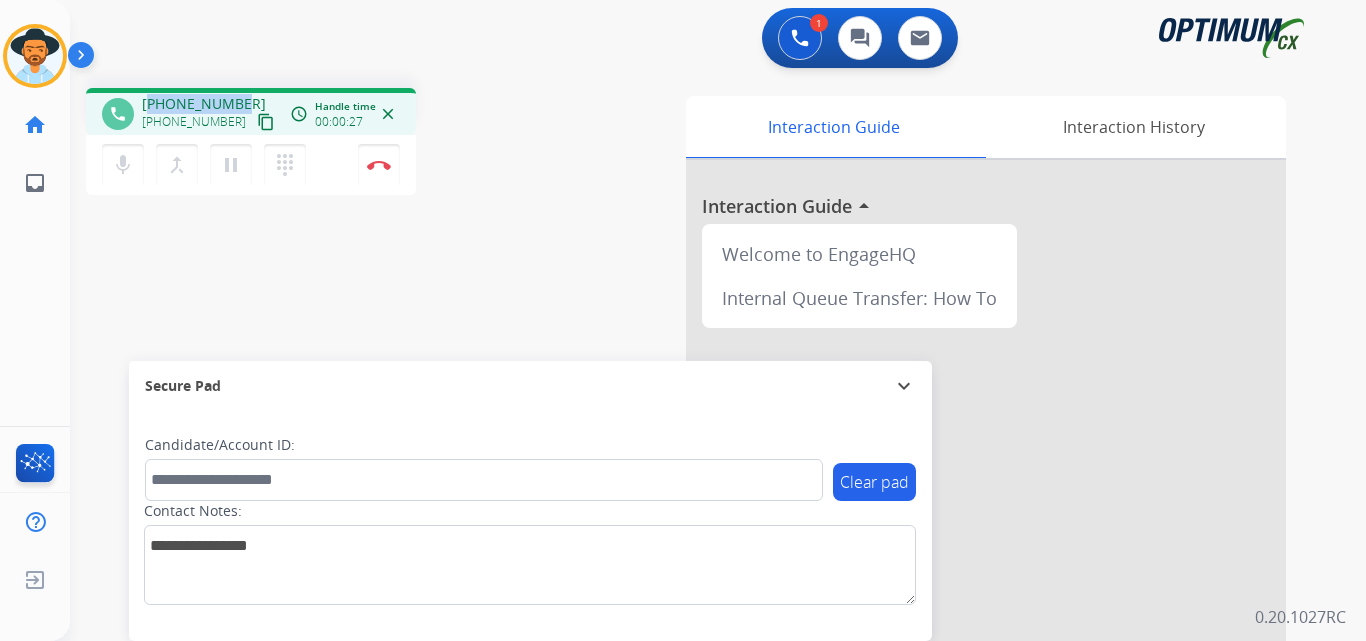 click on "+19394174308" at bounding box center (204, 104) 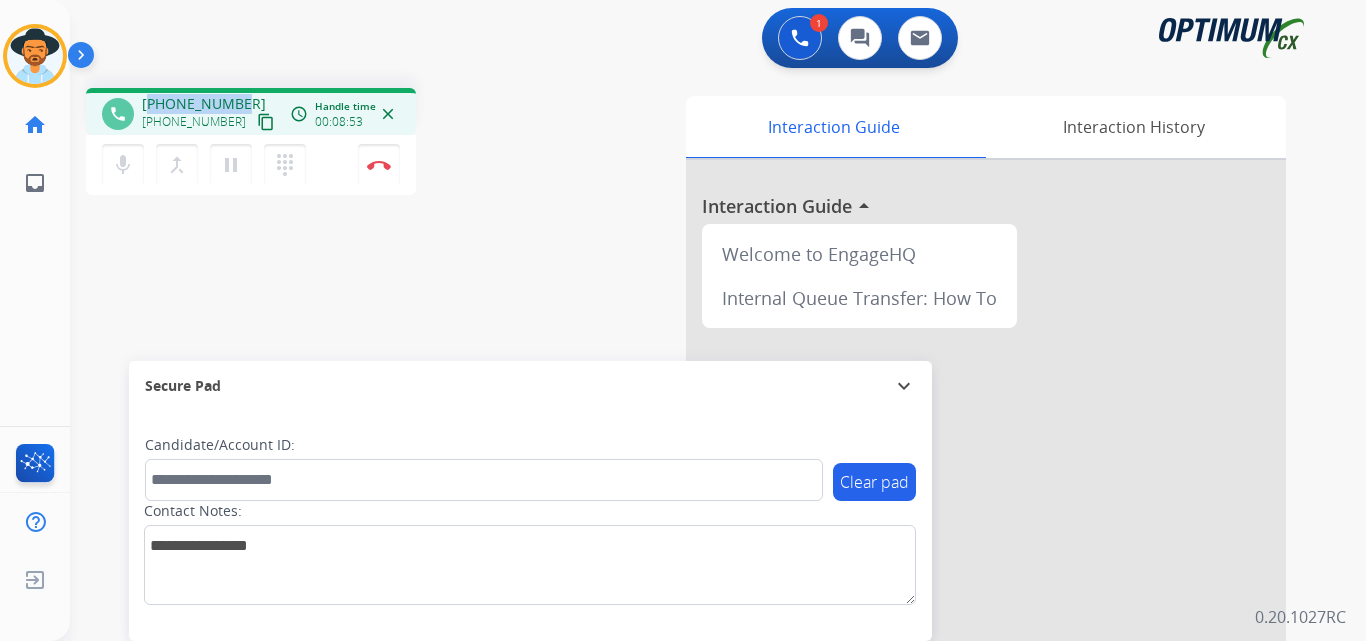 click on "+19394174308" at bounding box center [204, 104] 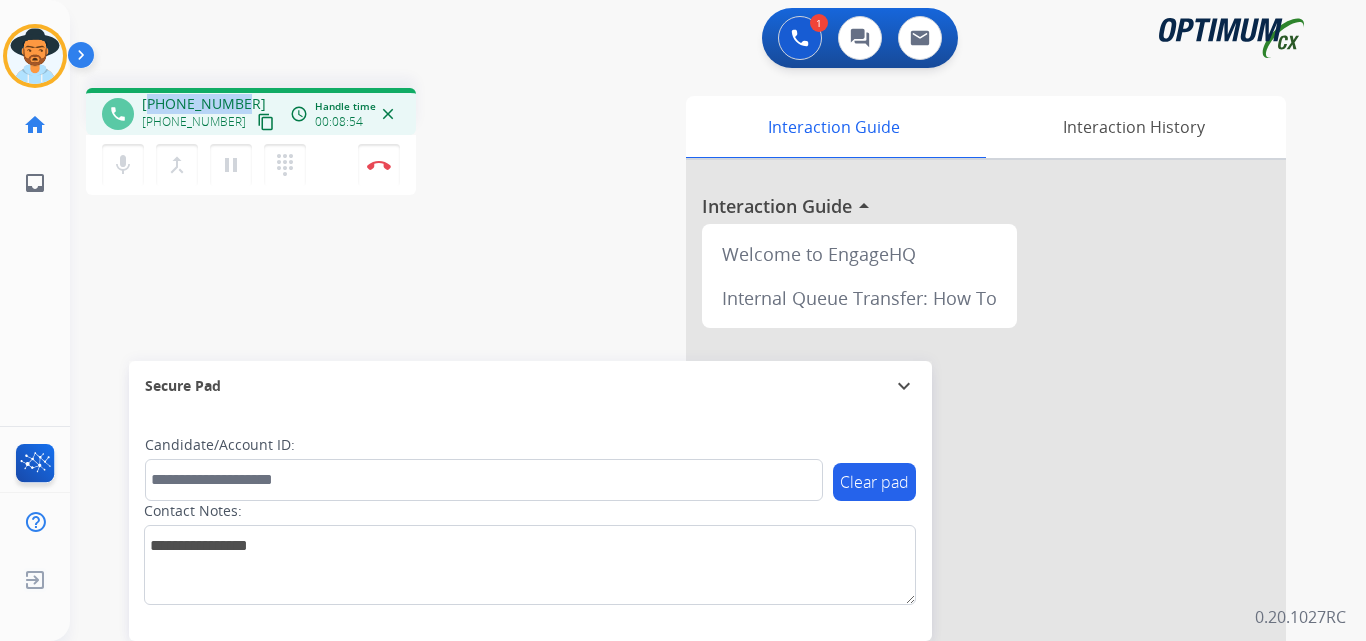 click on "+19394174308" at bounding box center (204, 104) 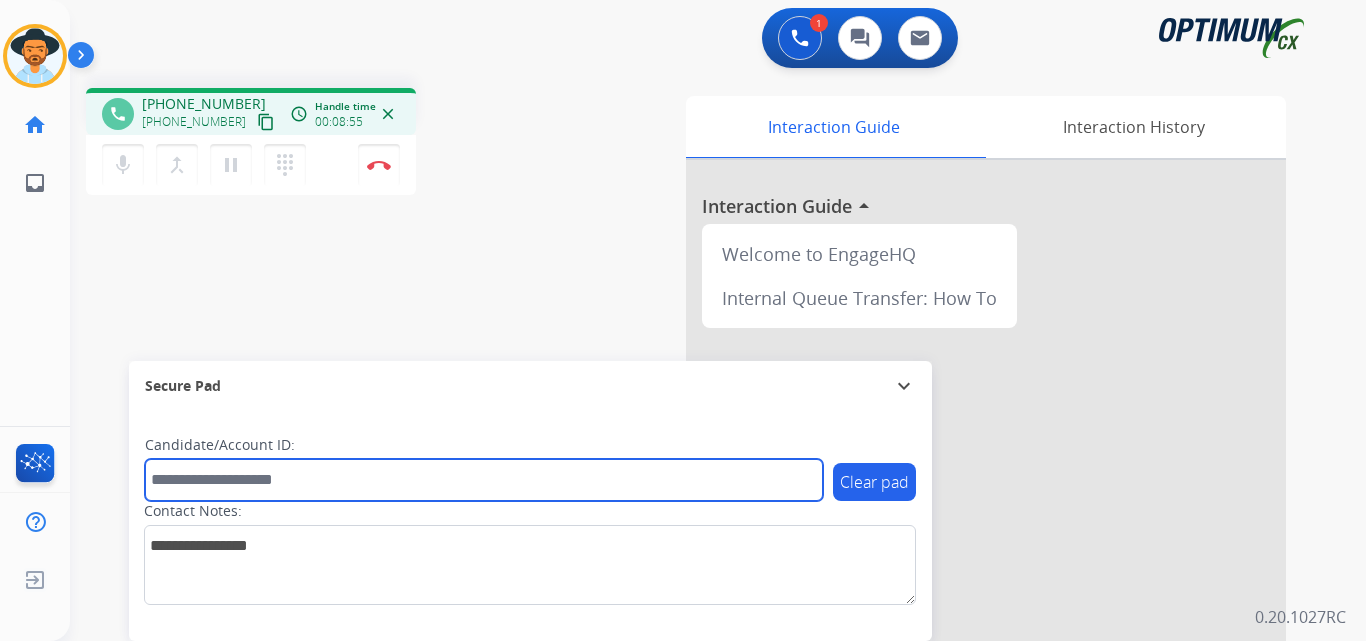 click at bounding box center (484, 480) 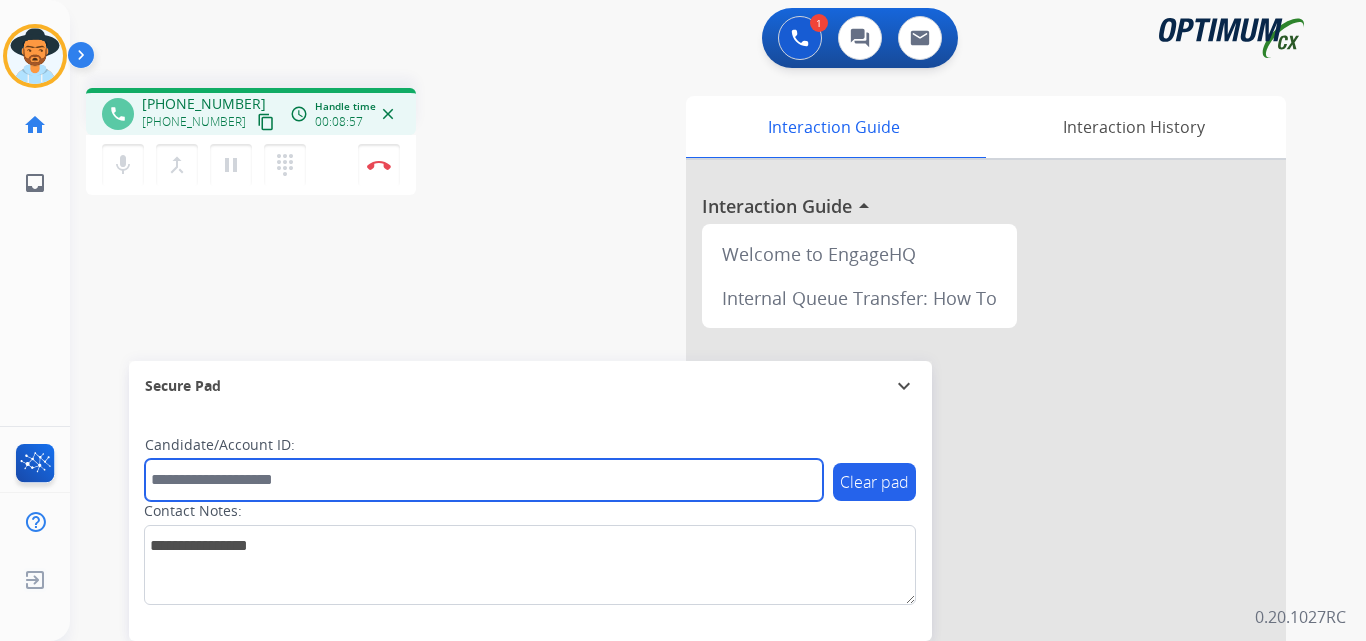 paste on "**********" 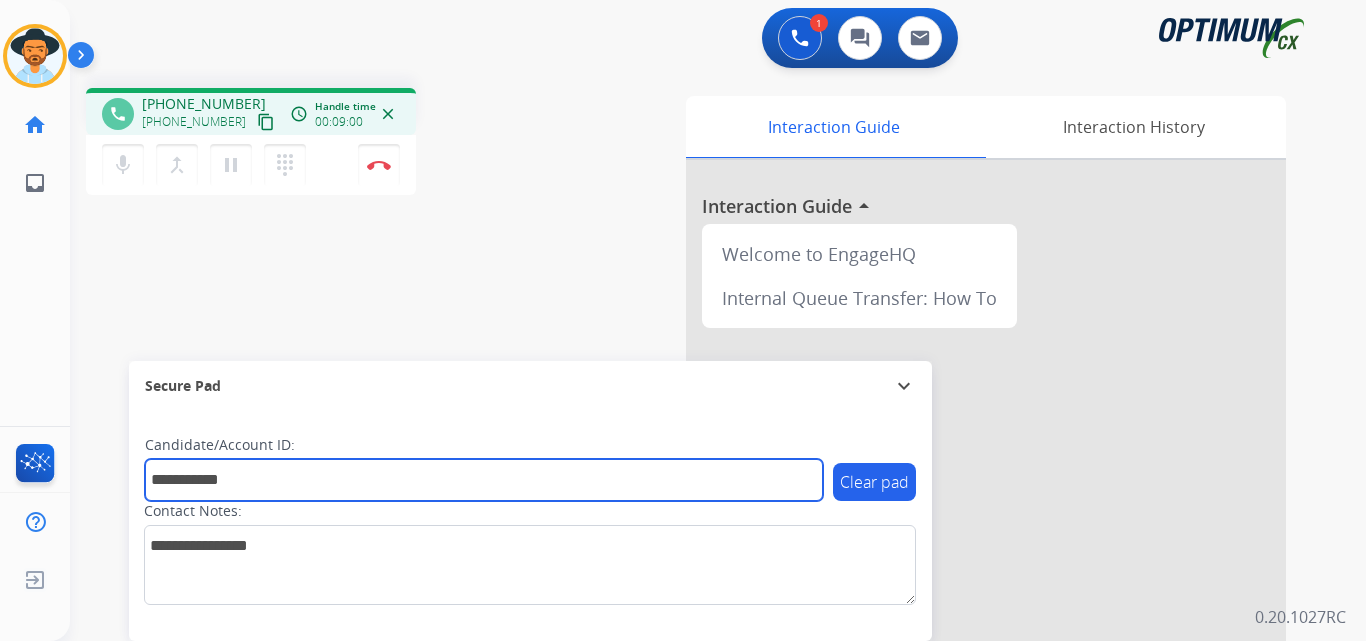 type on "**********" 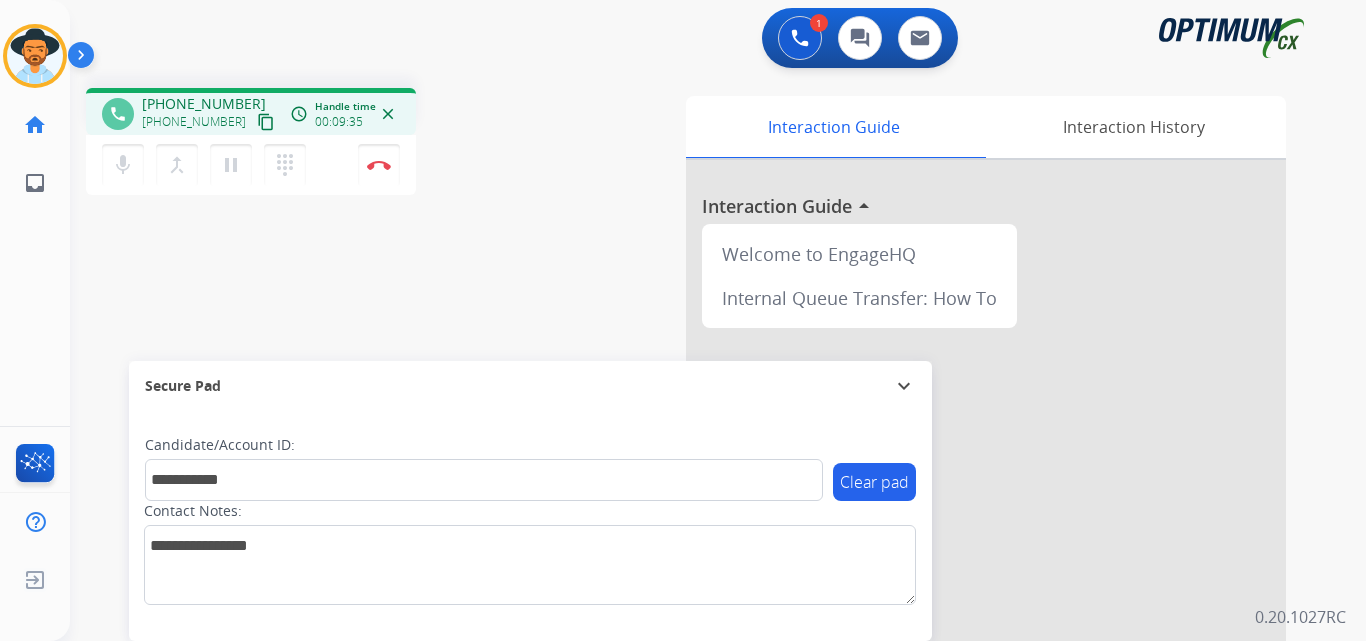 click on "**********" at bounding box center [694, 489] 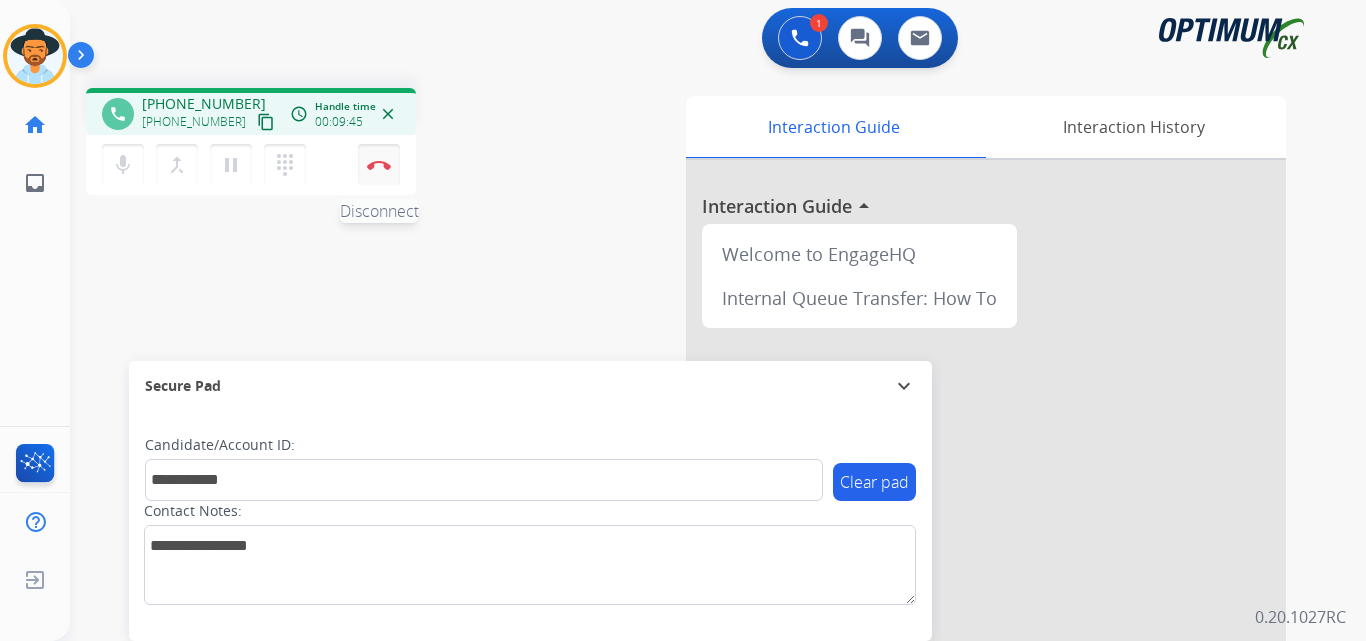 click at bounding box center (379, 165) 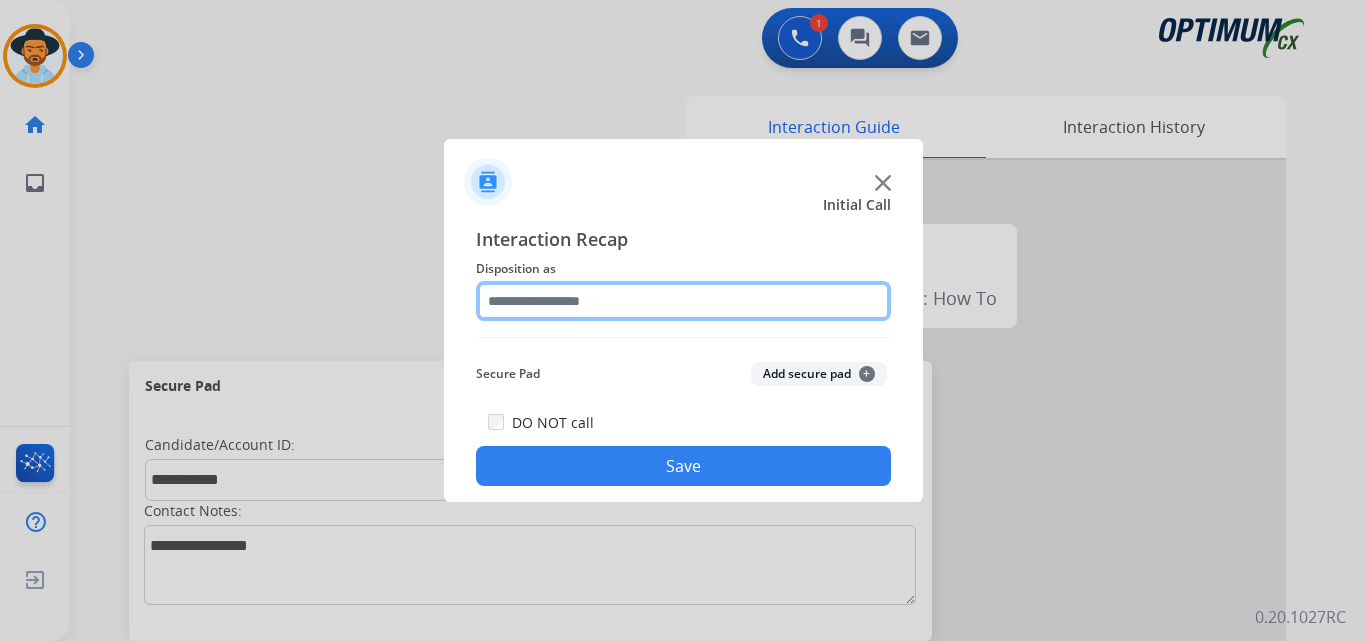 click 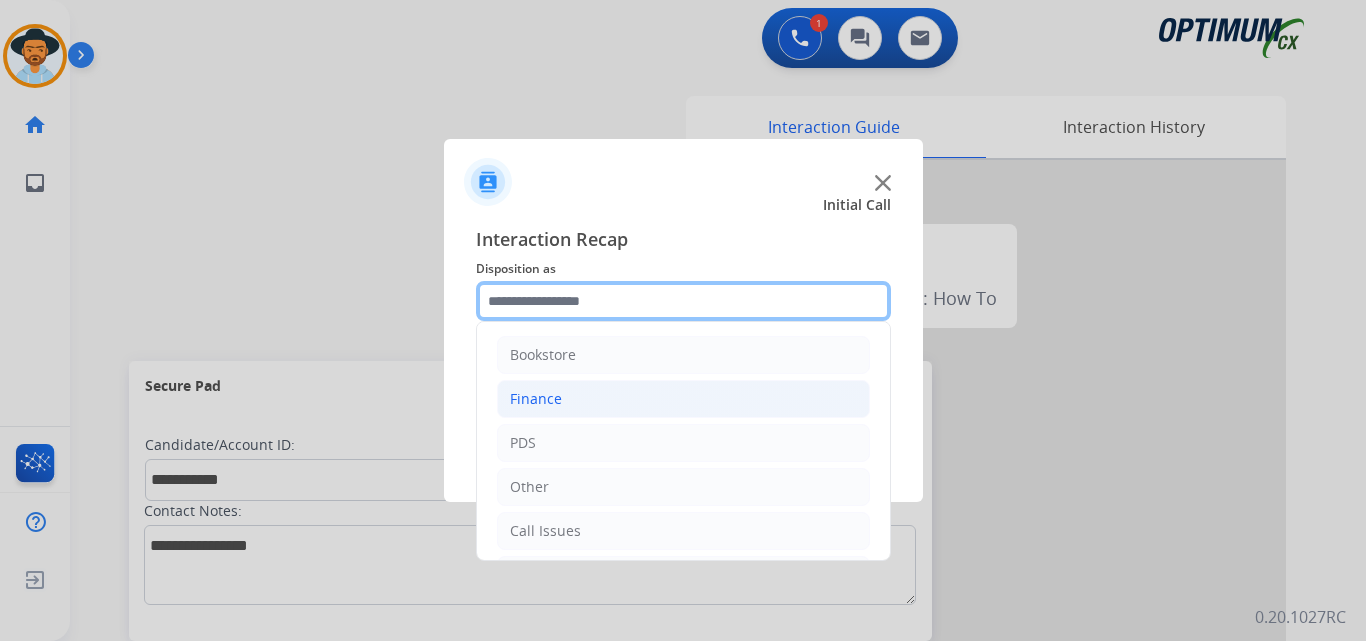 scroll, scrollTop: 136, scrollLeft: 0, axis: vertical 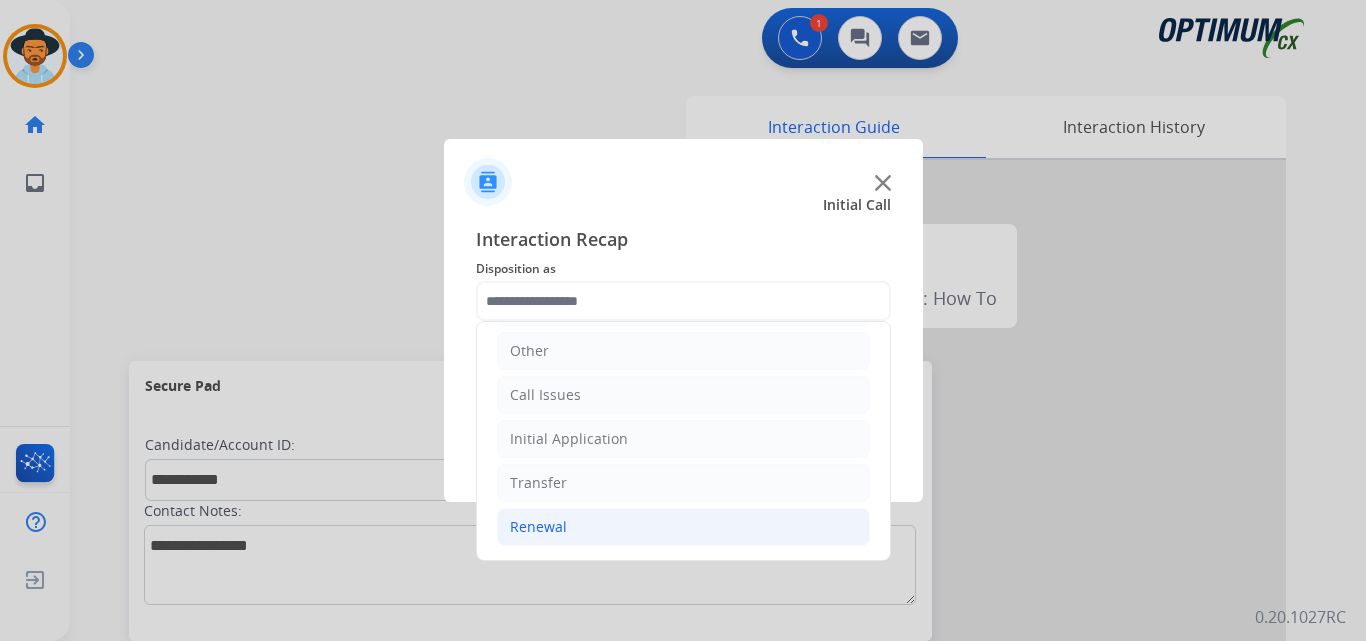 click on "Renewal" 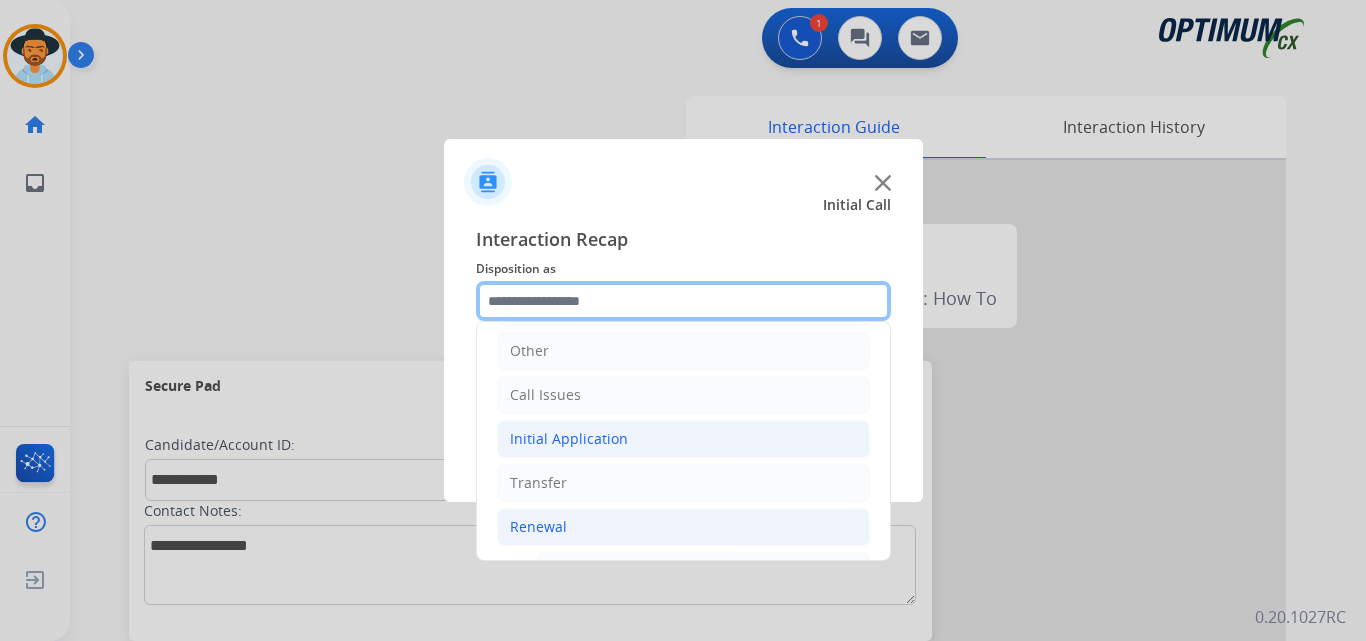 scroll, scrollTop: 772, scrollLeft: 0, axis: vertical 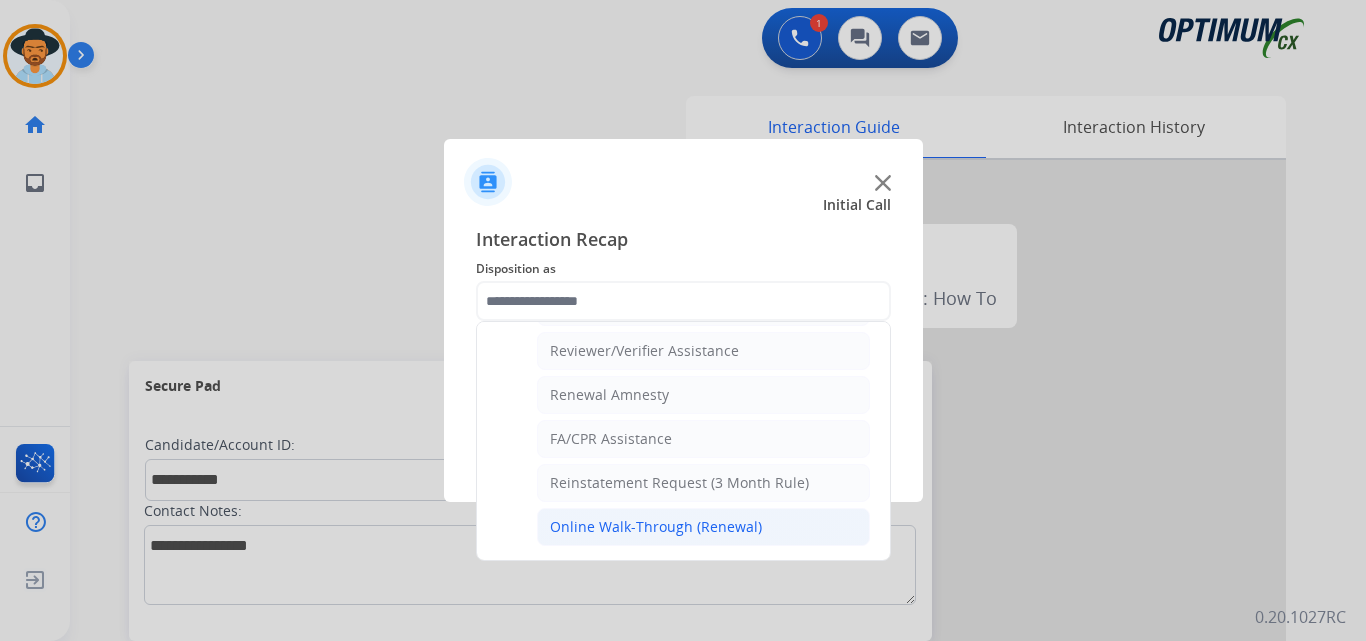 click on "Online Walk-Through (Renewal)" 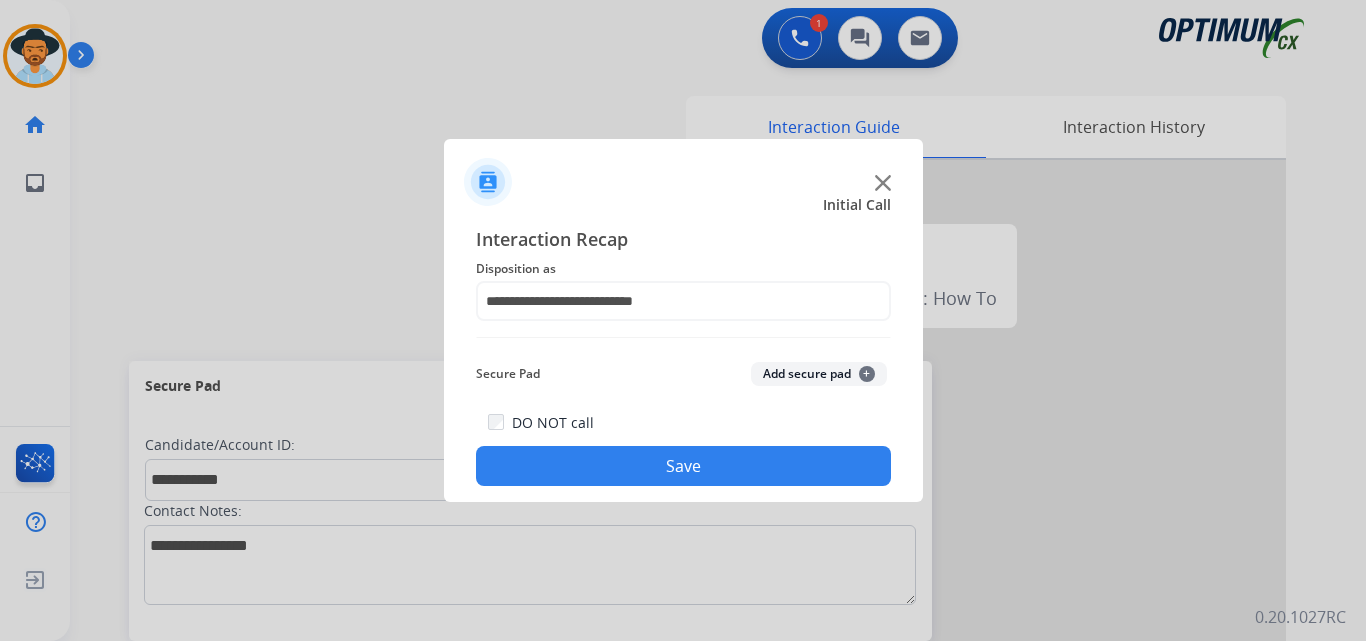 click on "Save" 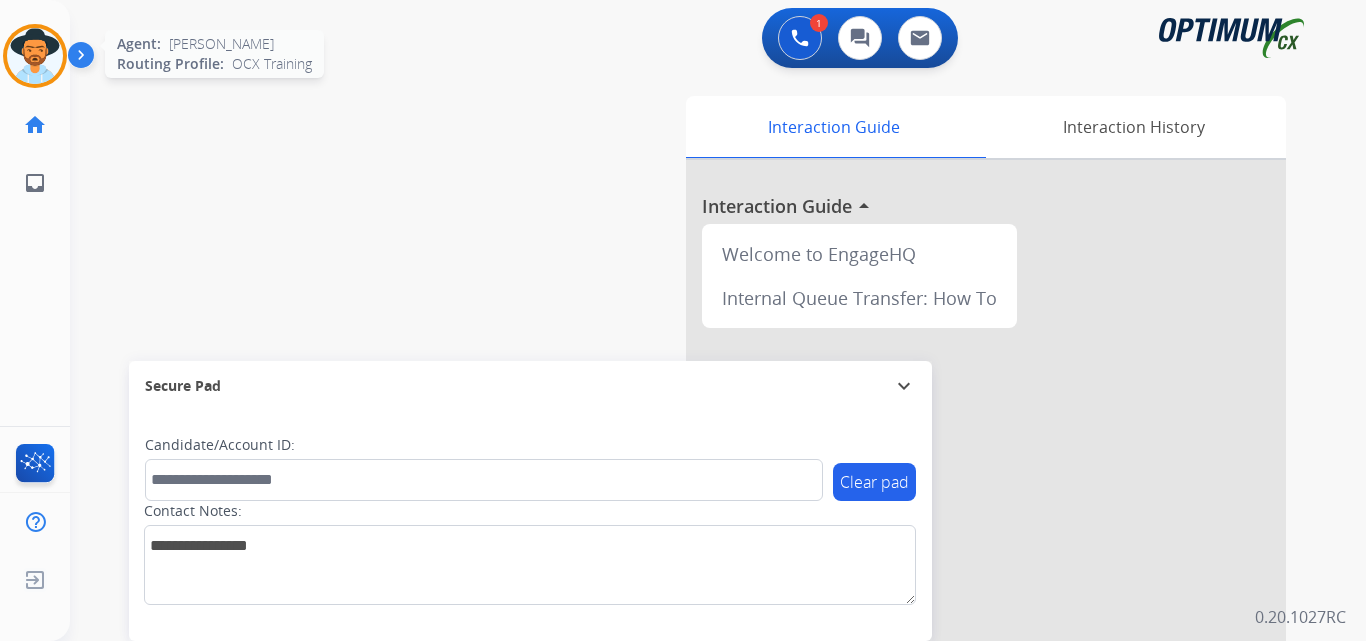 drag, startPoint x: 33, startPoint y: 43, endPoint x: 61, endPoint y: 47, distance: 28.284271 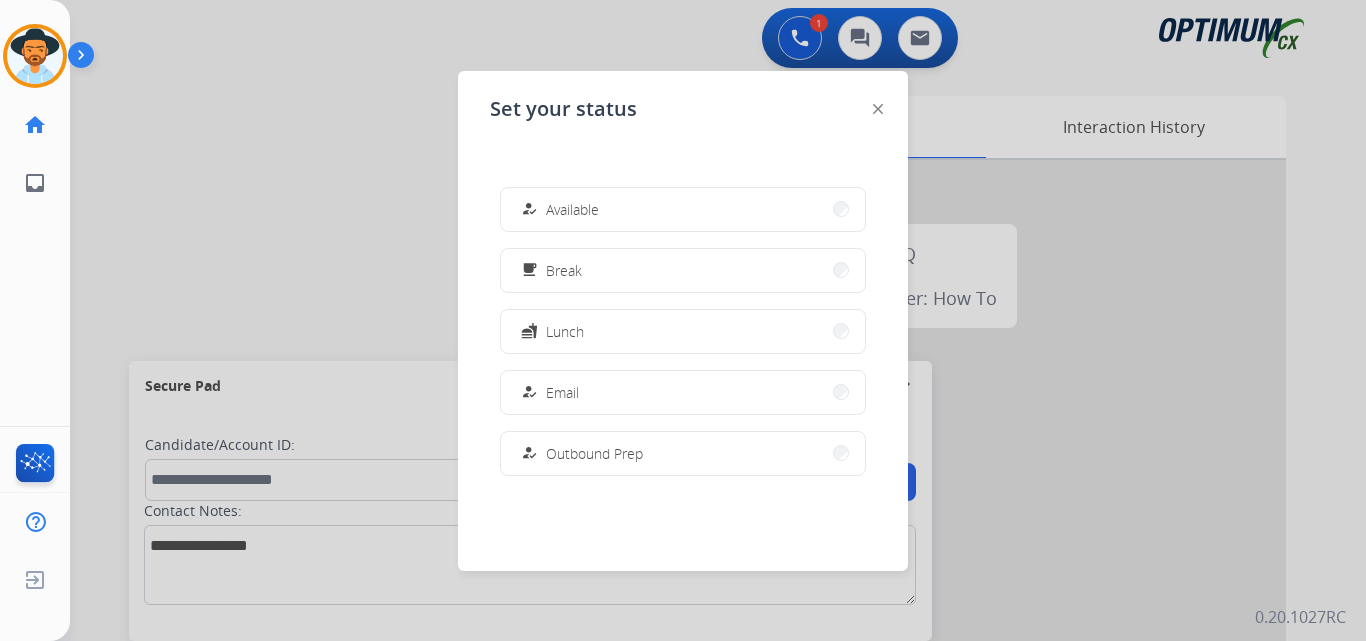 click at bounding box center [683, 320] 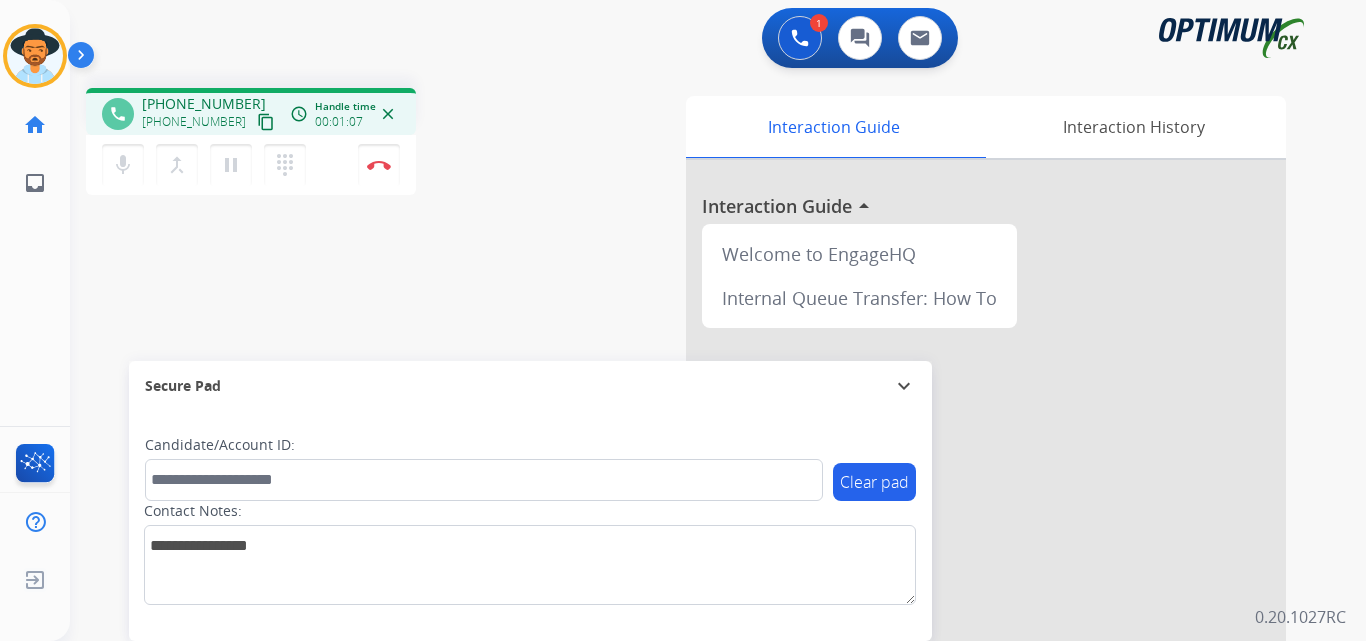click on "+13153958177" at bounding box center [204, 104] 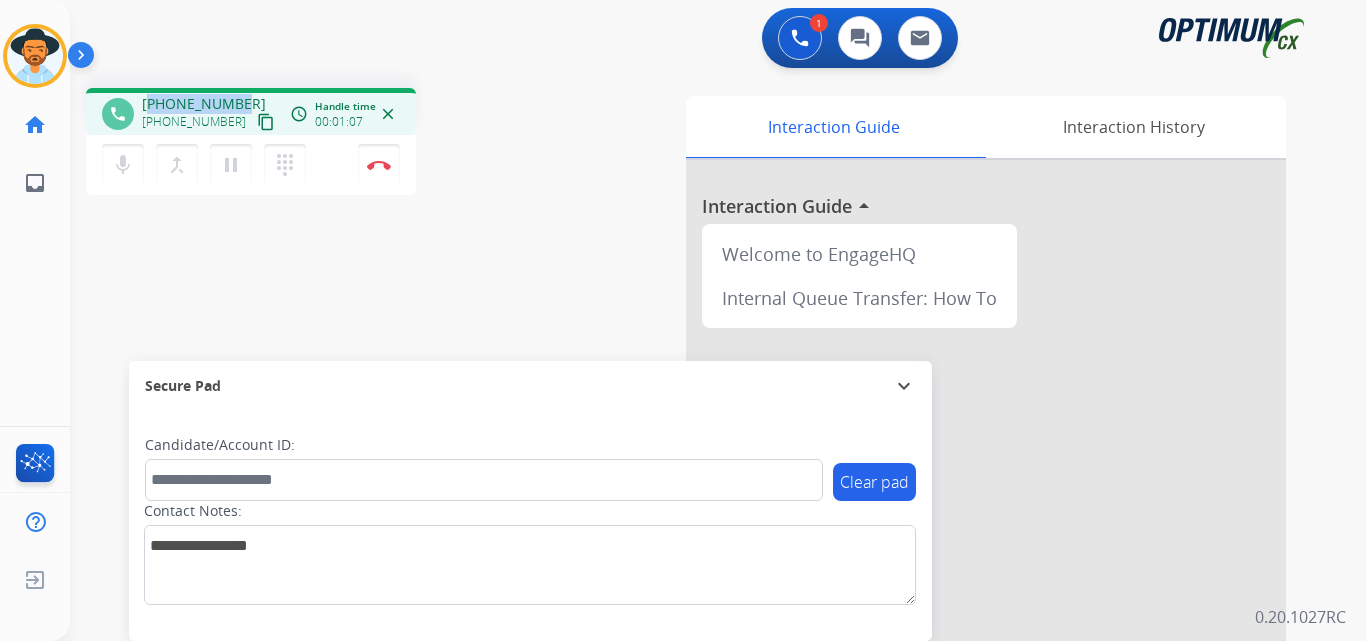 click on "+13153958177" at bounding box center [204, 104] 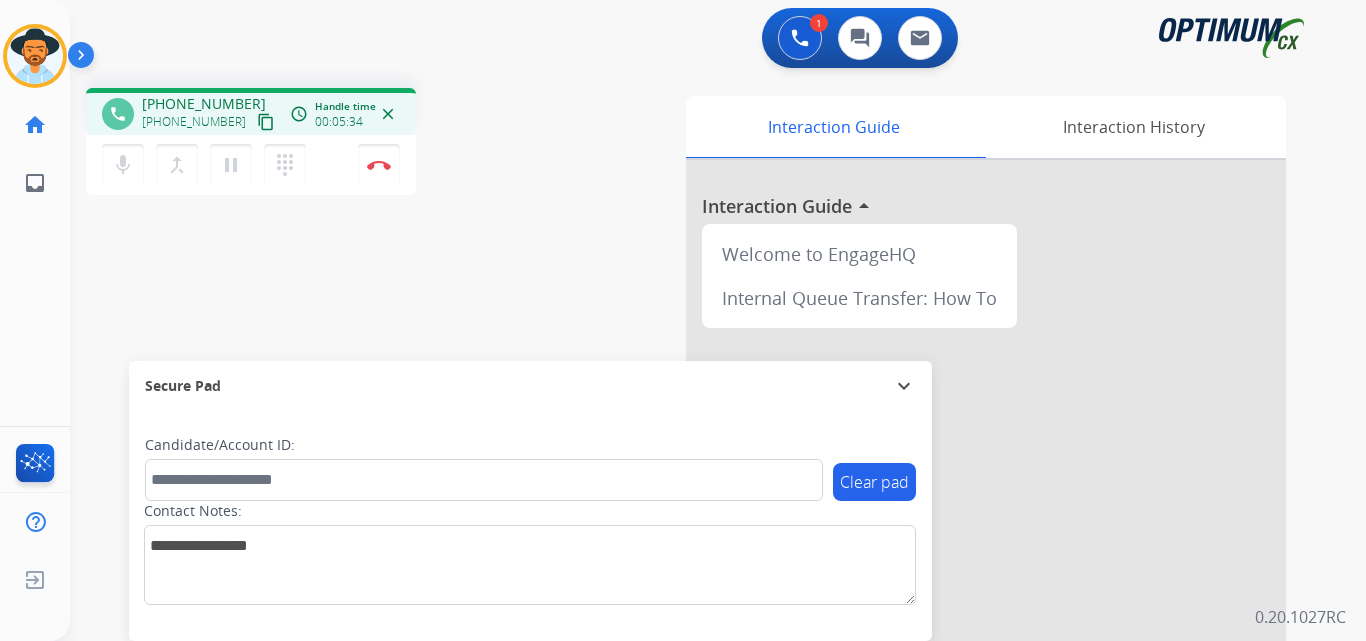 click on "phone +13153958177 +13153958177 content_copy access_time Call metrics Queue   00:23 Hold   00:00 Talk   05:35 Total   05:57 Handle time 00:05:34 close mic Mute merge_type Bridge pause Hold dialpad Dialpad Disconnect swap_horiz Break voice bridge close_fullscreen Connect 3-Way Call merge_type Separate 3-Way Call  Interaction Guide   Interaction History  Interaction Guide arrow_drop_up  Welcome to EngageHQ   Internal Queue Transfer: How To  Secure Pad expand_more Clear pad Candidate/Account ID: Contact Notes:" at bounding box center [694, 489] 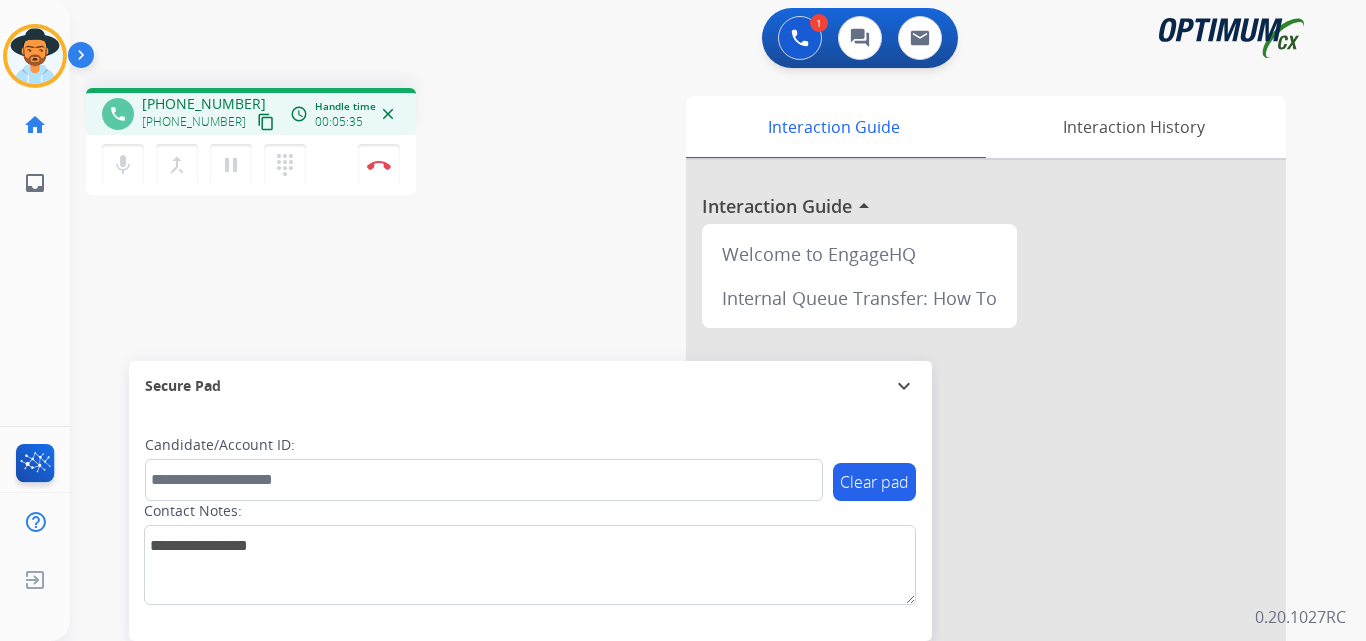 click on "+13153958177" at bounding box center [204, 104] 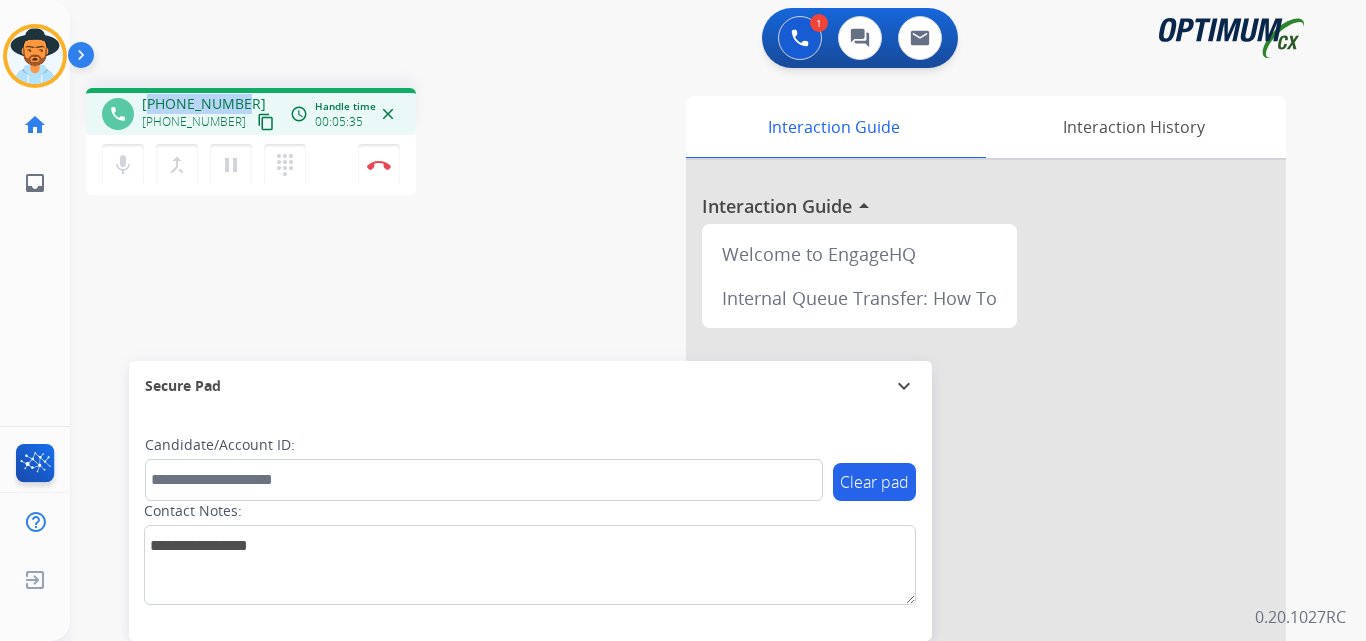click on "+13153958177" at bounding box center [204, 104] 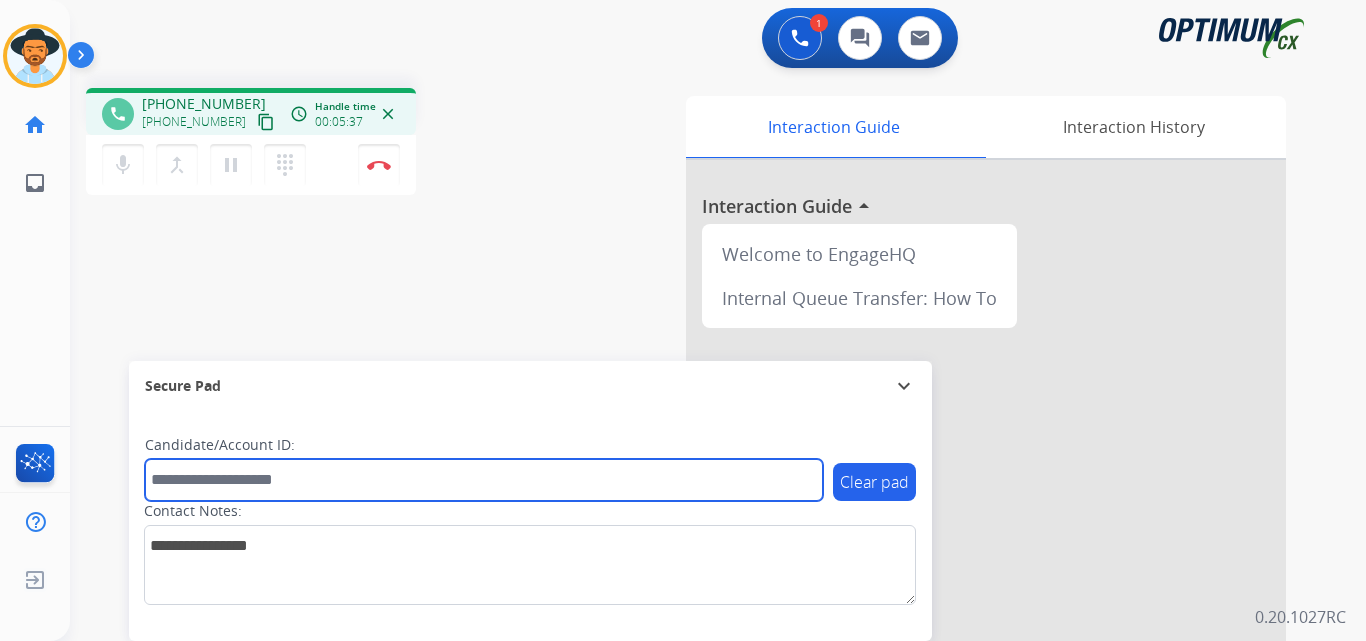 click at bounding box center [484, 480] 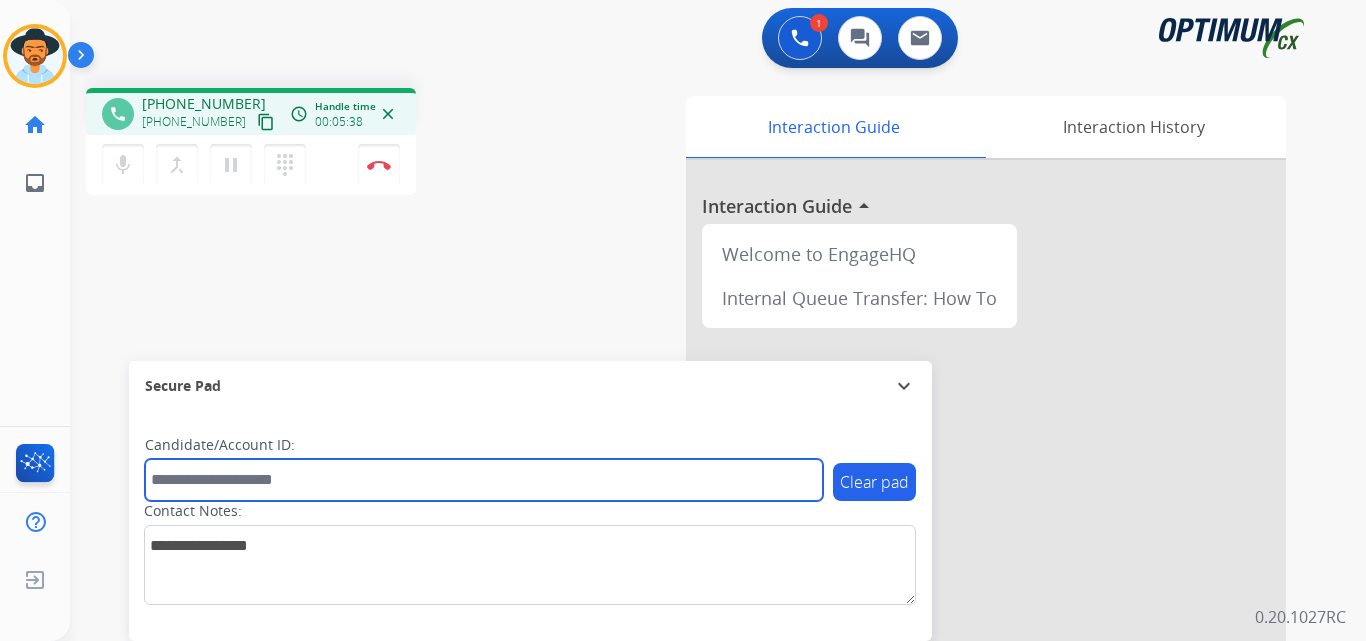 paste on "**********" 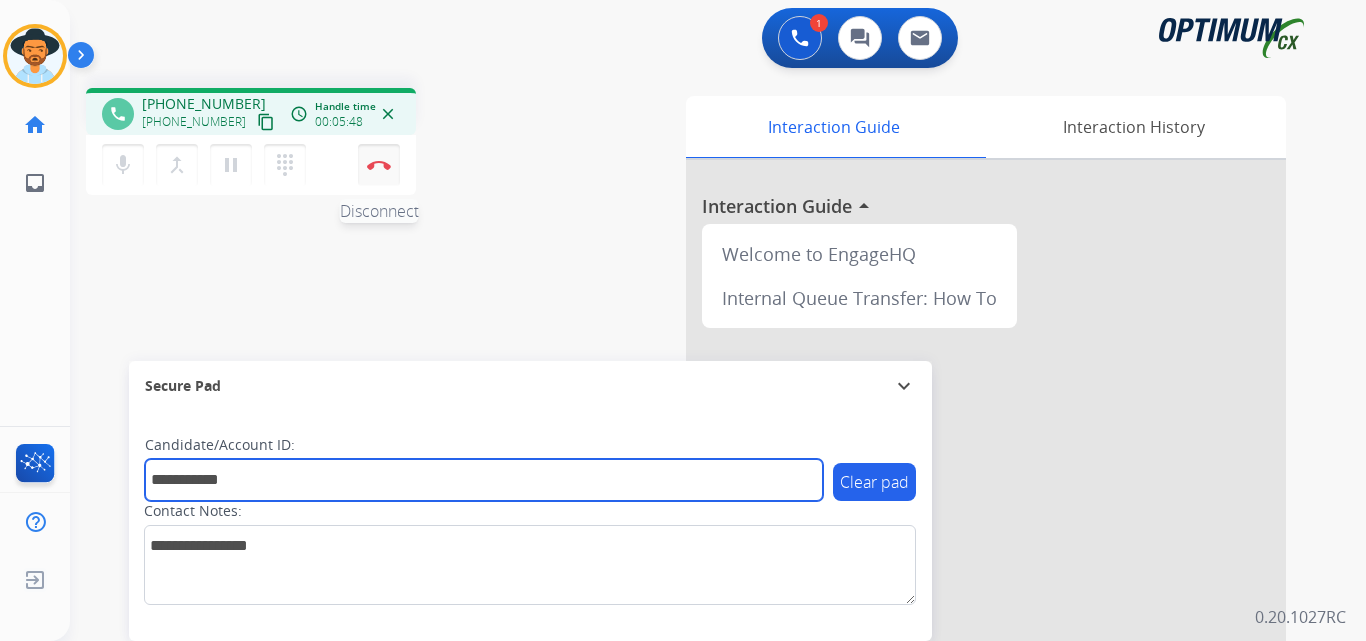 type on "**********" 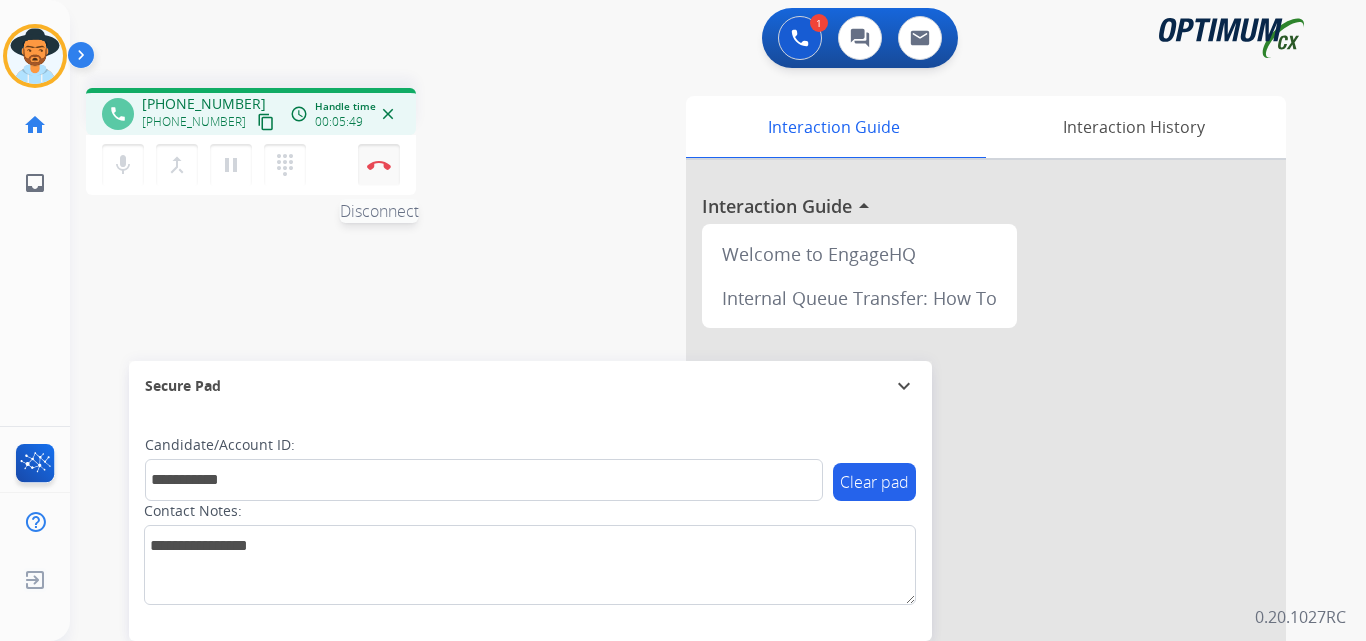 click at bounding box center (379, 165) 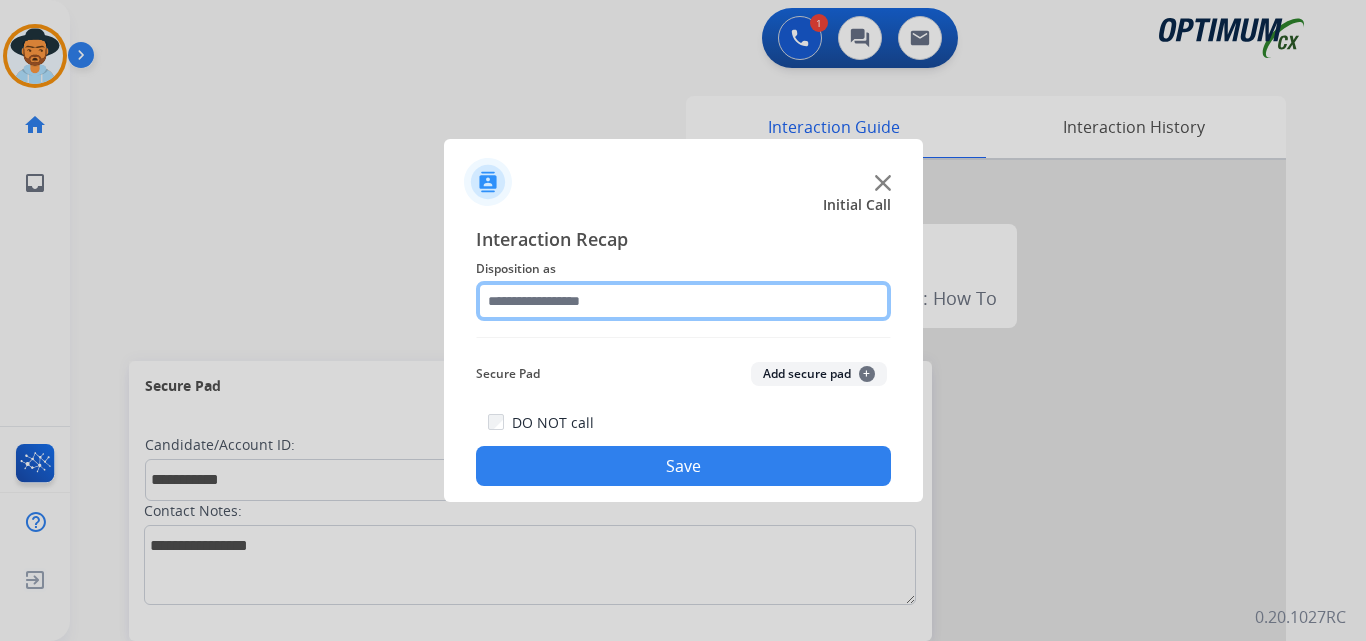 click 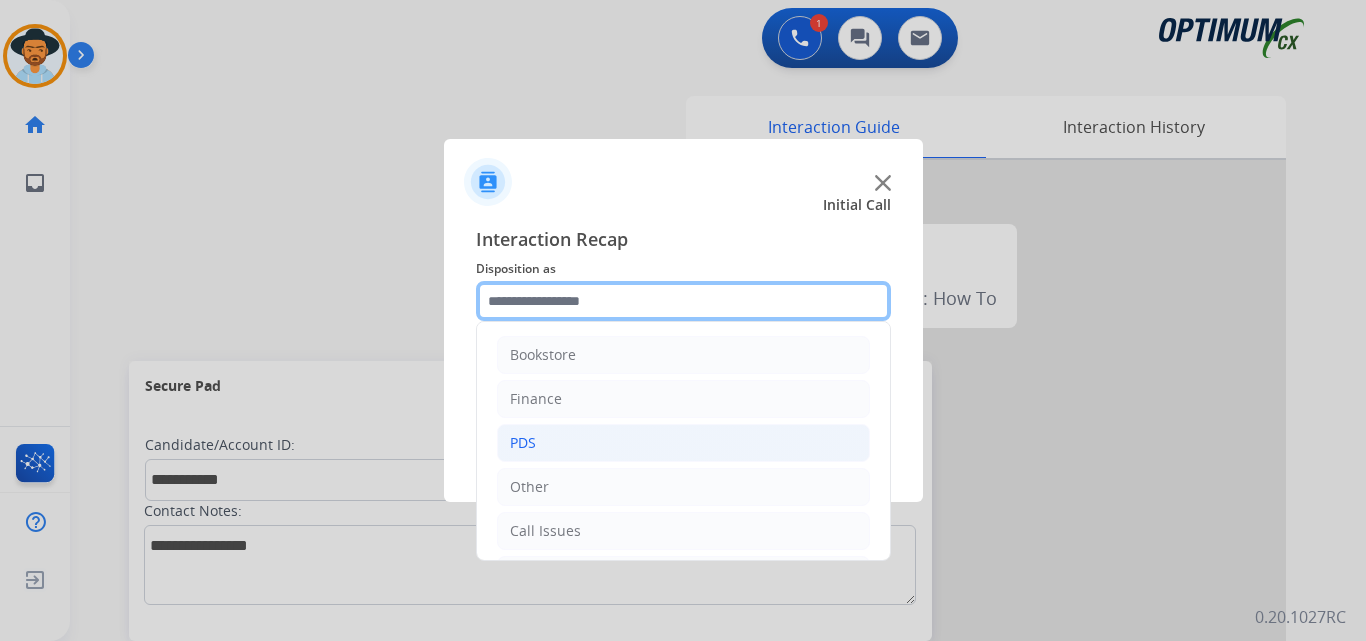 scroll, scrollTop: 136, scrollLeft: 0, axis: vertical 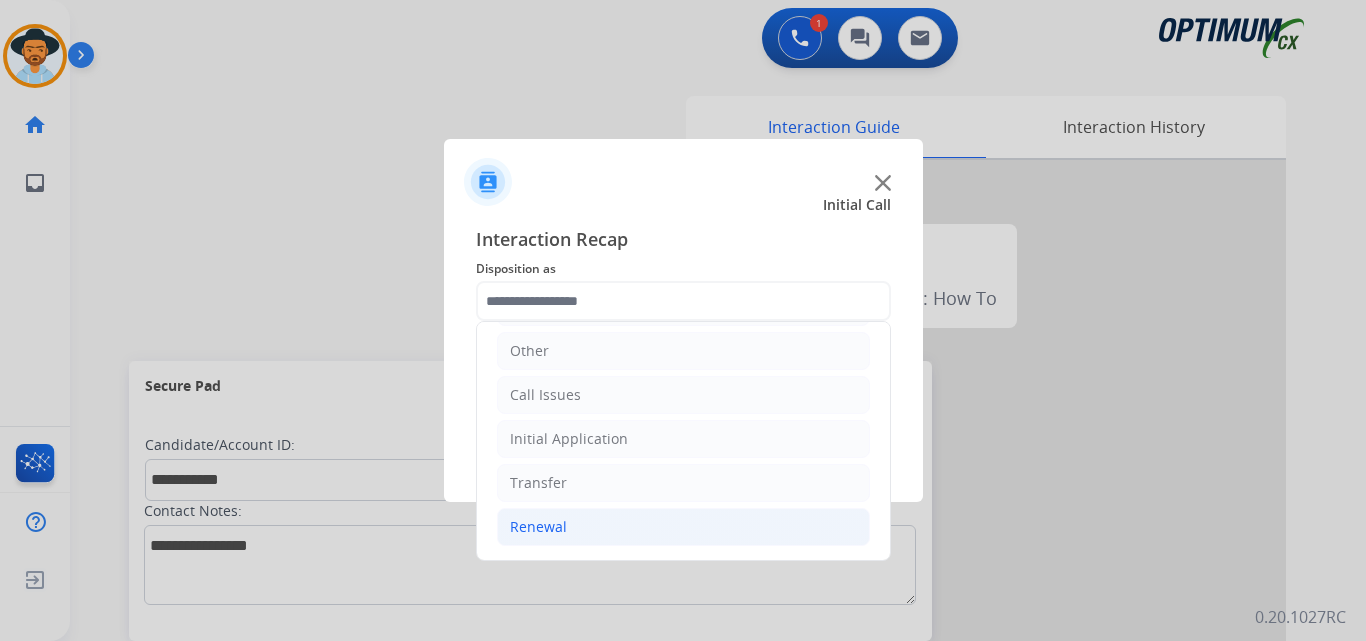 click on "Renewal" 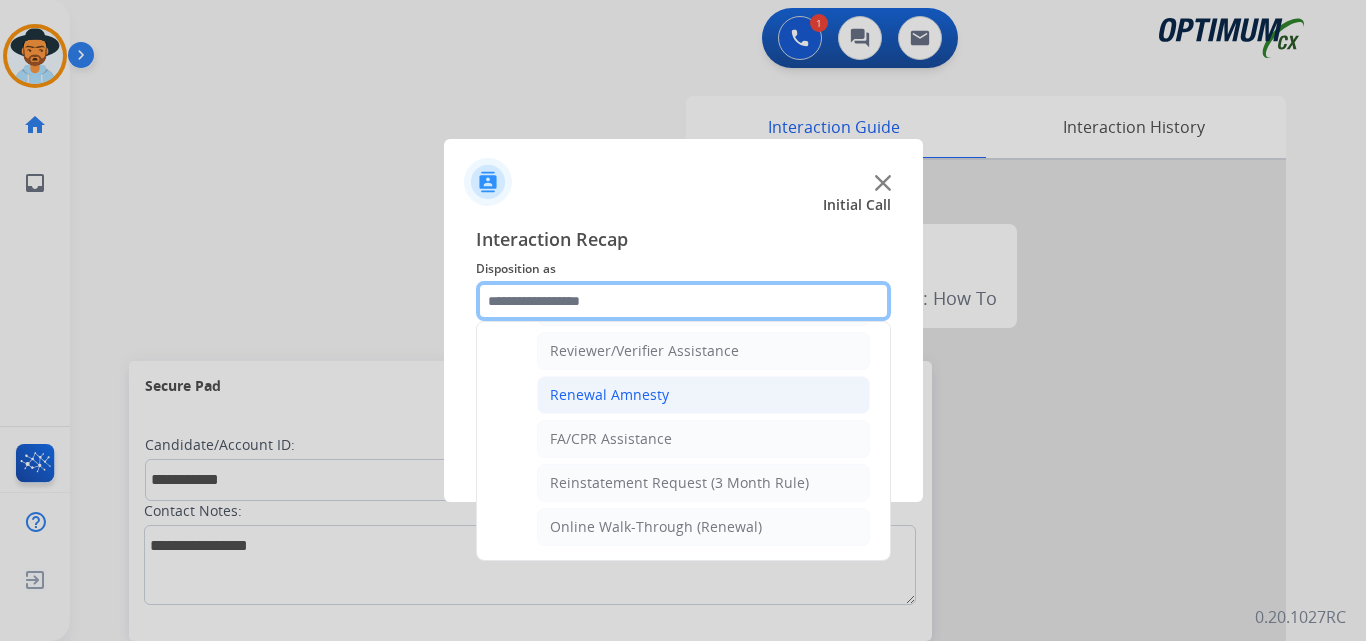 scroll, scrollTop: 605, scrollLeft: 0, axis: vertical 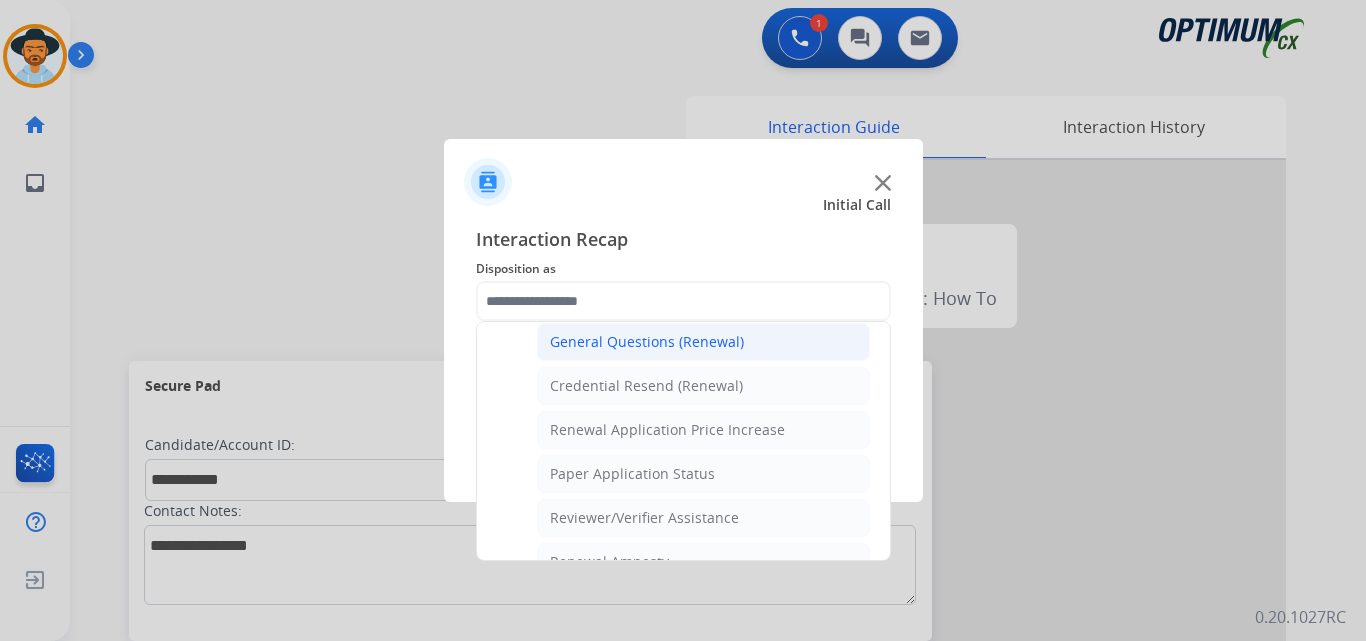click on "General Questions (Renewal)" 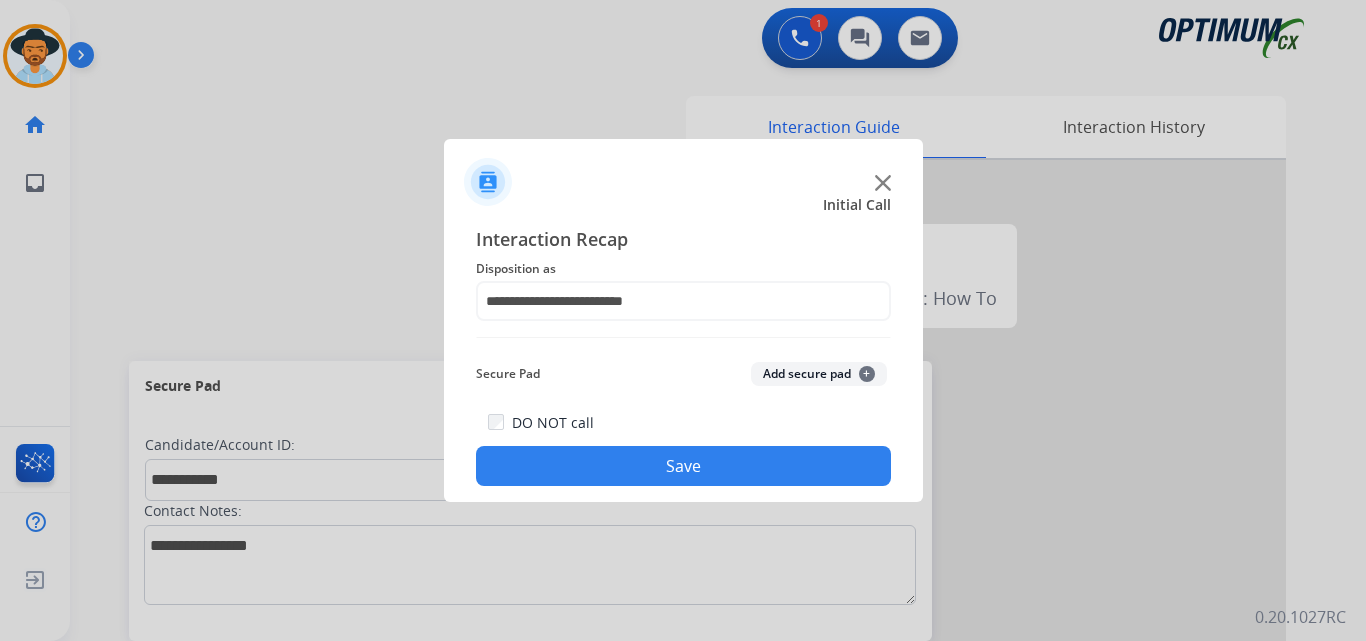 click on "Save" 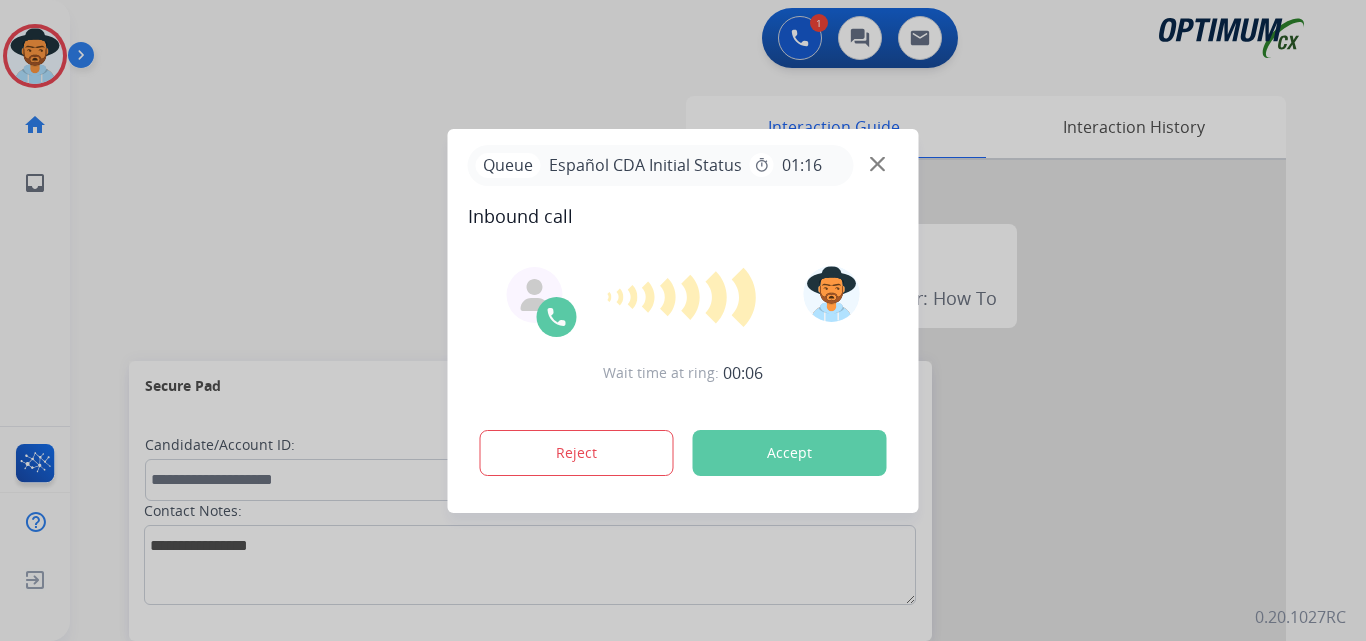 click on "Queue Español CDA Initial Status  timer 01:16 Inbound call Wait time at ring:  00:06 Reject Accept" at bounding box center [683, 321] 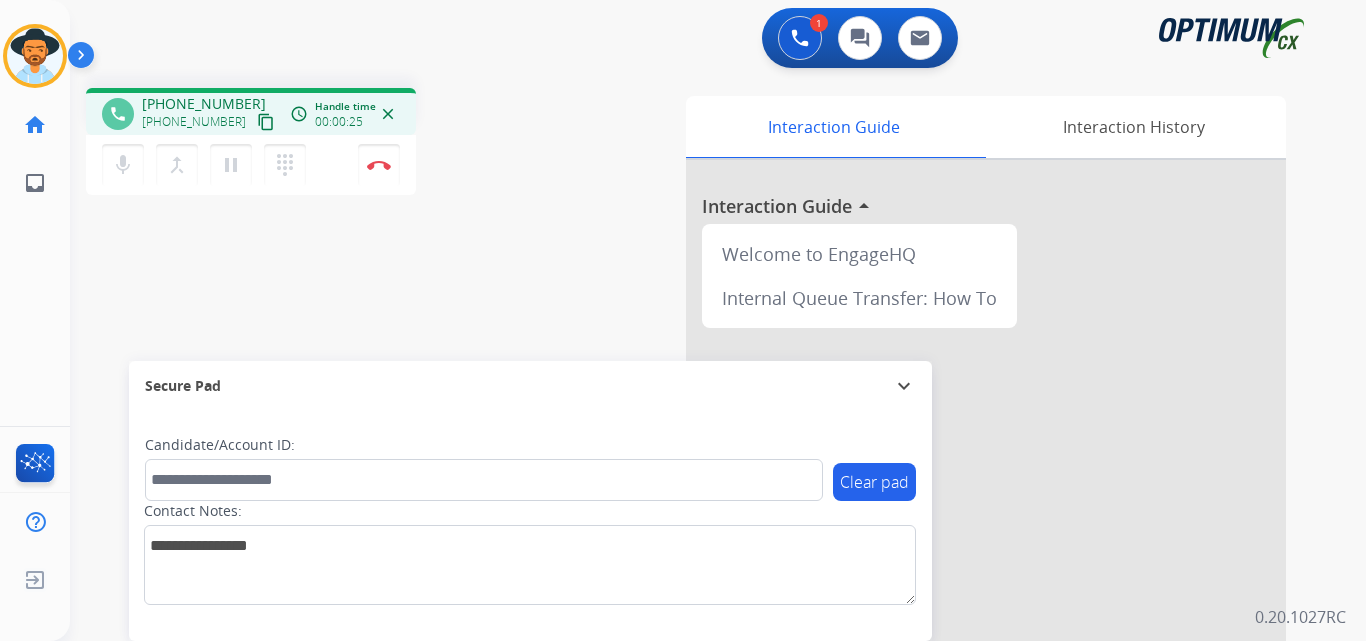 click on "+14406139608" at bounding box center (204, 104) 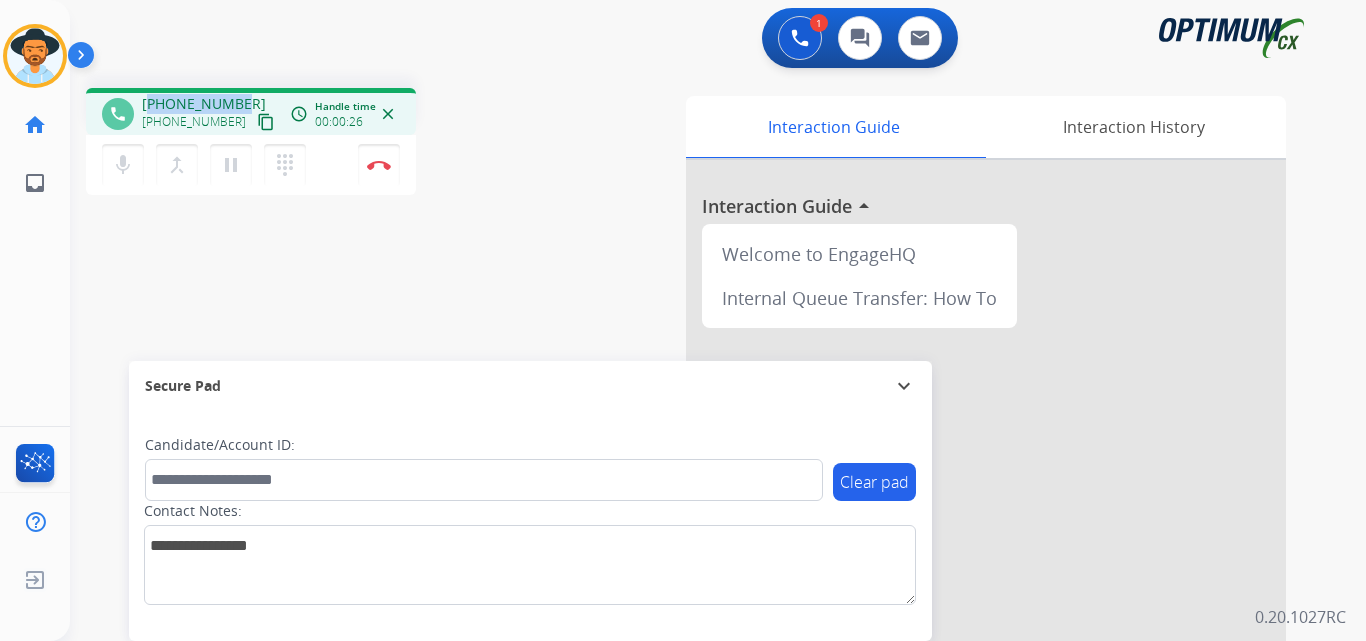 click on "+14406139608" at bounding box center (204, 104) 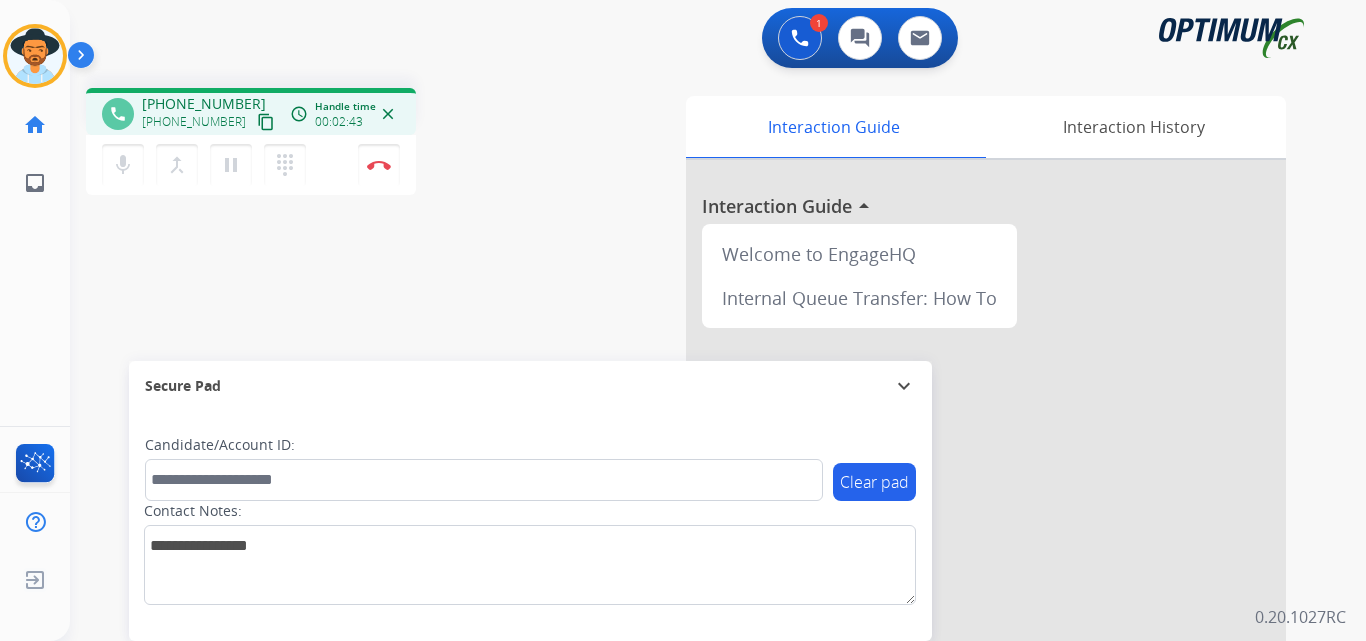 click on "phone +14406139608 +14406139608 content_copy access_time Call metrics Queue   01:26 Hold   00:00 Talk   02:44 Total   04:09 Handle time 00:02:43 close mic Mute merge_type Bridge pause Hold dialpad Dialpad Disconnect swap_horiz Break voice bridge close_fullscreen Connect 3-Way Call merge_type Separate 3-Way Call  Interaction Guide   Interaction History  Interaction Guide arrow_drop_up  Welcome to EngageHQ   Internal Queue Transfer: How To  Secure Pad expand_more Clear pad Candidate/Account ID: Contact Notes:" at bounding box center [694, 489] 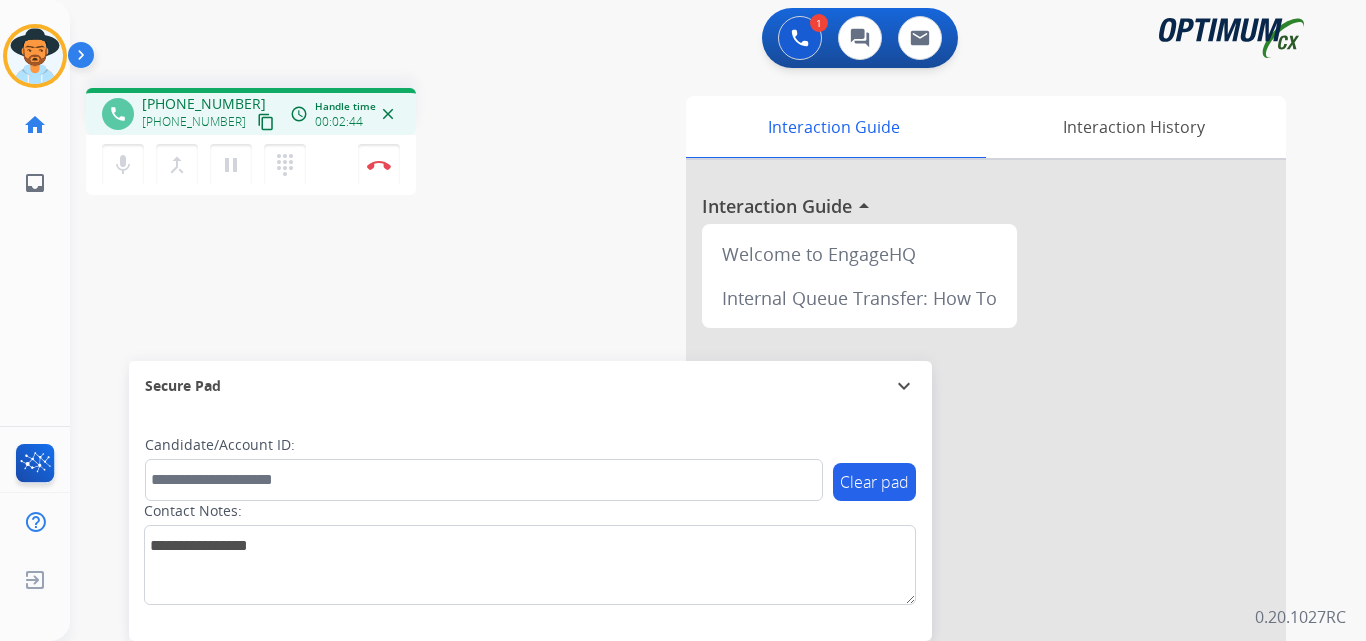 click on "+14406139608" at bounding box center [204, 104] 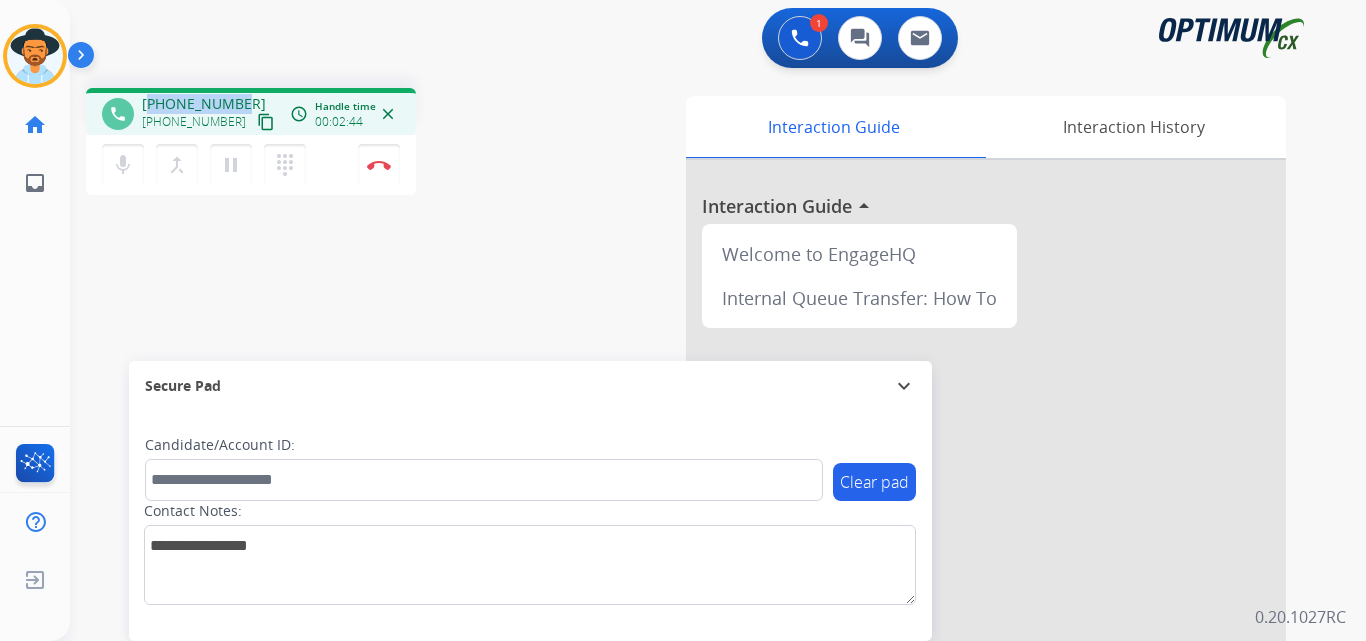 click on "+14406139608" at bounding box center [204, 104] 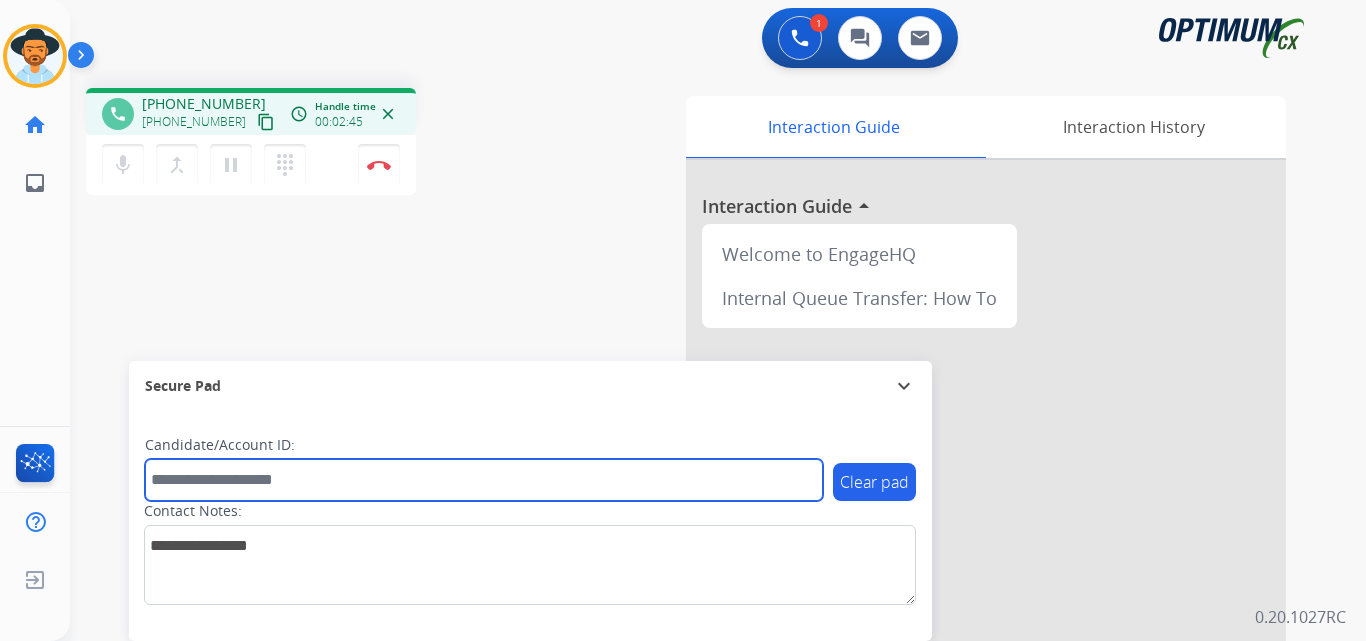 click at bounding box center [484, 480] 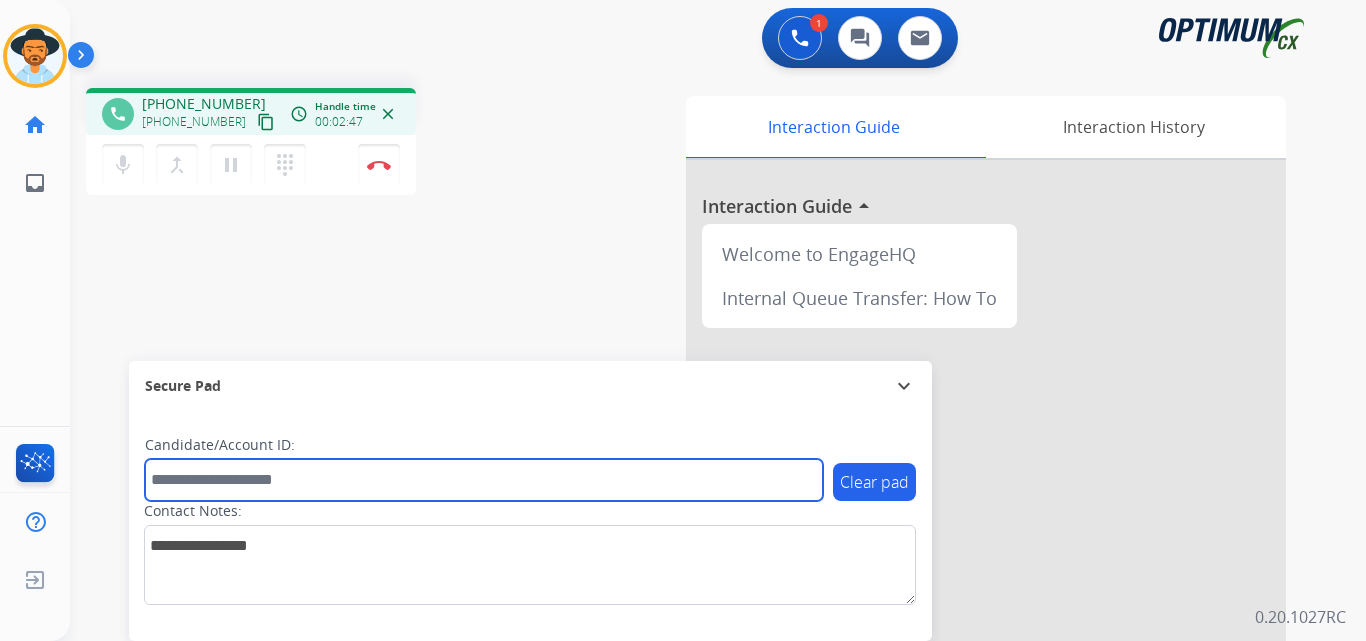 paste on "**********" 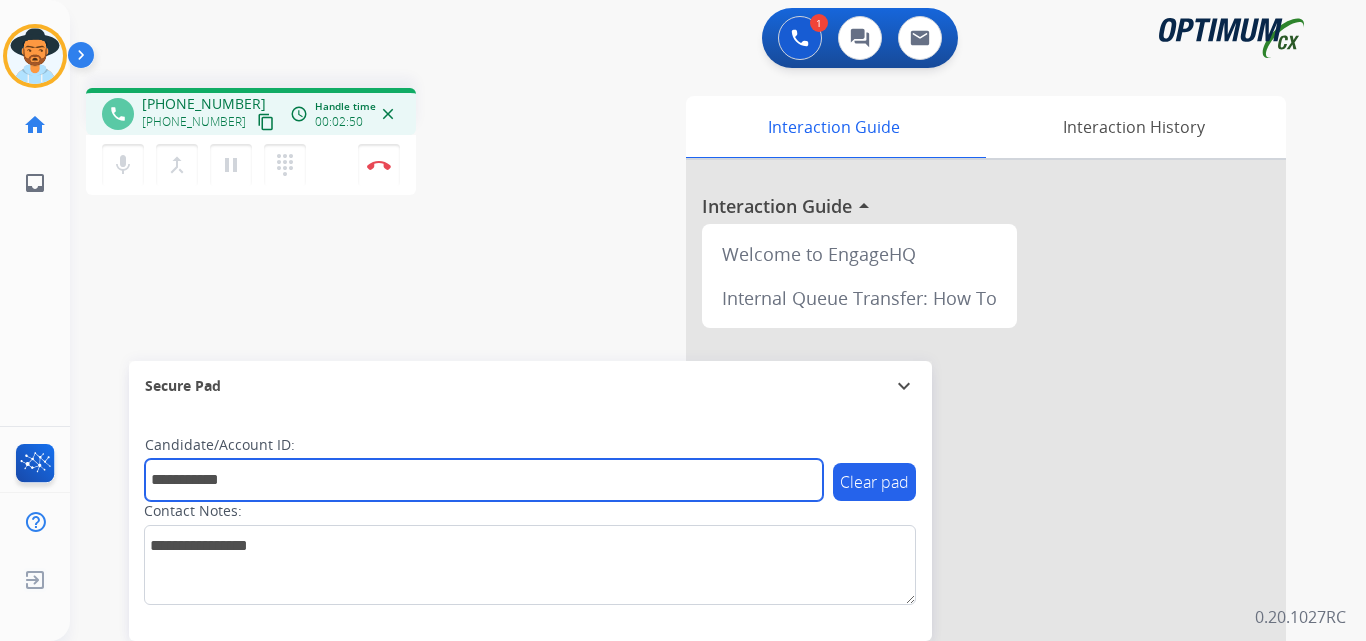type on "**********" 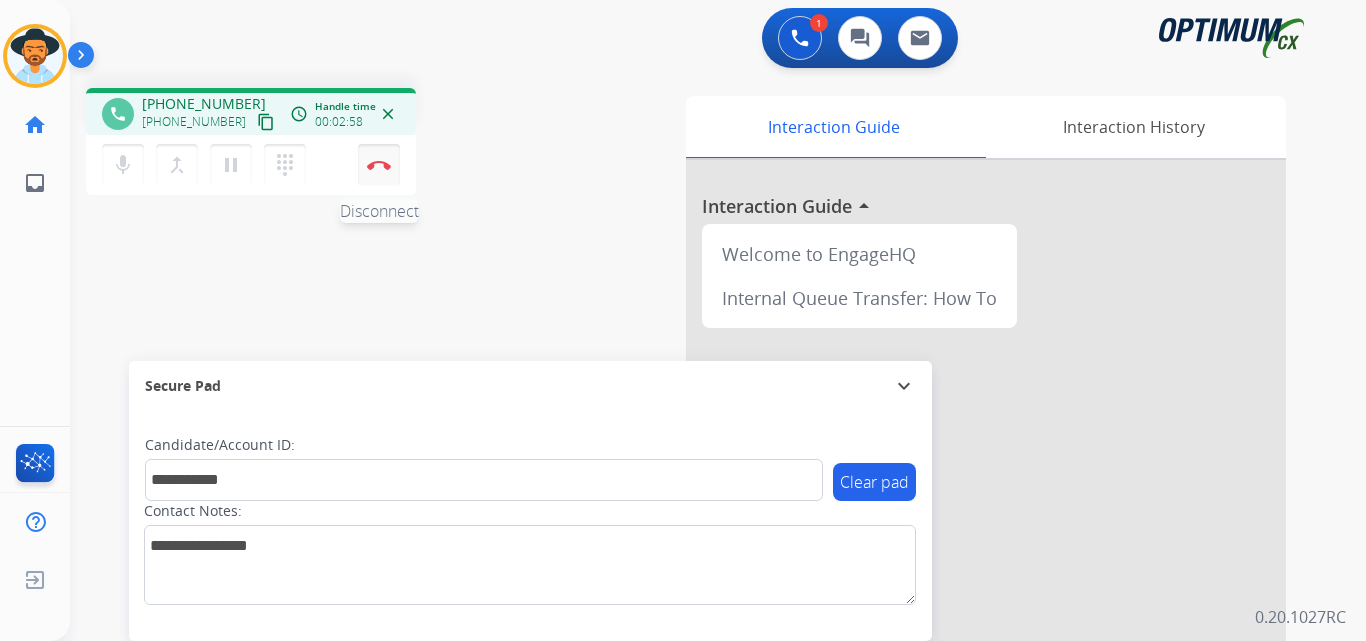 click at bounding box center (379, 165) 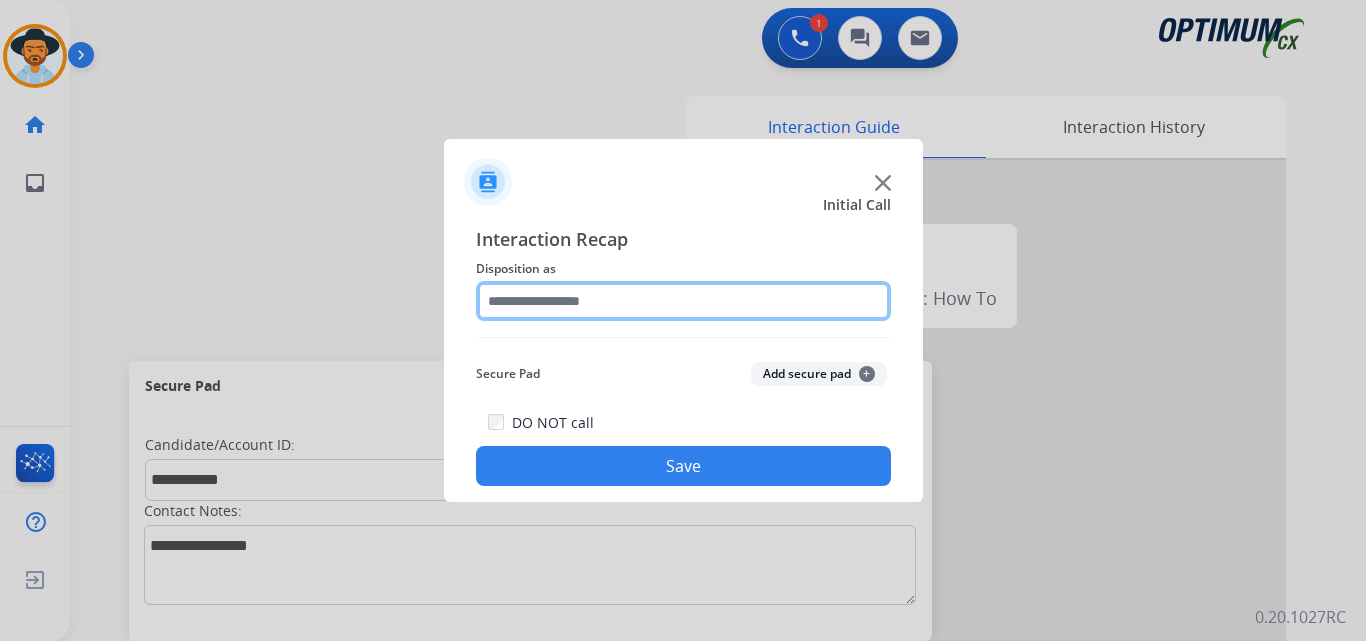 click 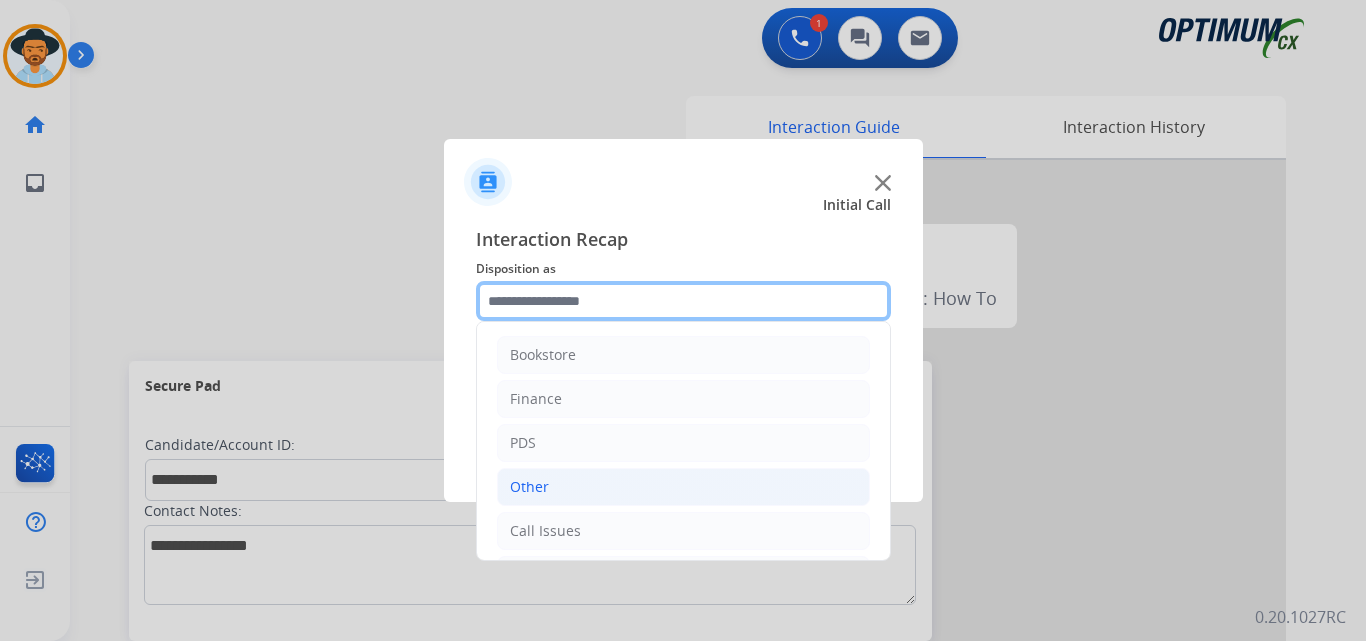 scroll, scrollTop: 136, scrollLeft: 0, axis: vertical 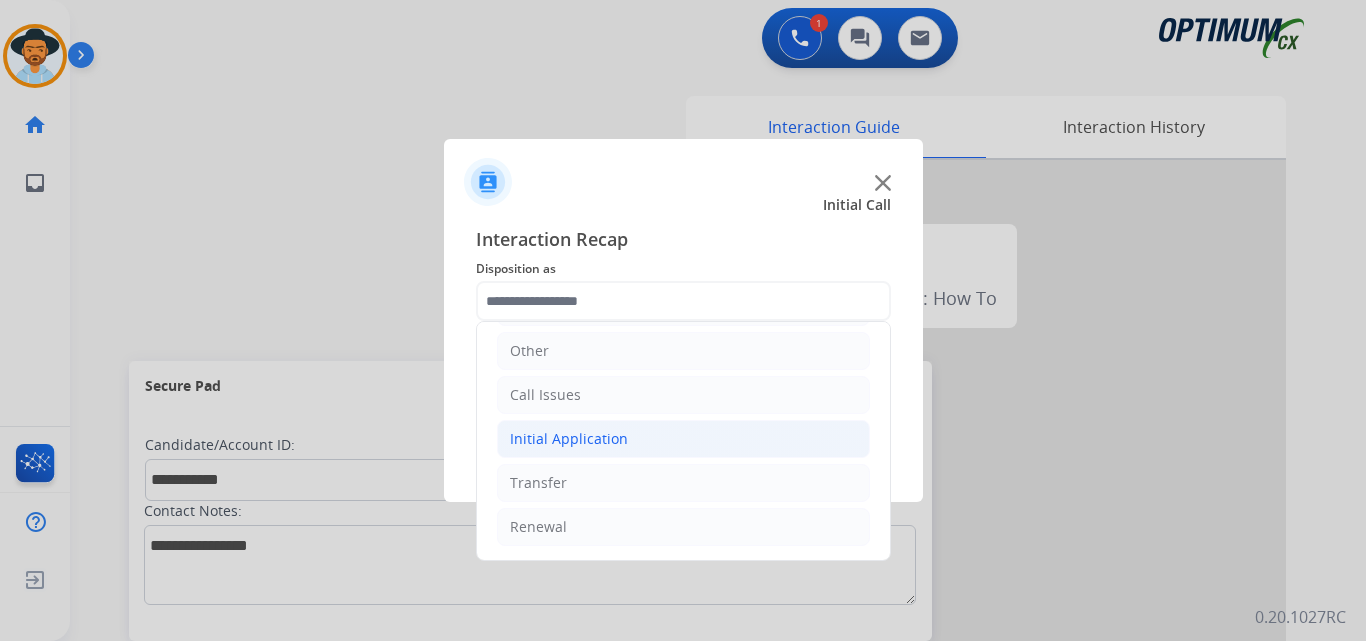 click on "Initial Application" 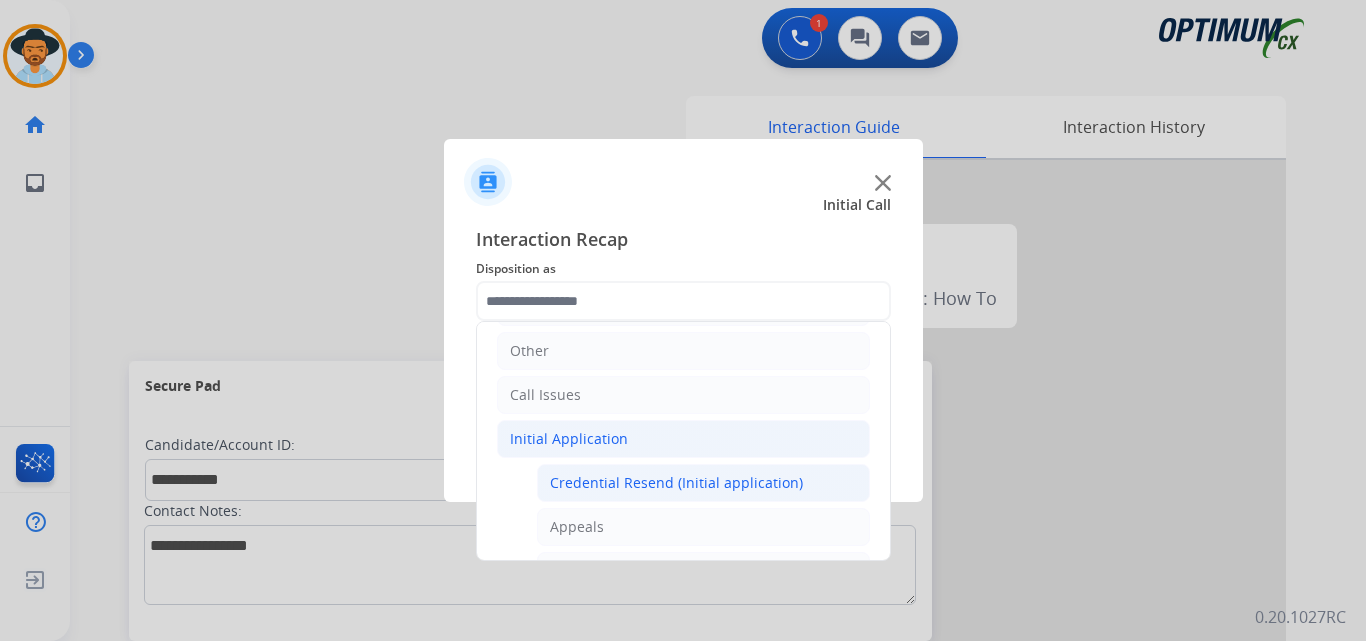 click on "Credential Resend (Initial application)" 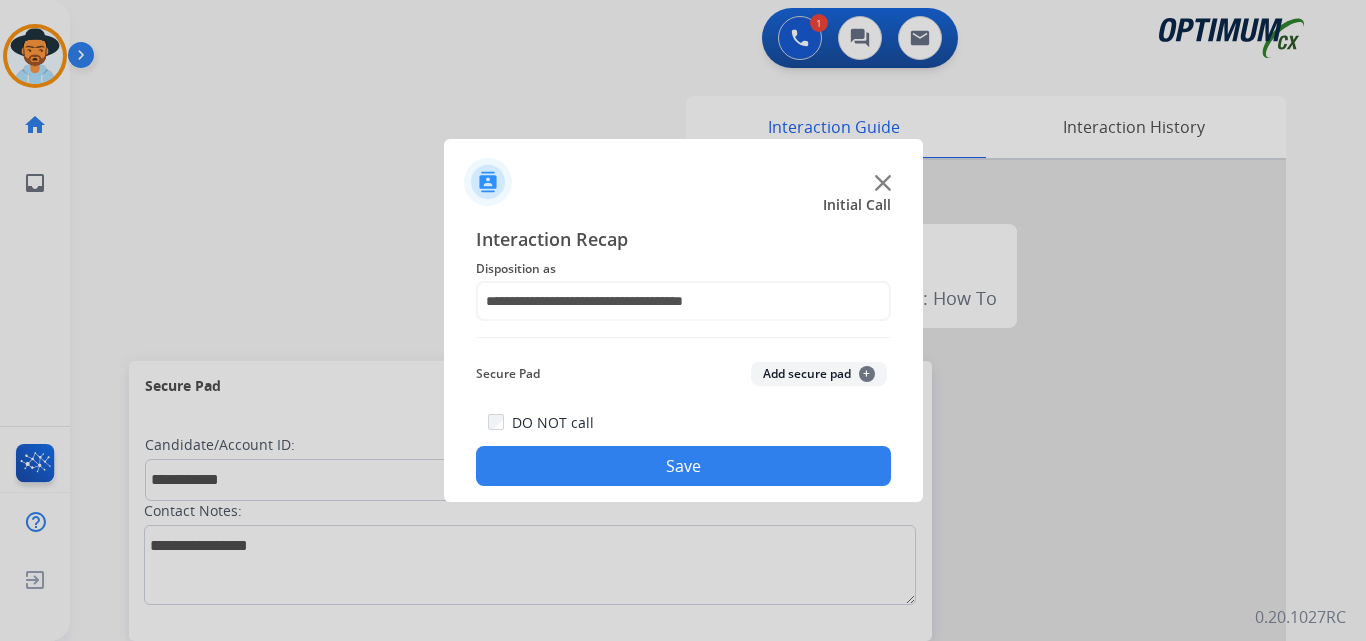 click on "Save" 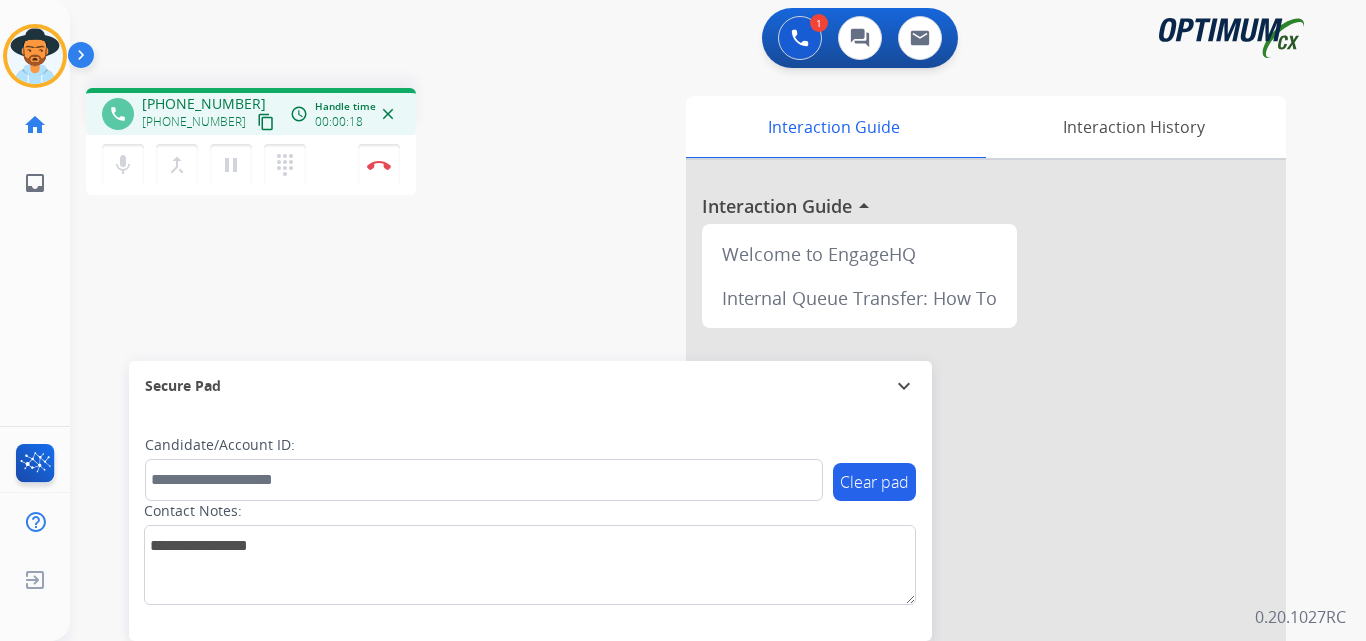 click on "+17875062224" at bounding box center [204, 104] 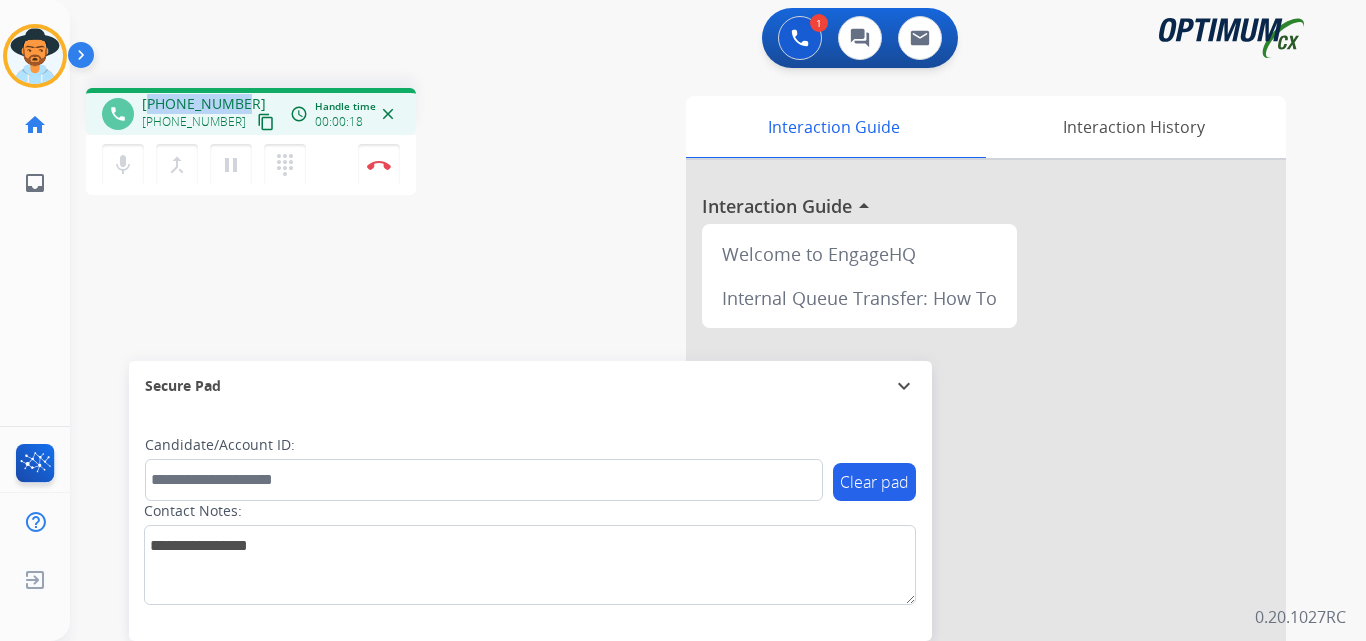 click on "+17875062224" at bounding box center (204, 104) 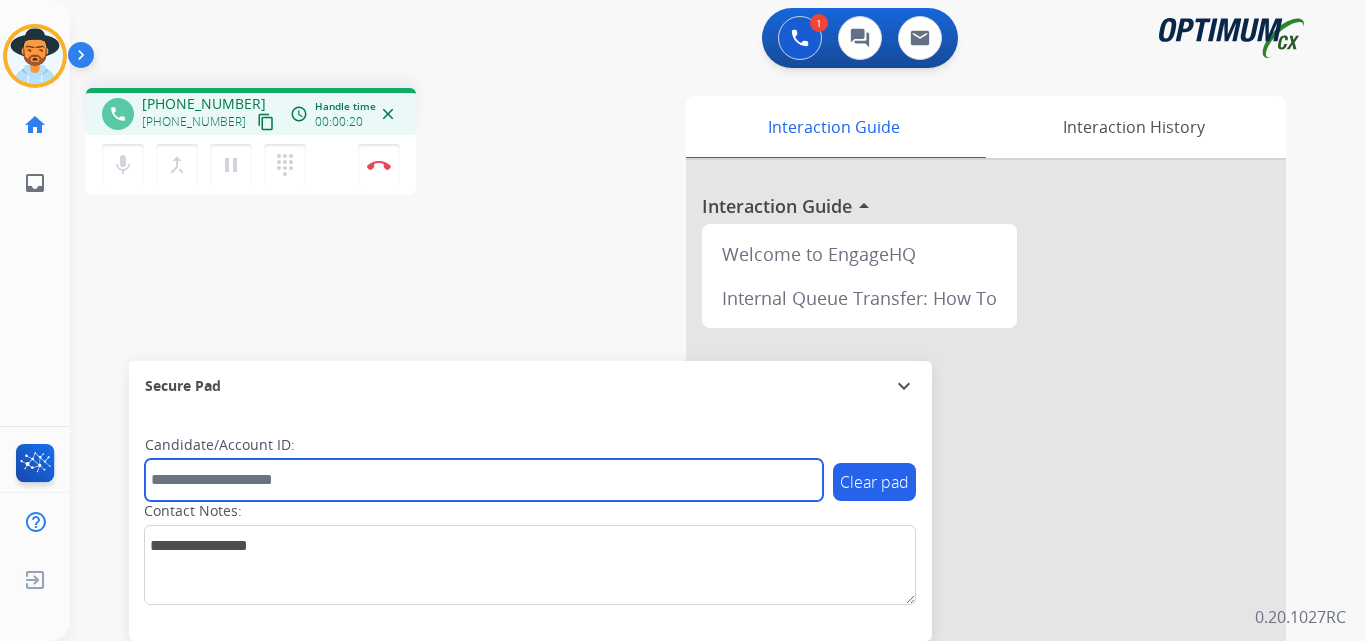 click at bounding box center [484, 480] 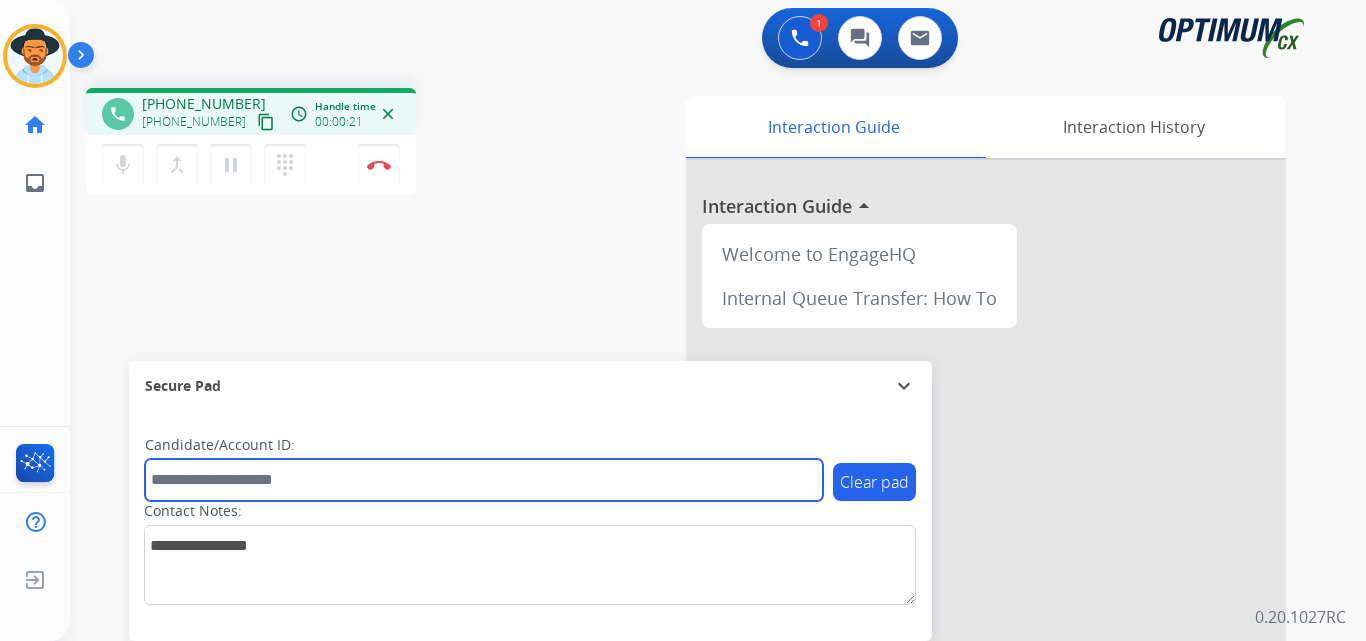 paste on "**********" 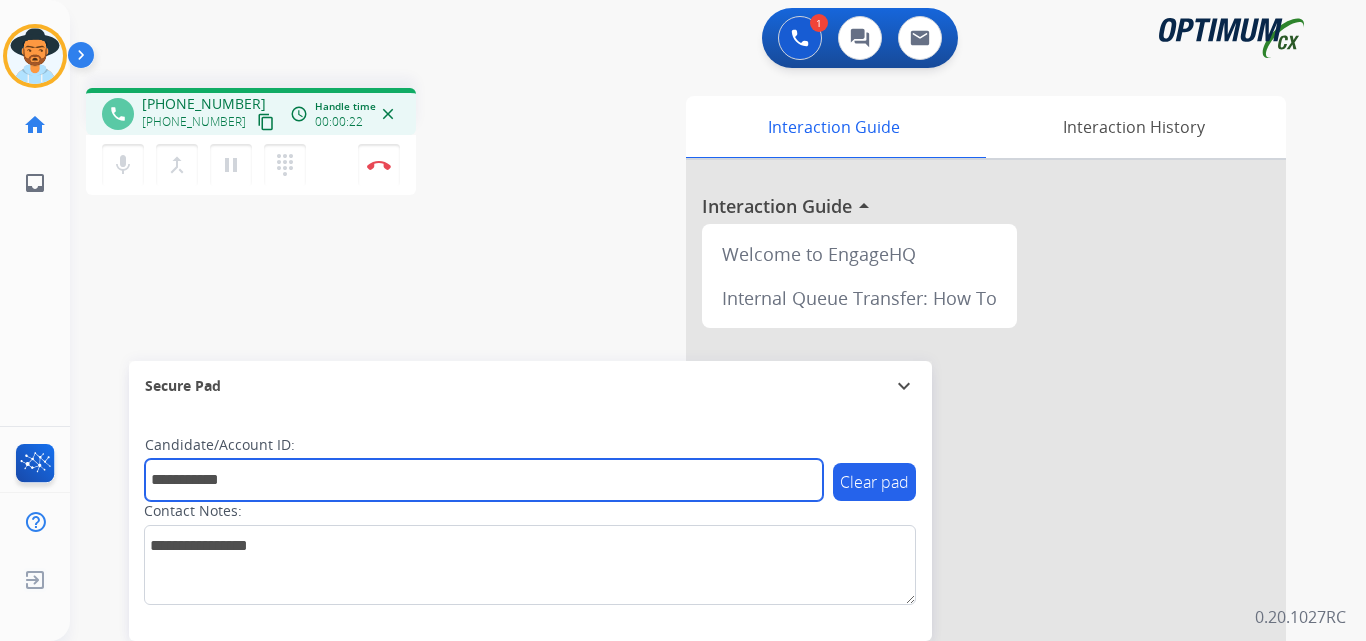 click on "**********" at bounding box center [484, 480] 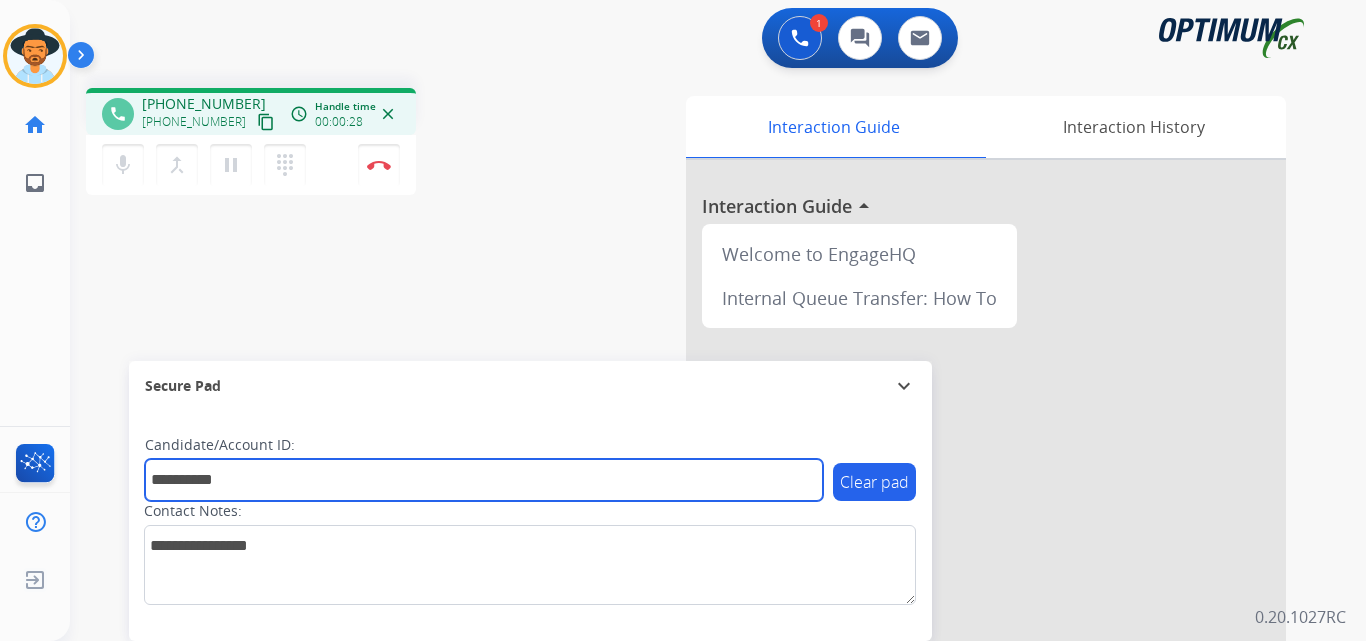 type on "**********" 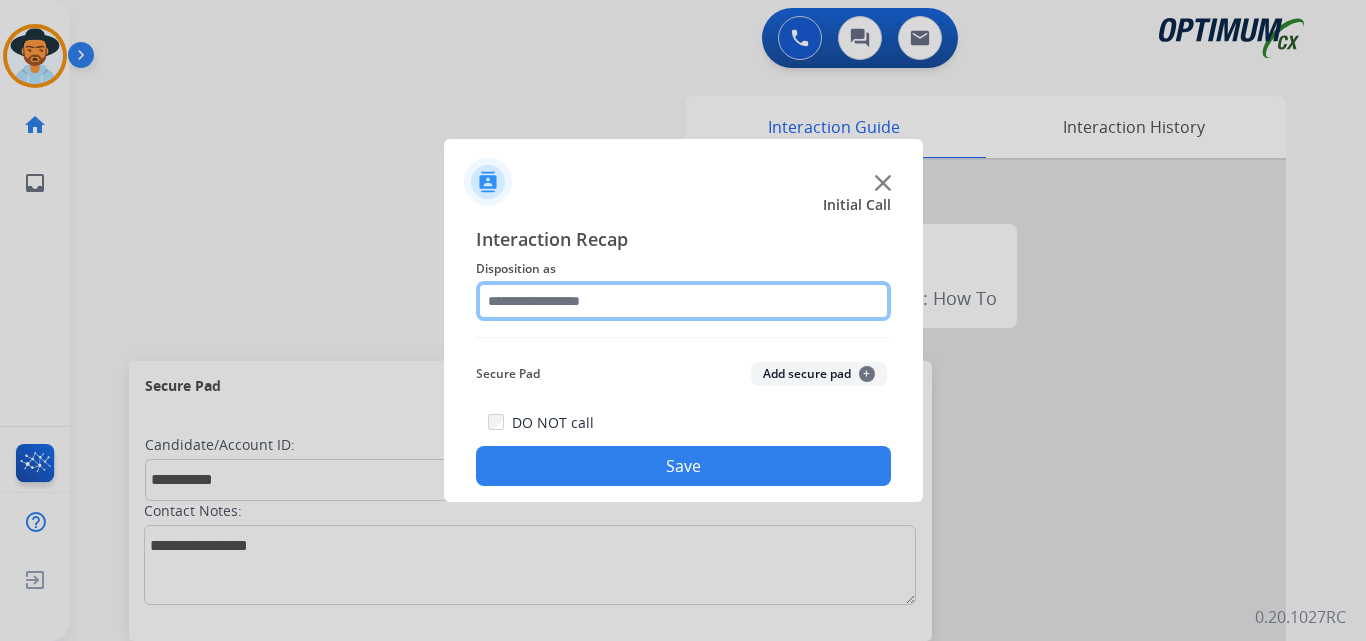 click 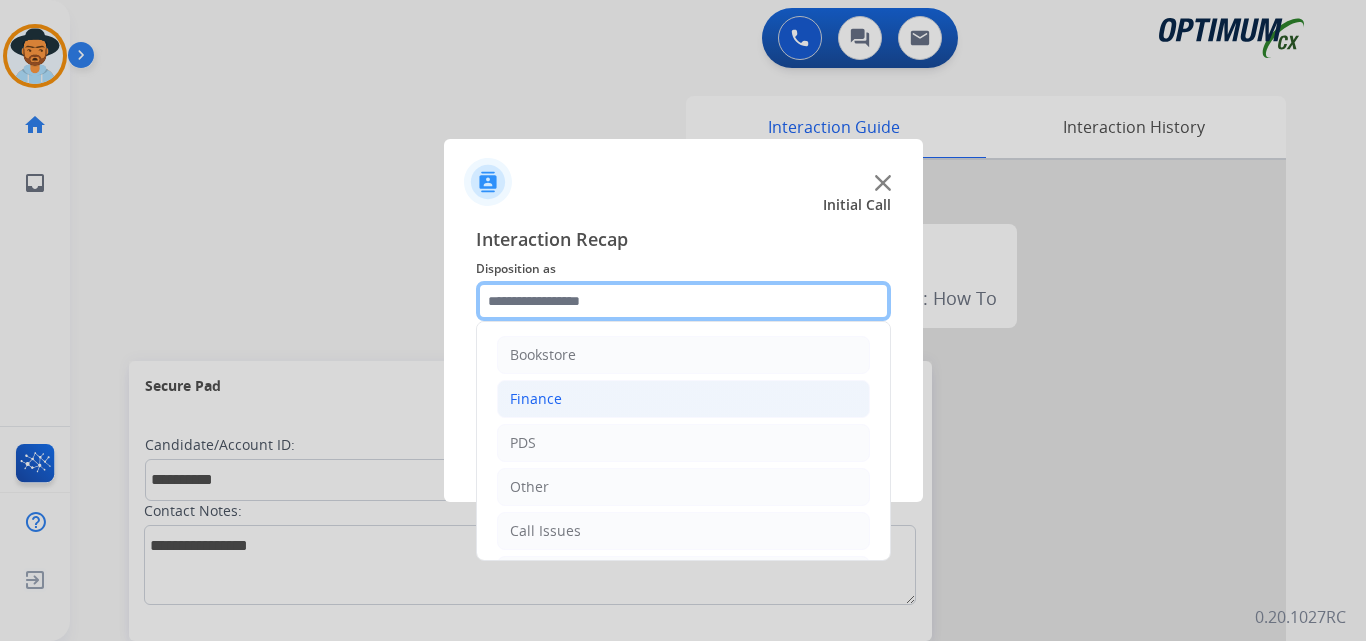 scroll, scrollTop: 136, scrollLeft: 0, axis: vertical 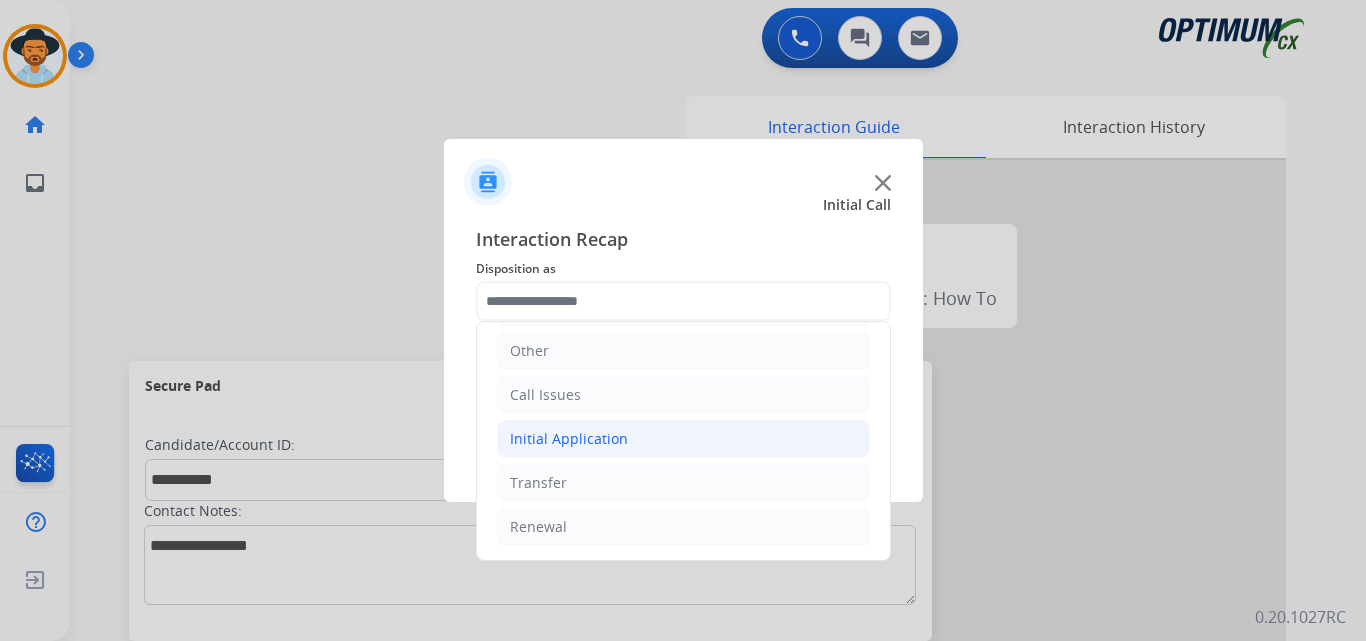 click on "Initial Application" 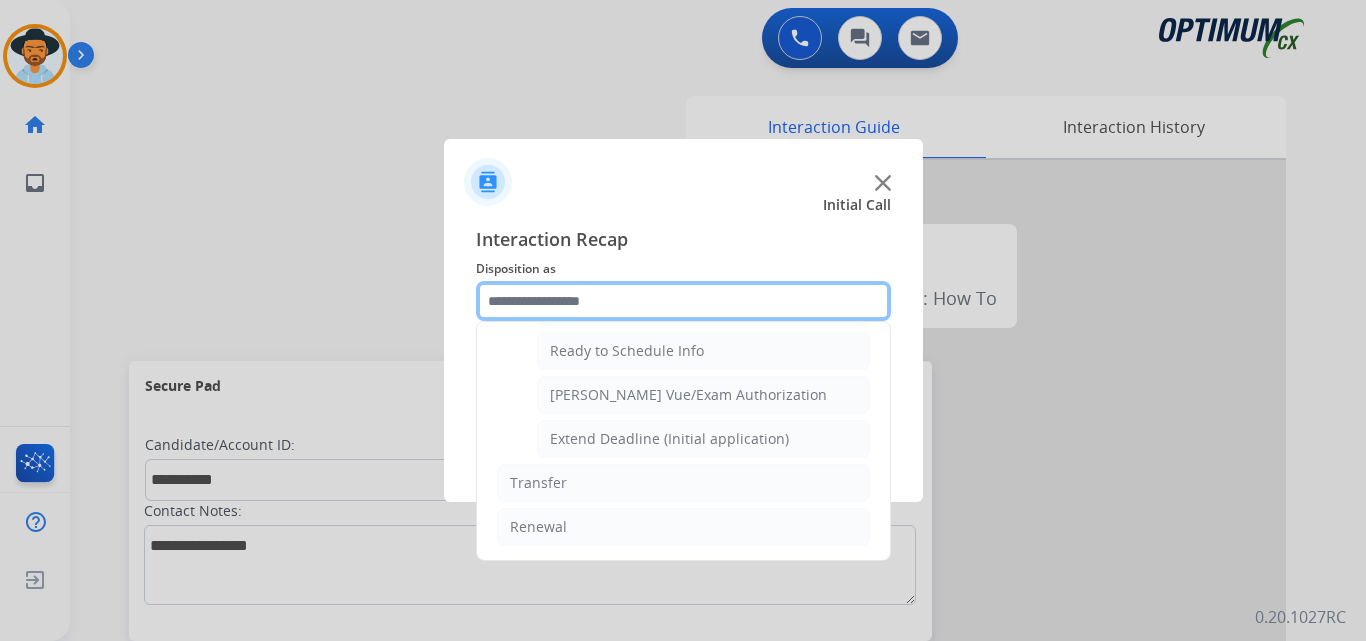 scroll, scrollTop: 1065, scrollLeft: 0, axis: vertical 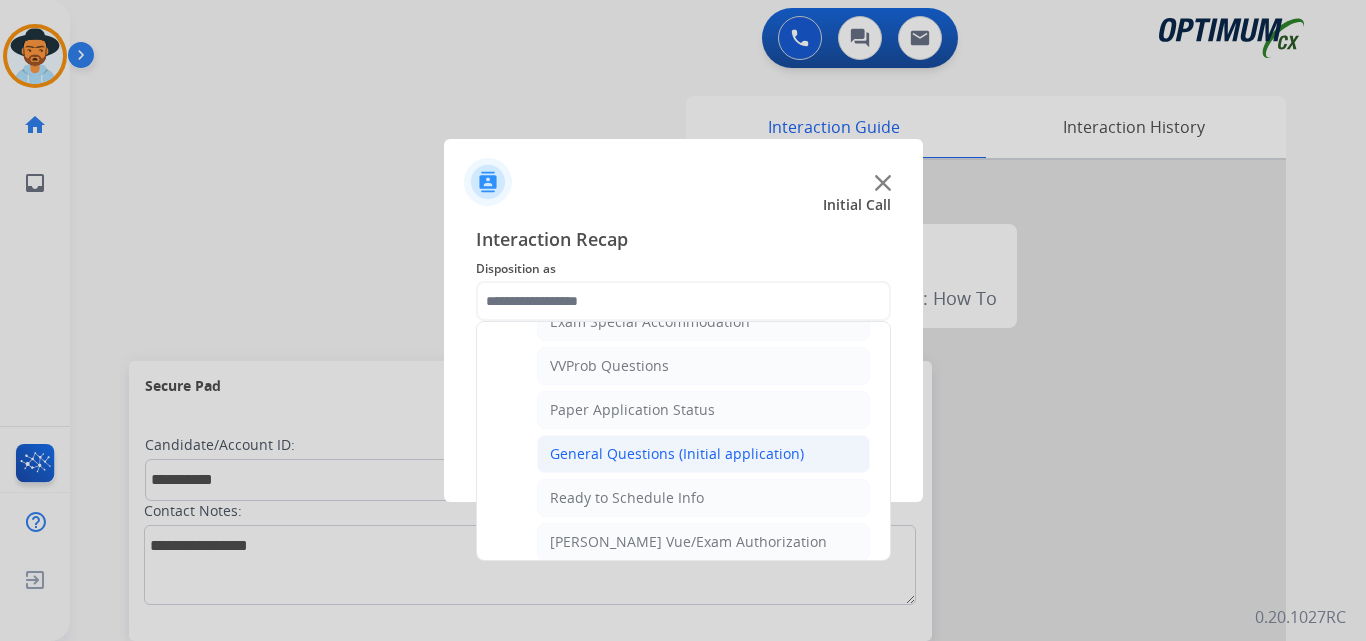 click on "General Questions (Initial application)" 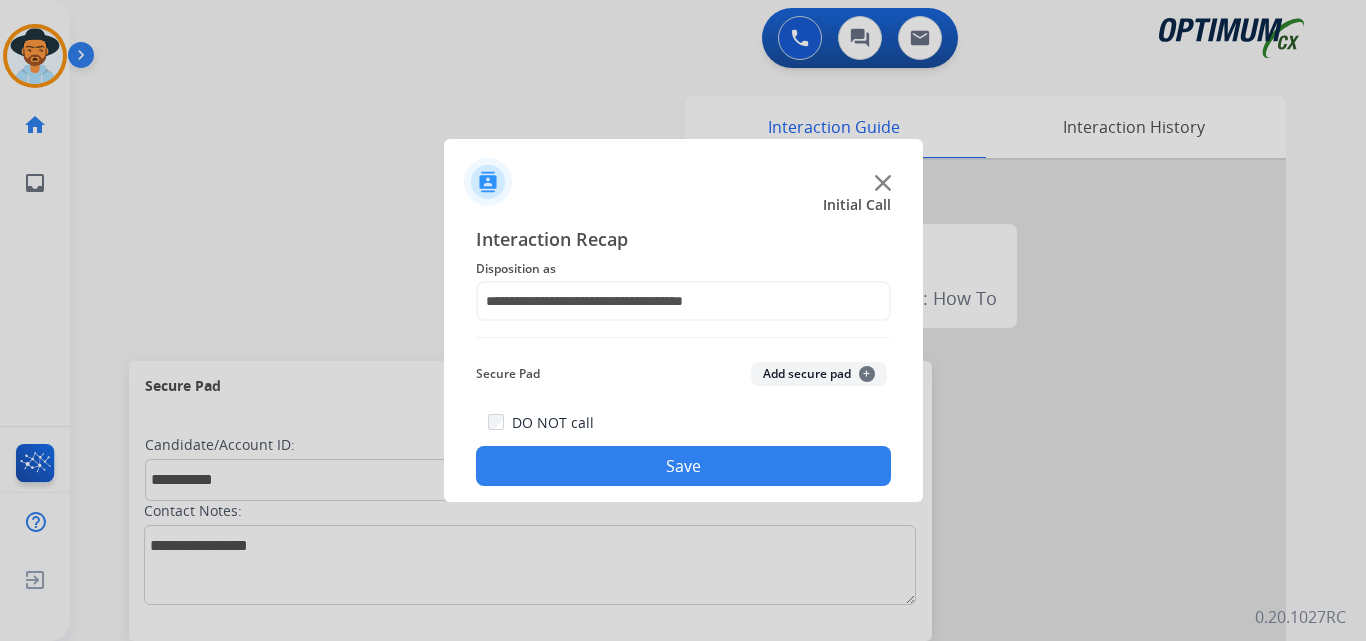click on "Save" 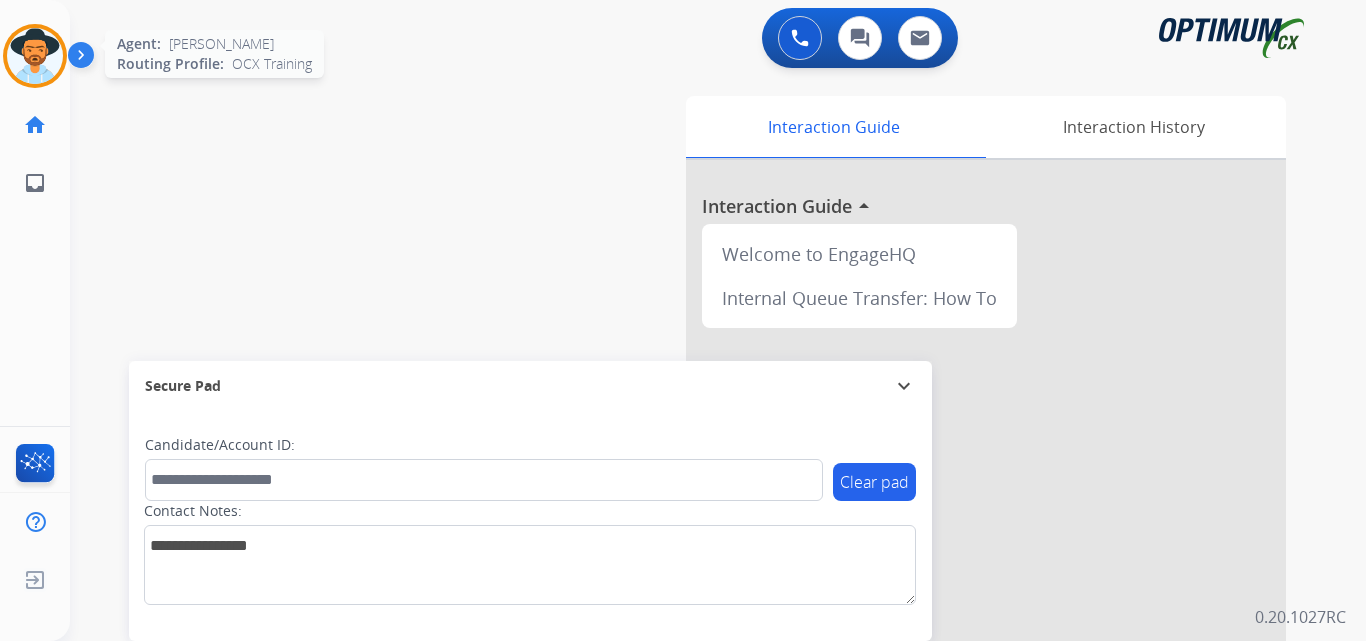 click at bounding box center [35, 56] 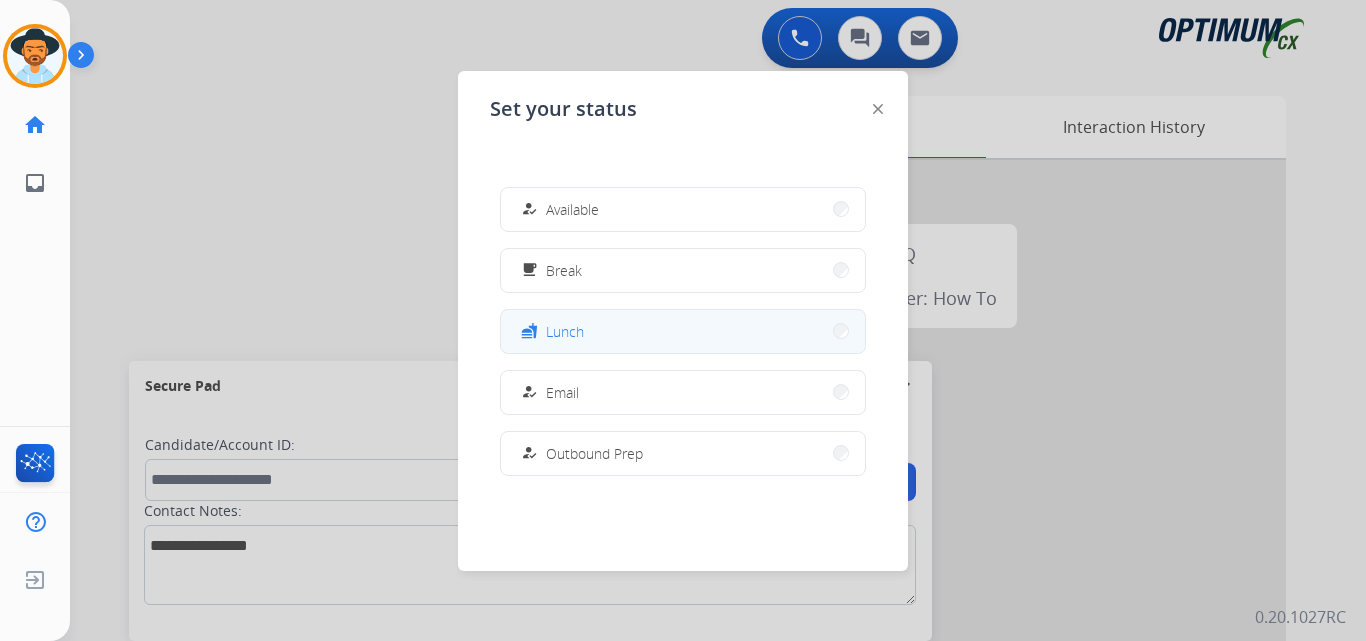 click on "fastfood Lunch" at bounding box center [683, 331] 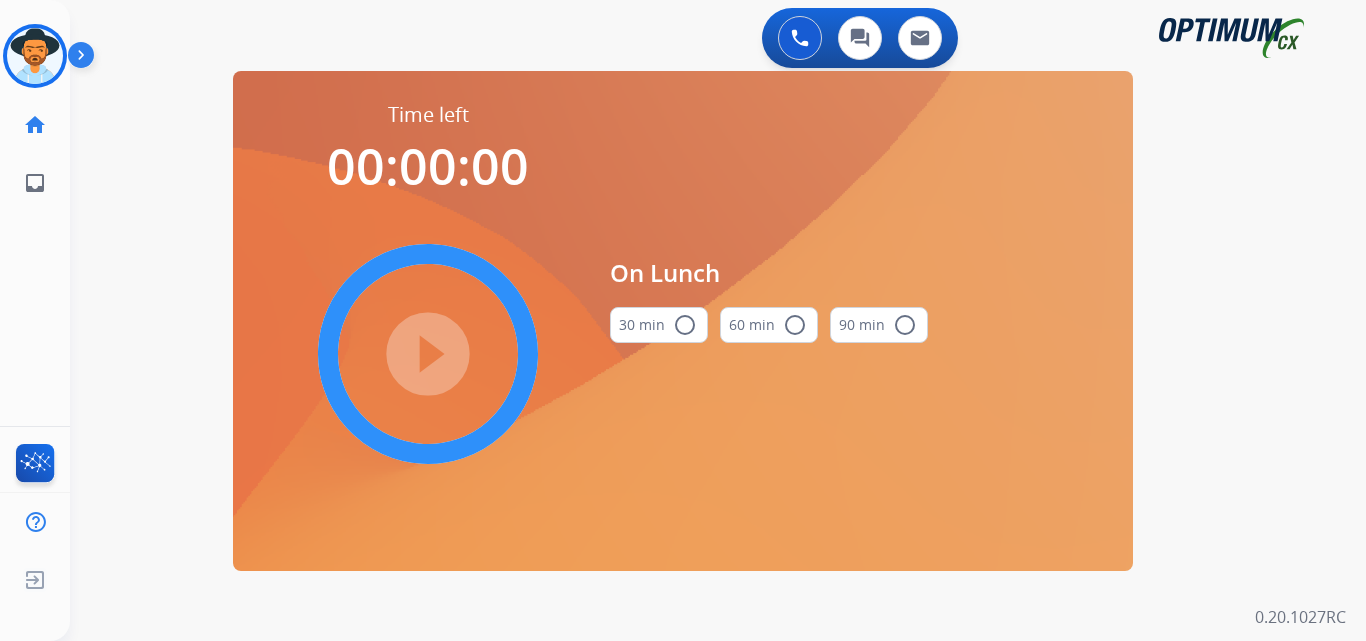 click on "radio_button_unchecked" at bounding box center (685, 325) 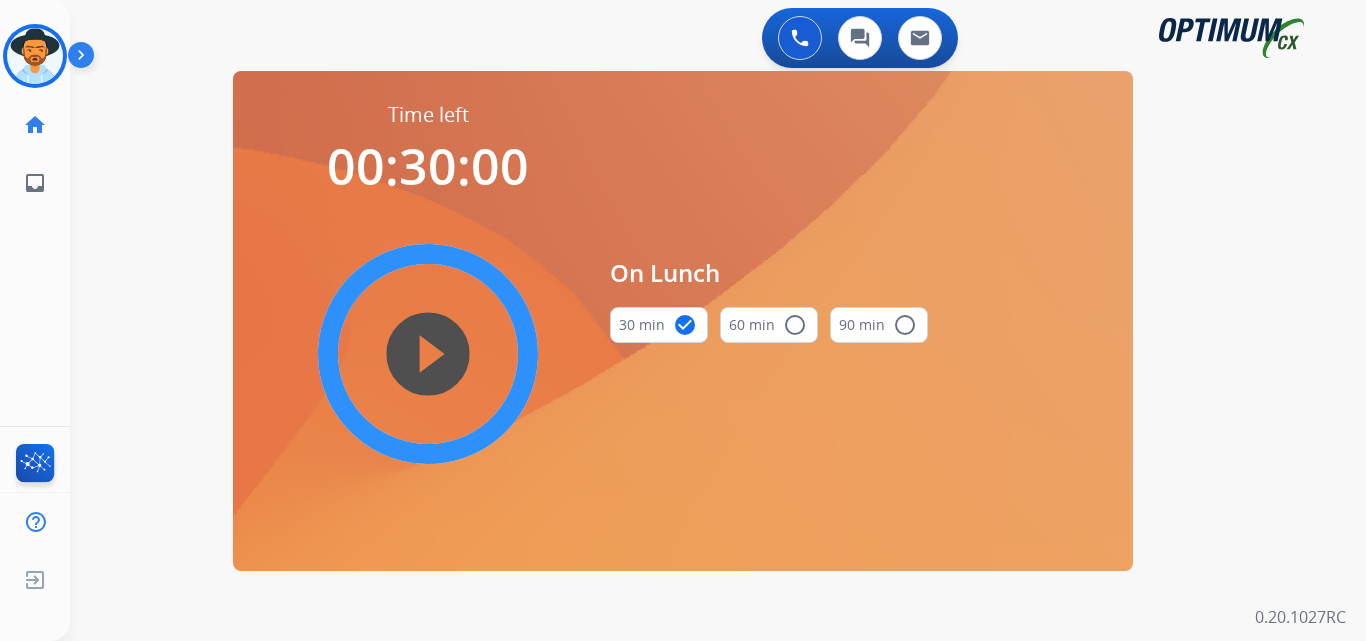 click on "play_circle_filled" at bounding box center [428, 354] 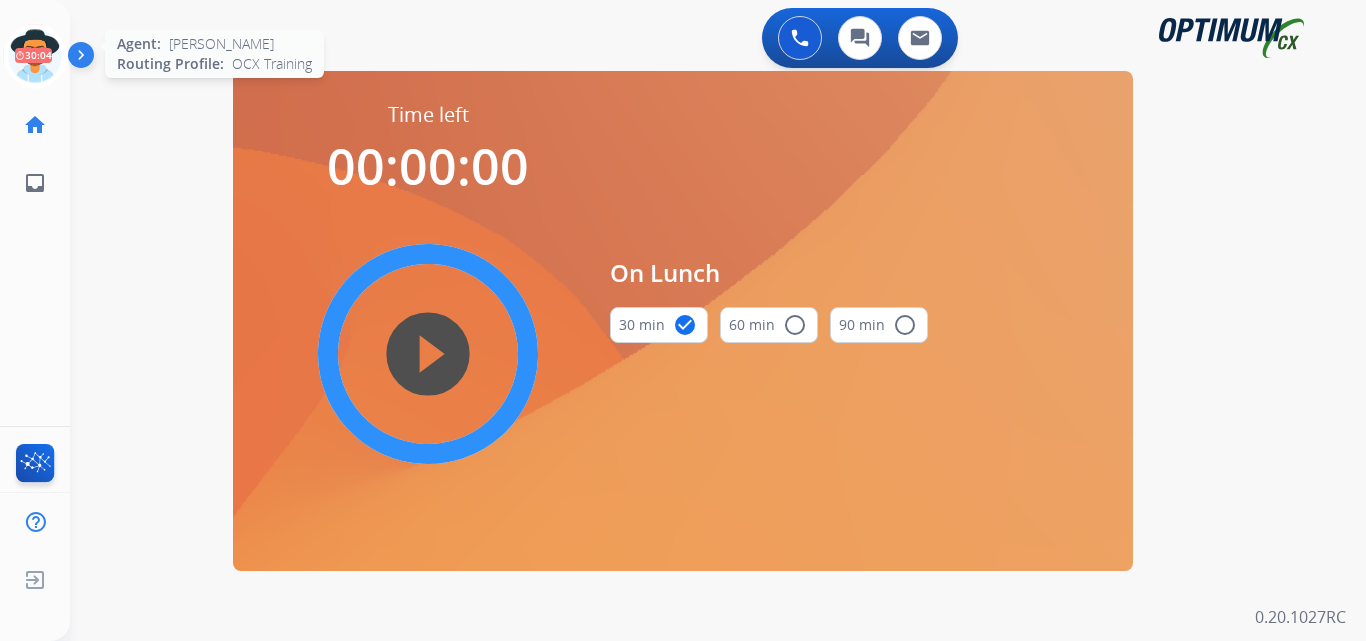 click 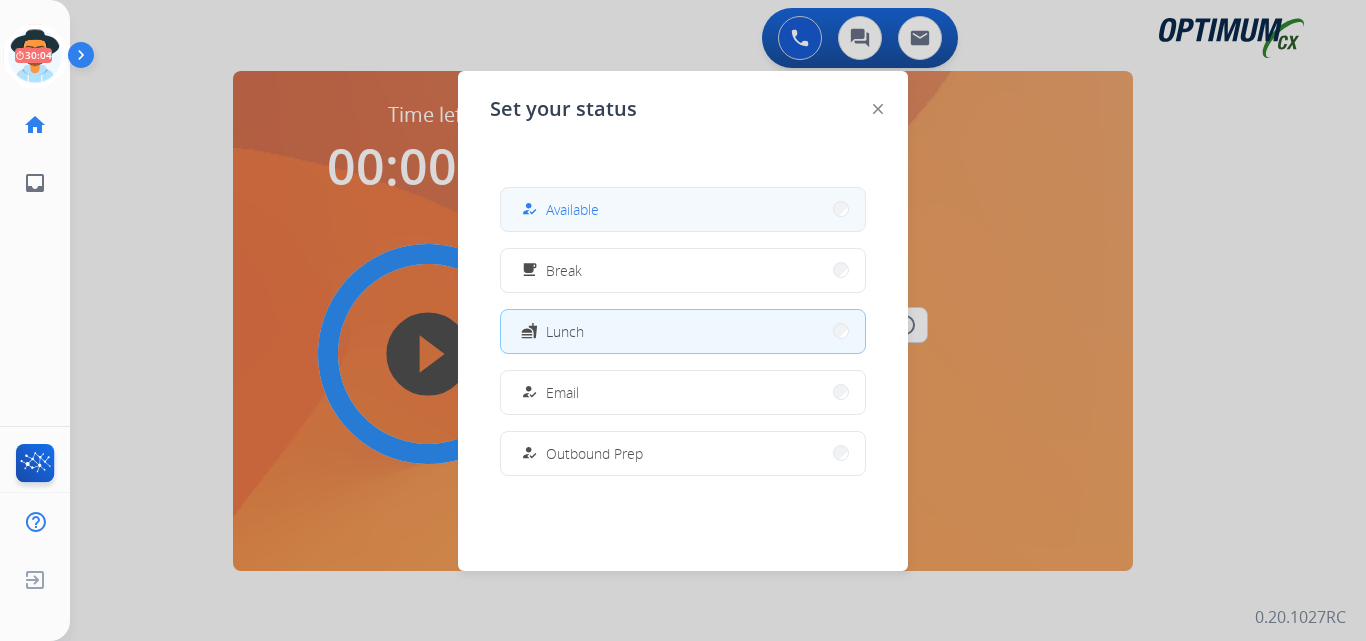 click on "Available" at bounding box center (572, 209) 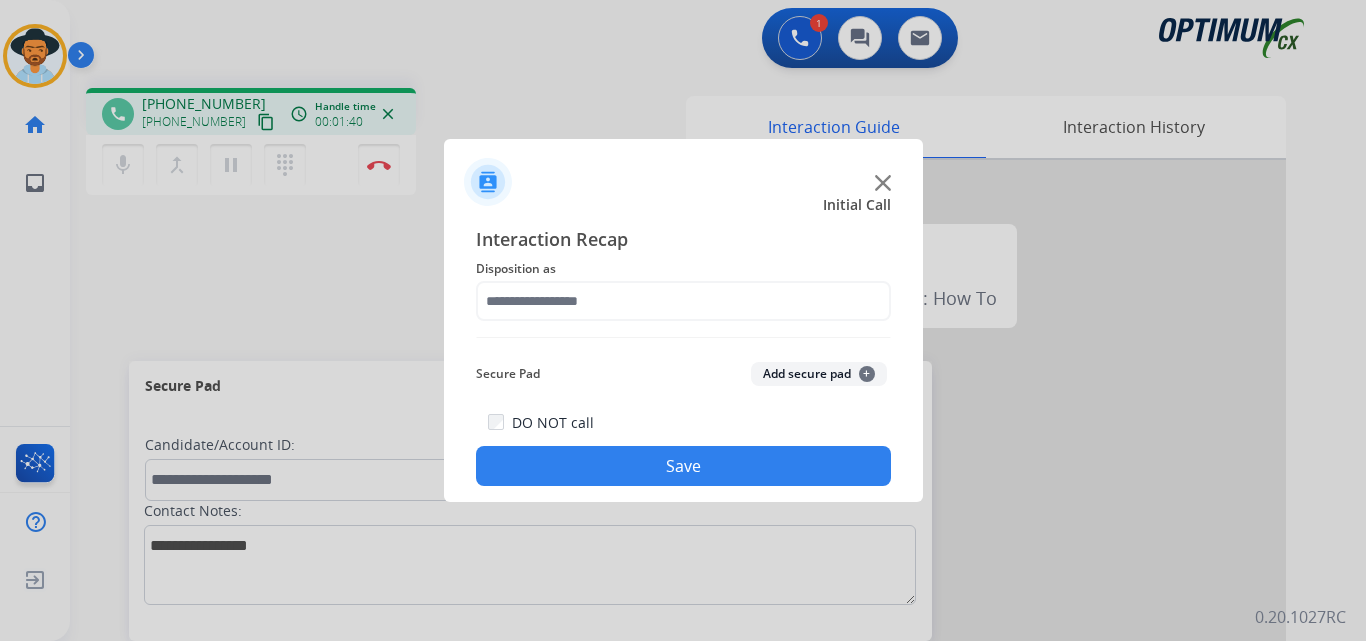 click 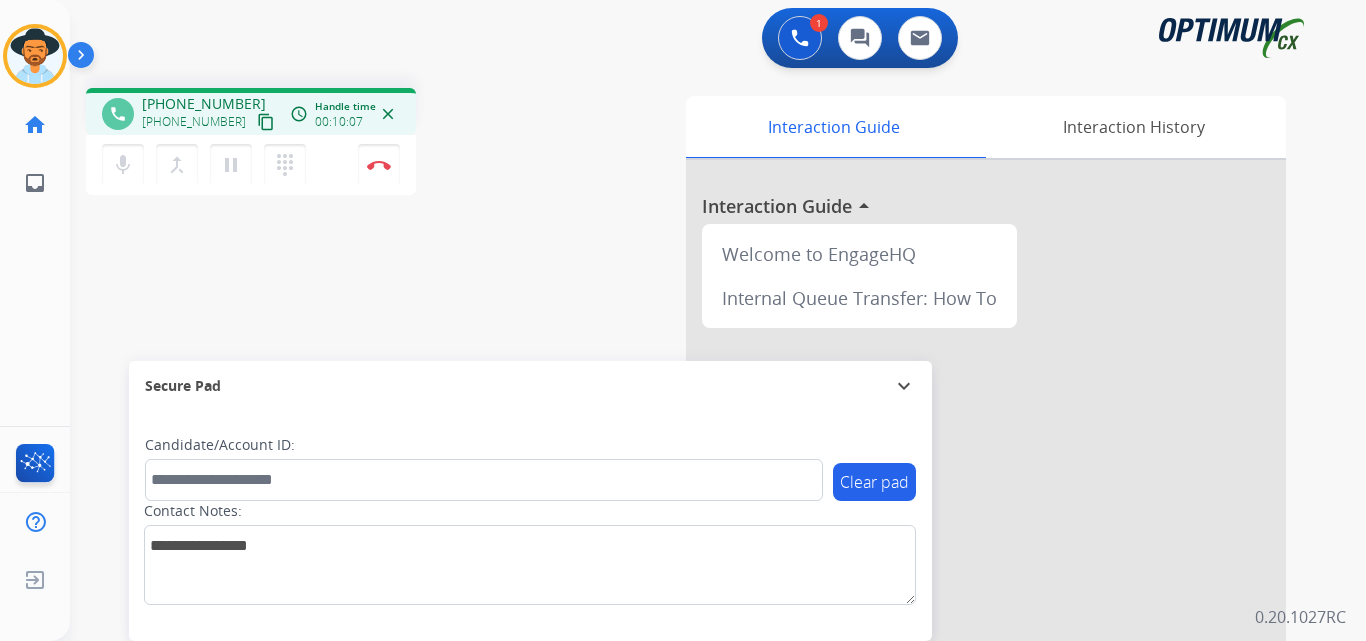 click on "+19735727593" at bounding box center (204, 104) 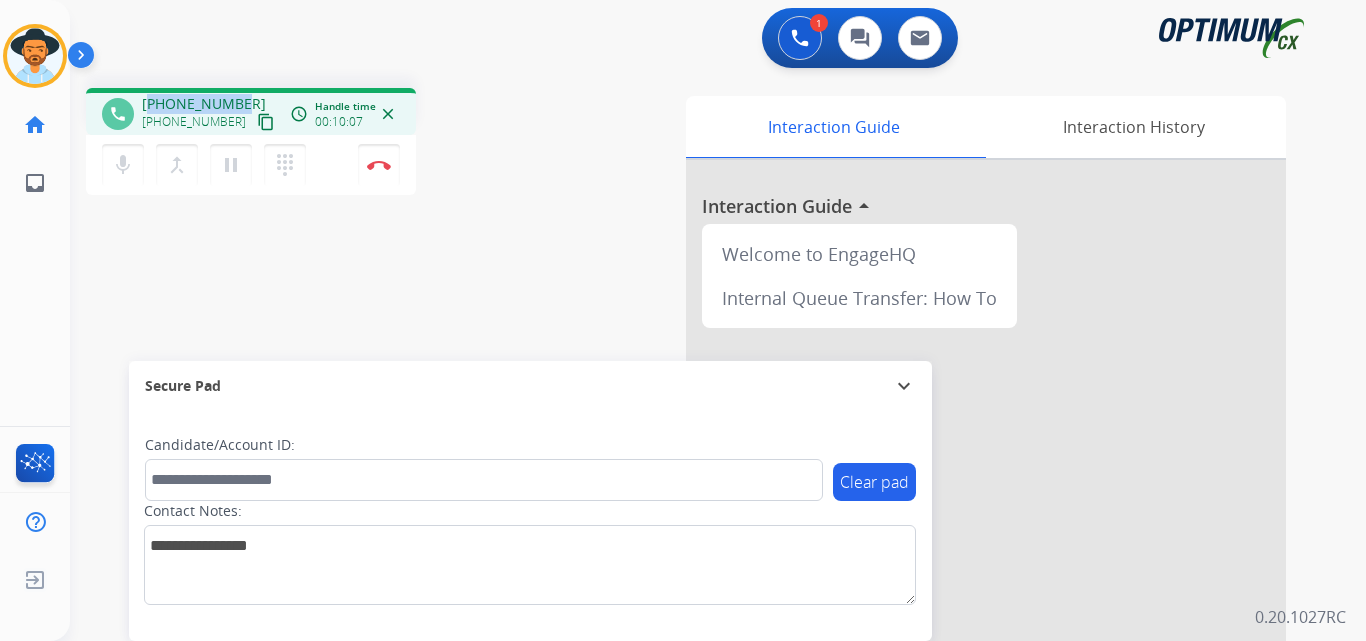 click on "+19735727593" at bounding box center [204, 104] 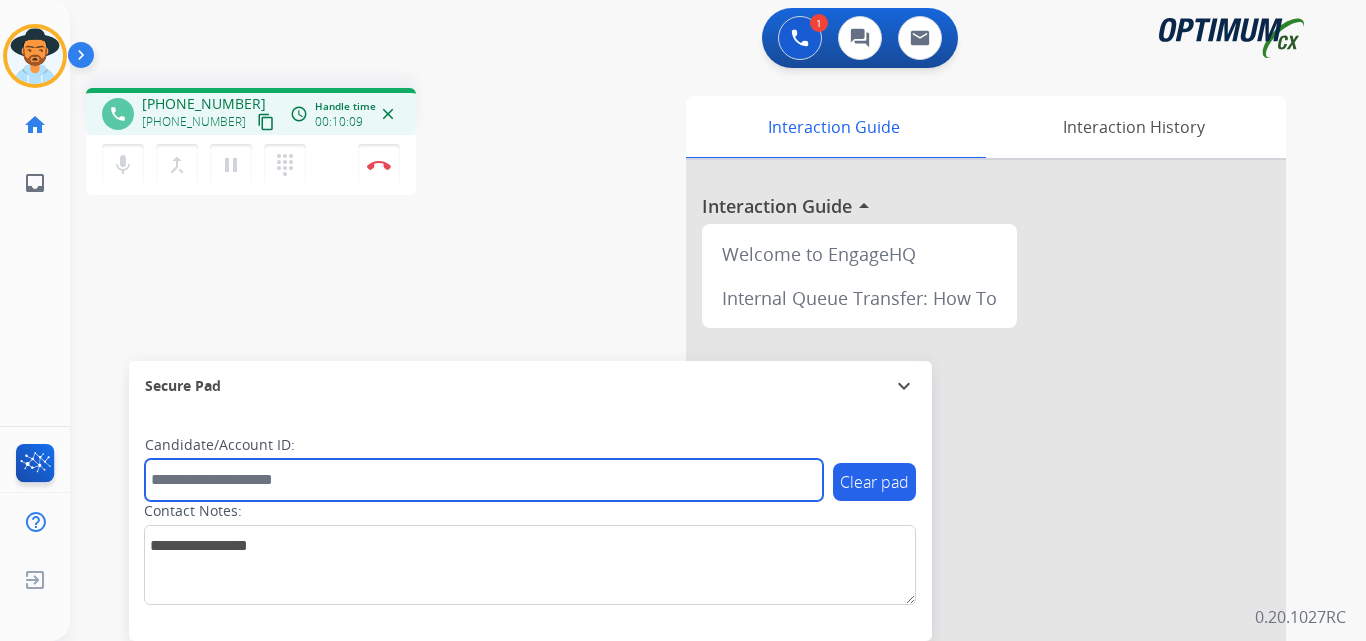 click at bounding box center [484, 480] 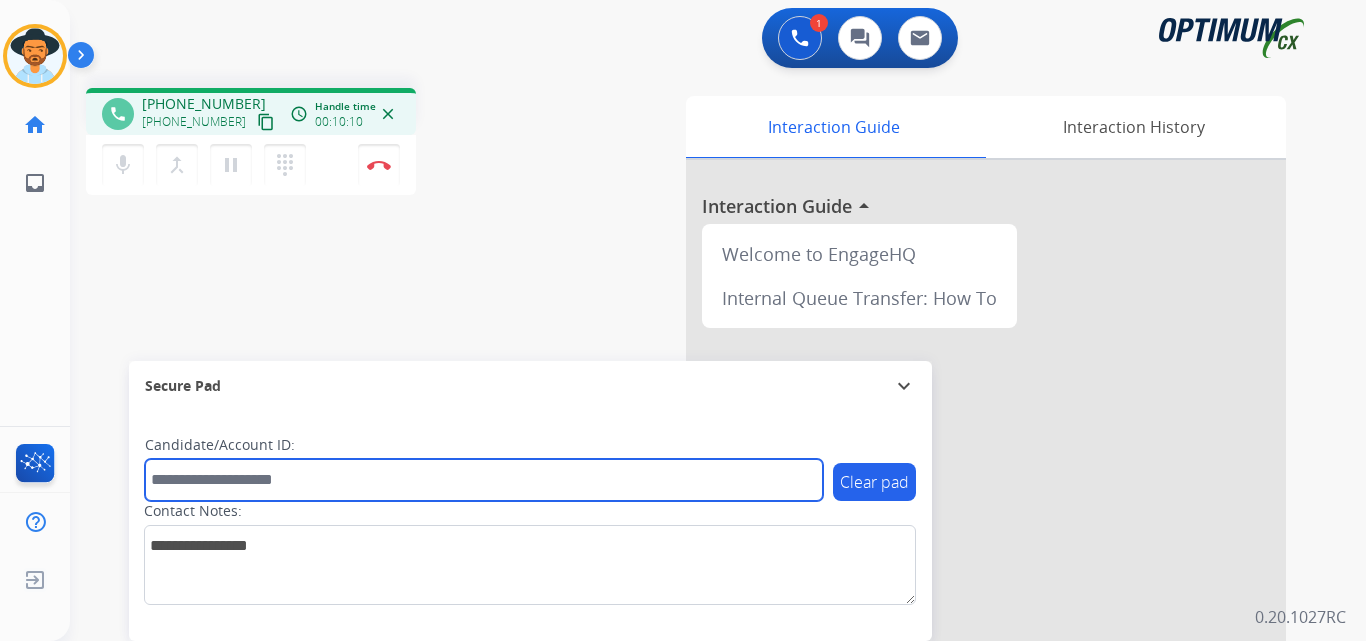 paste on "**********" 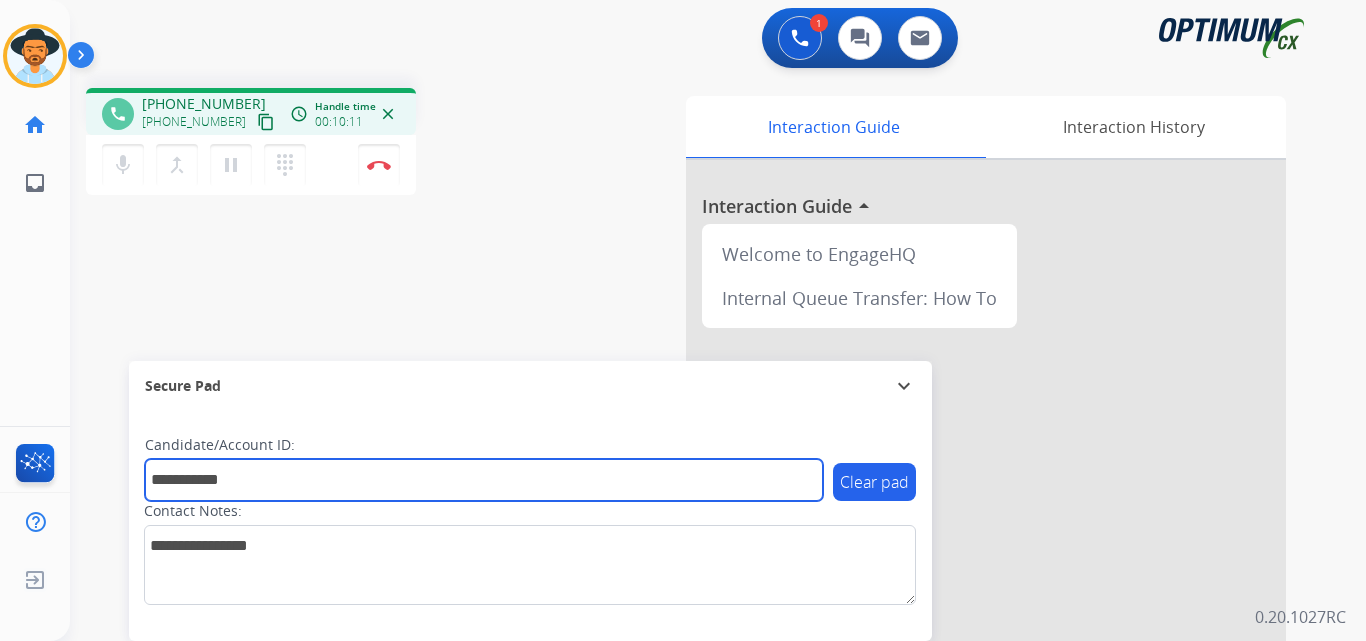click on "**********" at bounding box center (484, 480) 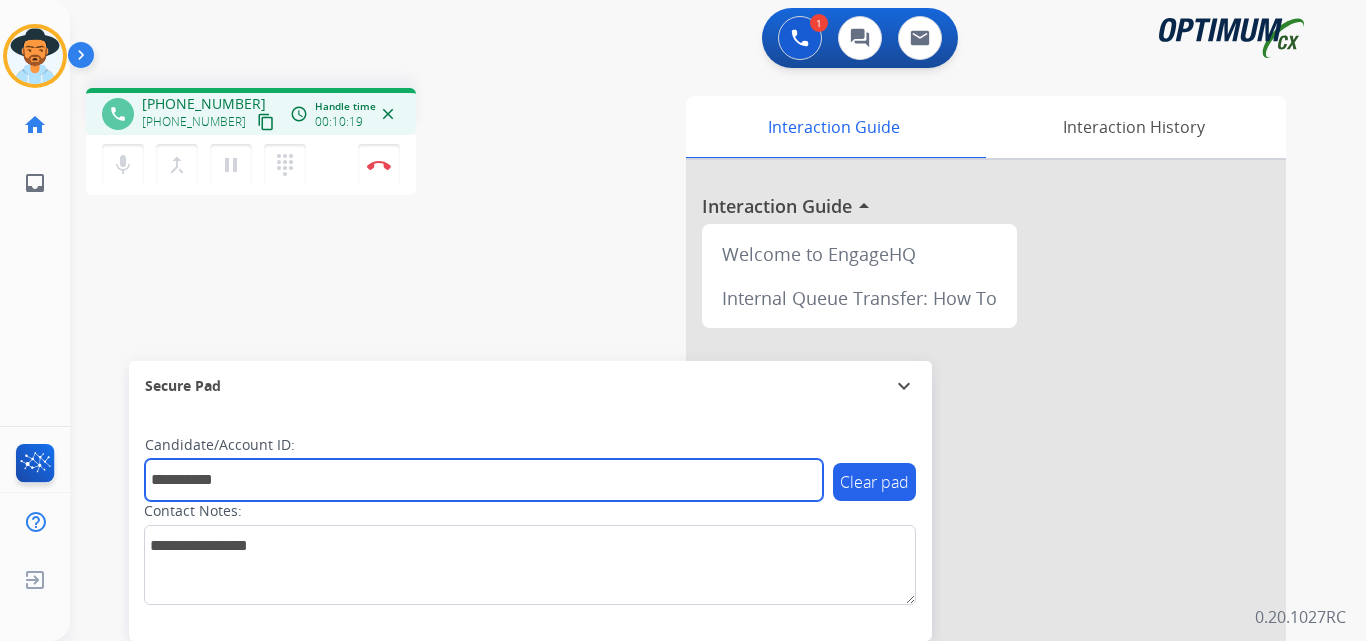 type on "**********" 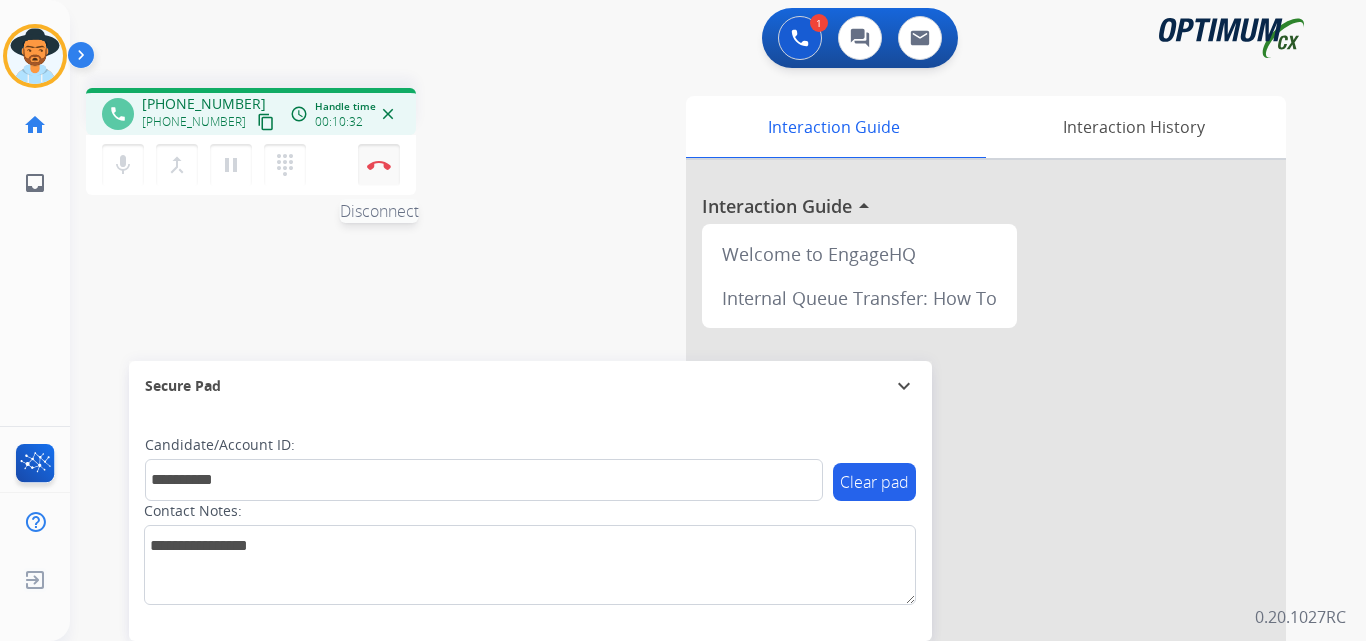 click at bounding box center [379, 165] 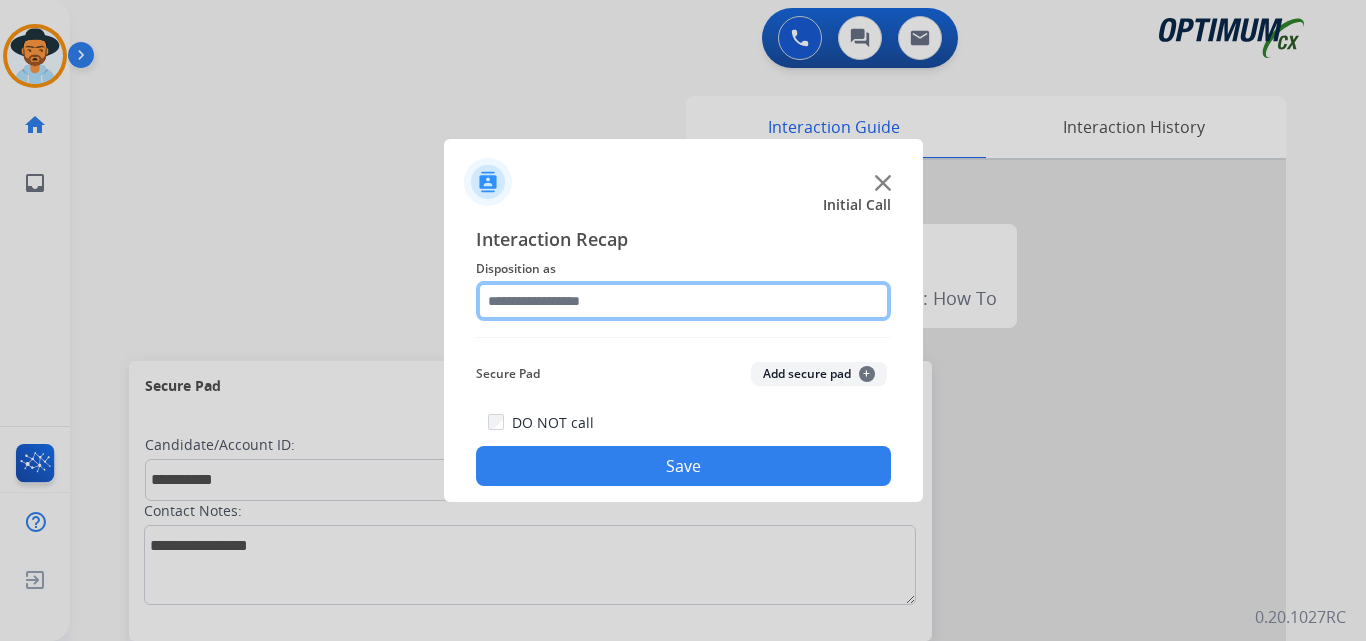 click 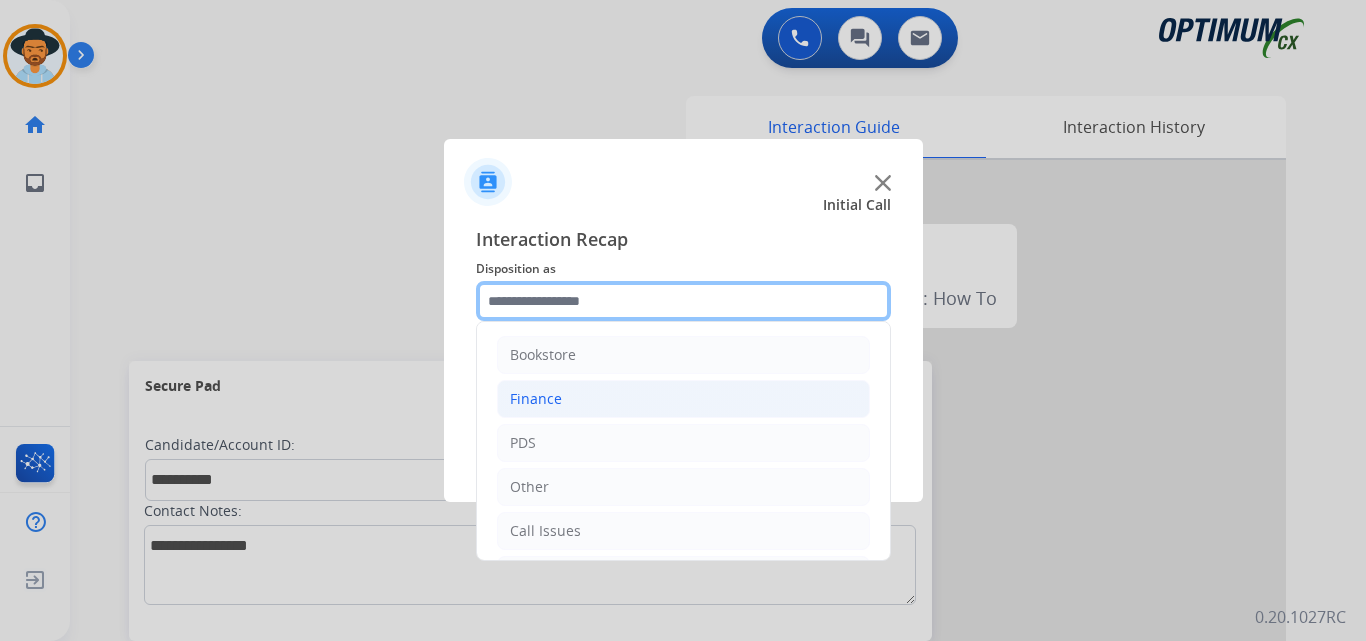 scroll, scrollTop: 136, scrollLeft: 0, axis: vertical 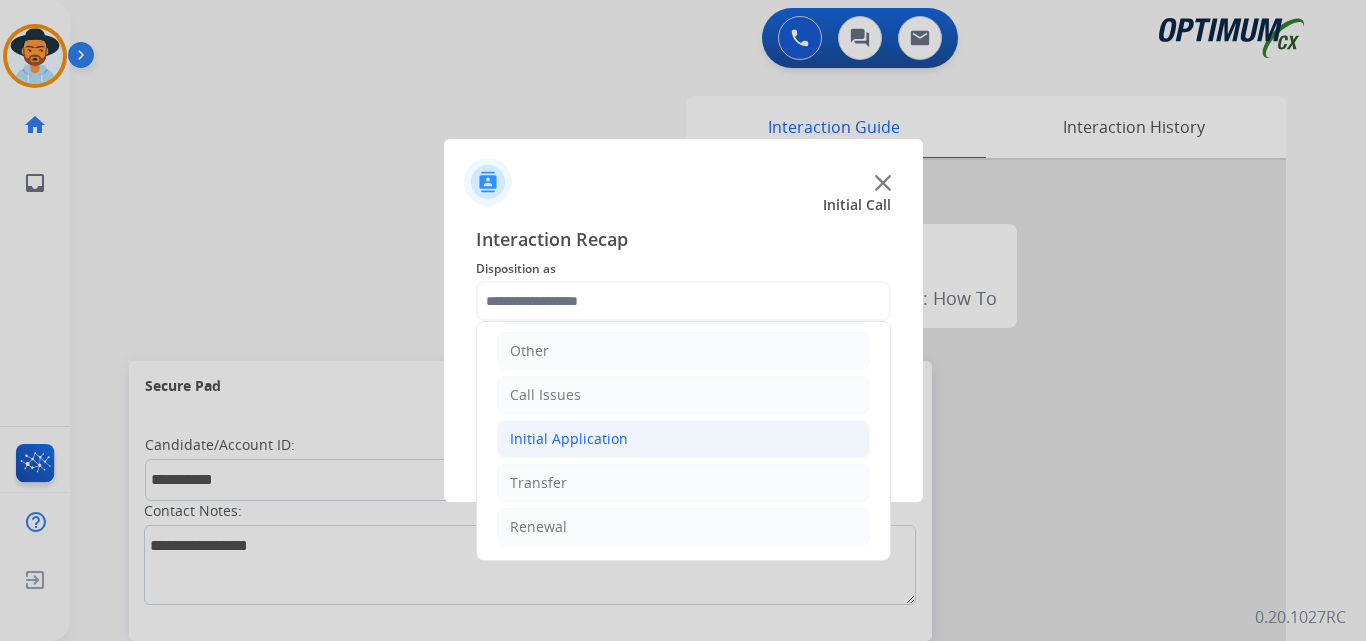 click on "Initial Application" 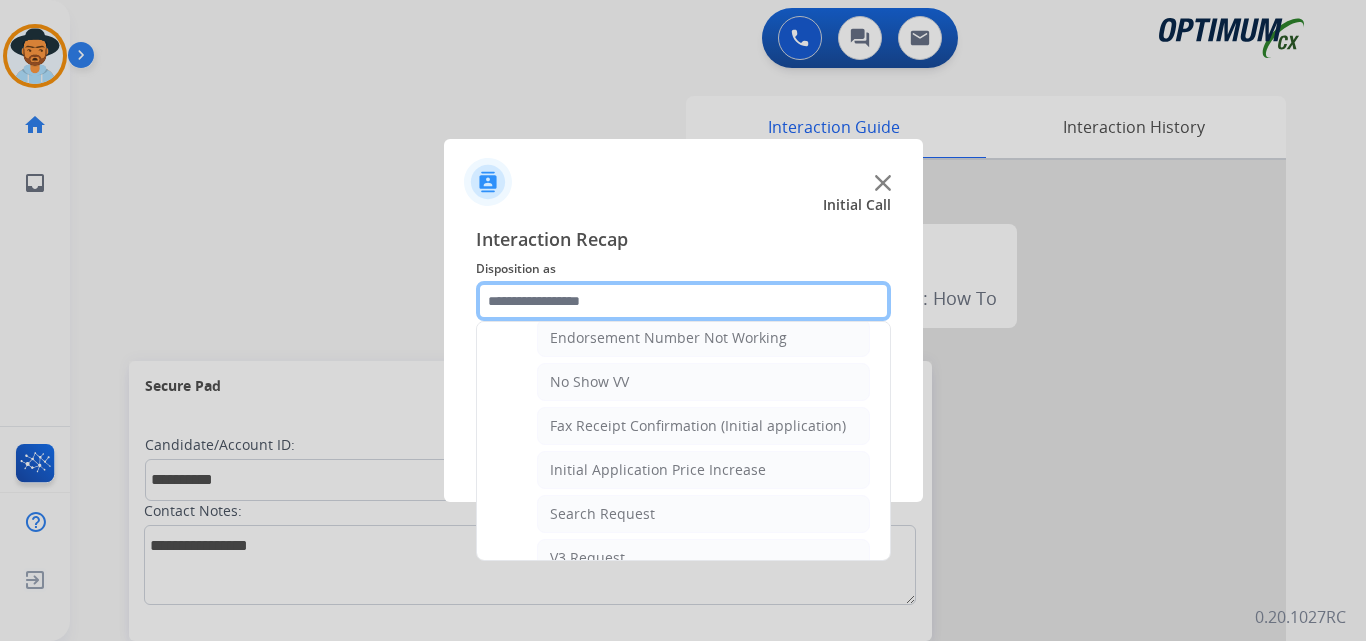 scroll, scrollTop: 399, scrollLeft: 0, axis: vertical 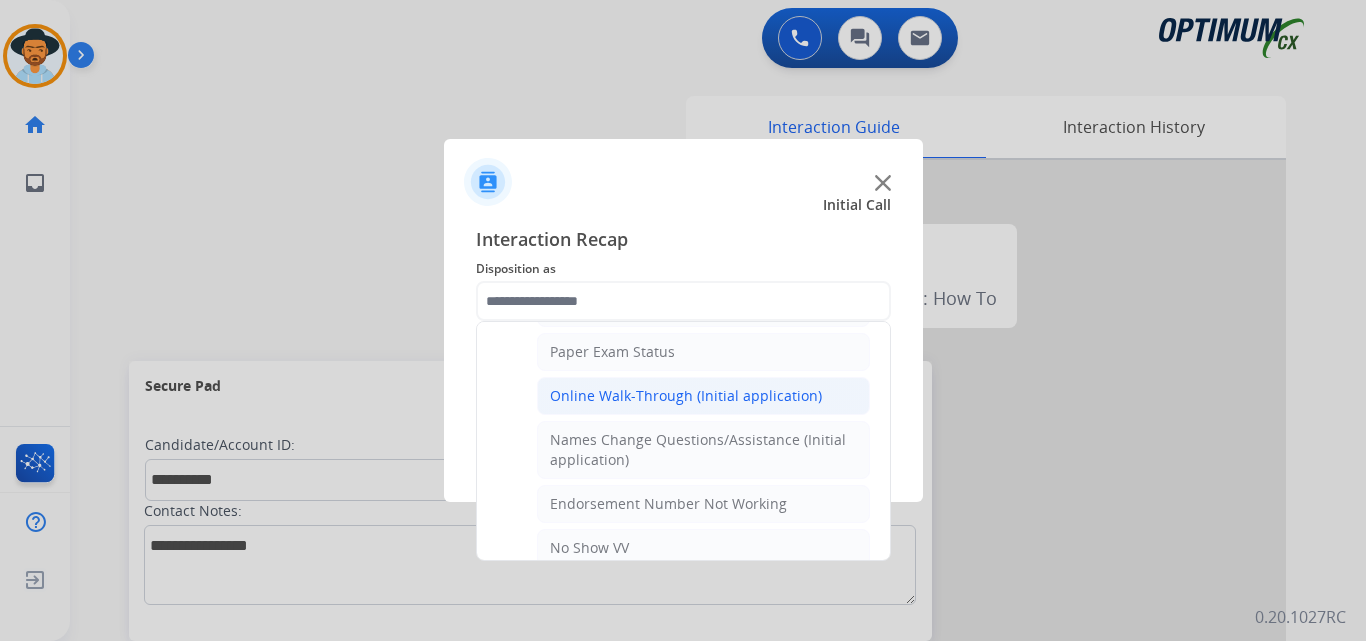 click on "Online Walk-Through (Initial application)" 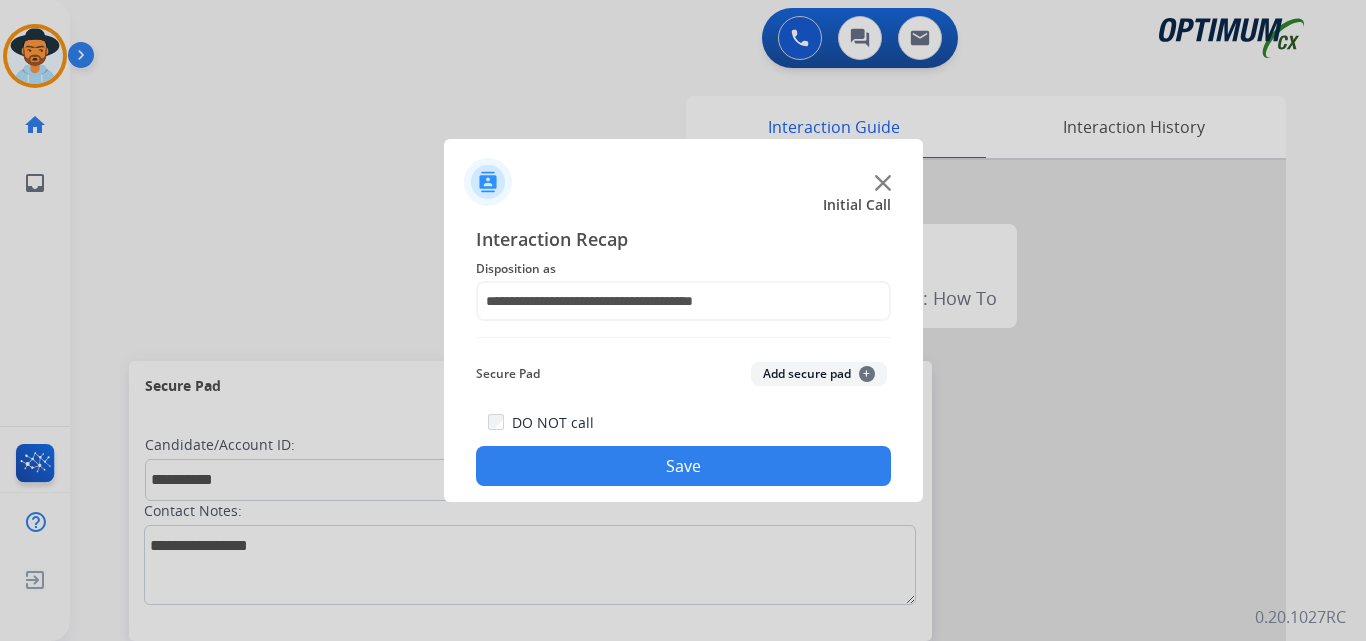 click on "Save" 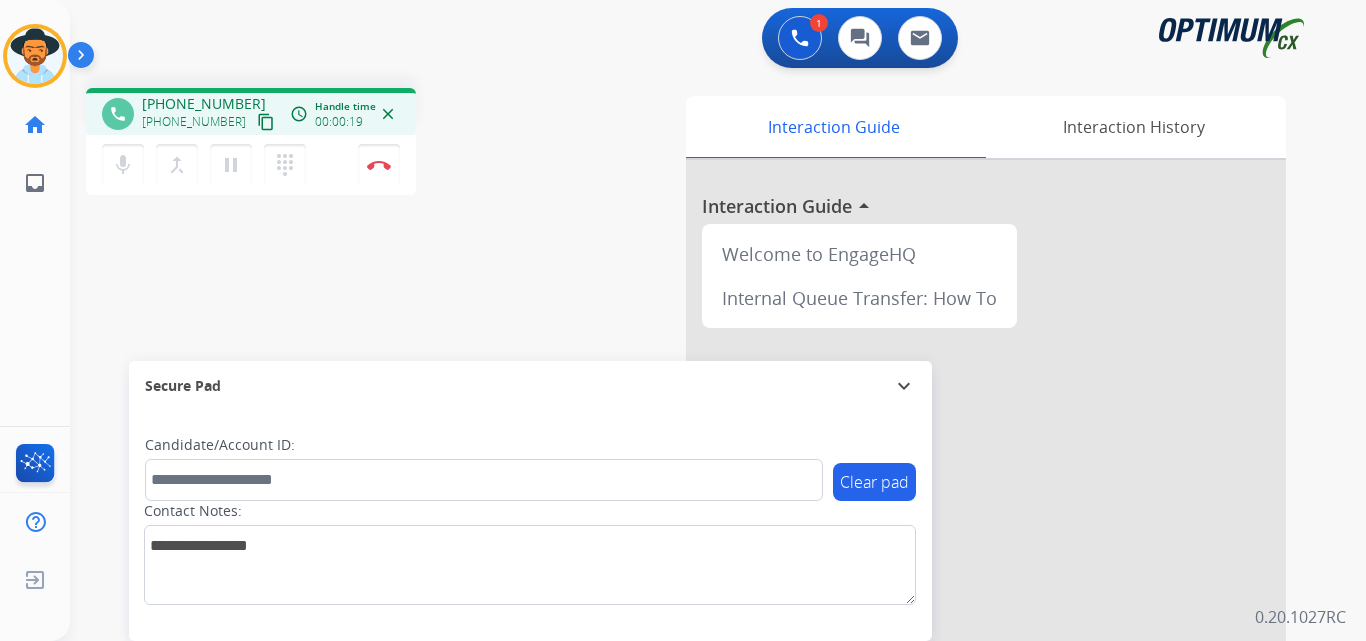 click on "+18329782947" at bounding box center [204, 104] 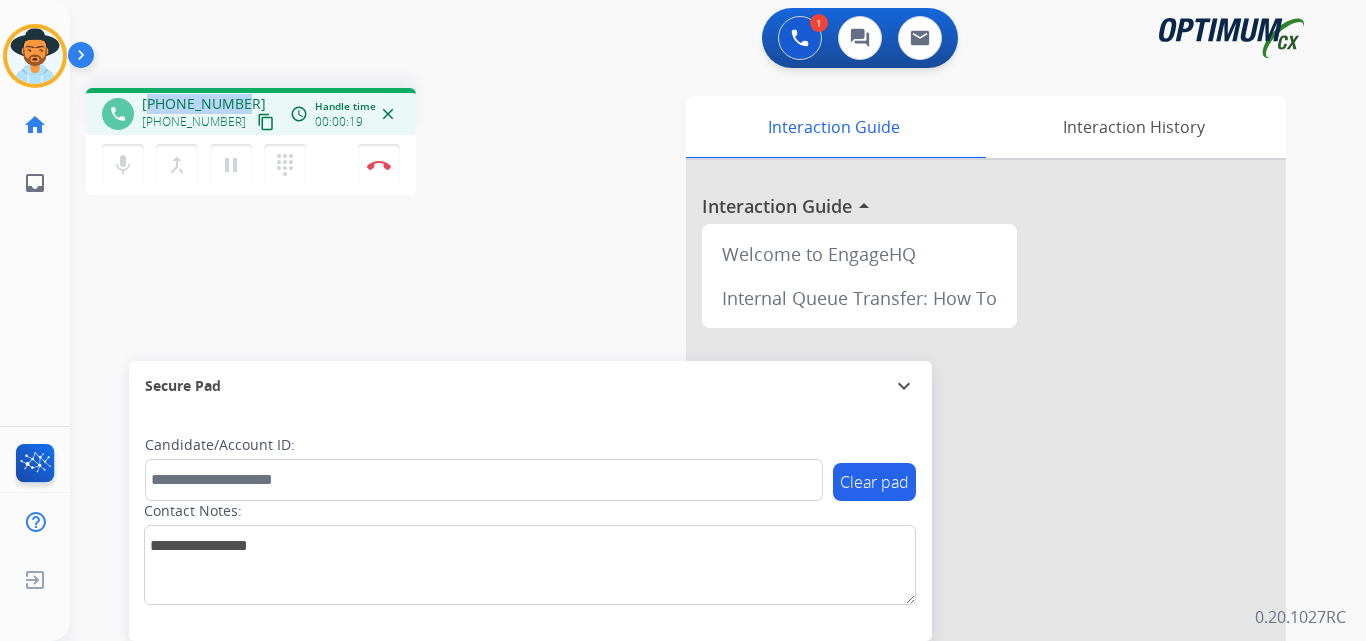 click on "+18329782947" at bounding box center [204, 104] 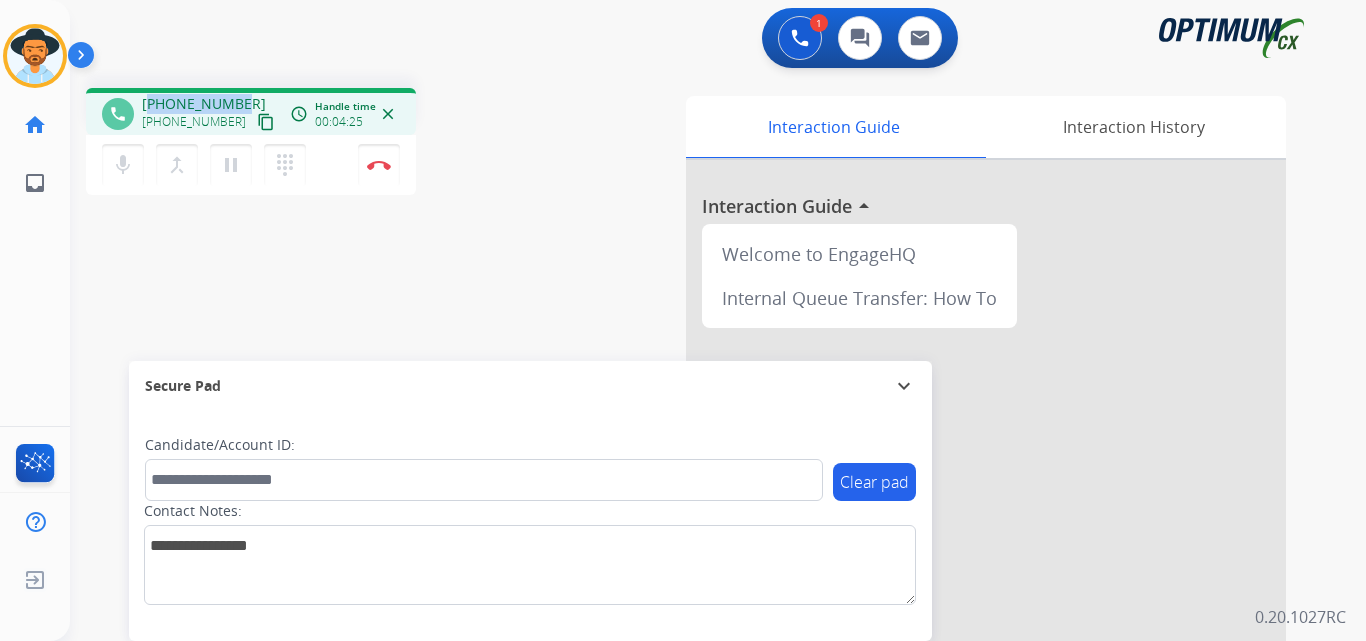 click on "+18329782947" at bounding box center (204, 104) 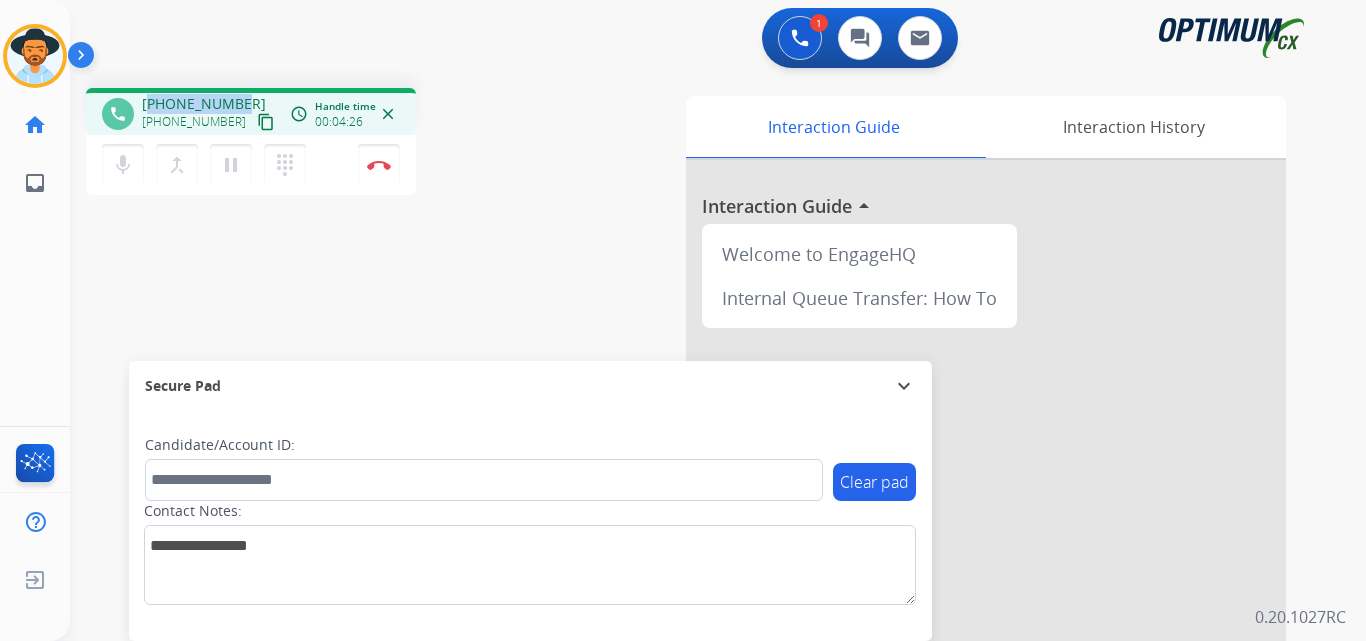 click on "+18329782947" at bounding box center [204, 104] 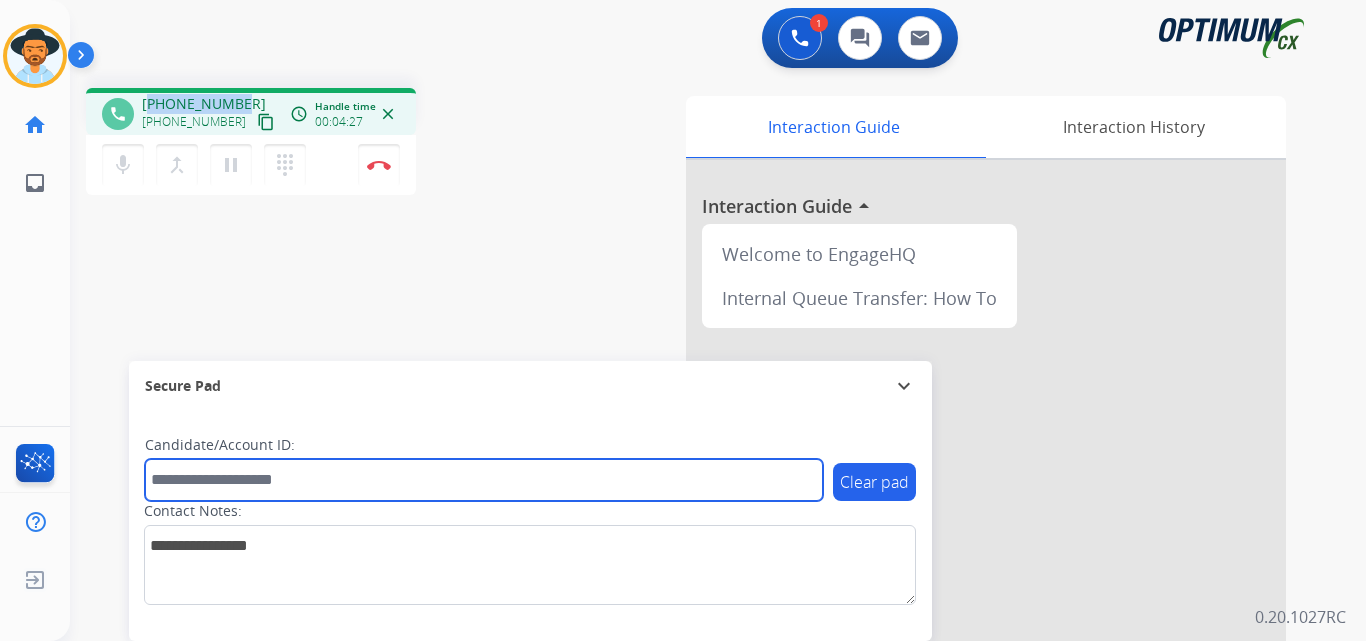 click at bounding box center [484, 480] 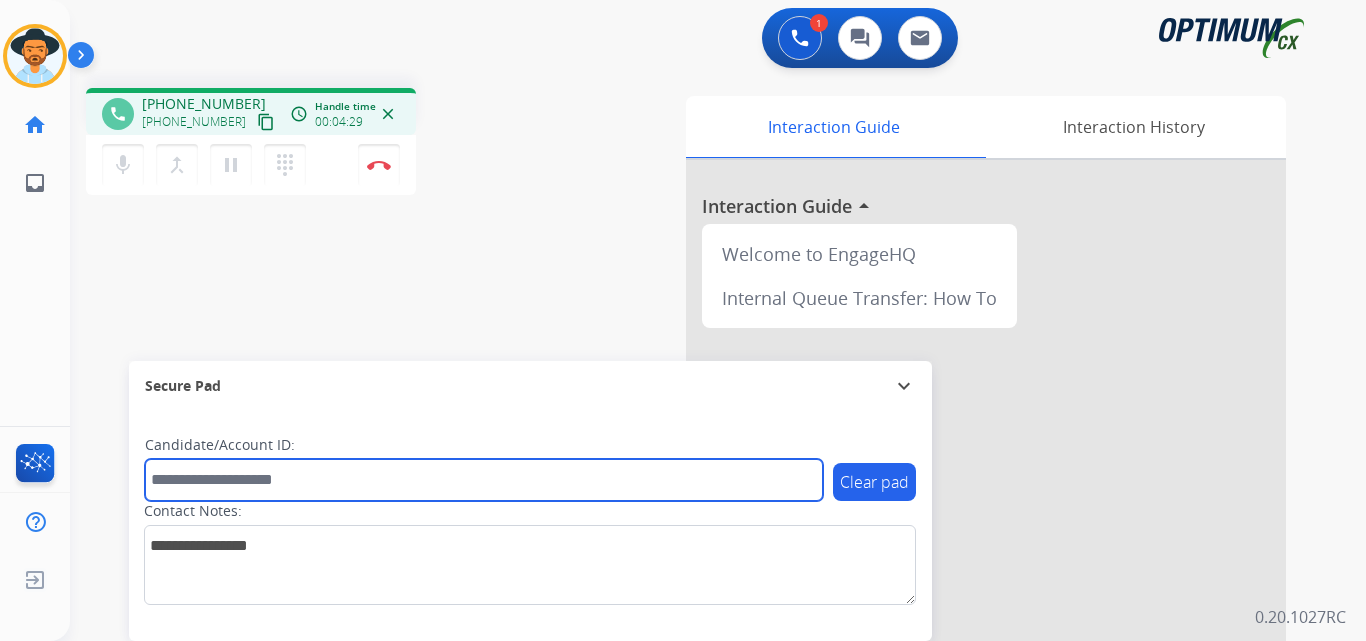 paste on "**********" 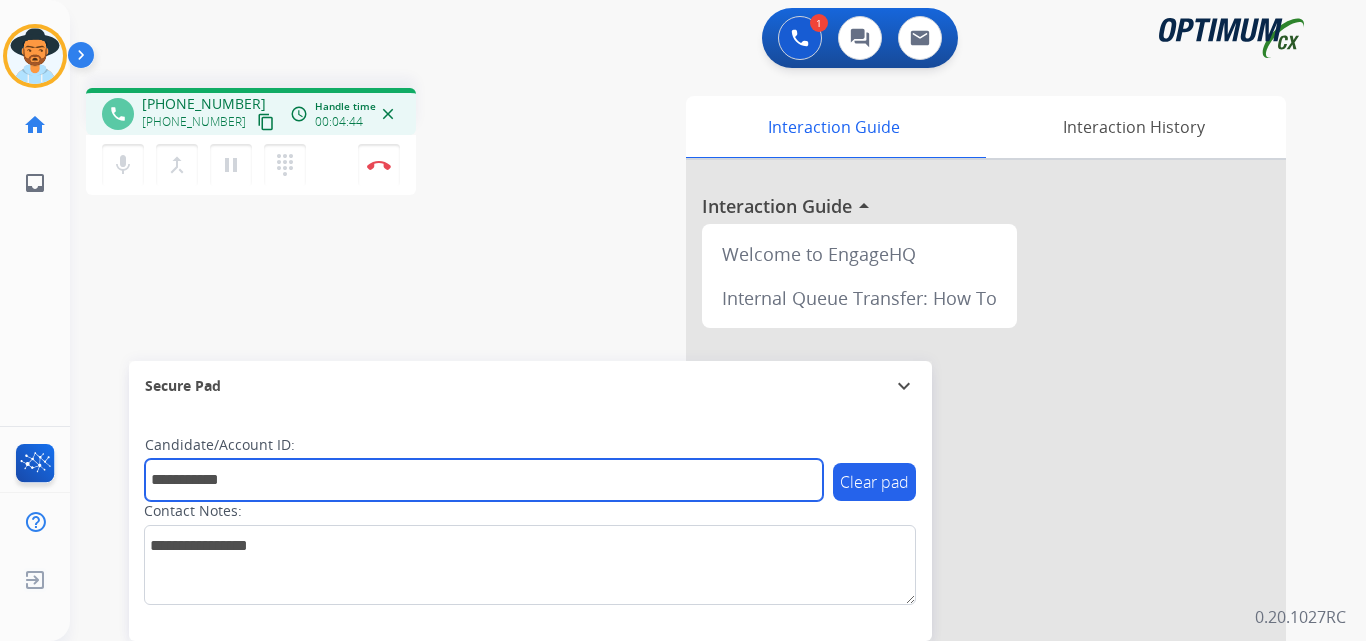 type on "**********" 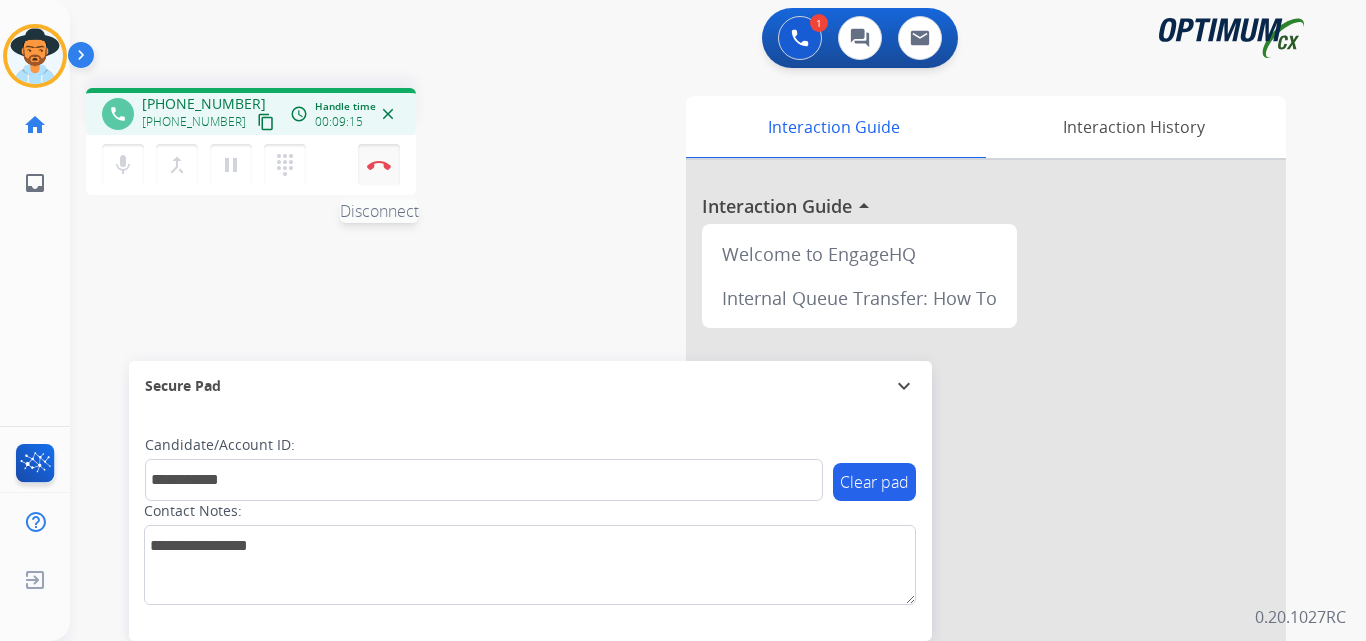 click at bounding box center [379, 165] 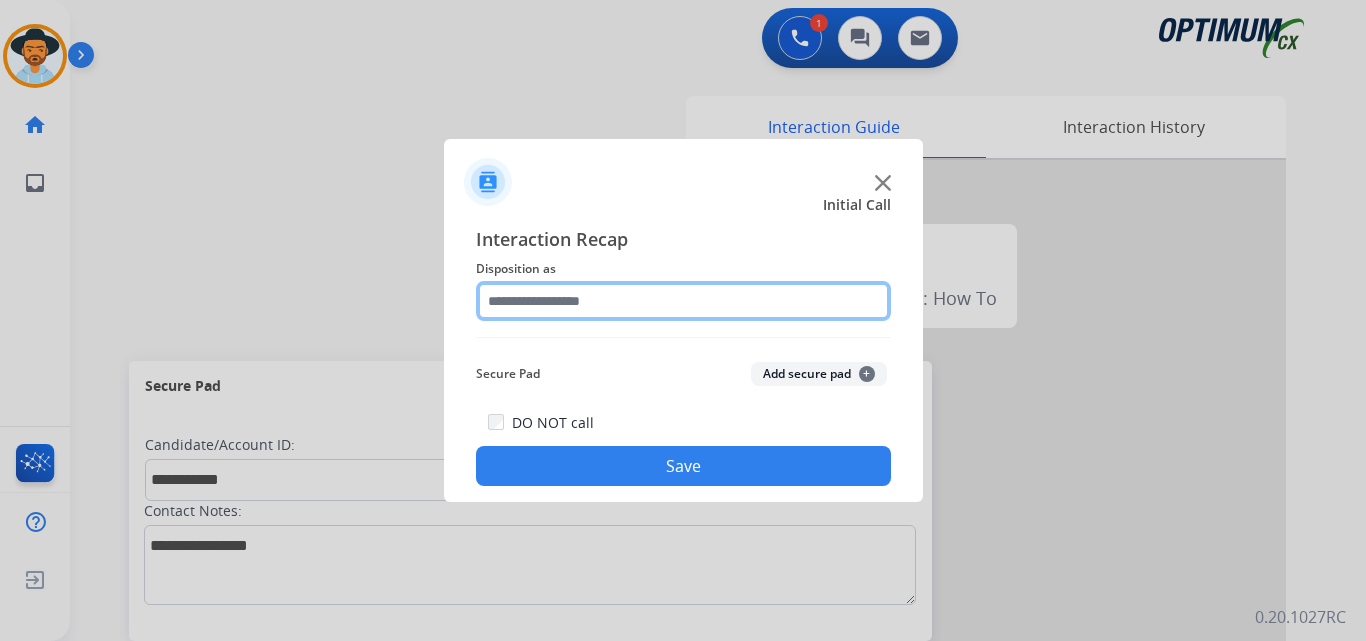 click 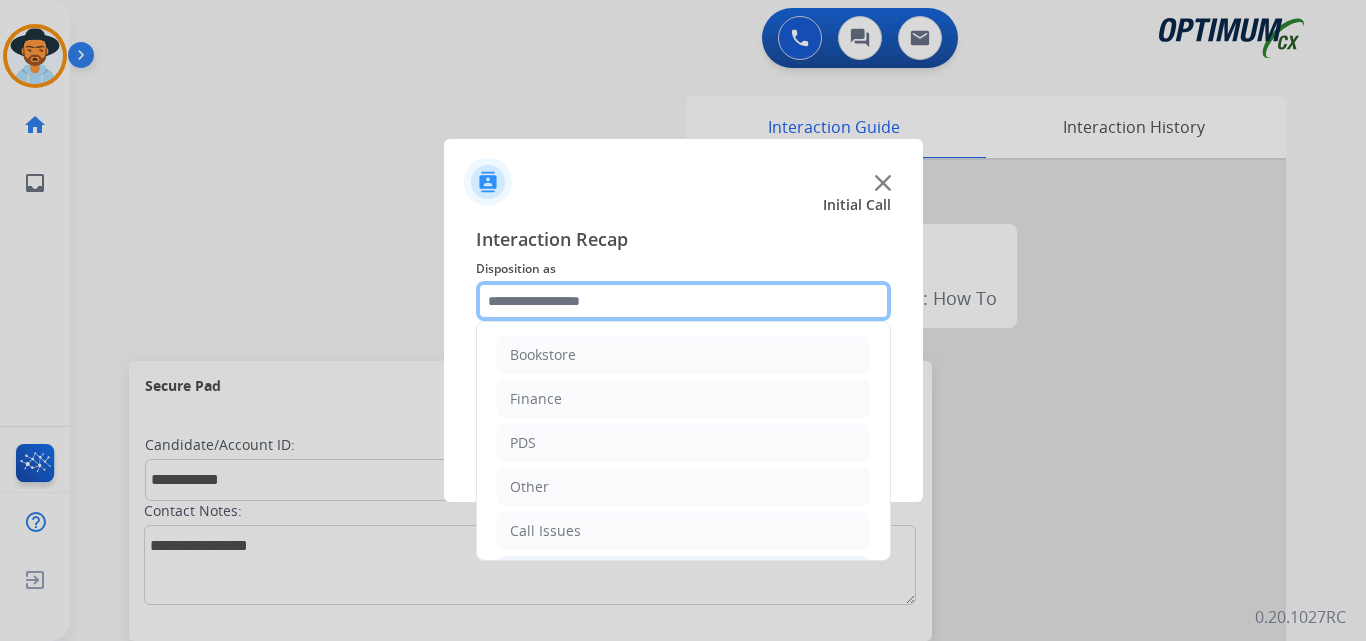 scroll, scrollTop: 136, scrollLeft: 0, axis: vertical 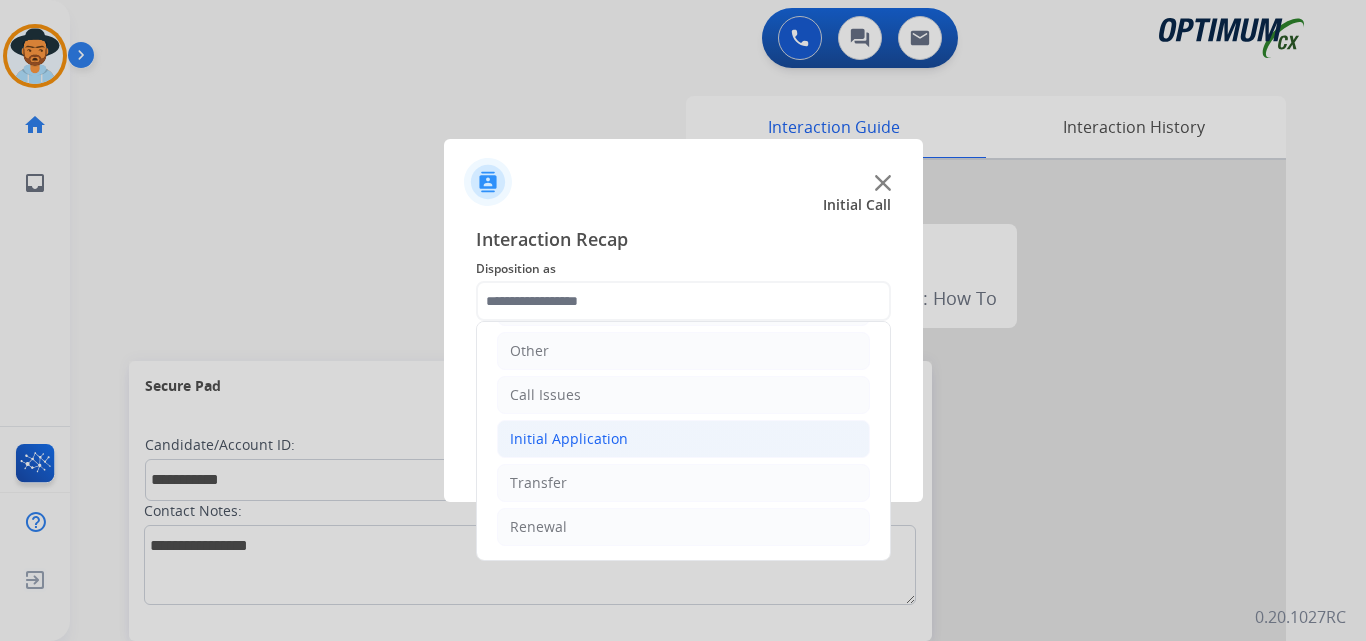 click on "Initial Application" 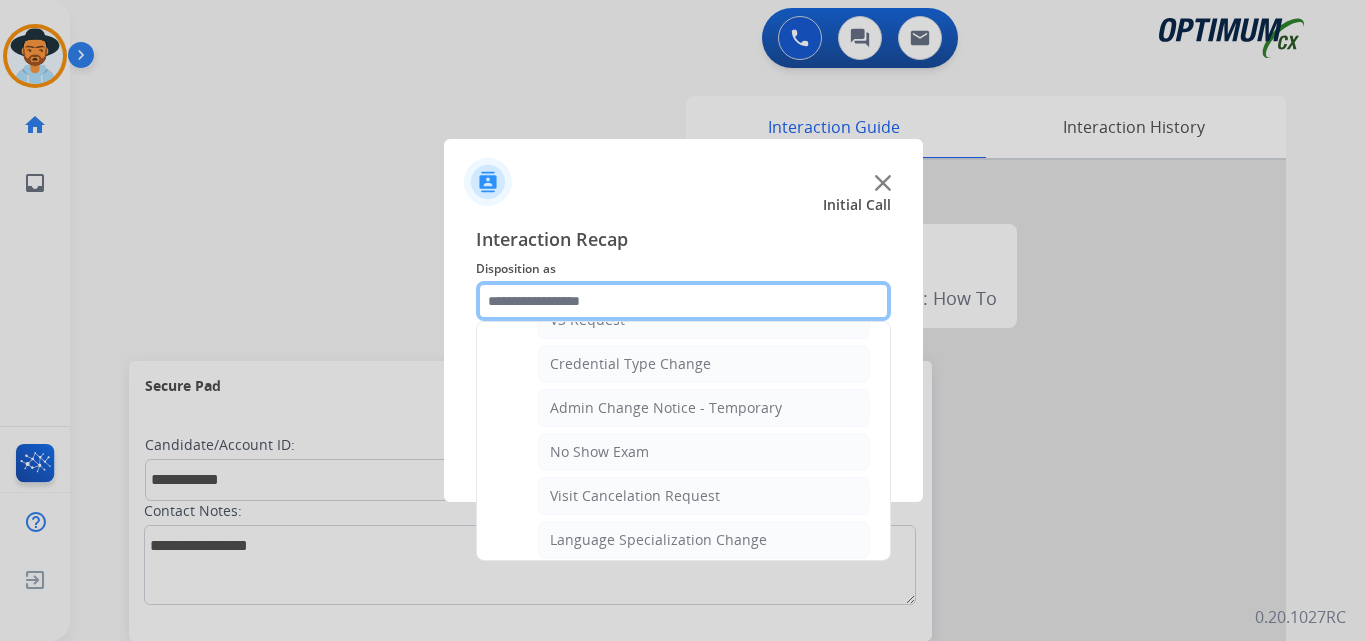 scroll, scrollTop: 1136, scrollLeft: 0, axis: vertical 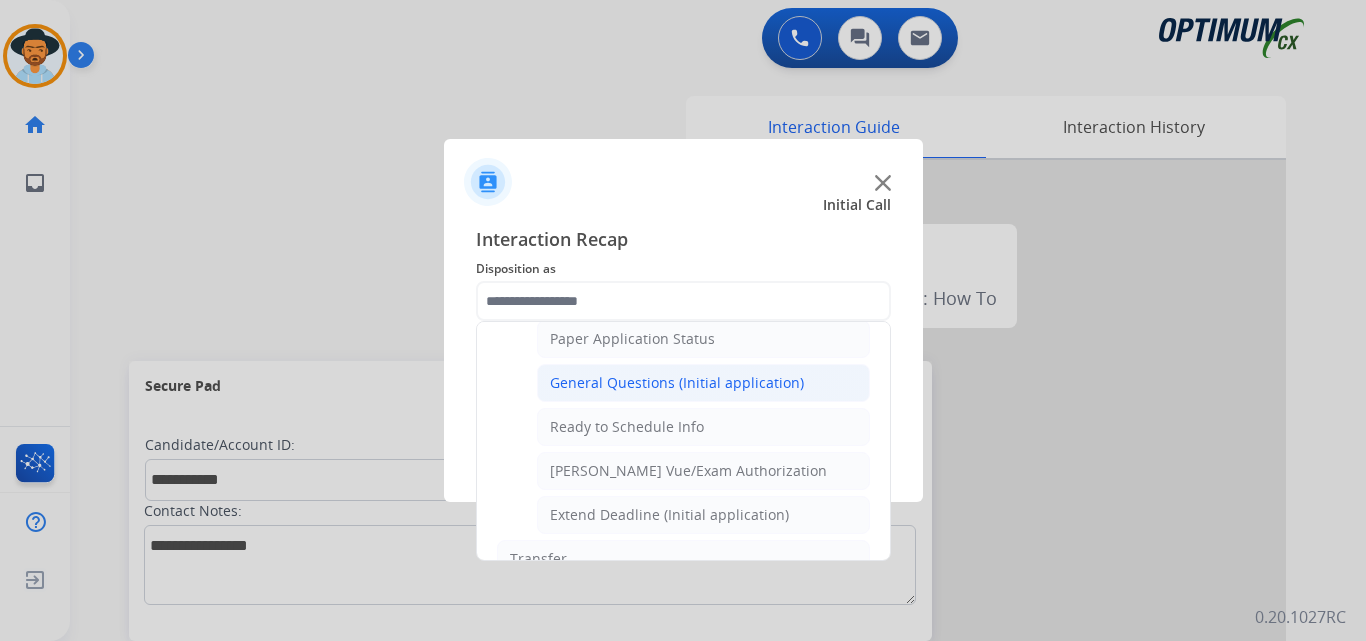 click on "General Questions (Initial application)" 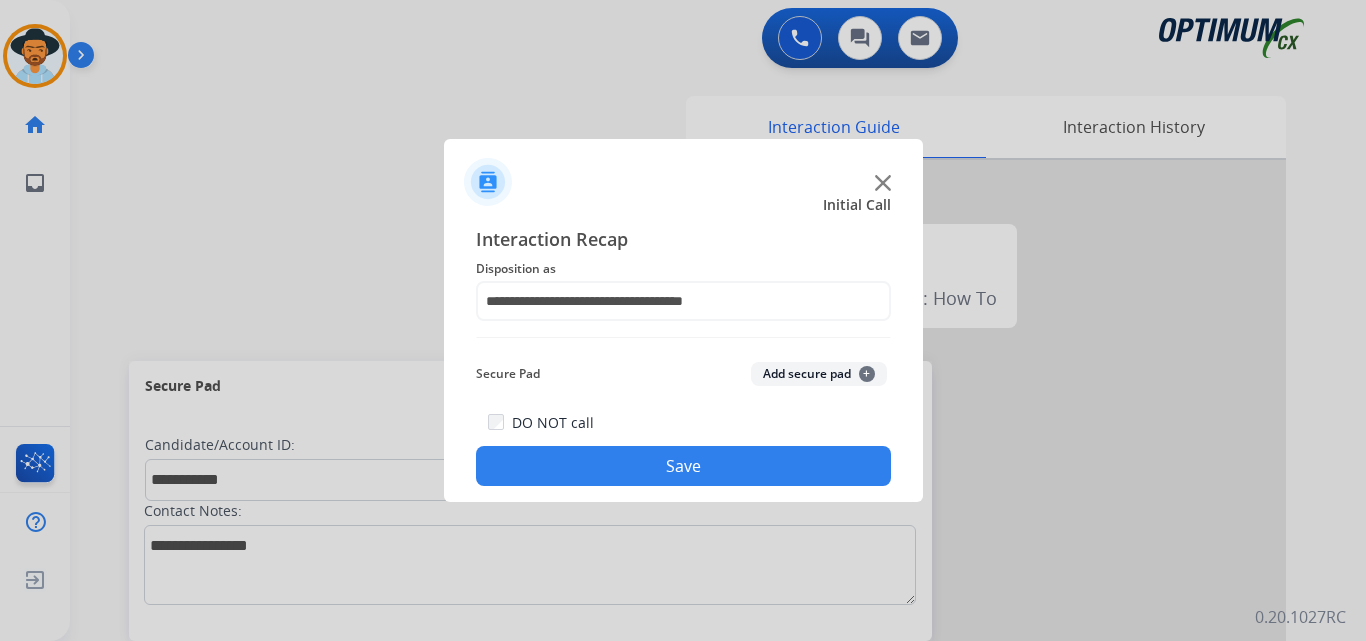 click on "Save" 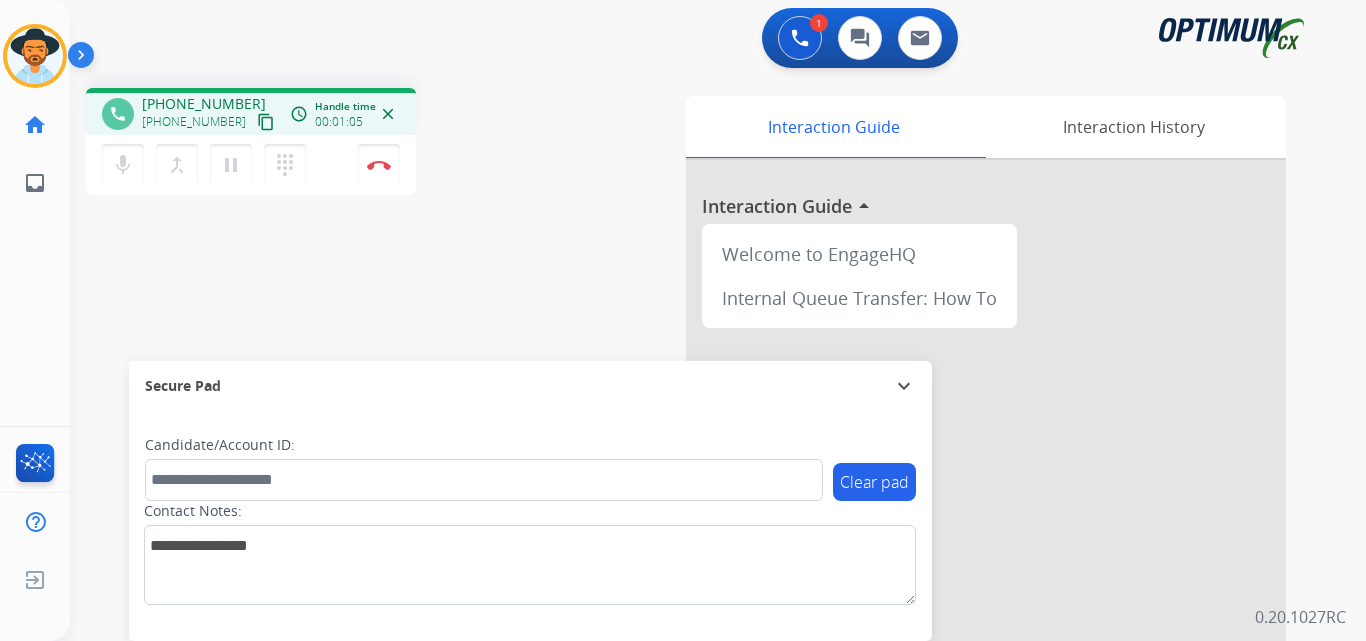 click on "+17632327346" at bounding box center [204, 104] 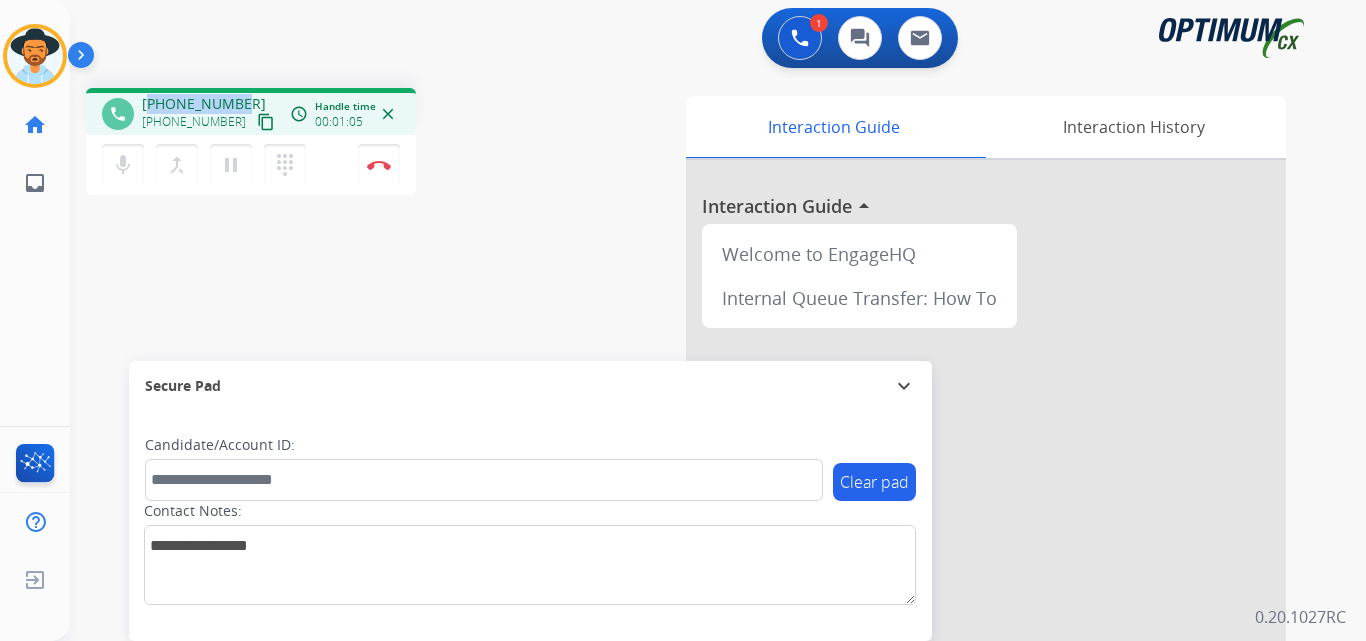 click on "+17632327346" at bounding box center [204, 104] 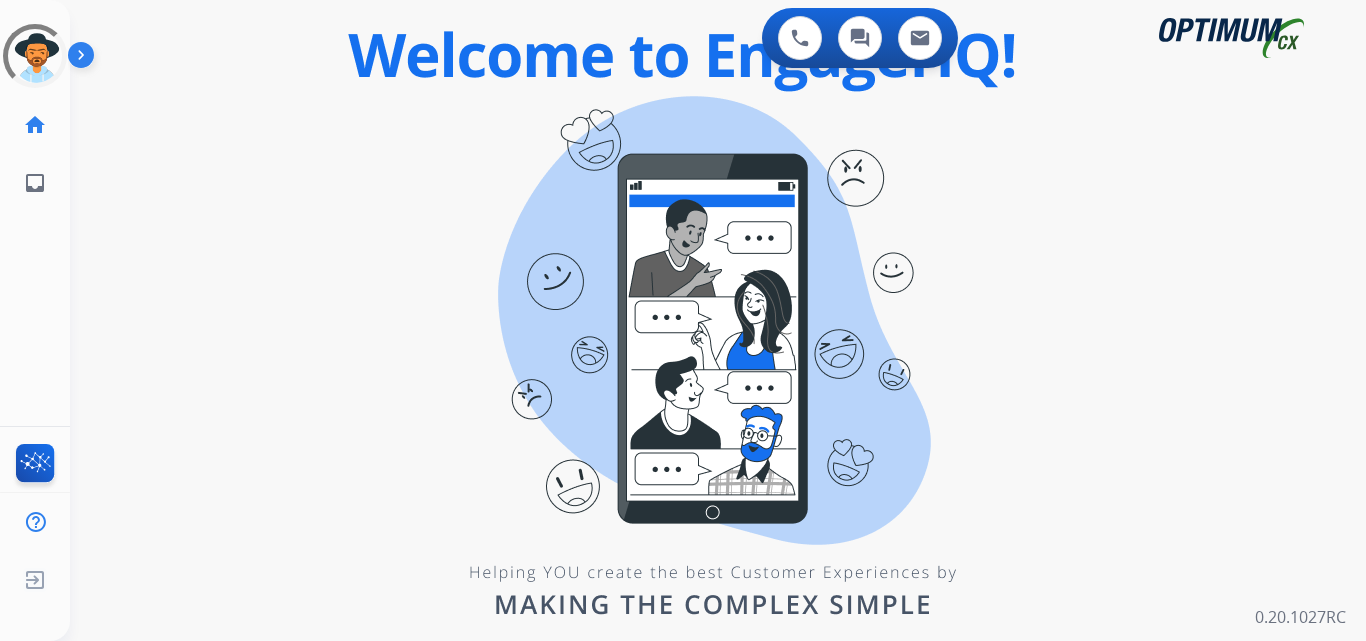 scroll, scrollTop: 0, scrollLeft: 0, axis: both 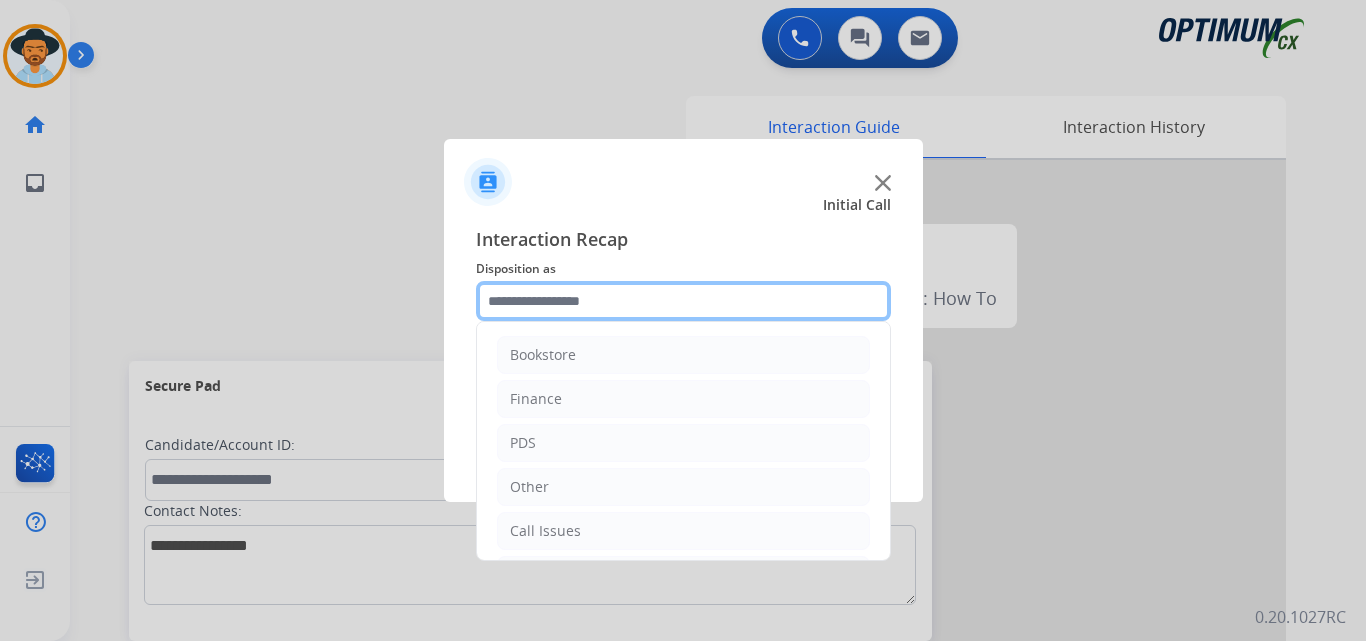 click 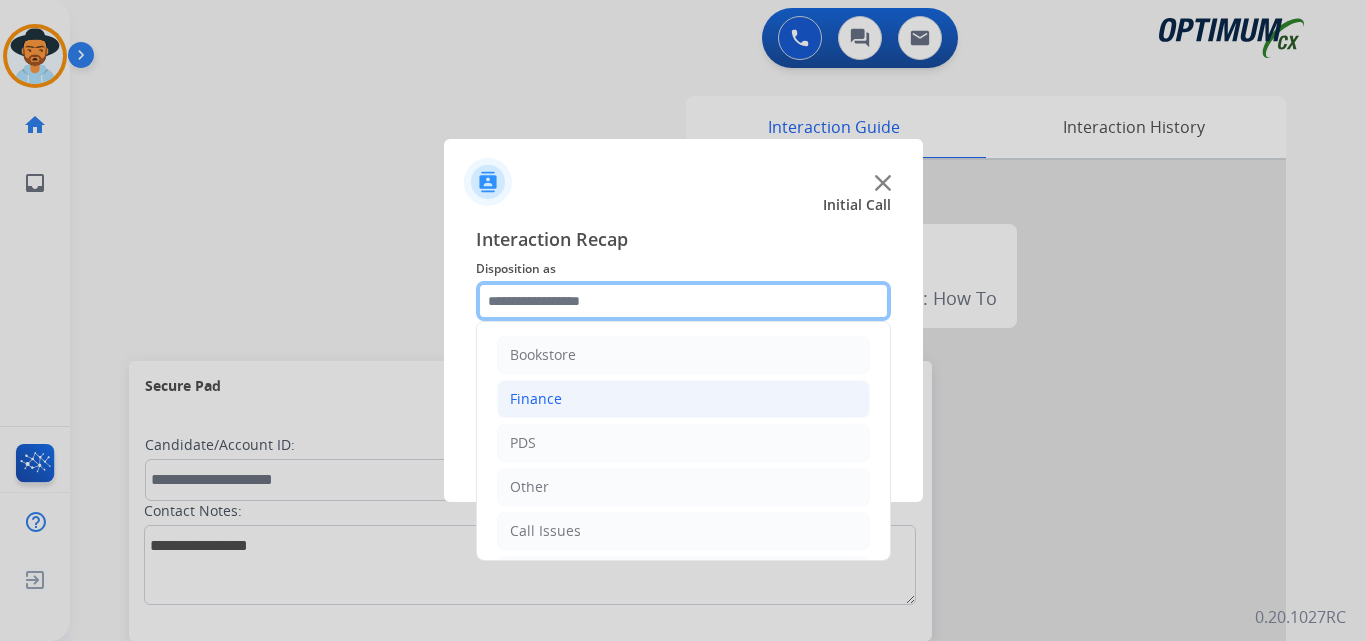 scroll, scrollTop: 136, scrollLeft: 0, axis: vertical 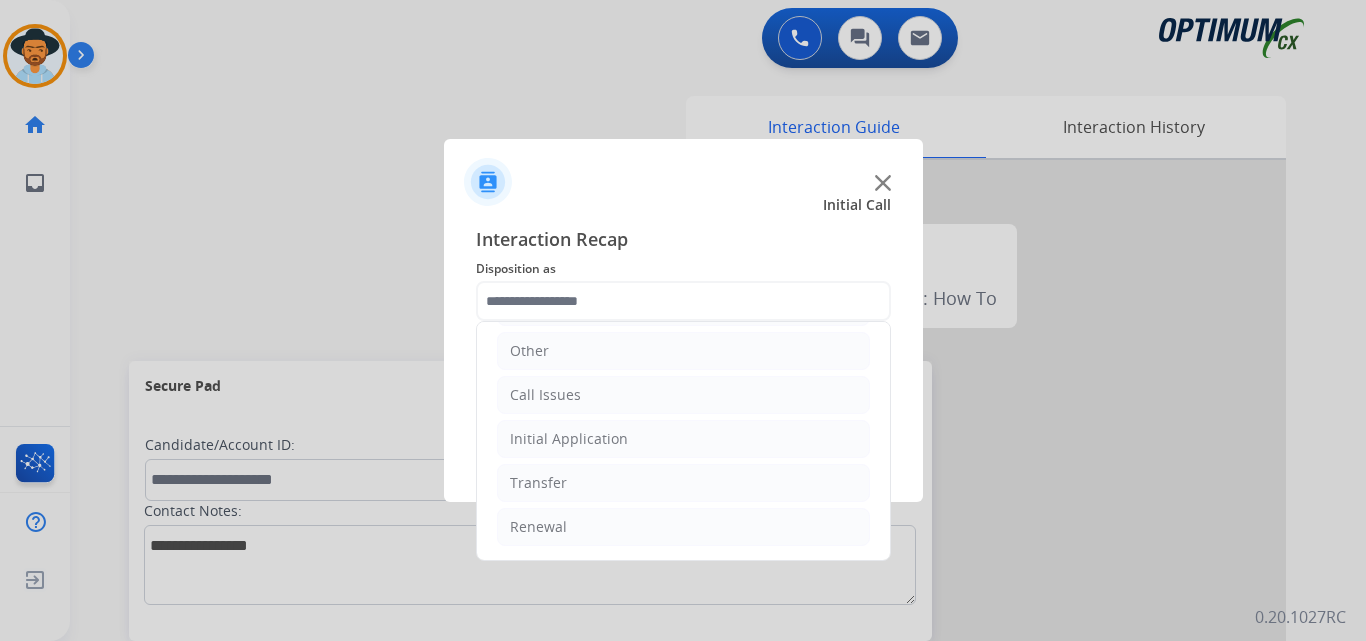 click 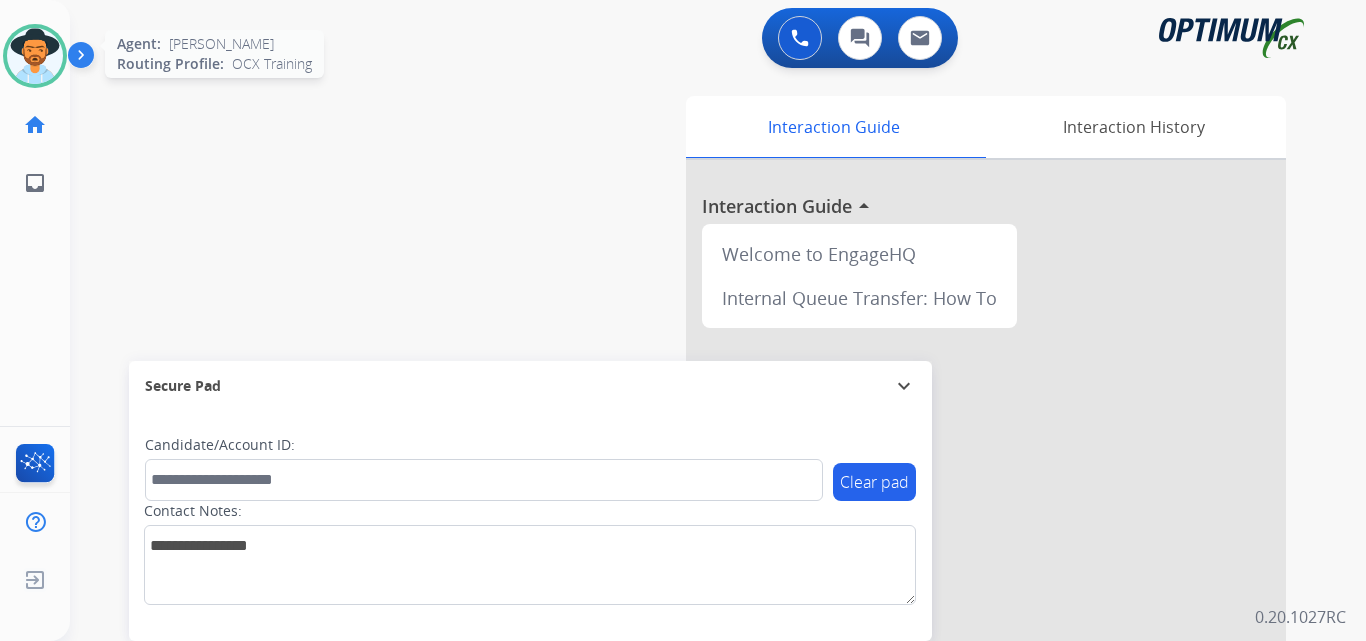 click at bounding box center [35, 56] 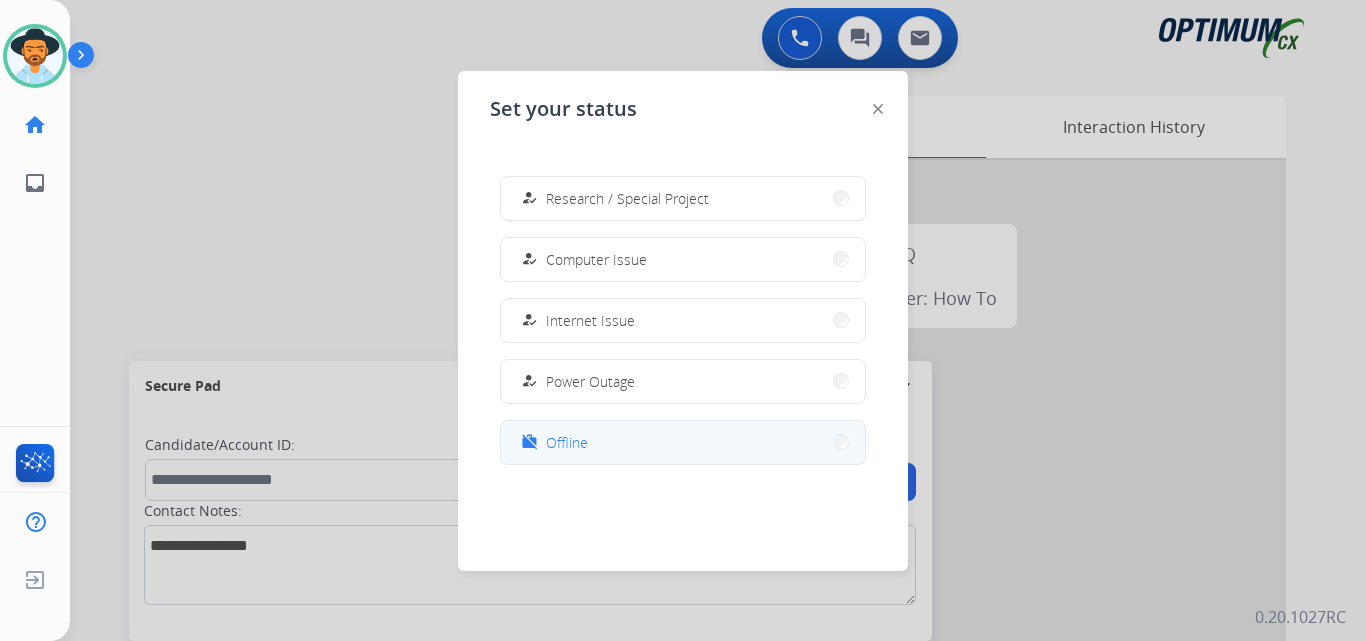 scroll, scrollTop: 0, scrollLeft: 0, axis: both 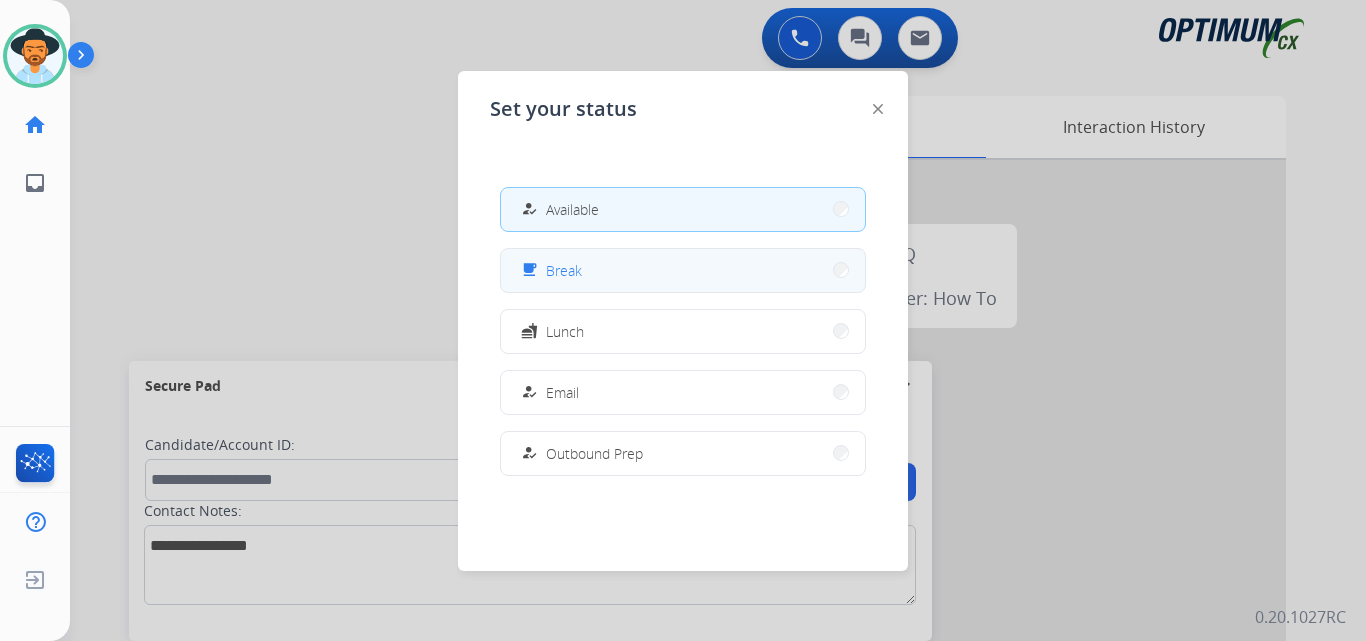 click on "free_breakfast Break" at bounding box center (549, 270) 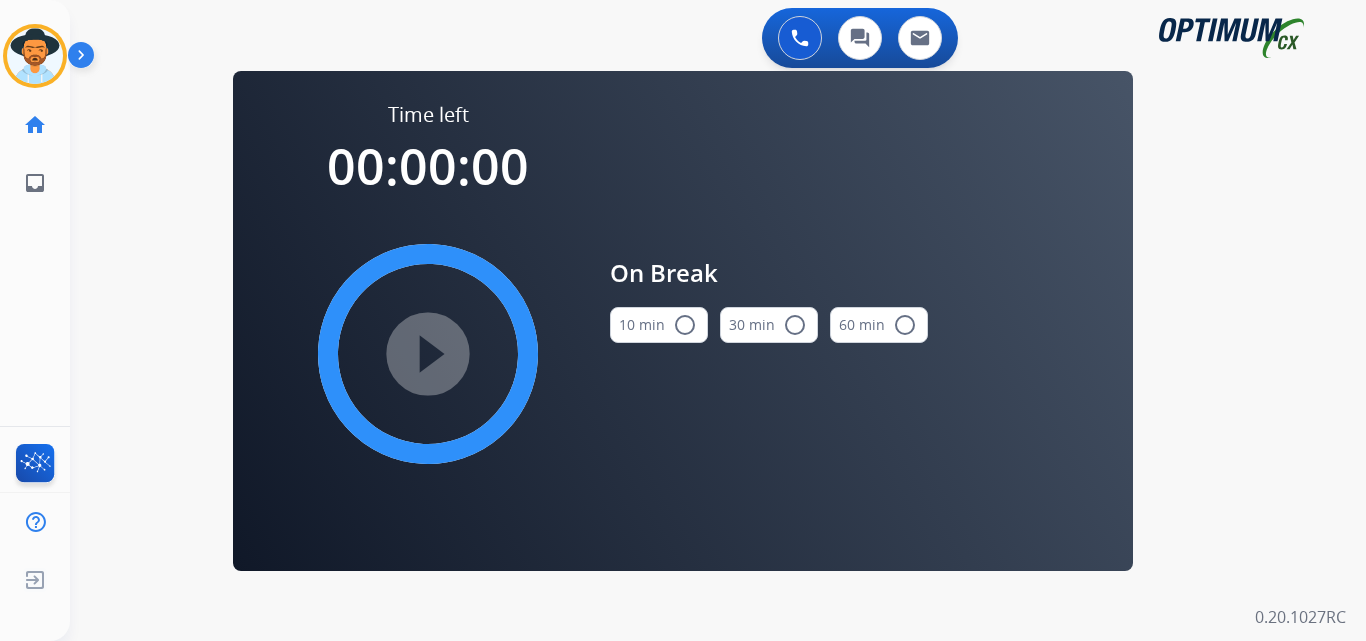 click on "radio_button_unchecked" at bounding box center [685, 325] 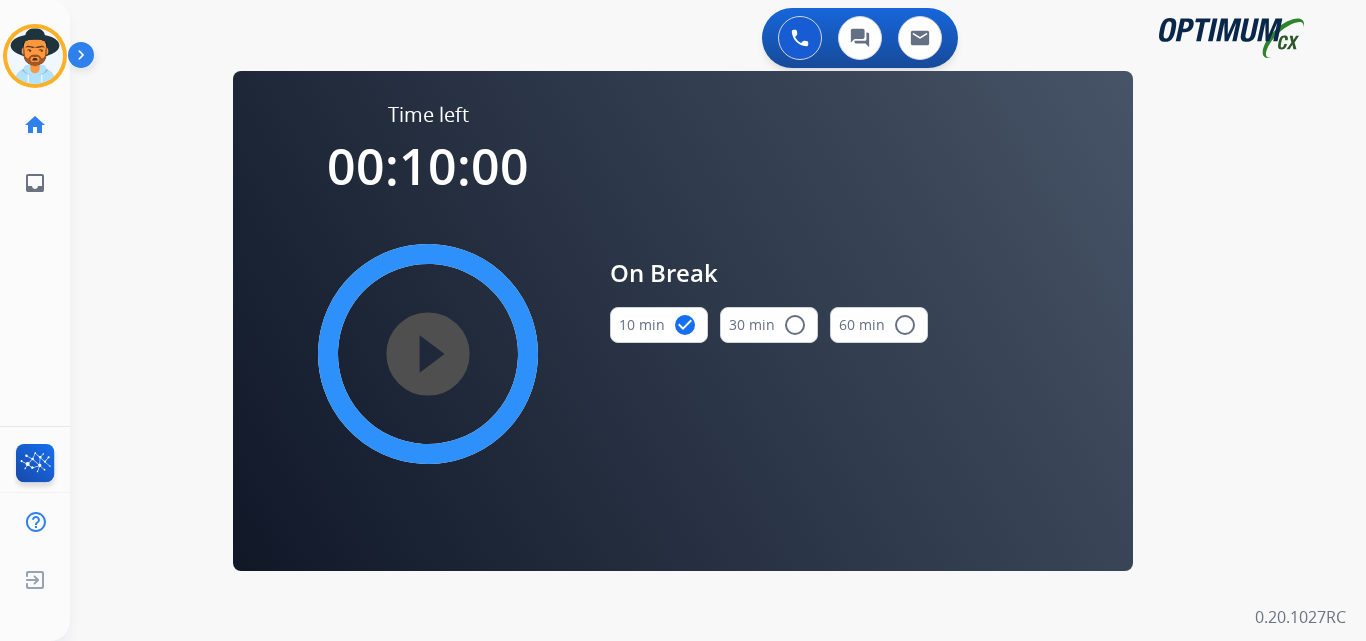 click on "play_circle_filled" at bounding box center [428, 354] 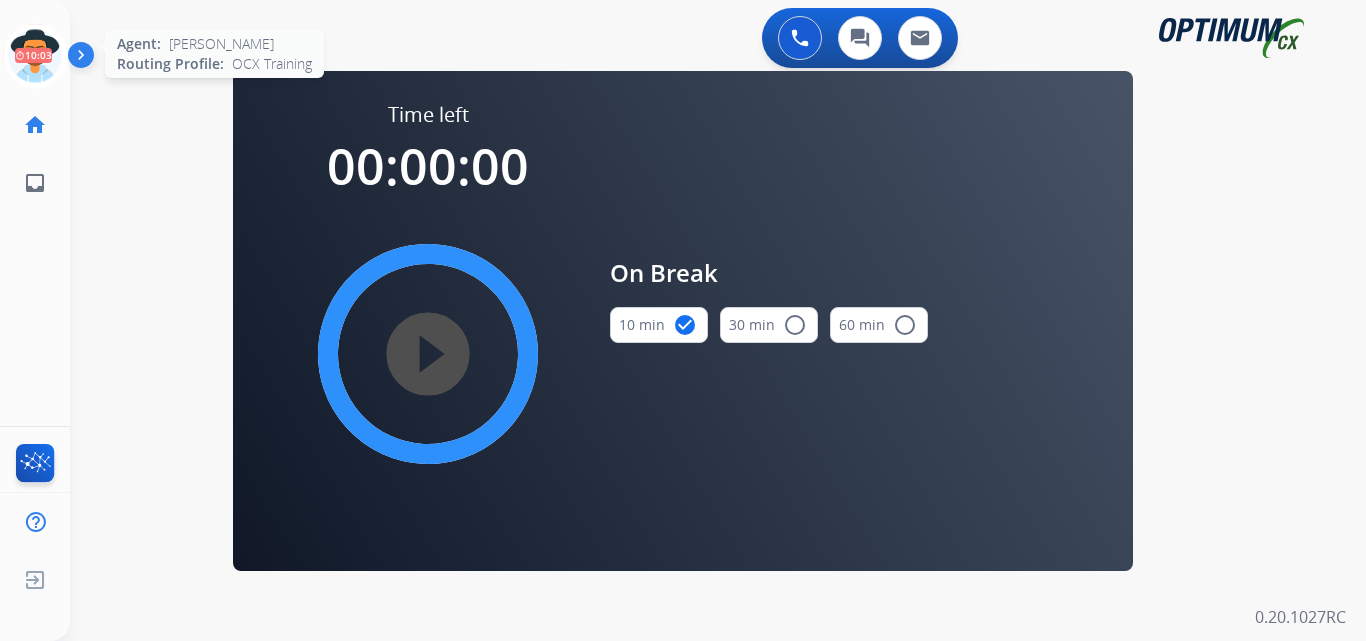 click 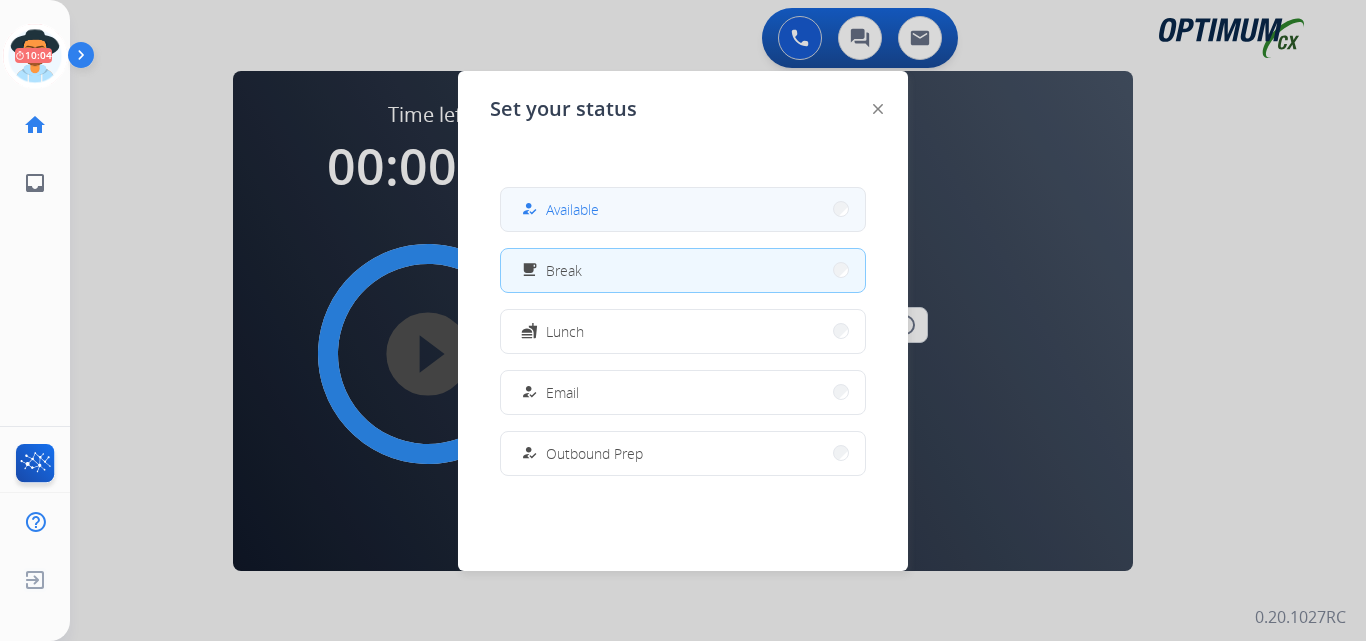 click on "how_to_reg Available" at bounding box center [683, 209] 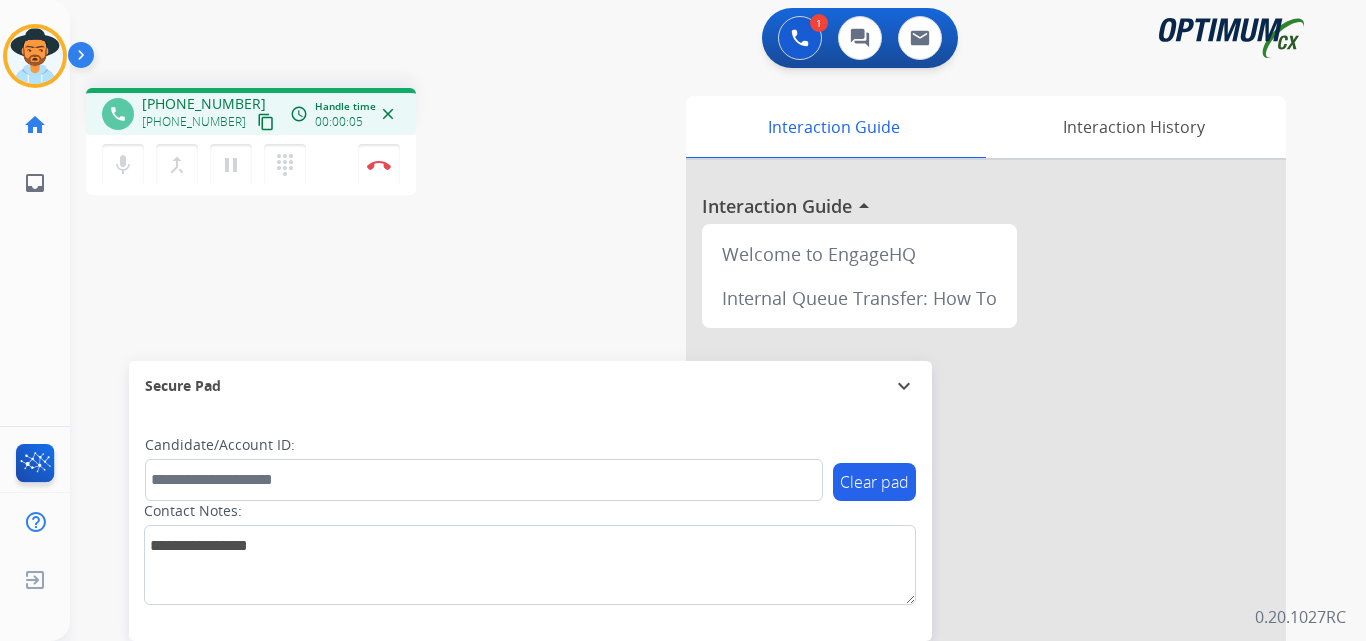 click on "[PHONE_NUMBER]" at bounding box center (204, 104) 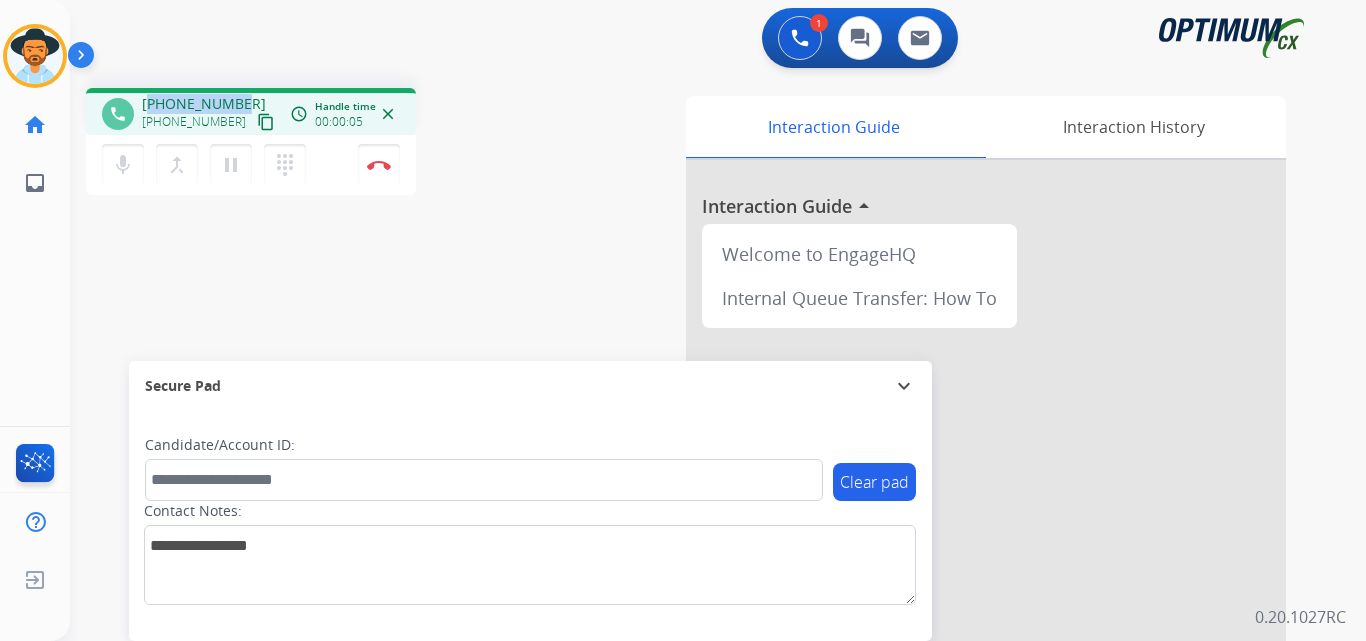 click on "[PHONE_NUMBER]" at bounding box center (204, 104) 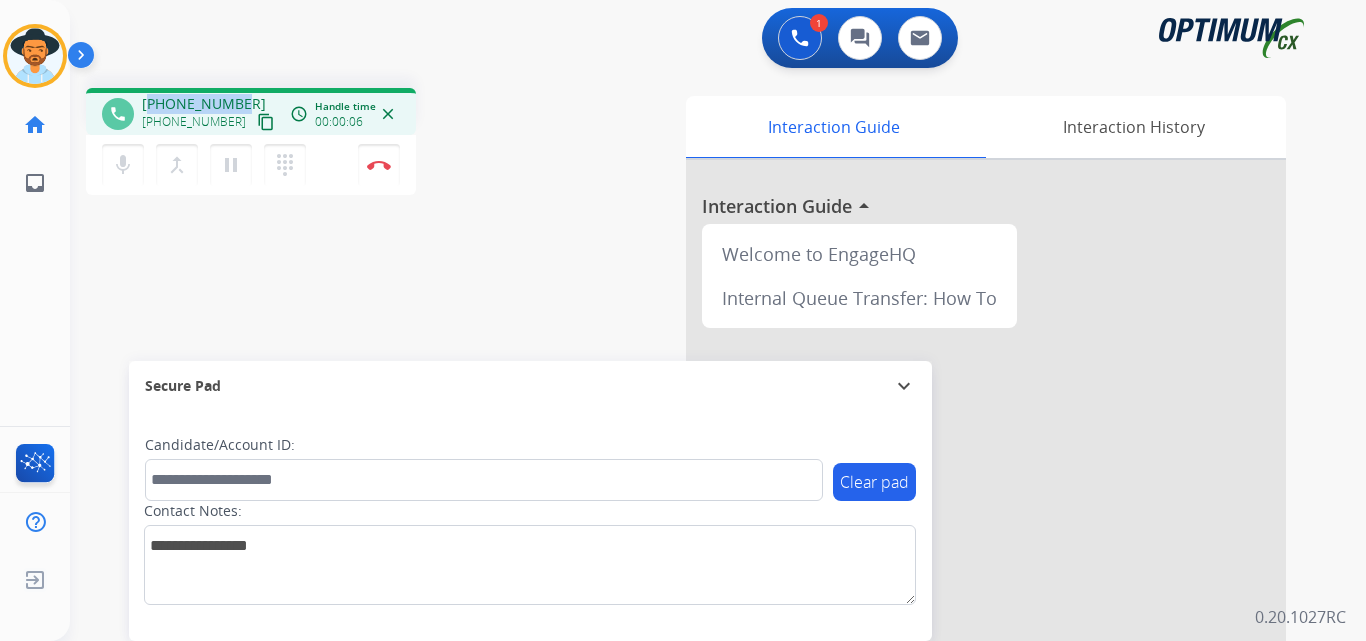 copy on "14797392345" 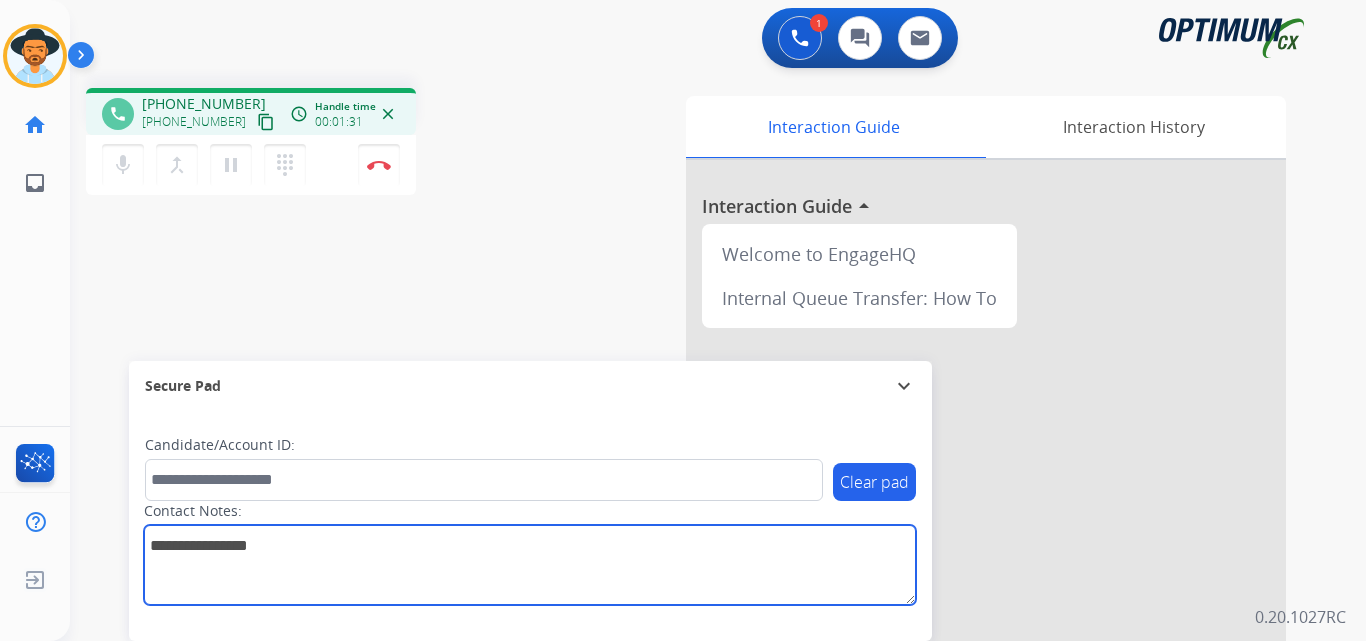 click at bounding box center (530, 565) 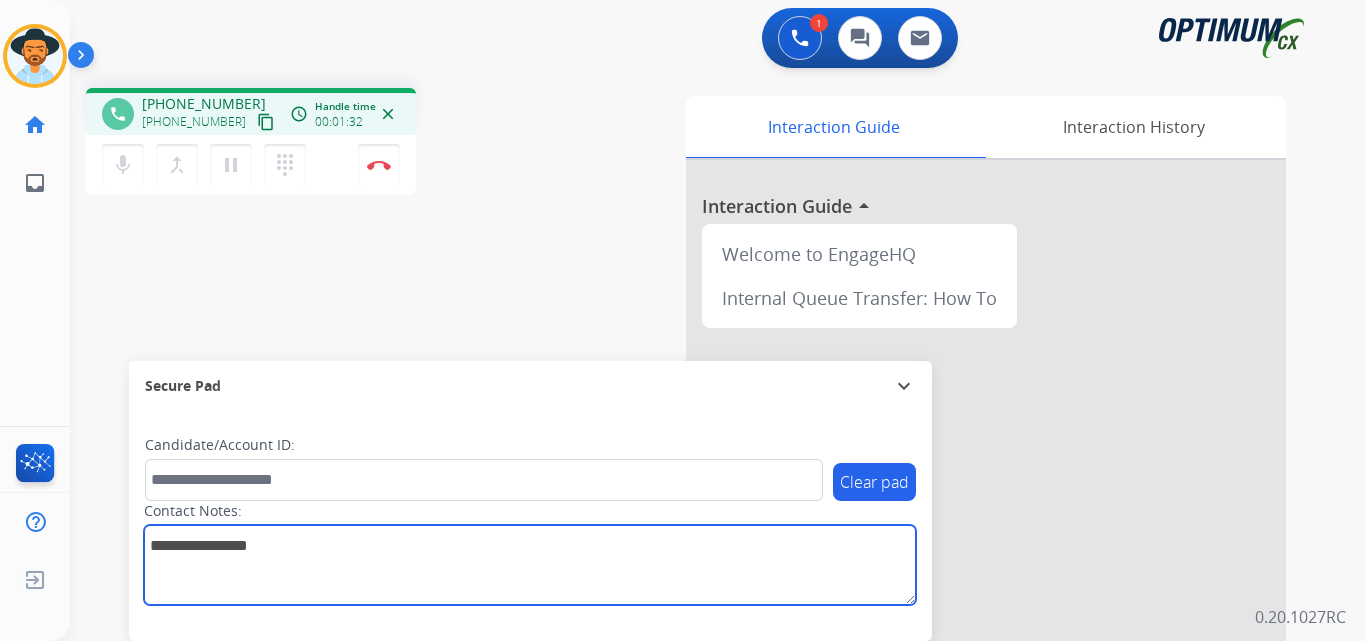 paste on "**********" 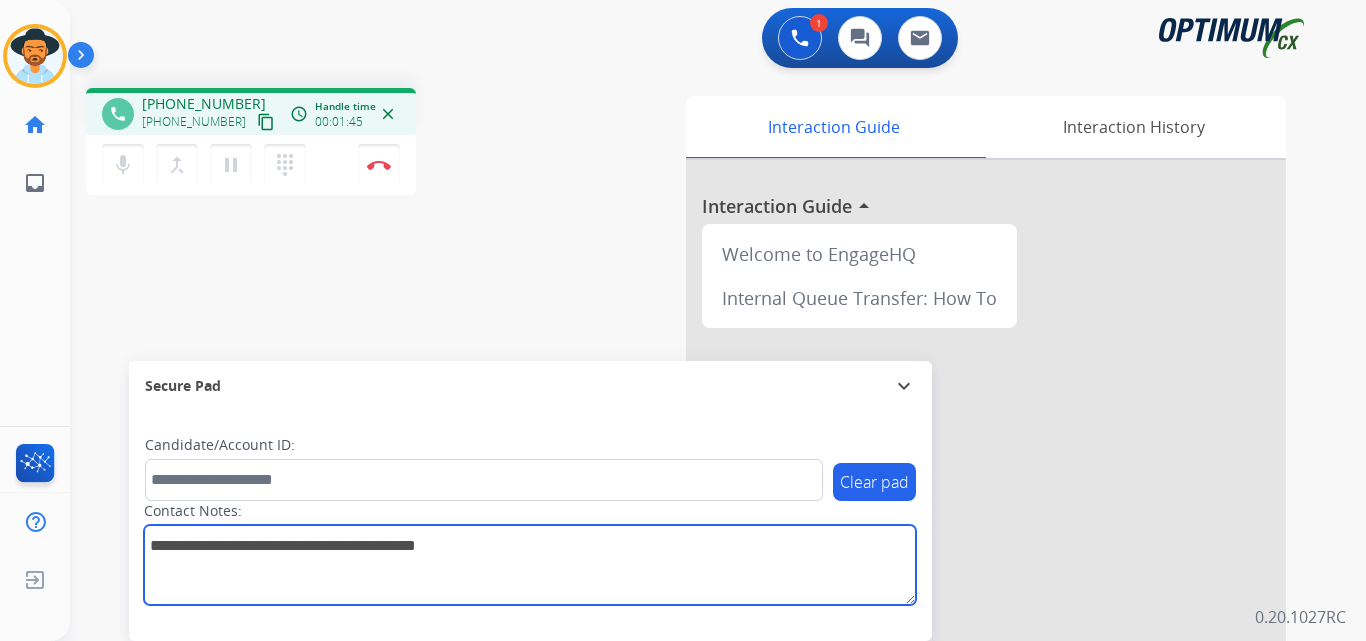 drag, startPoint x: 542, startPoint y: 546, endPoint x: 109, endPoint y: 546, distance: 433 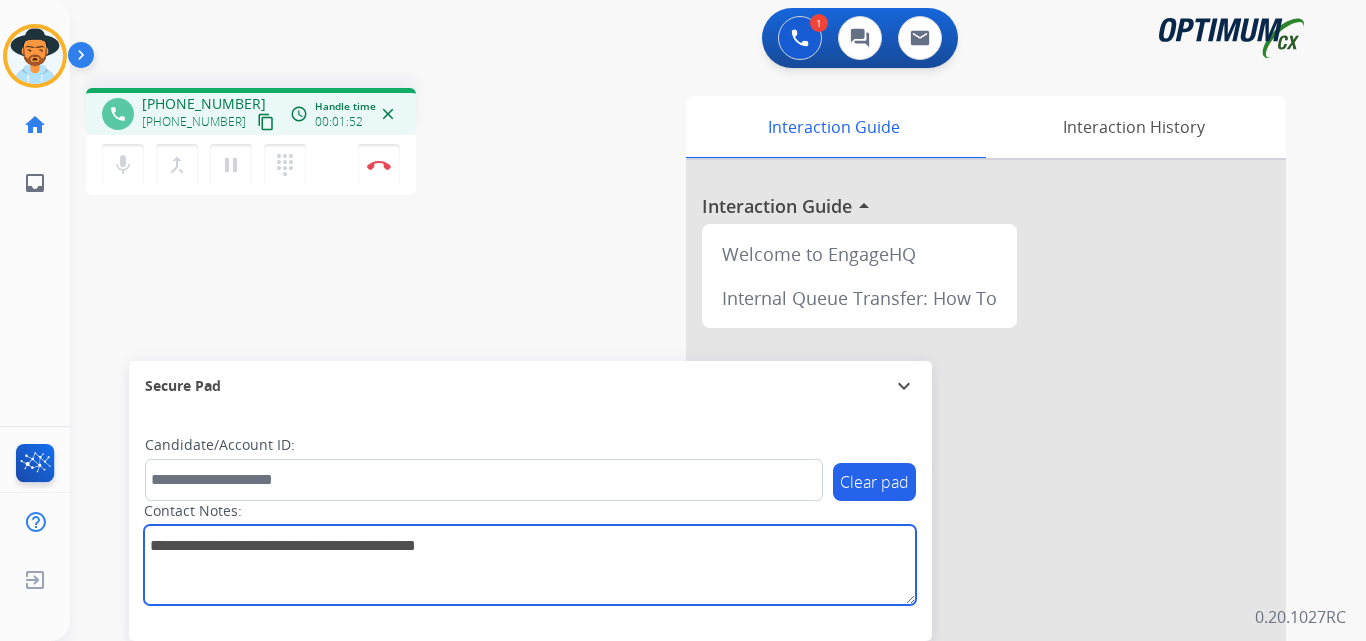 type on "**********" 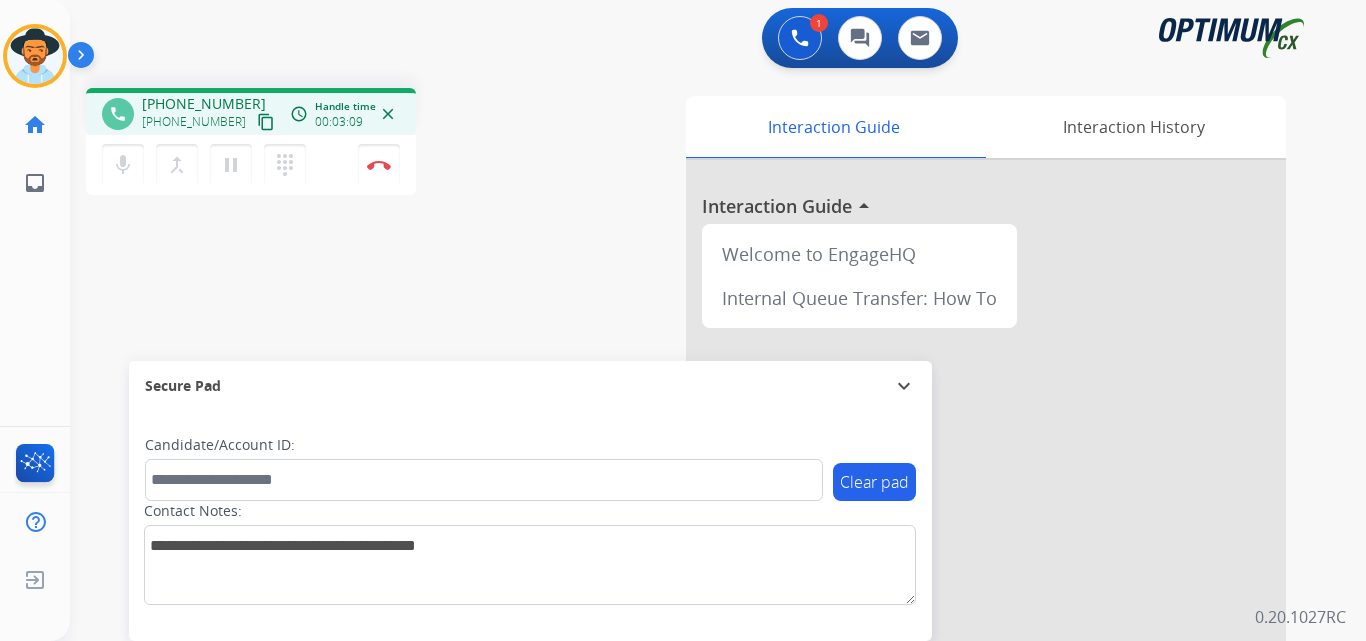 click on "[PHONE_NUMBER]" at bounding box center (204, 104) 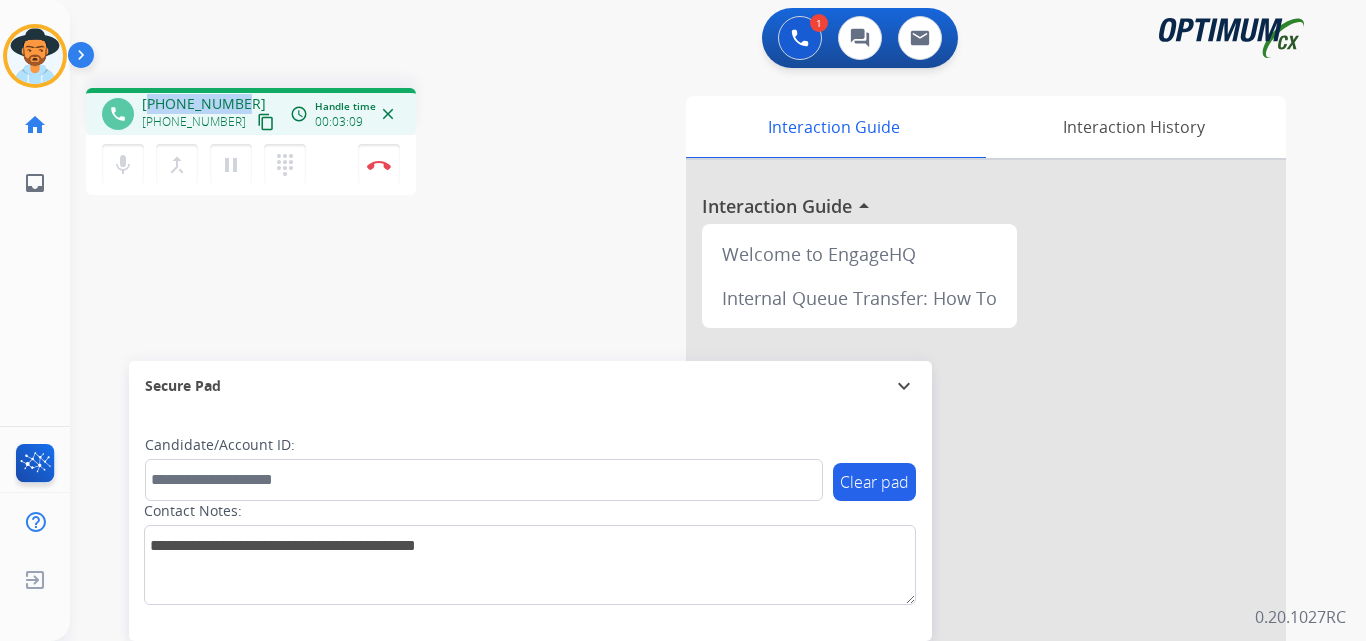 click on "[PHONE_NUMBER]" at bounding box center [204, 104] 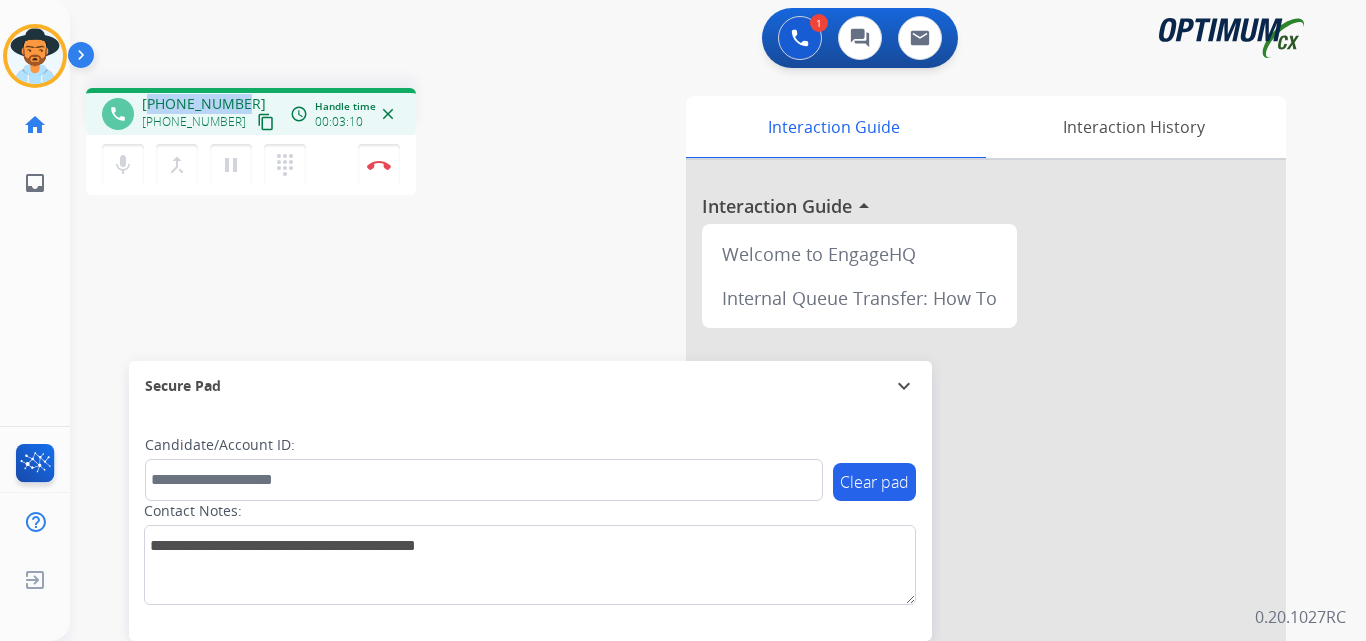 copy on "14797392345" 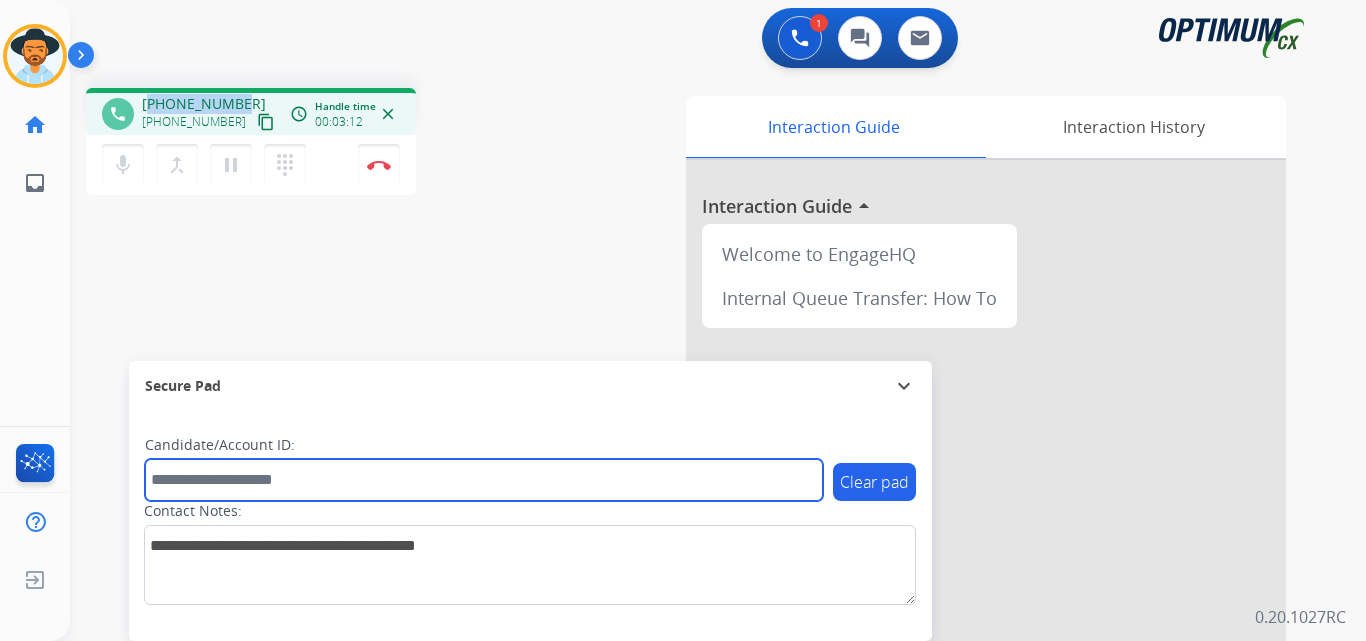 click at bounding box center [484, 480] 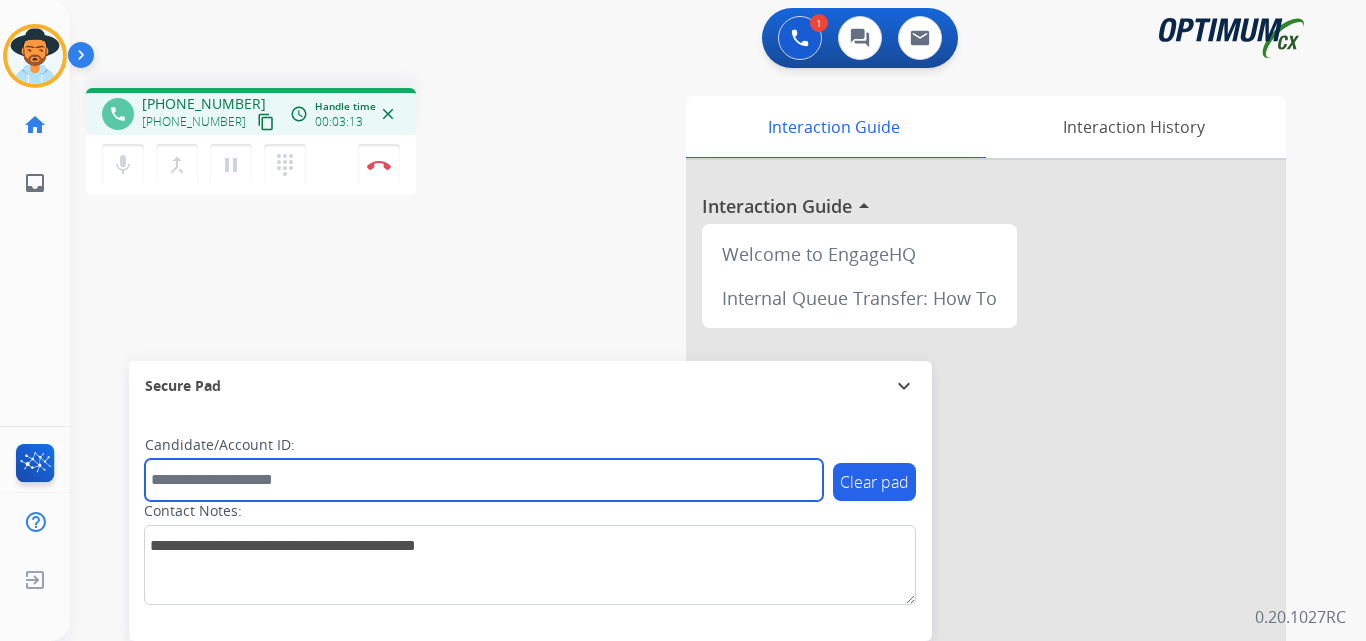 paste on "**********" 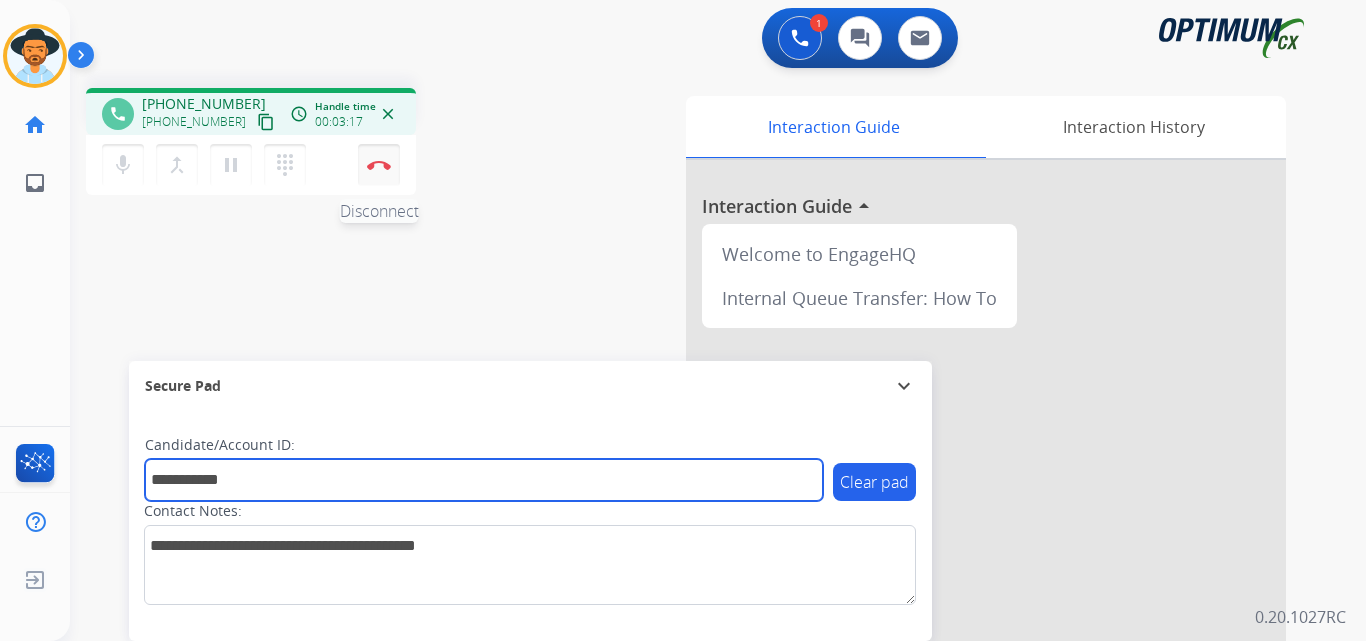 type on "**********" 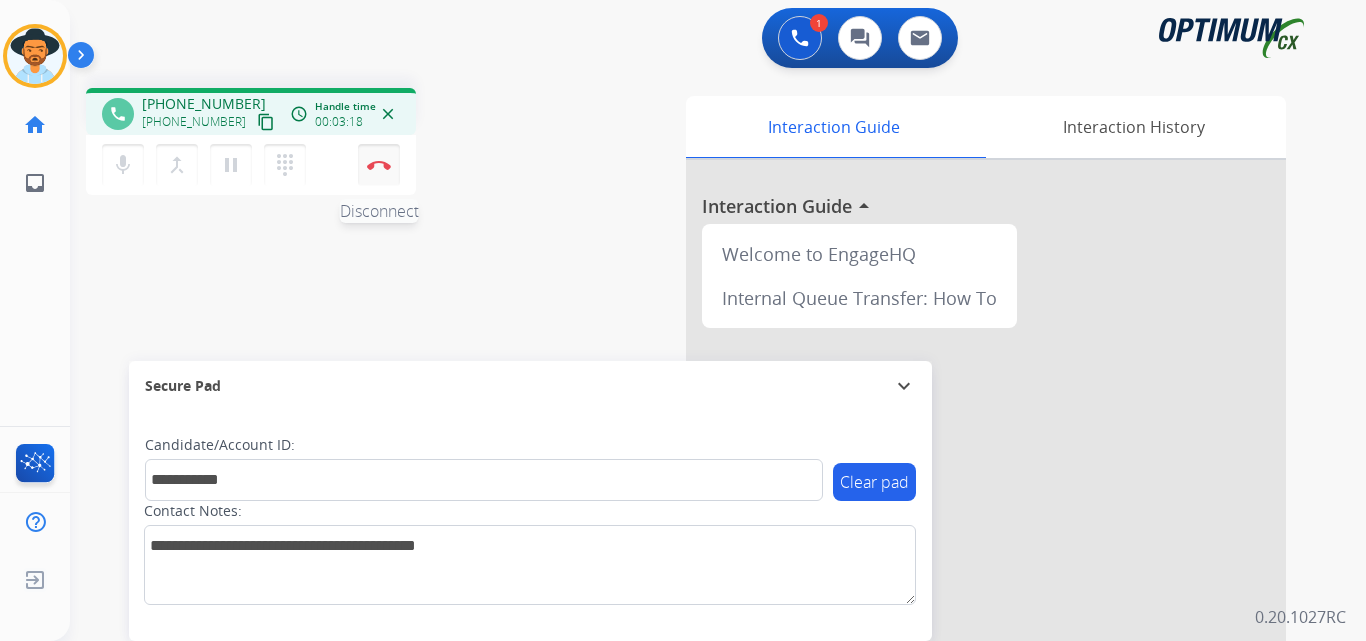 click on "Disconnect" at bounding box center [379, 165] 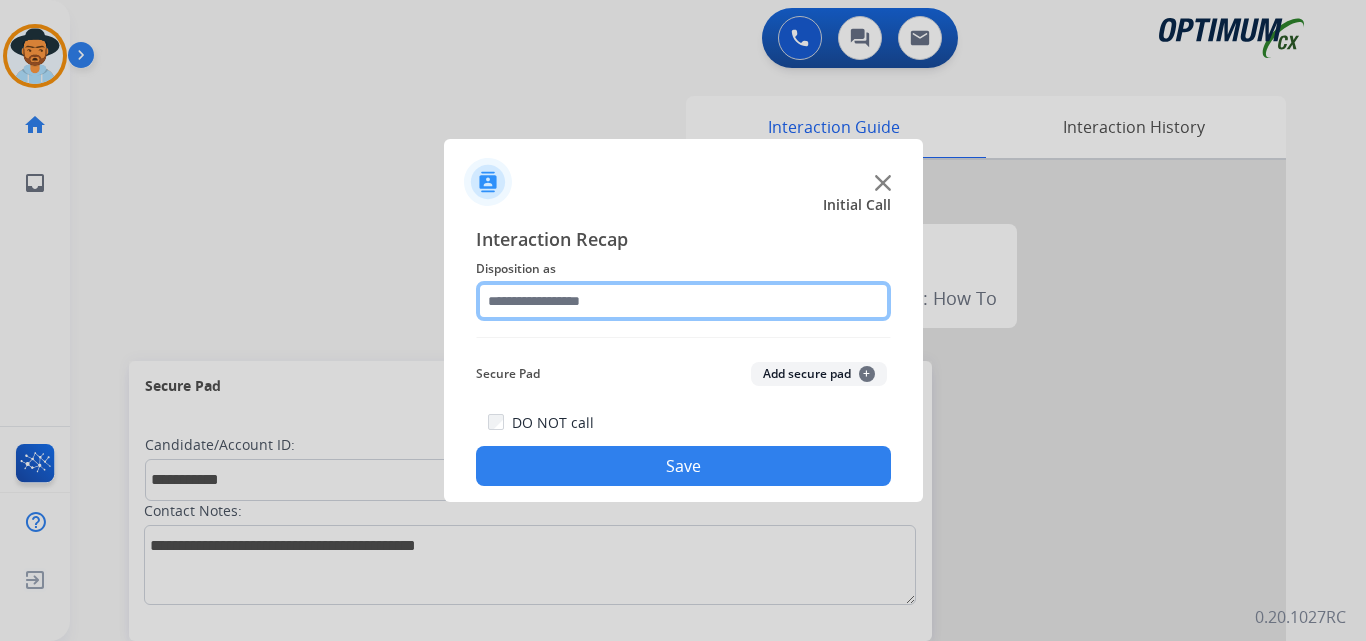click 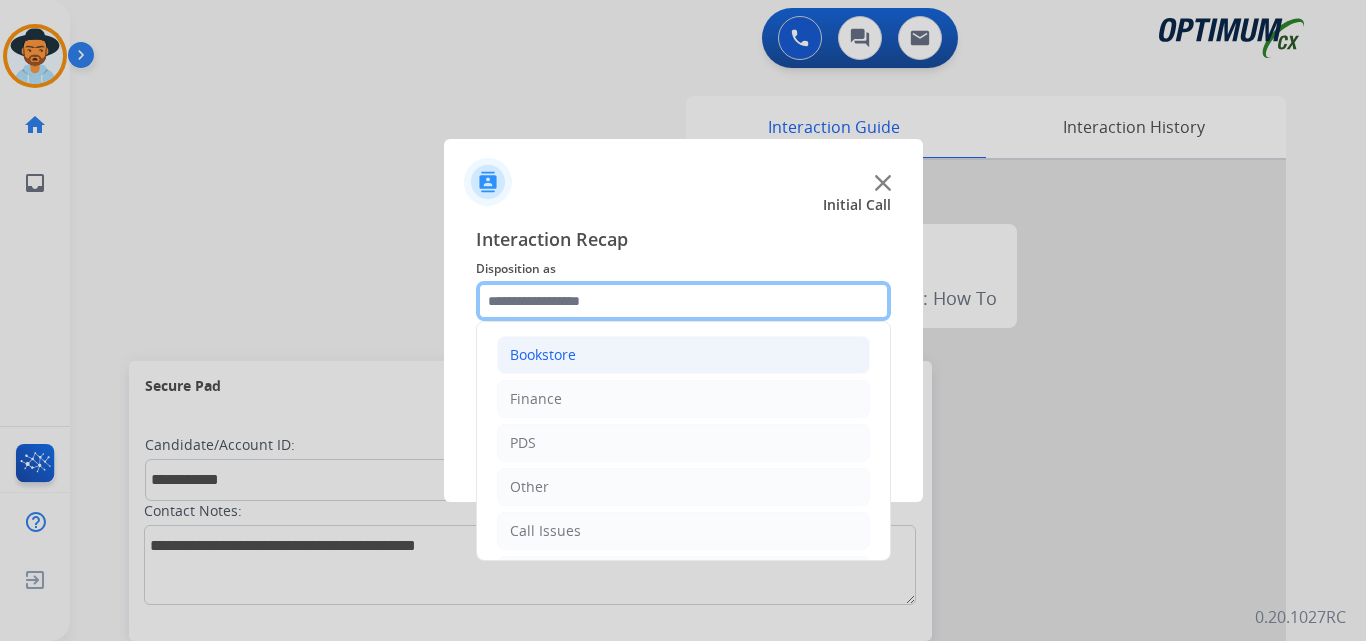 scroll, scrollTop: 136, scrollLeft: 0, axis: vertical 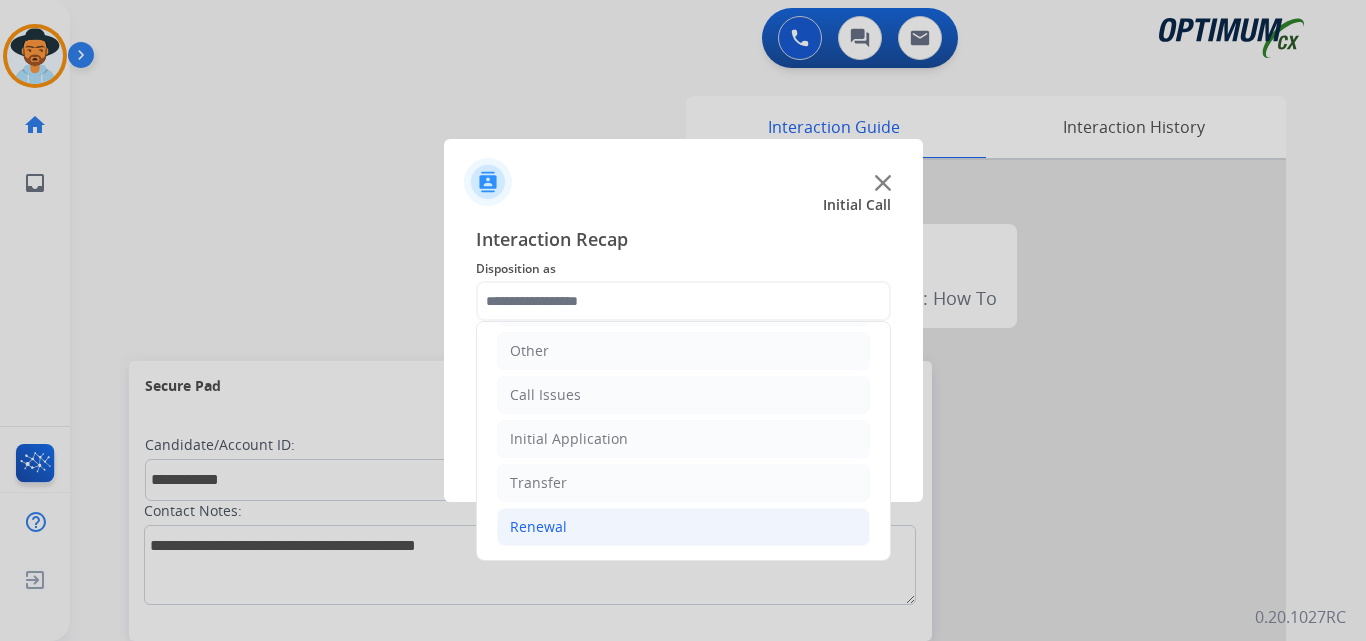 click on "Renewal" 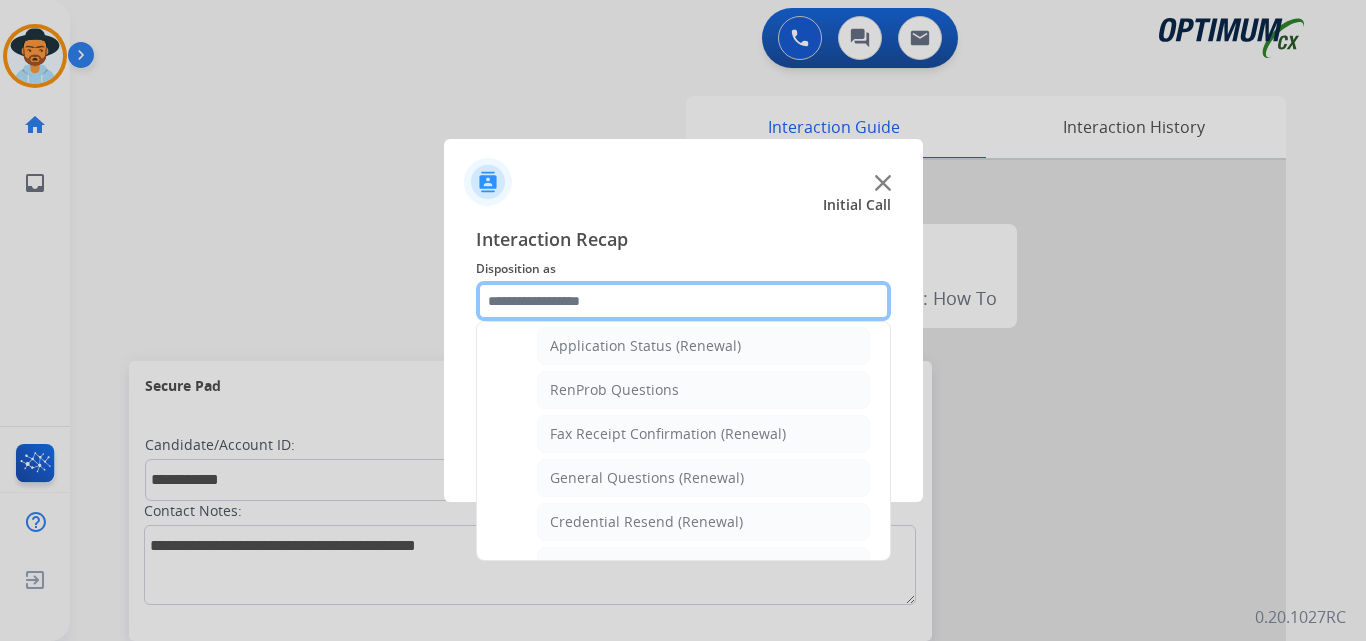 scroll, scrollTop: 636, scrollLeft: 0, axis: vertical 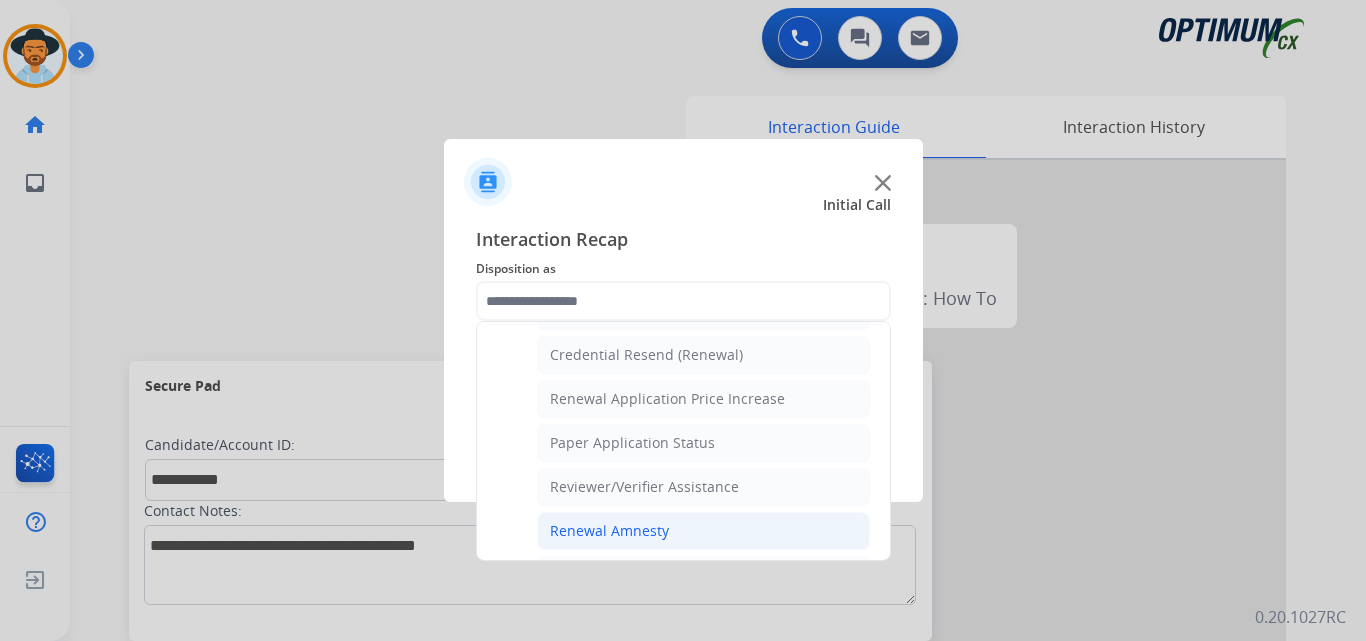 click on "Renewal Amnesty" 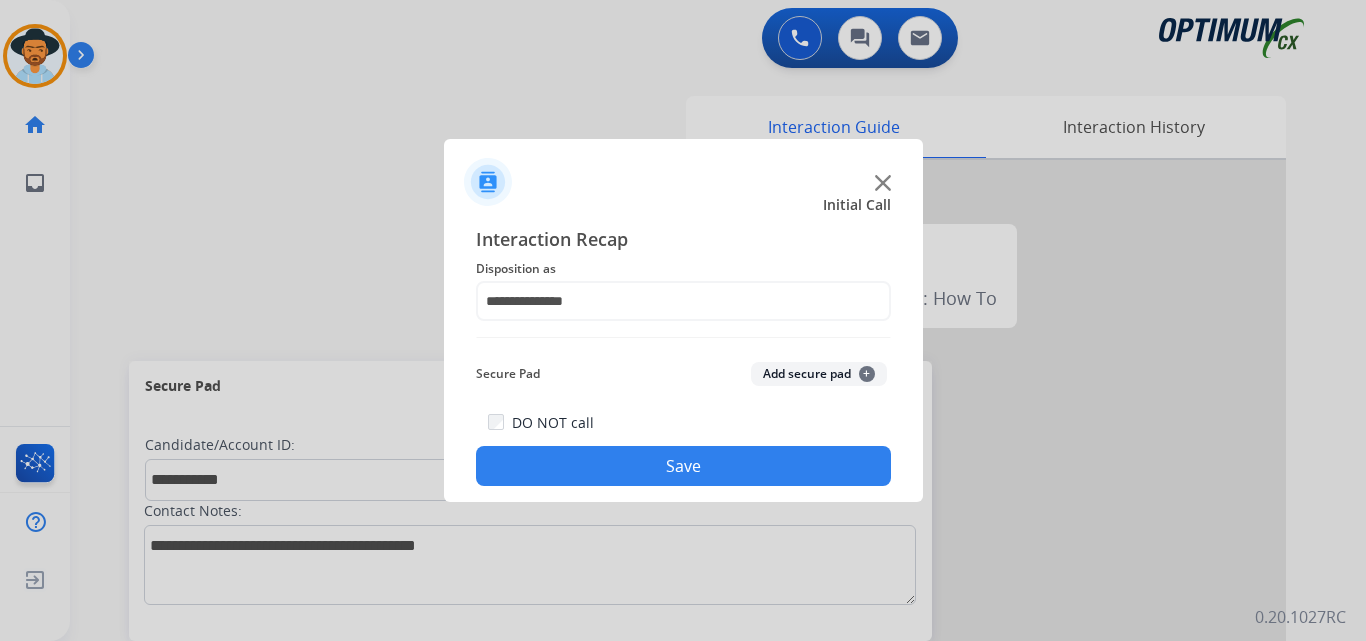 click on "Save" 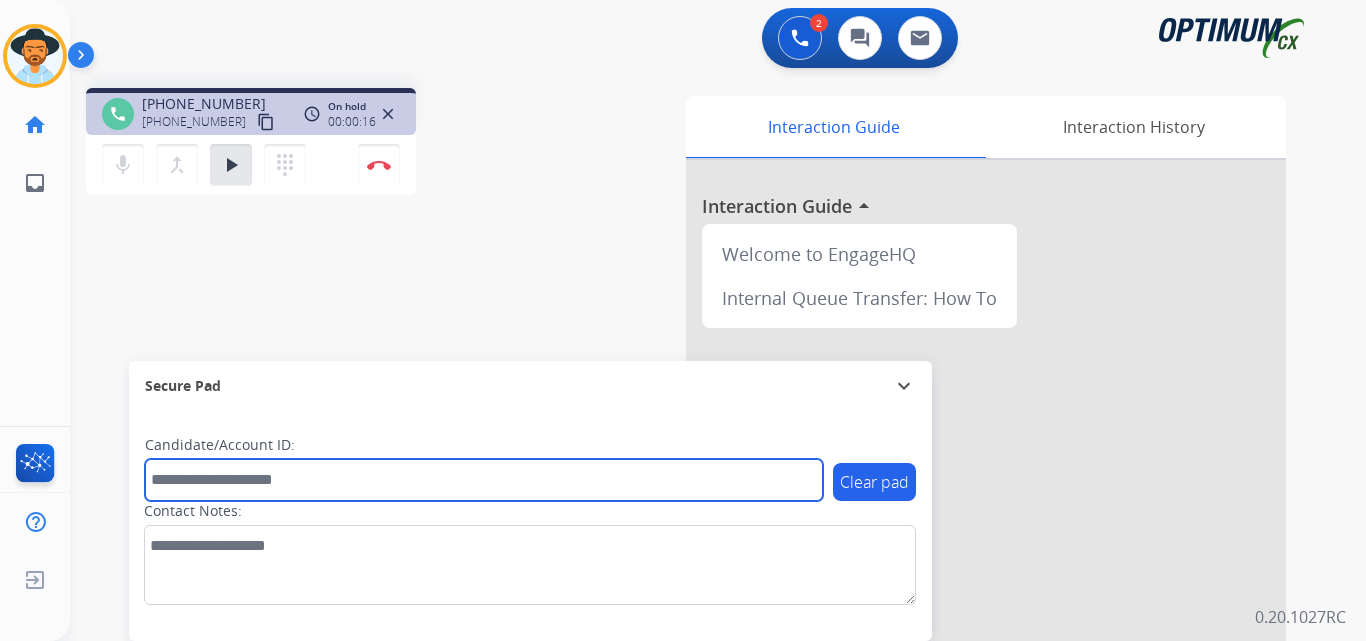 click at bounding box center (484, 480) 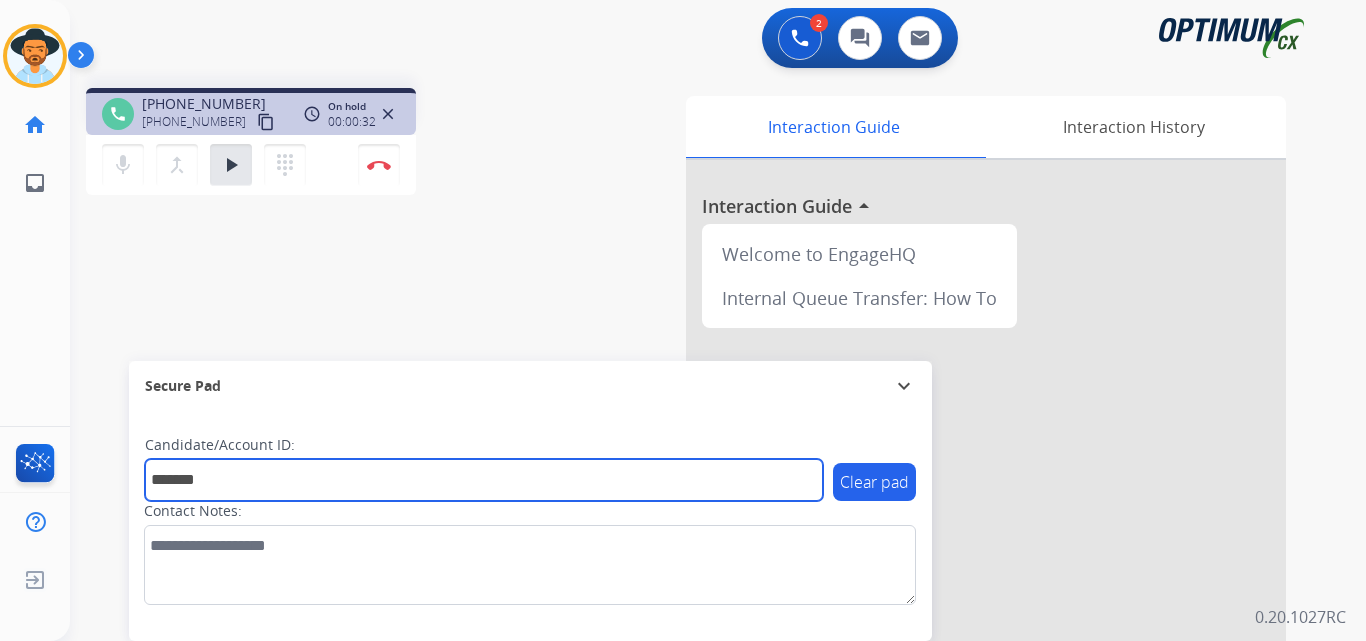 type on "*******" 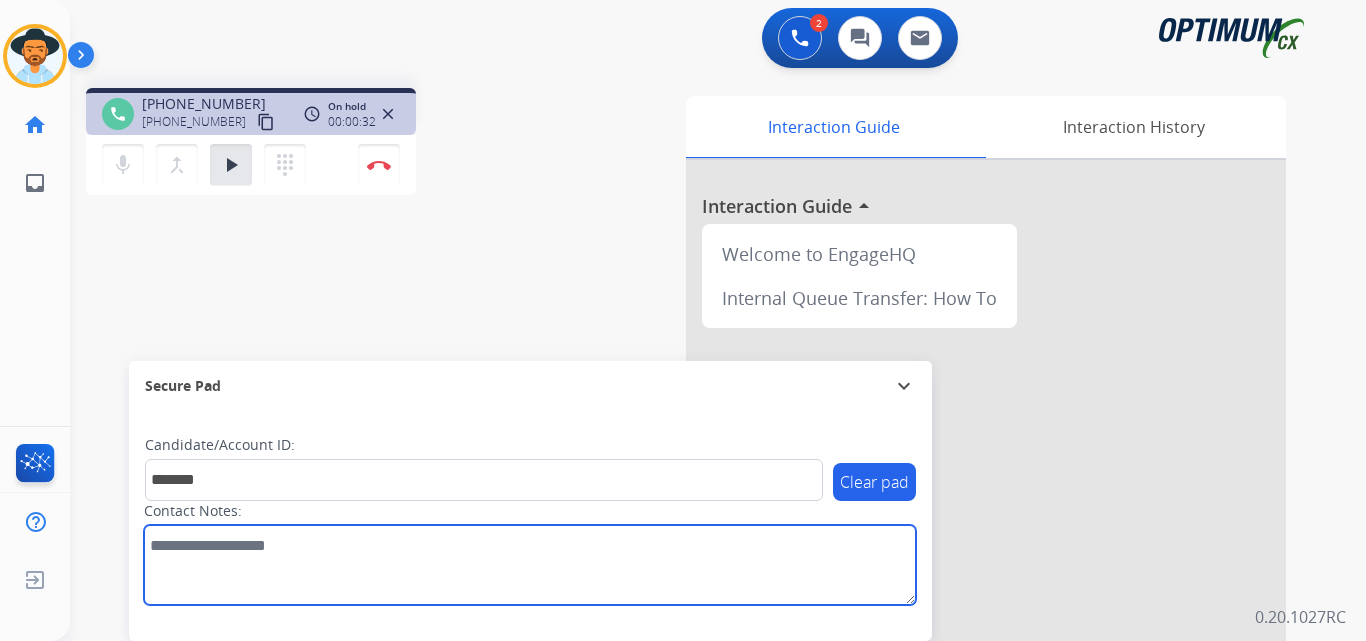 click at bounding box center (530, 565) 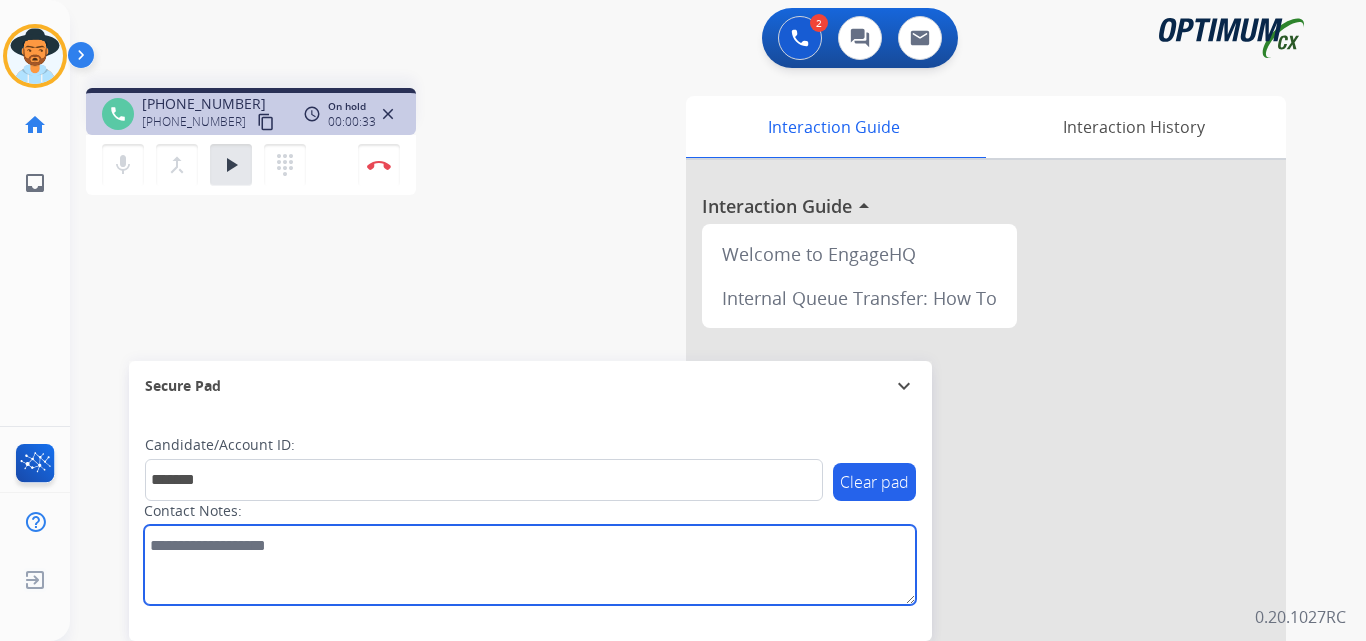 paste on "**********" 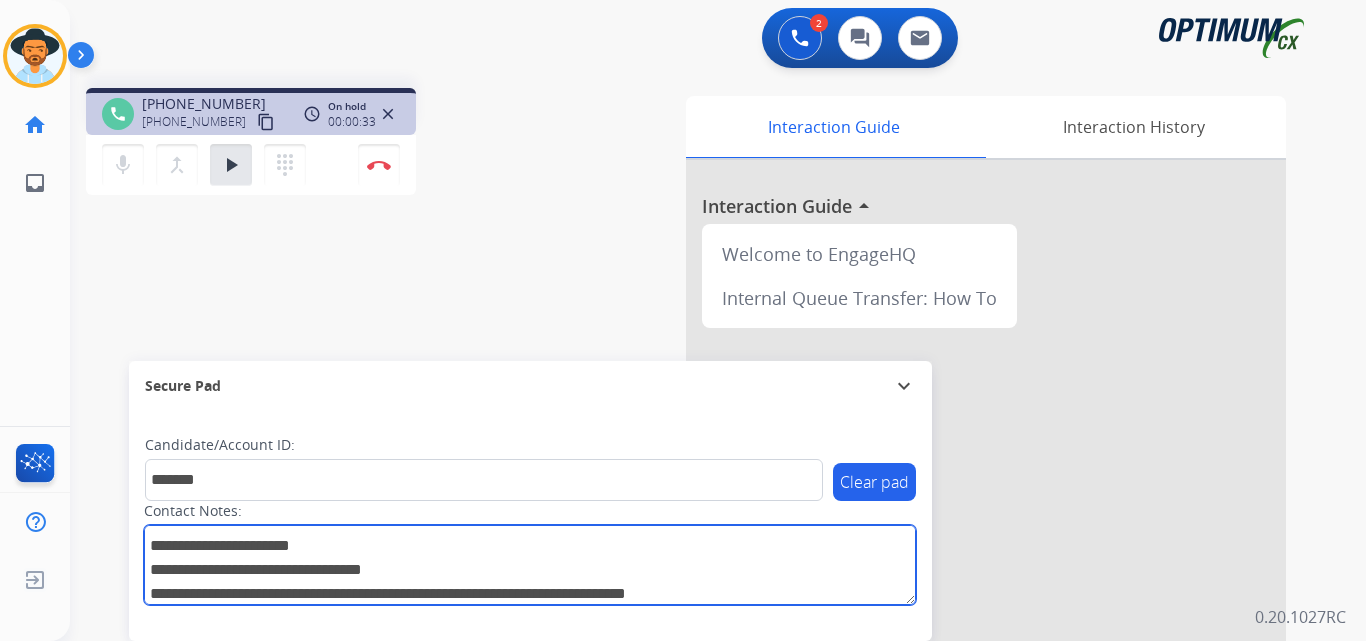 scroll, scrollTop: 73, scrollLeft: 0, axis: vertical 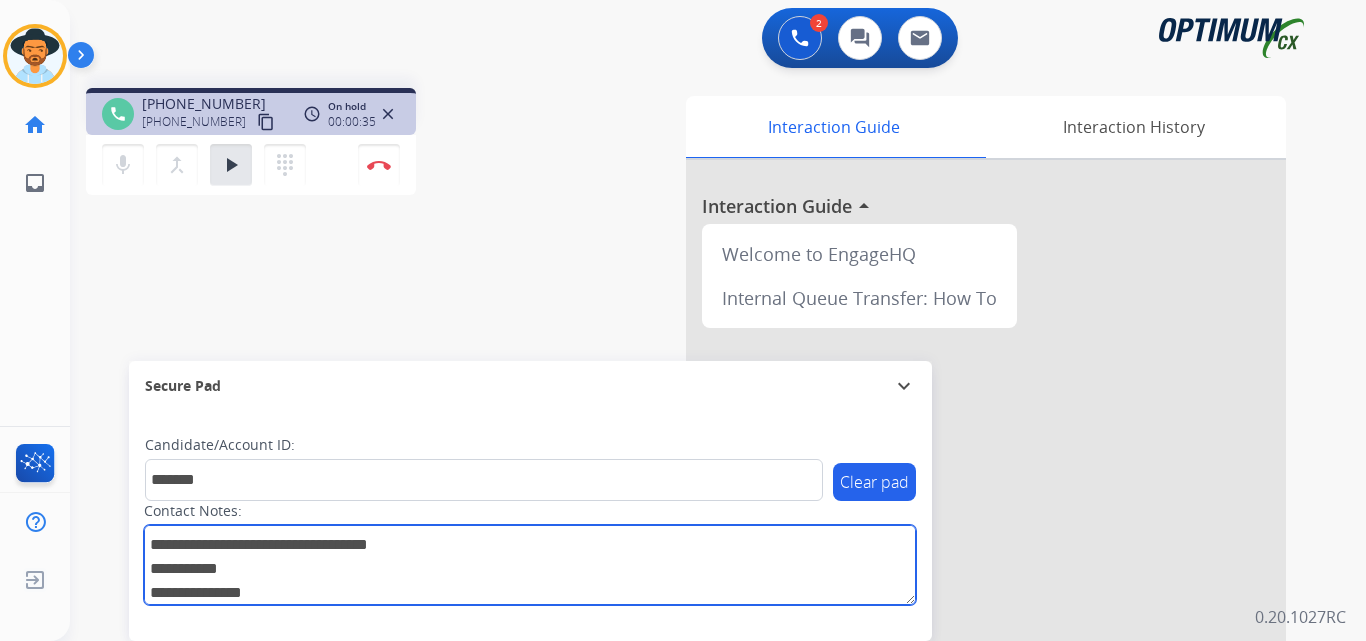 type on "**********" 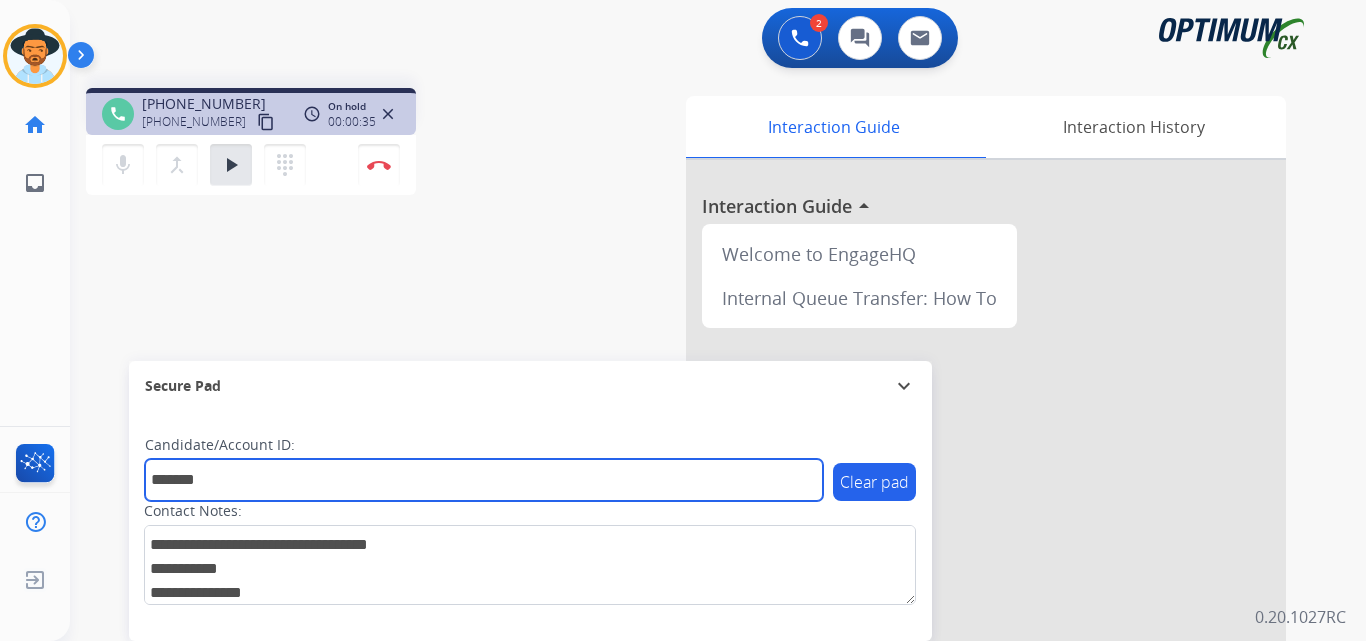 drag, startPoint x: 233, startPoint y: 478, endPoint x: 128, endPoint y: 479, distance: 105.00476 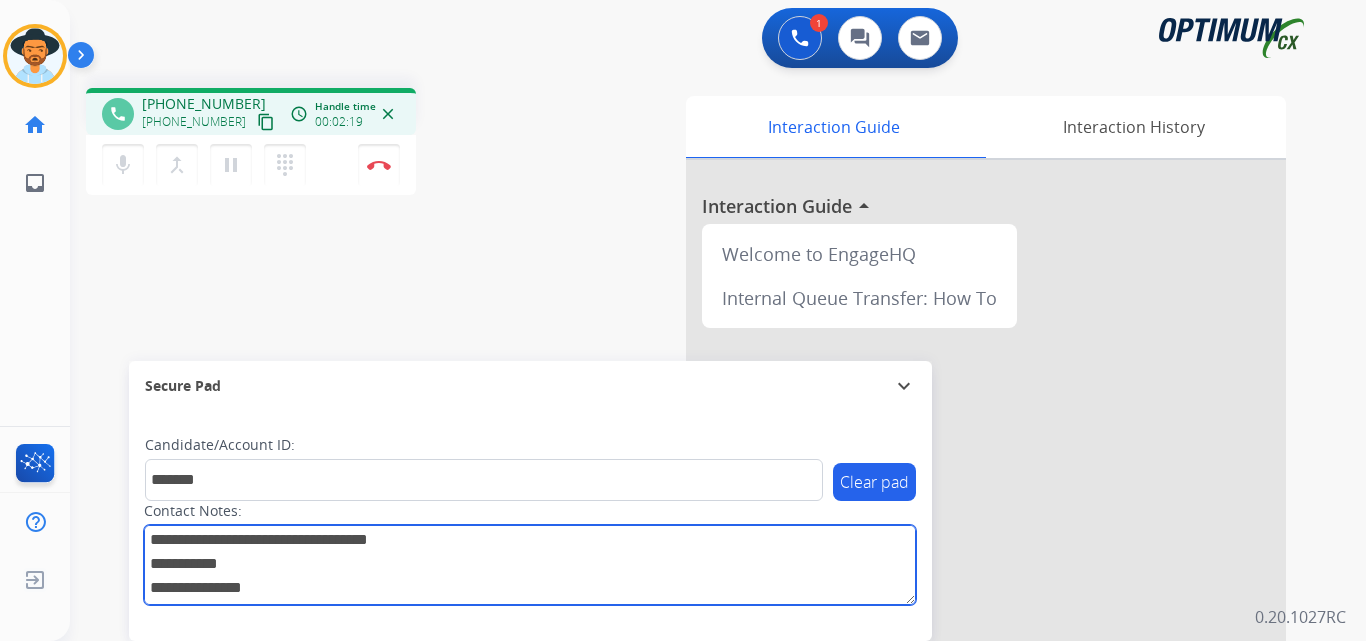 scroll, scrollTop: 0, scrollLeft: 0, axis: both 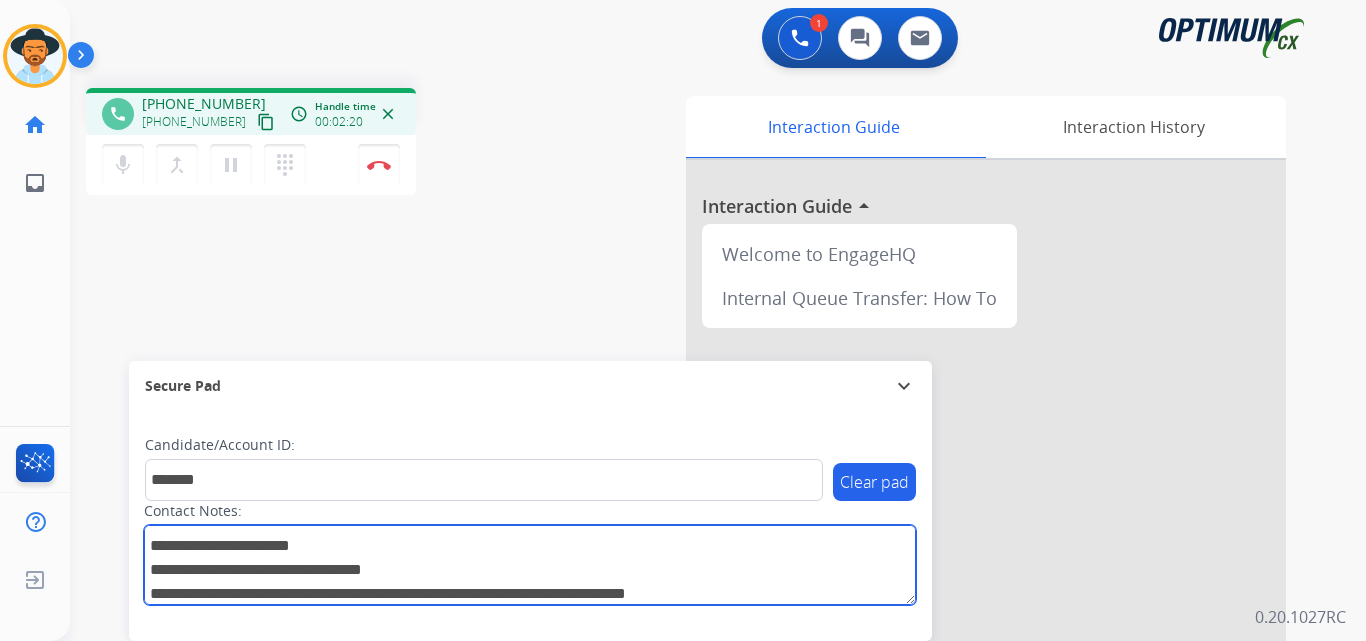 drag, startPoint x: 347, startPoint y: 599, endPoint x: 87, endPoint y: 436, distance: 306.8697 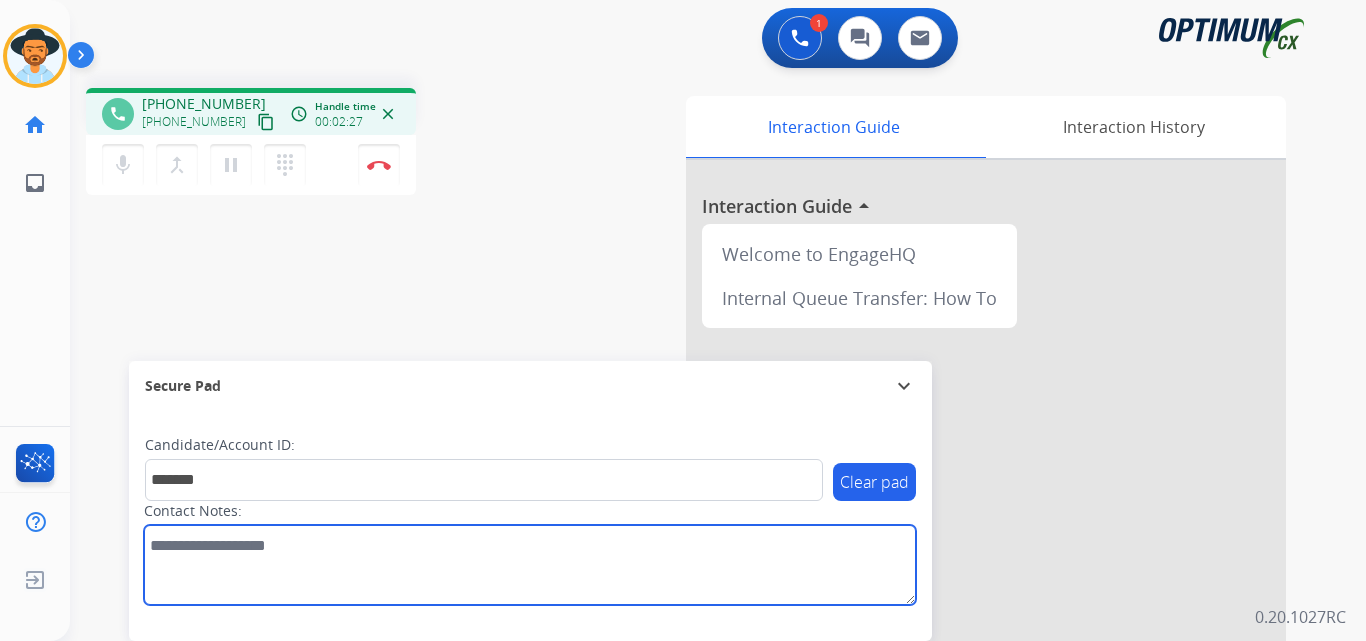 type 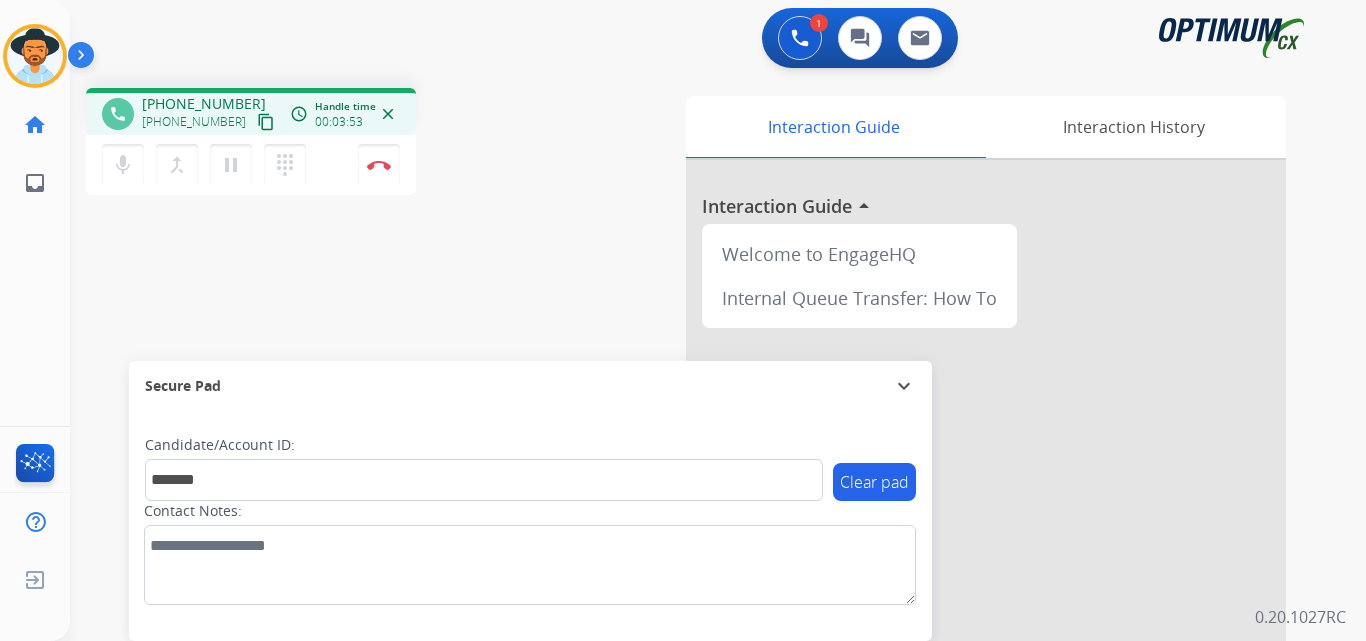 click on "[PHONE_NUMBER]" at bounding box center [204, 104] 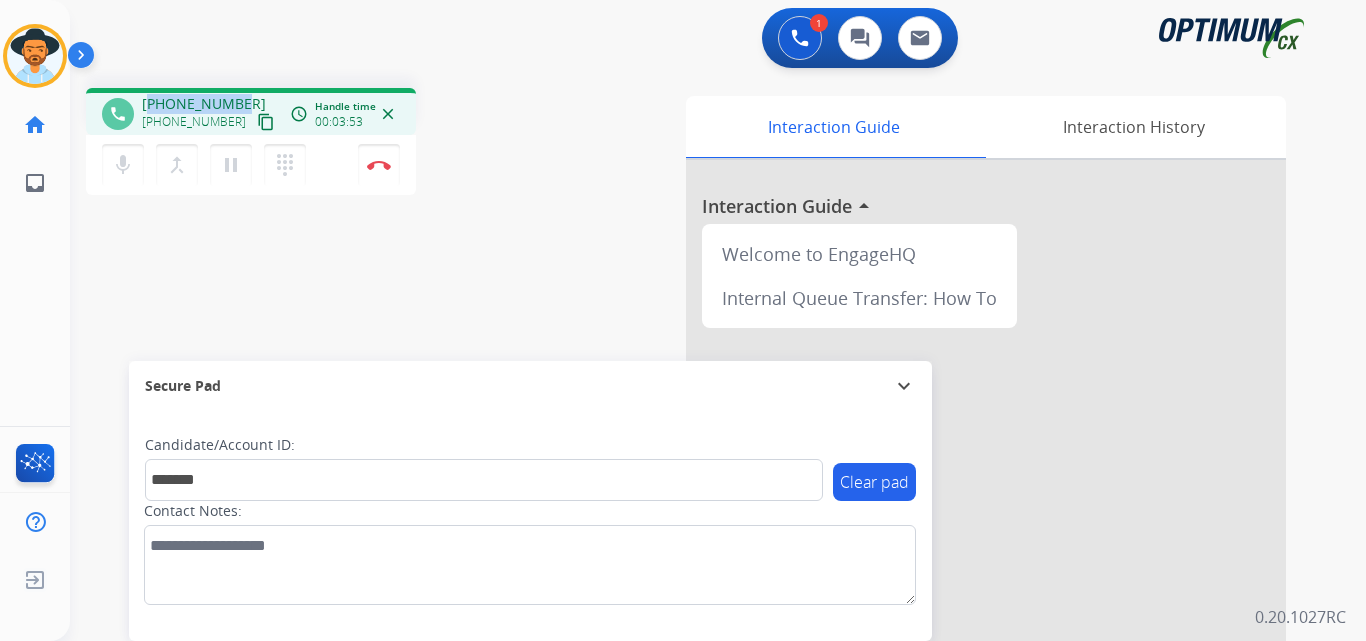 click on "[PHONE_NUMBER]" at bounding box center [204, 104] 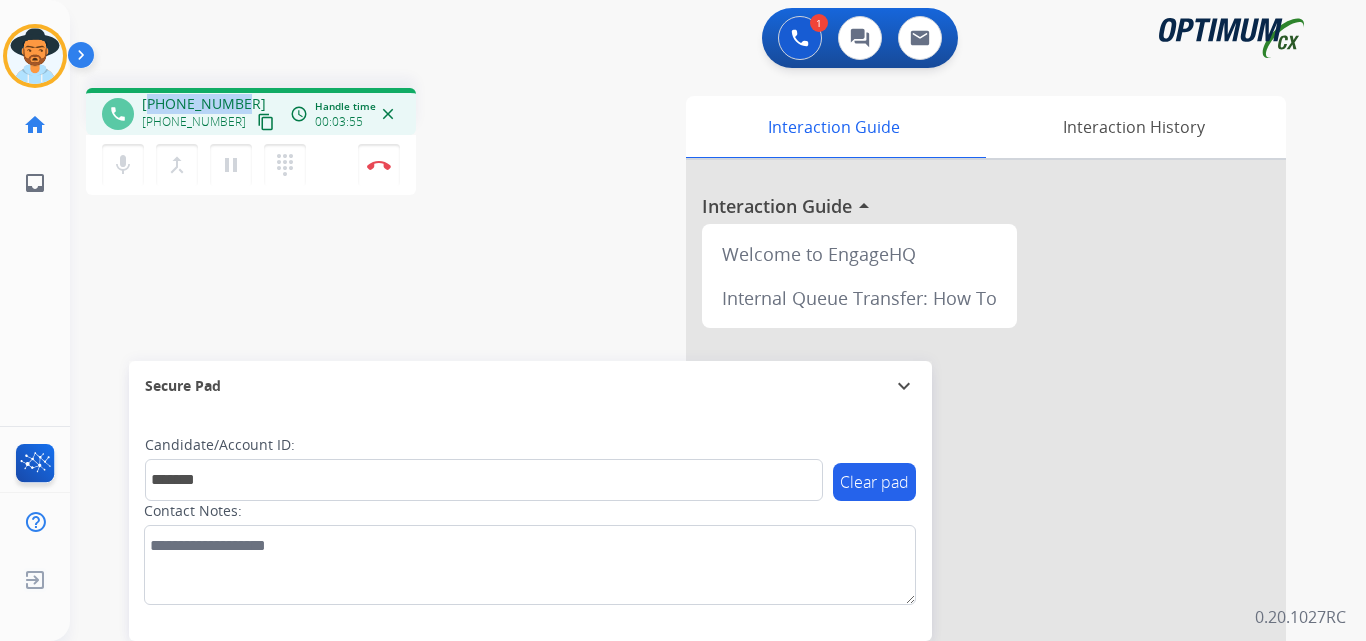 copy on "19703970046" 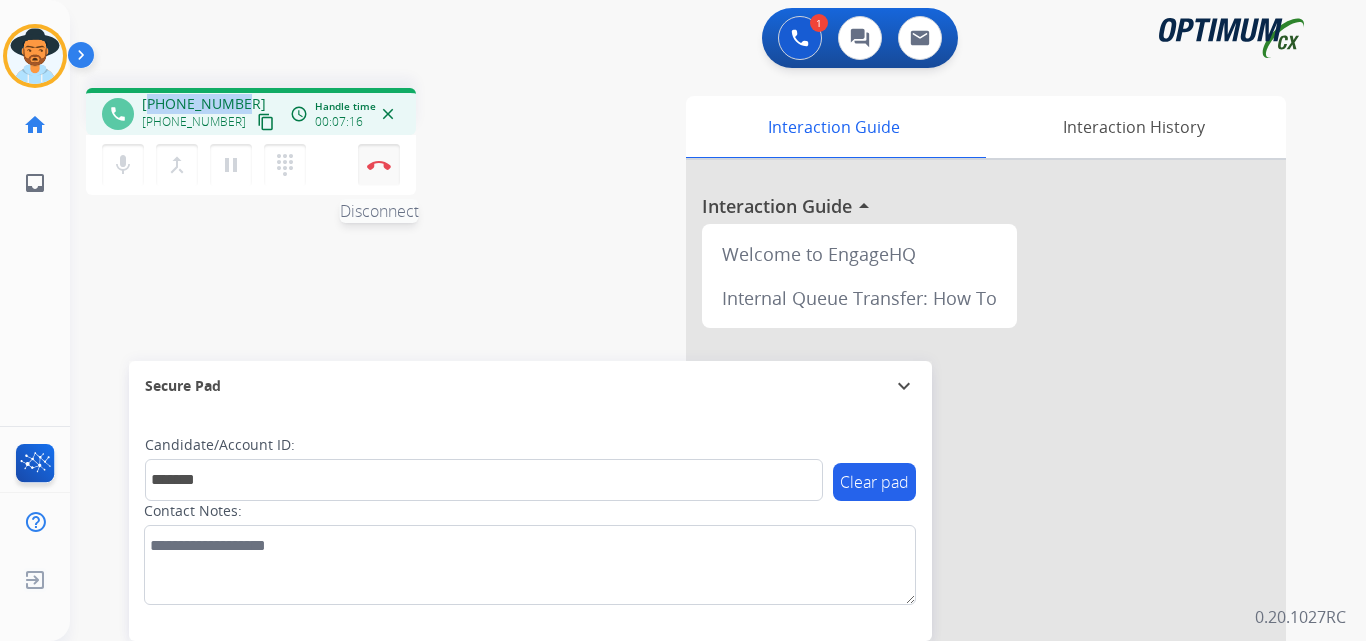 click on "Disconnect" at bounding box center [379, 165] 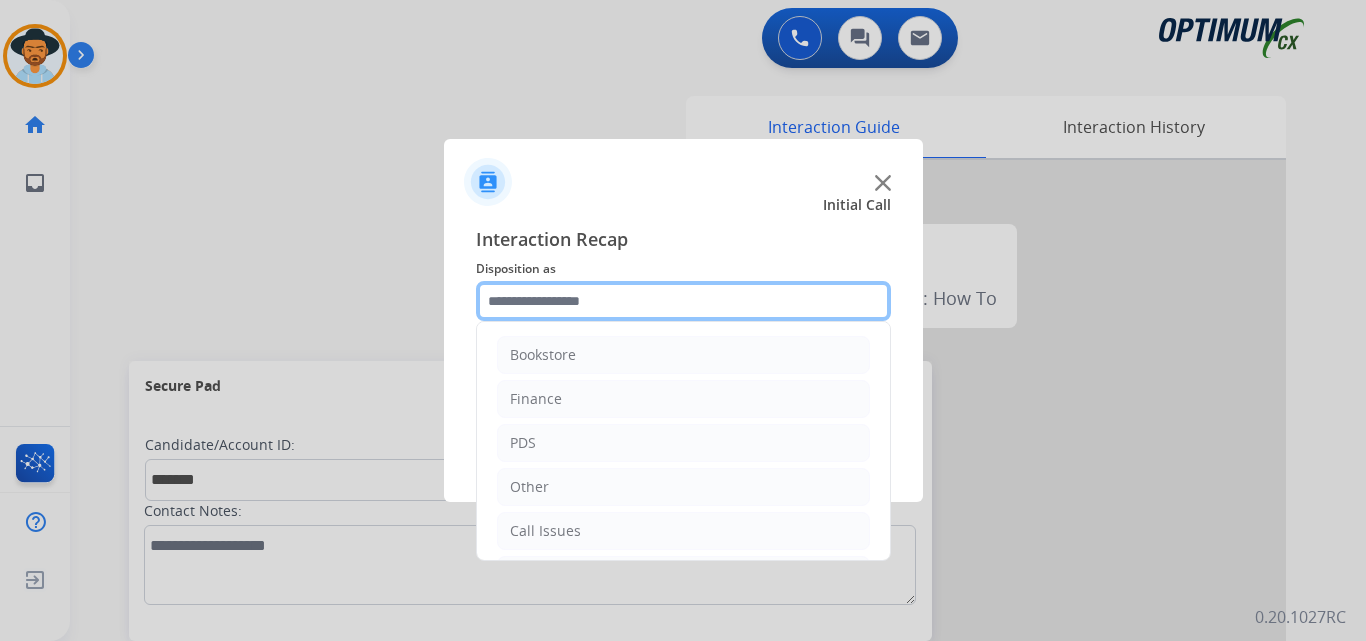 click 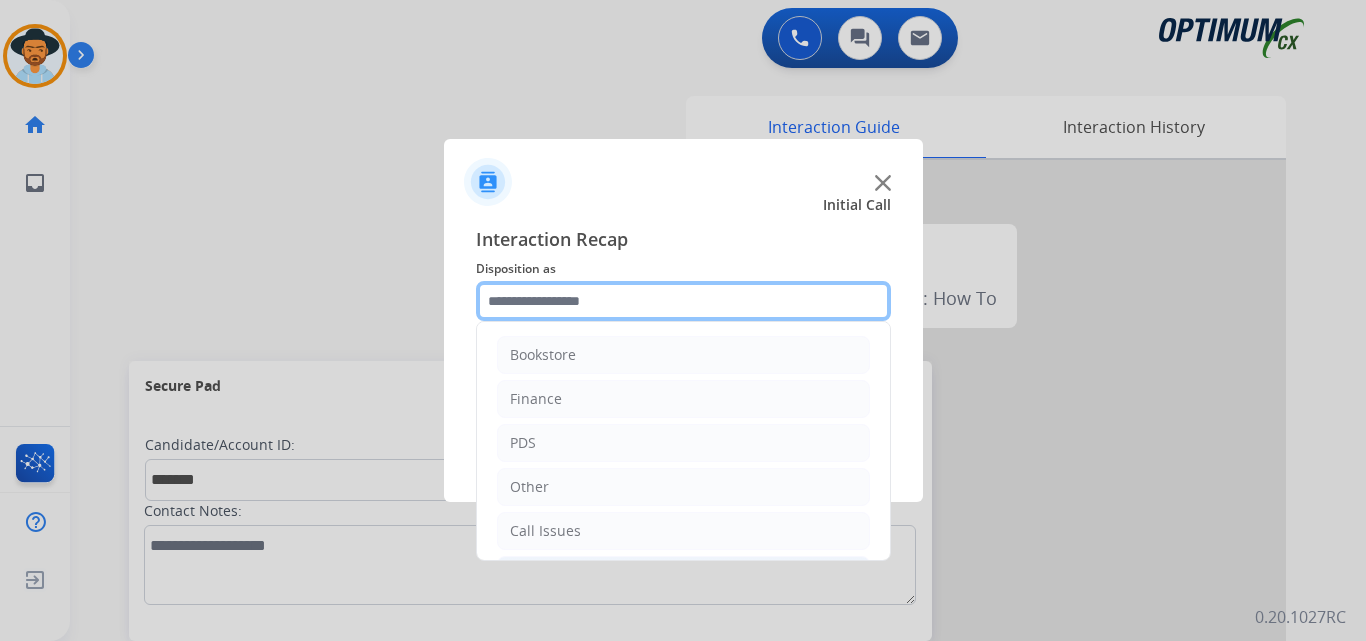 scroll, scrollTop: 136, scrollLeft: 0, axis: vertical 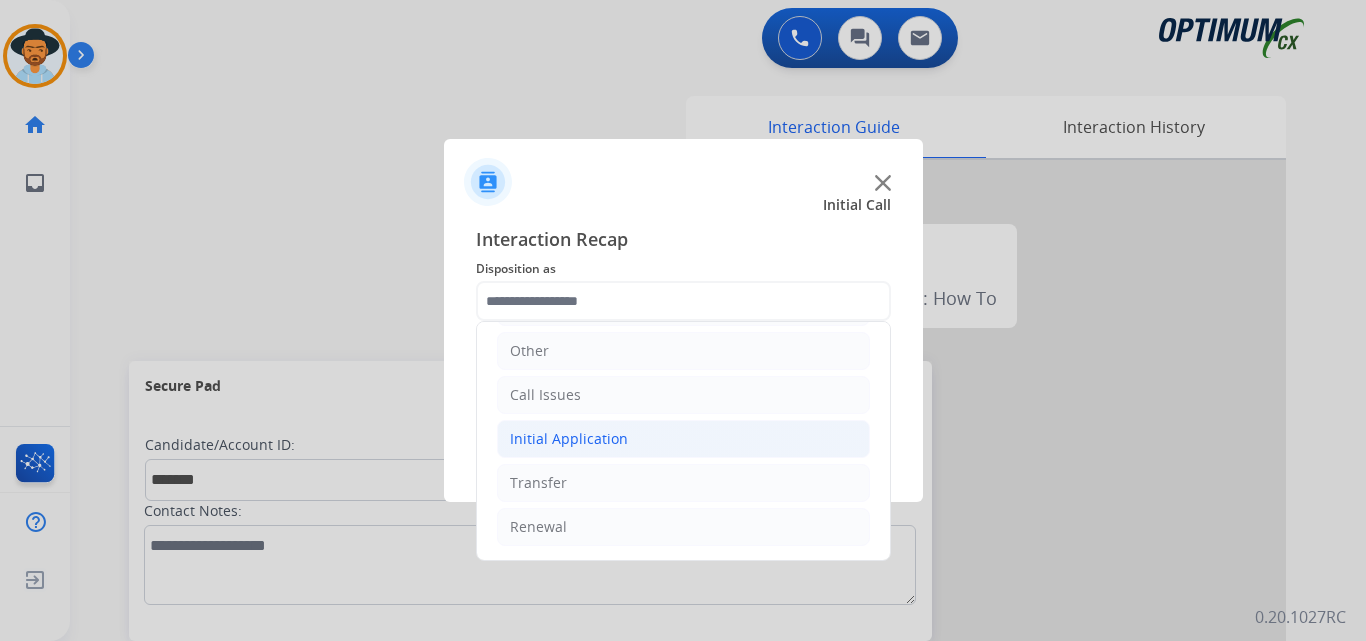 click on "Initial Application" 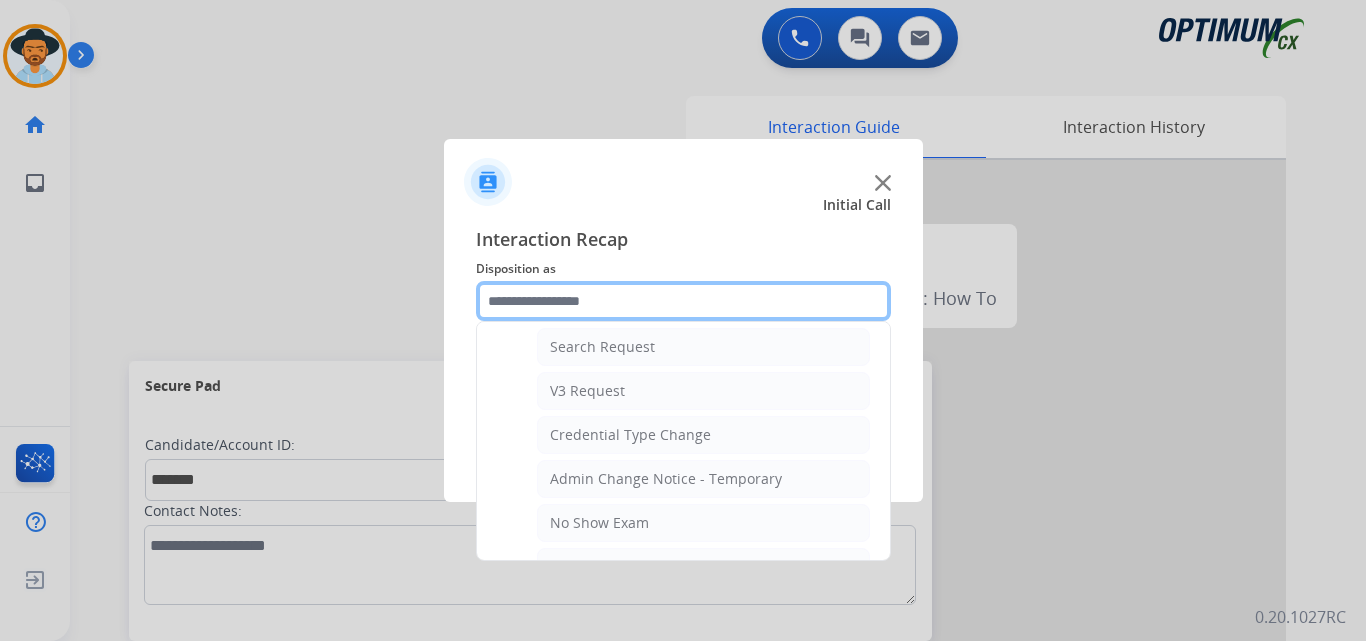 scroll, scrollTop: 232, scrollLeft: 0, axis: vertical 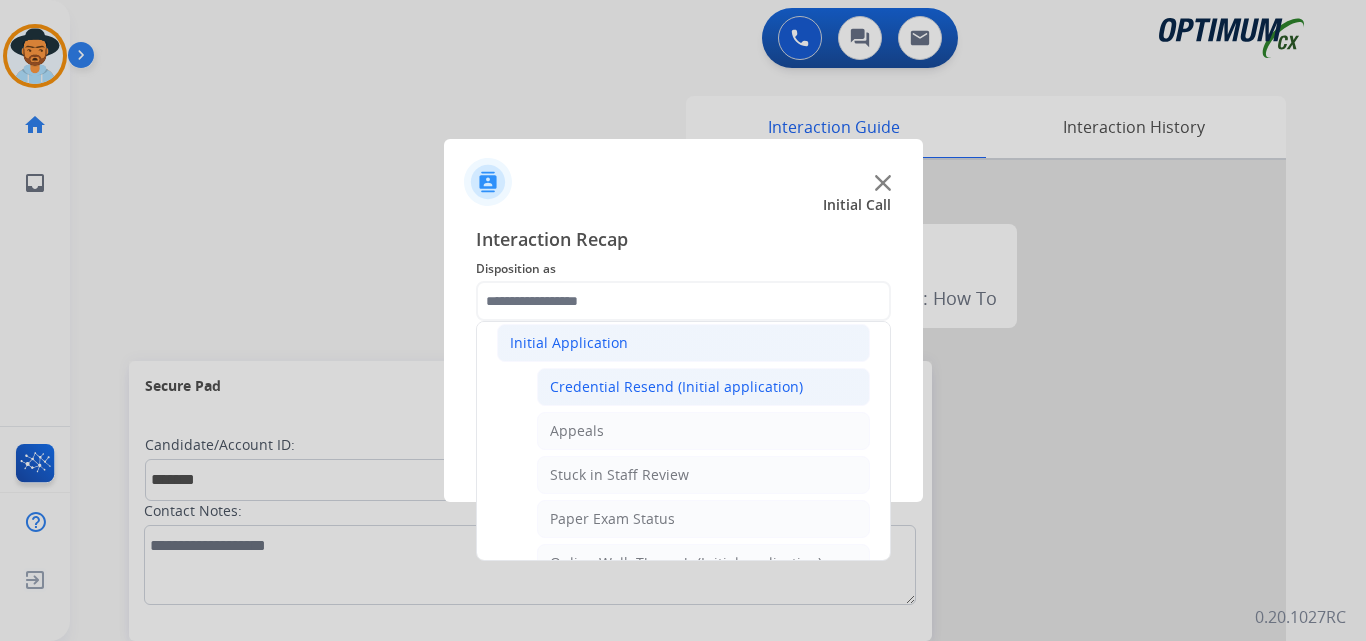 click on "Credential Resend (Initial application)" 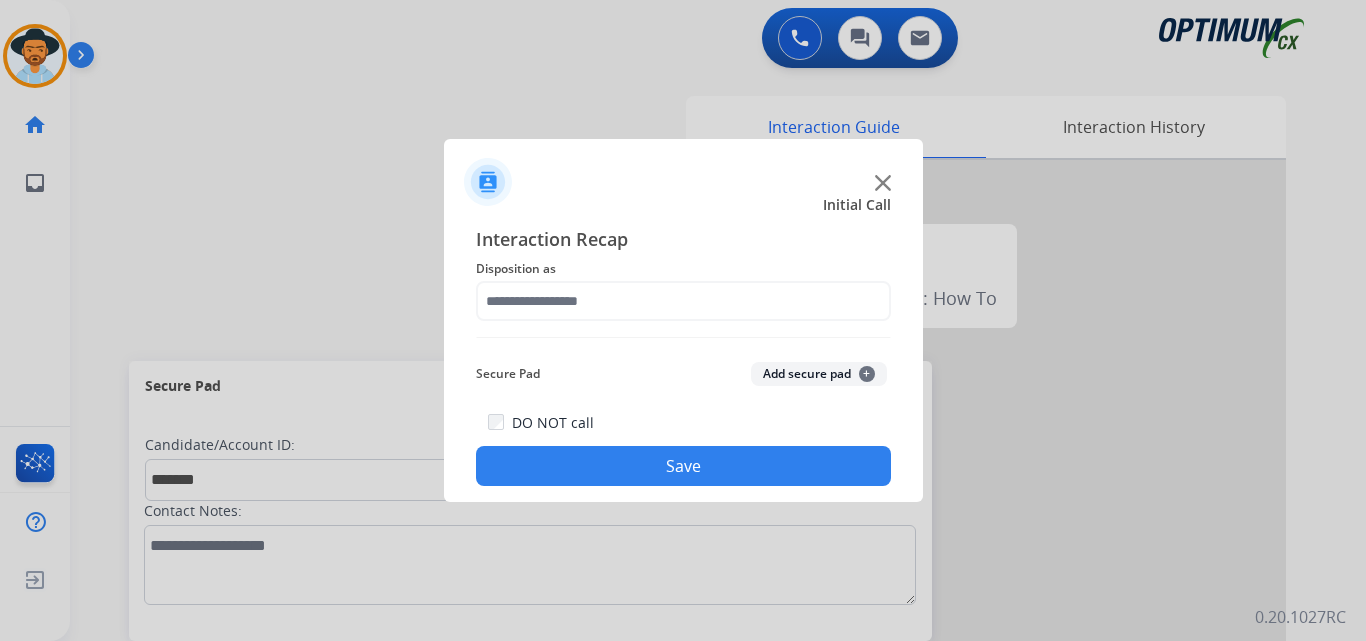type on "**********" 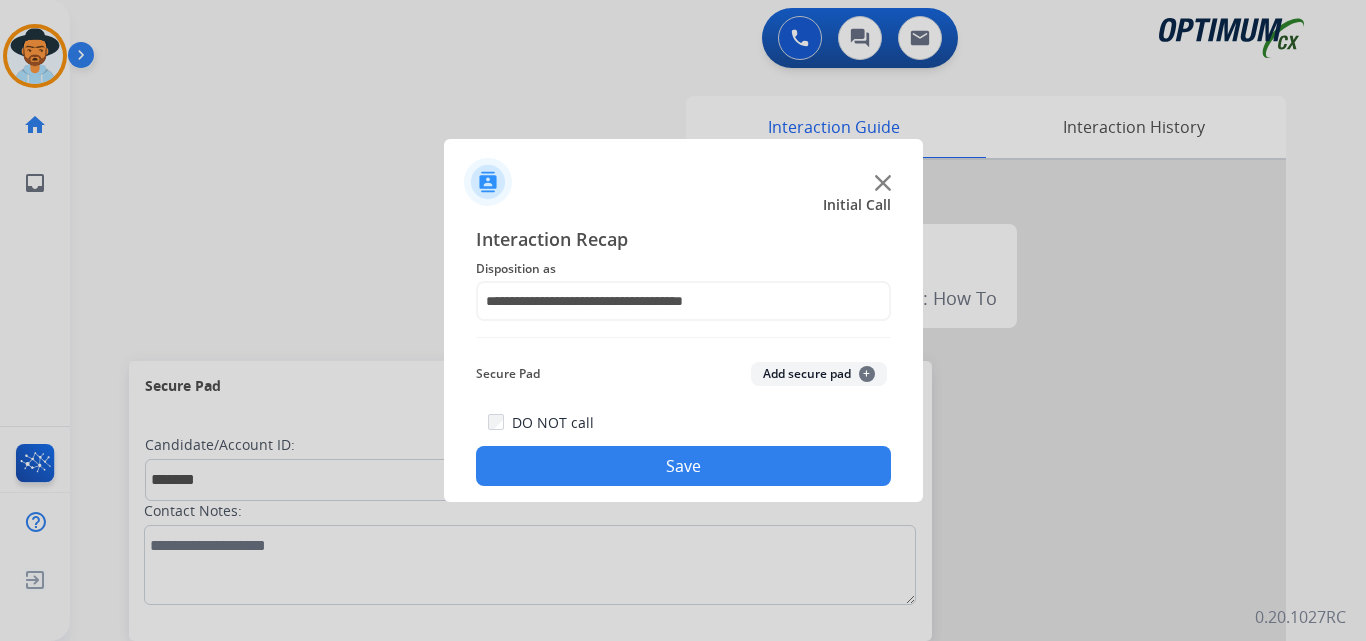 click on "Save" 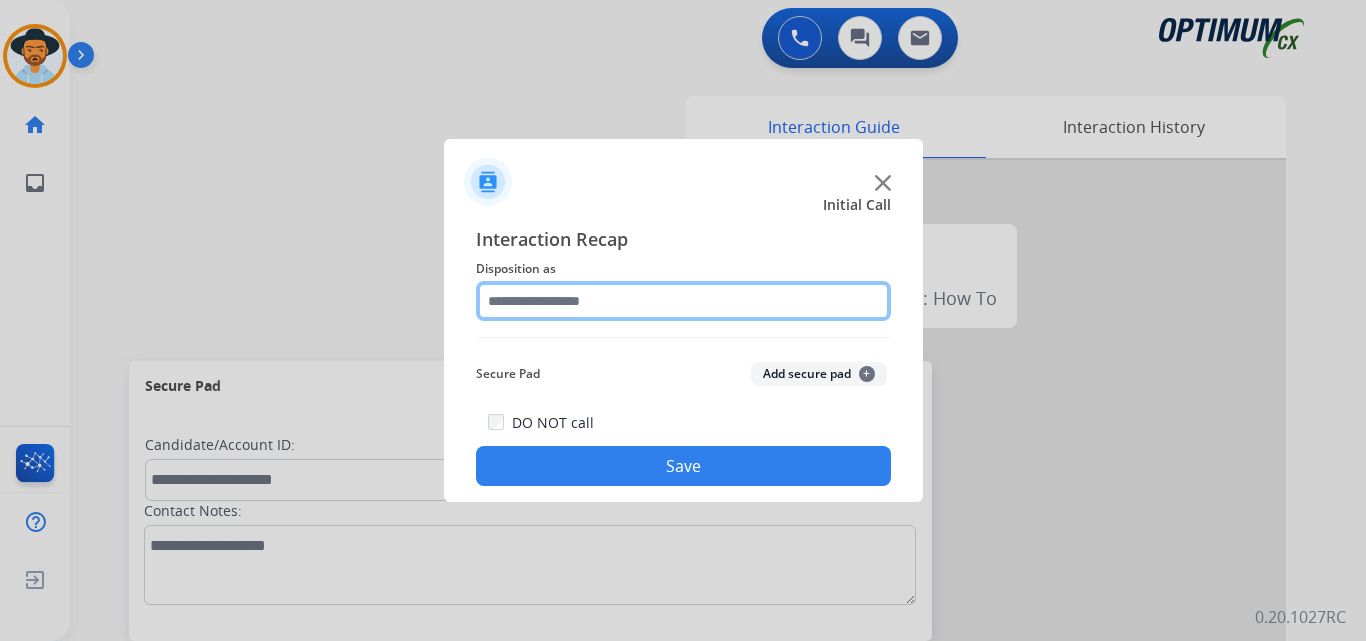 click 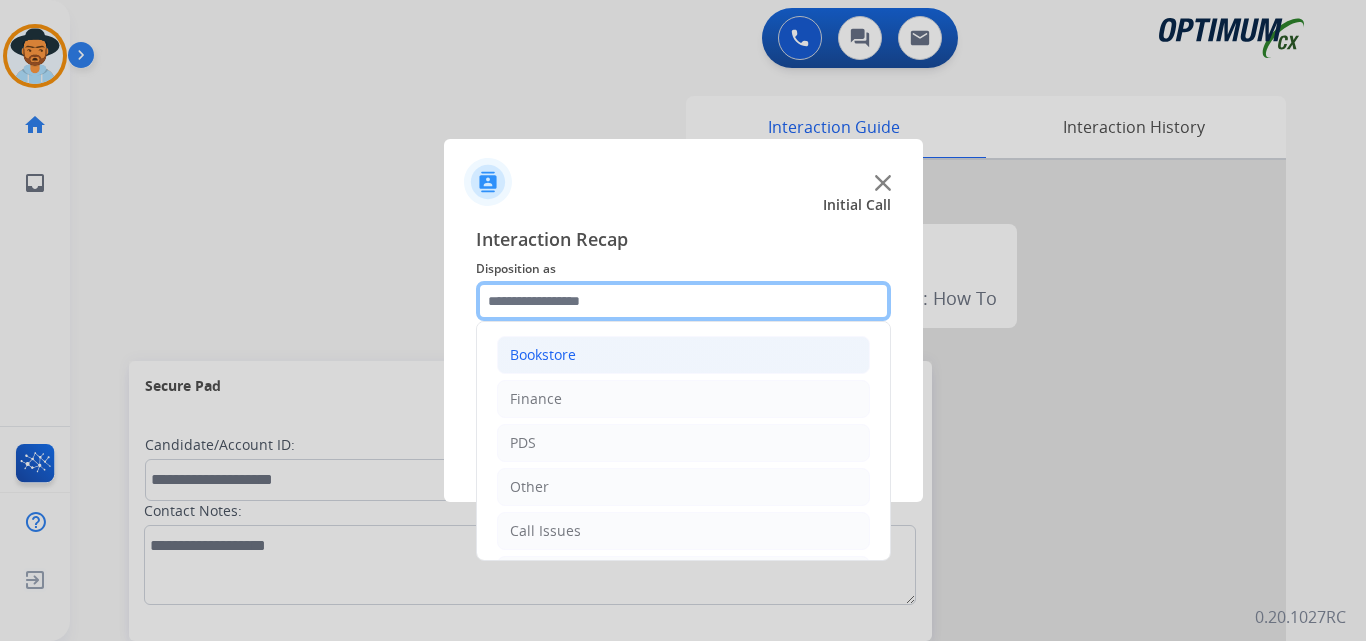 scroll, scrollTop: 136, scrollLeft: 0, axis: vertical 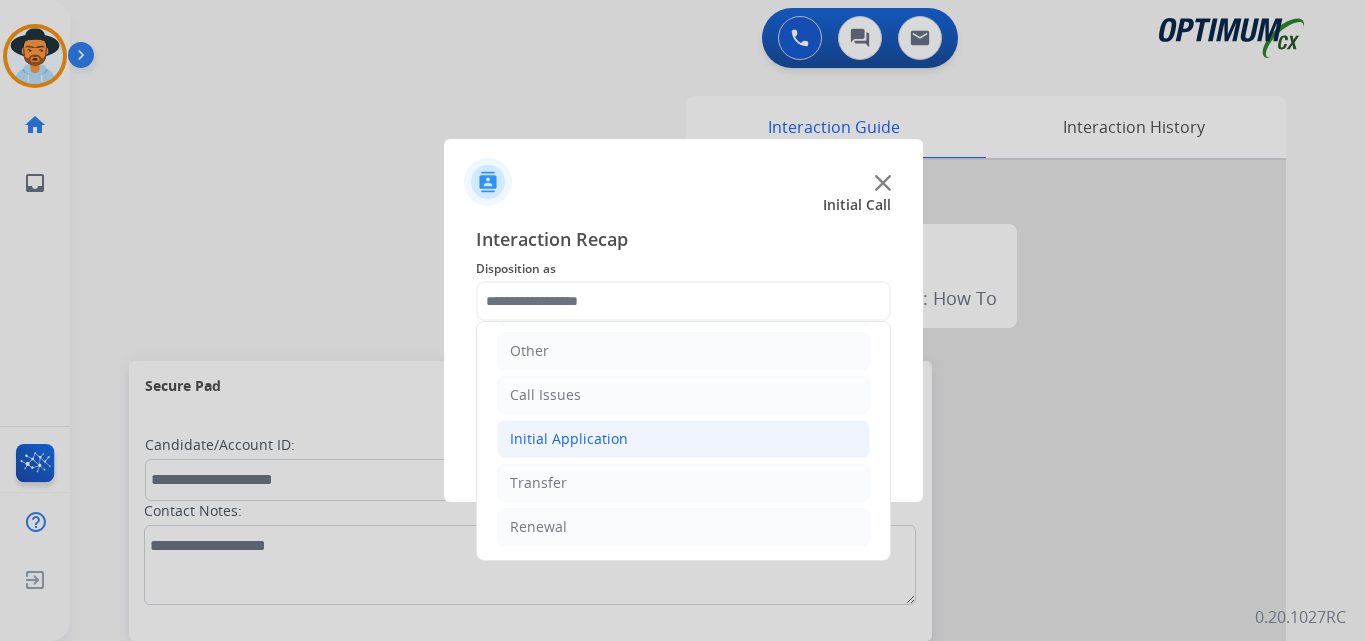 click on "Initial Application" 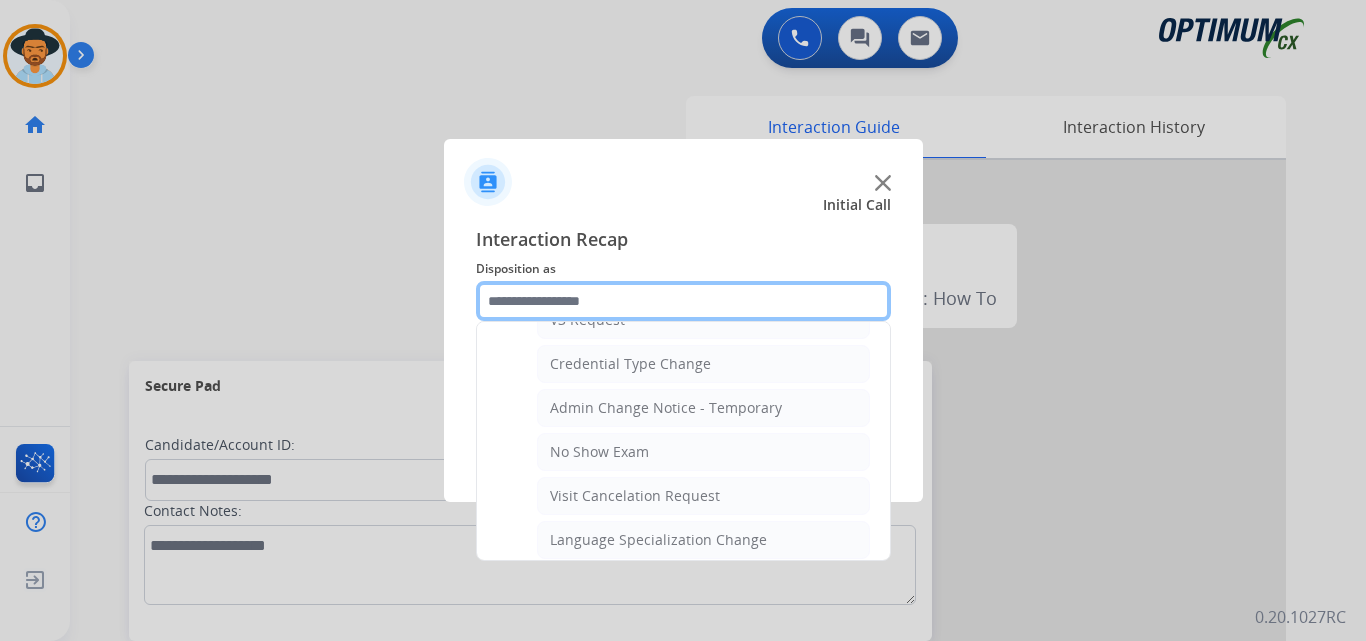 scroll, scrollTop: 1136, scrollLeft: 0, axis: vertical 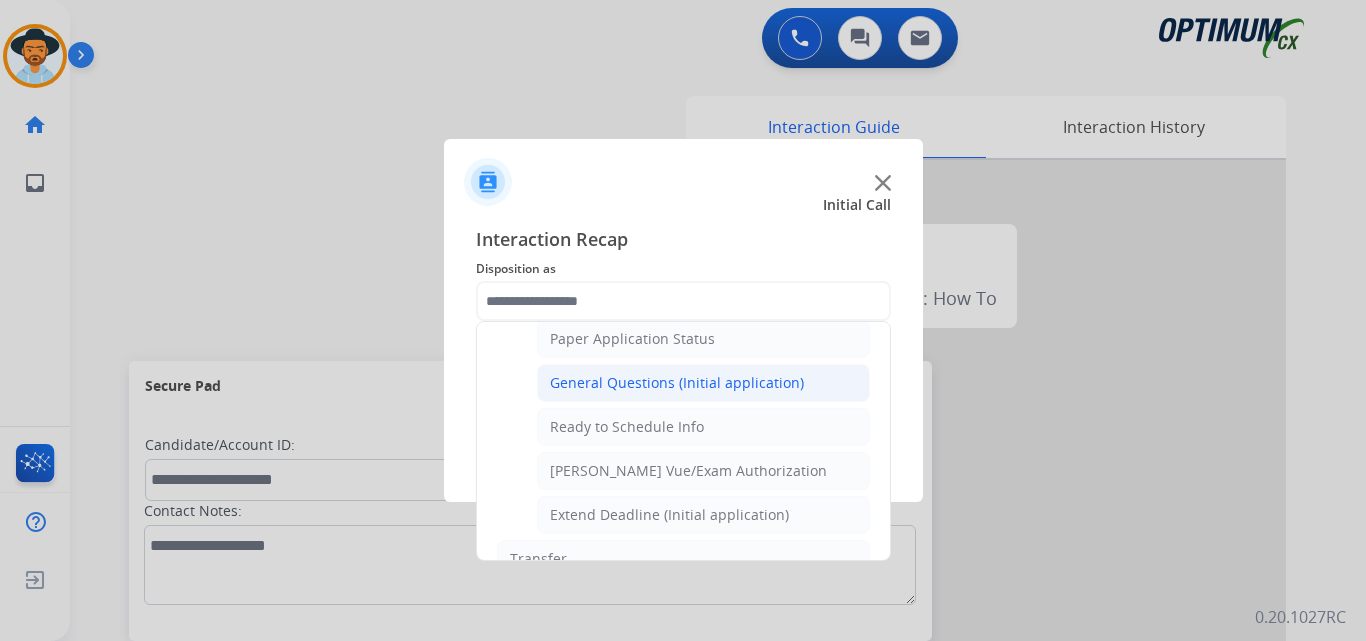 click on "General Questions (Initial application)" 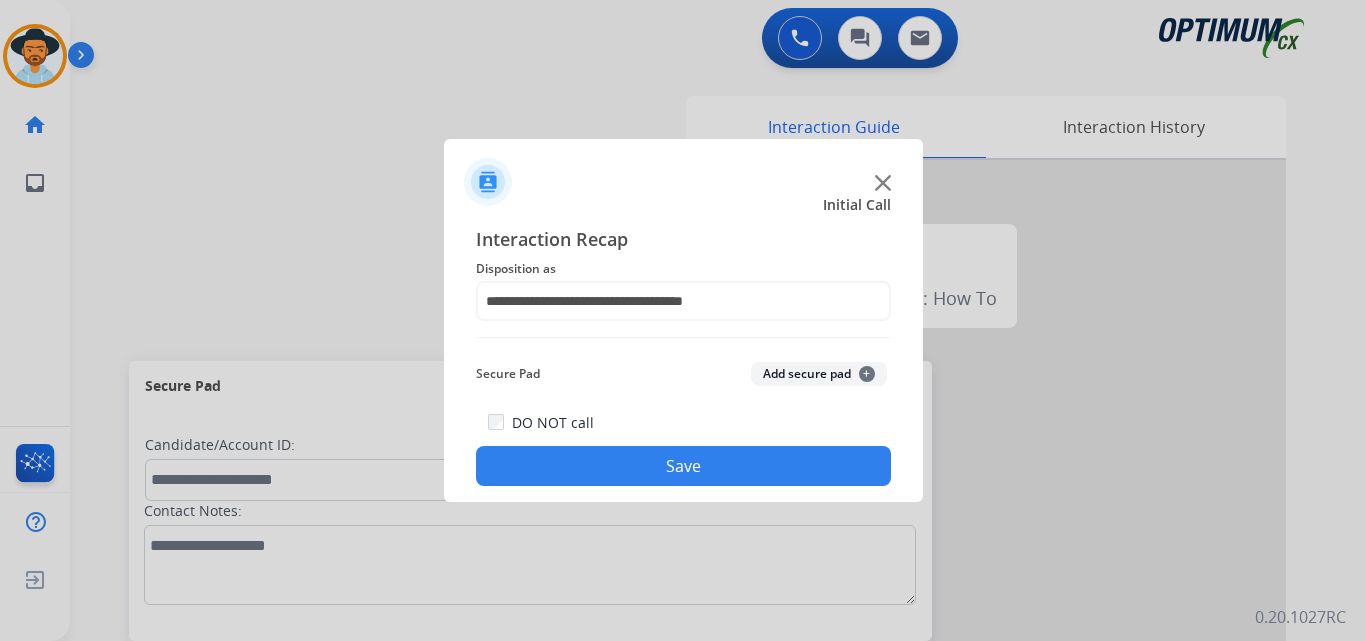 click on "Save" 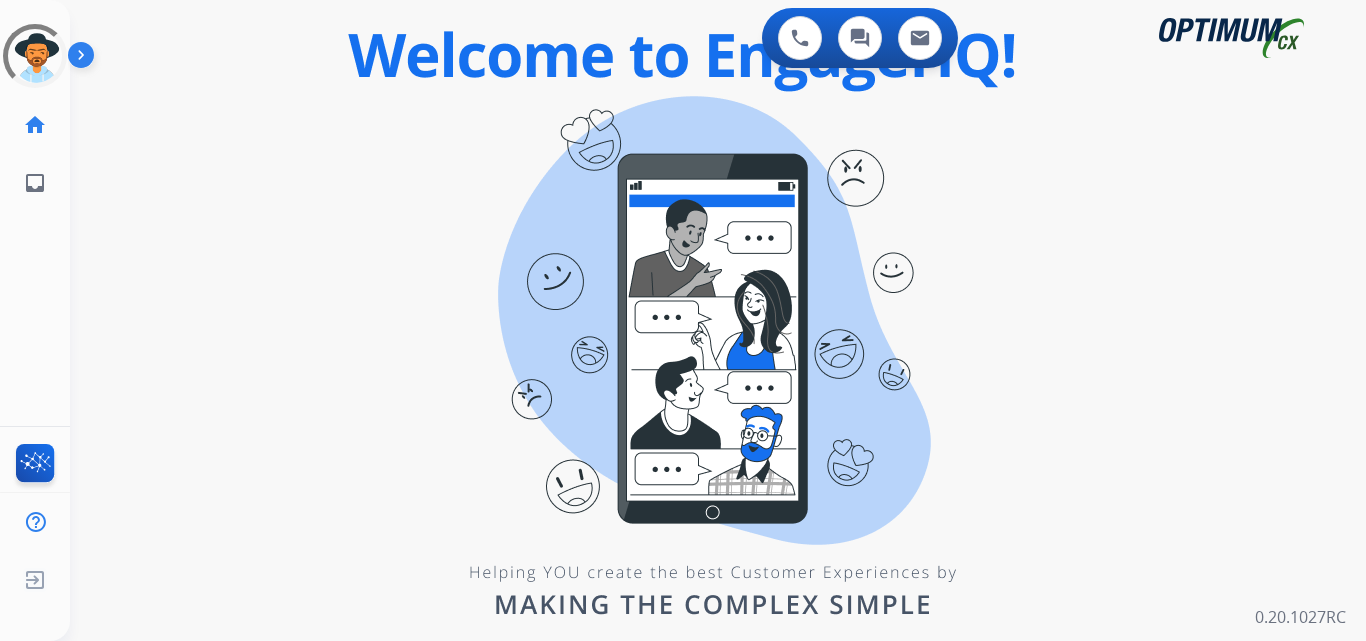 scroll, scrollTop: 0, scrollLeft: 0, axis: both 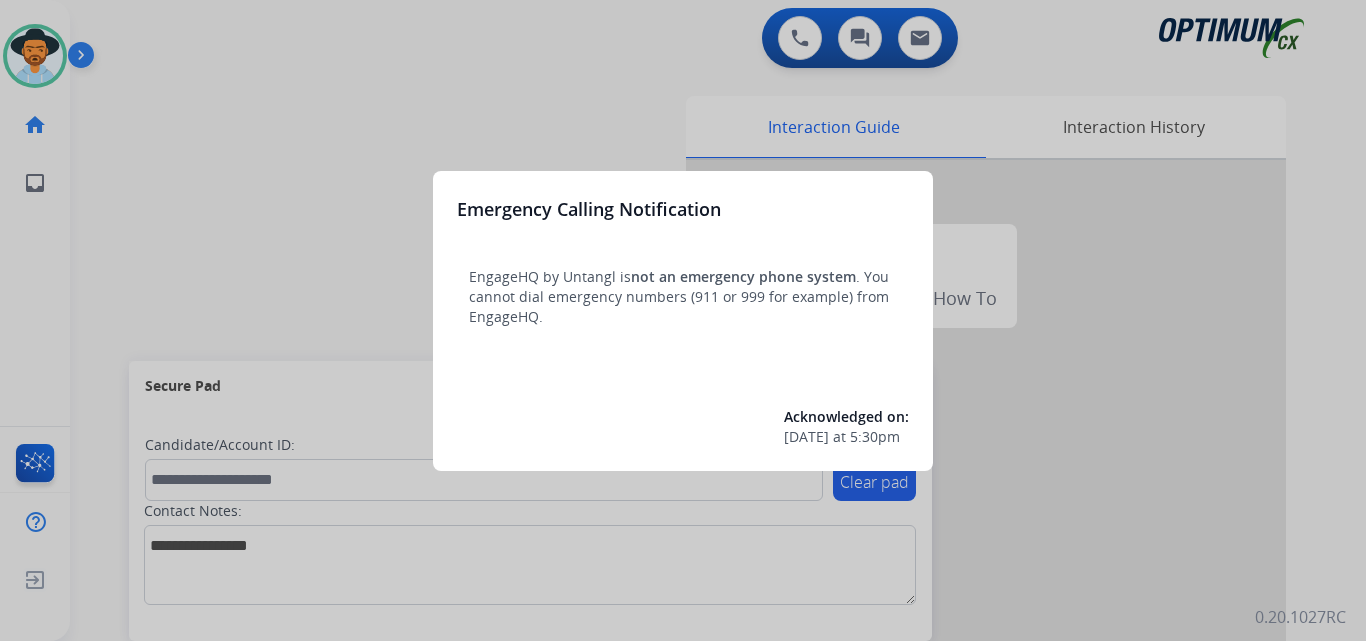 click at bounding box center (683, 320) 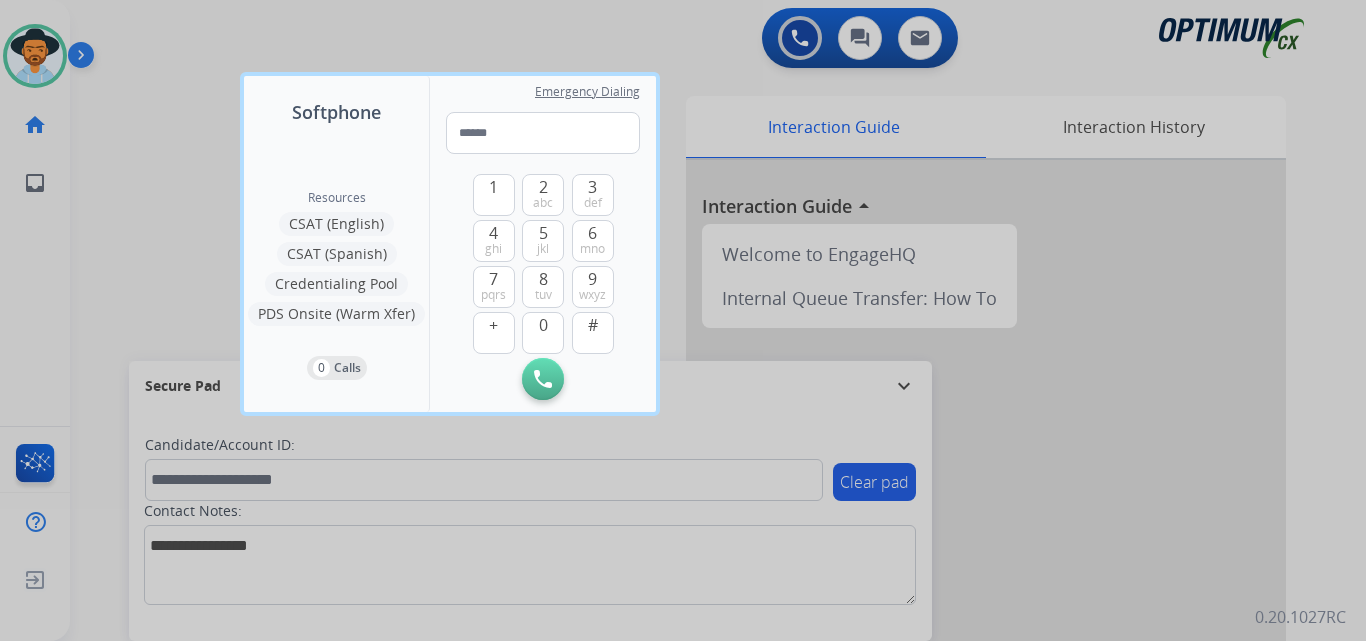 click at bounding box center (683, 320) 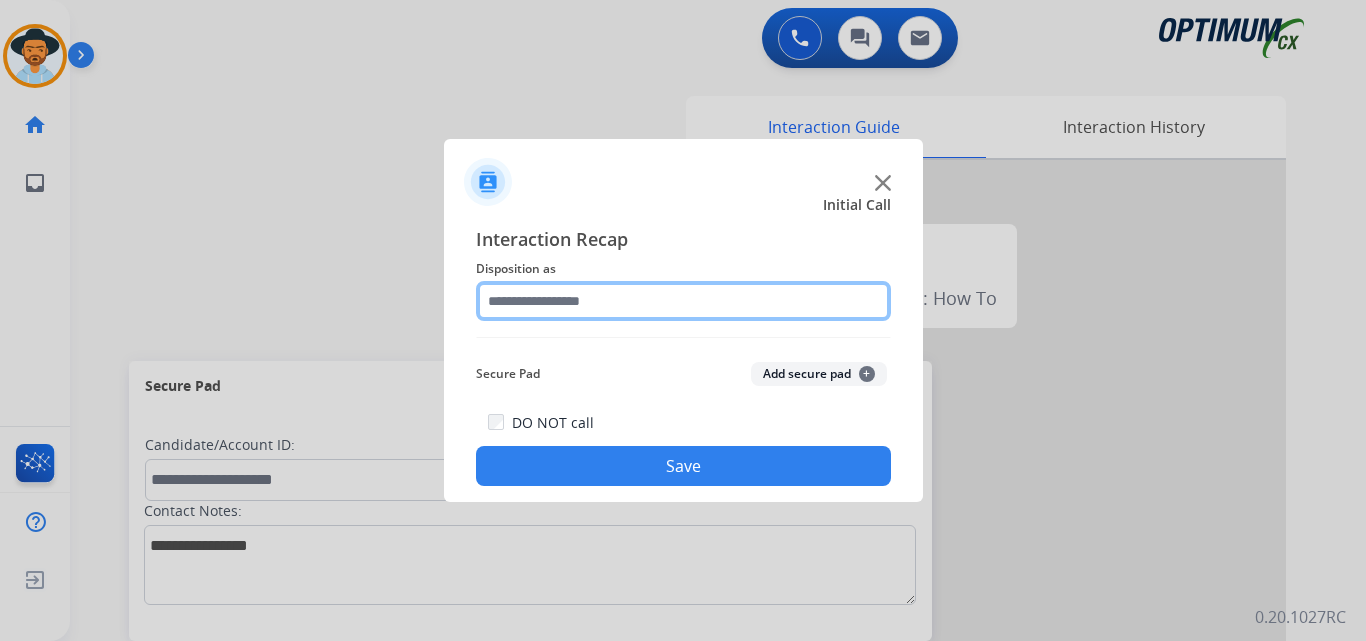 click 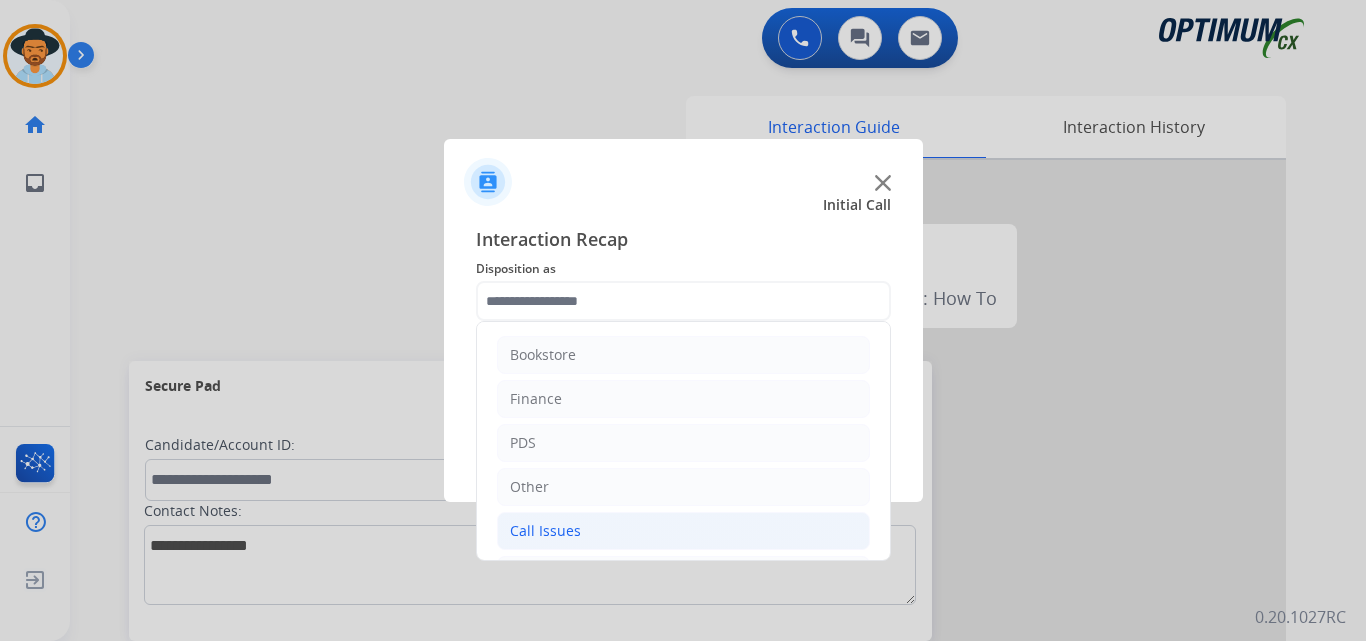 click on "Call Issues" 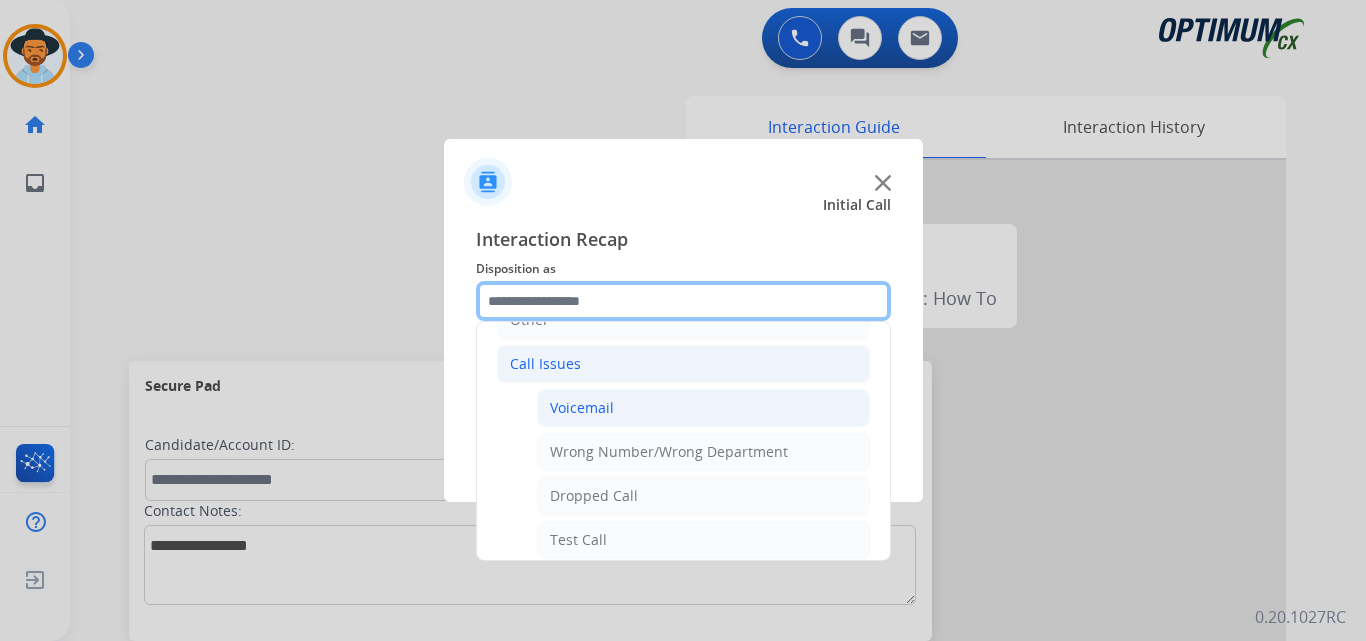 scroll, scrollTop: 333, scrollLeft: 0, axis: vertical 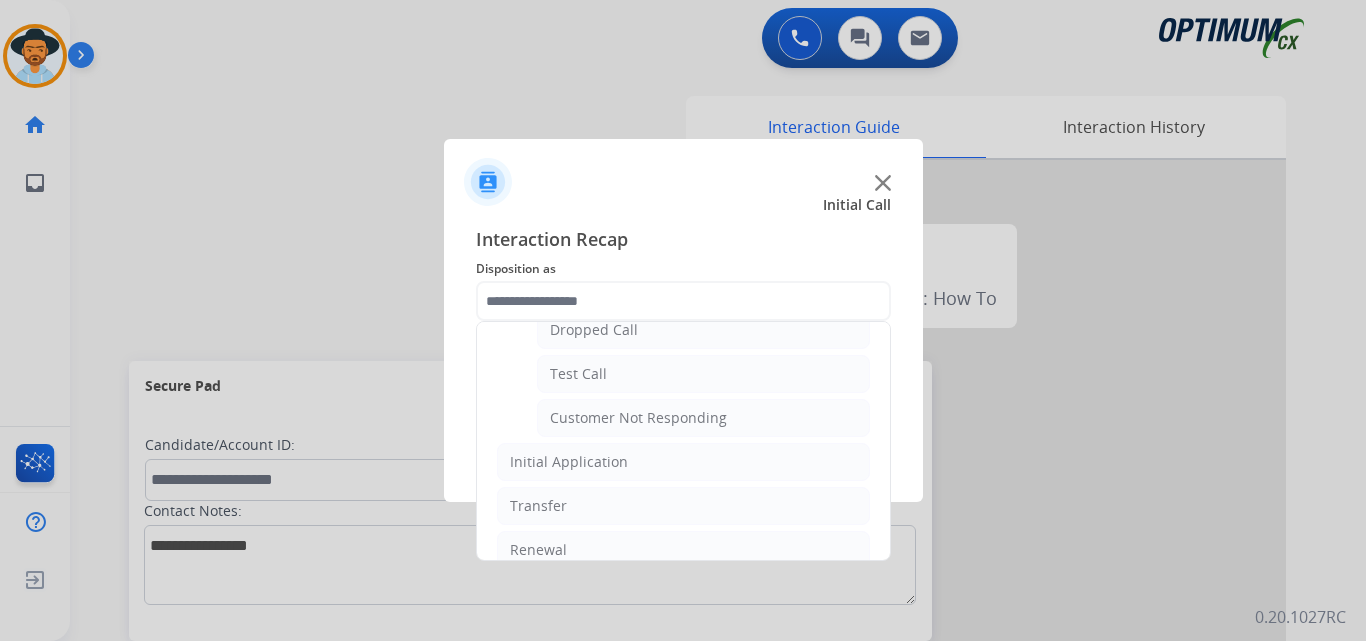 click on "Customer Not Responding" 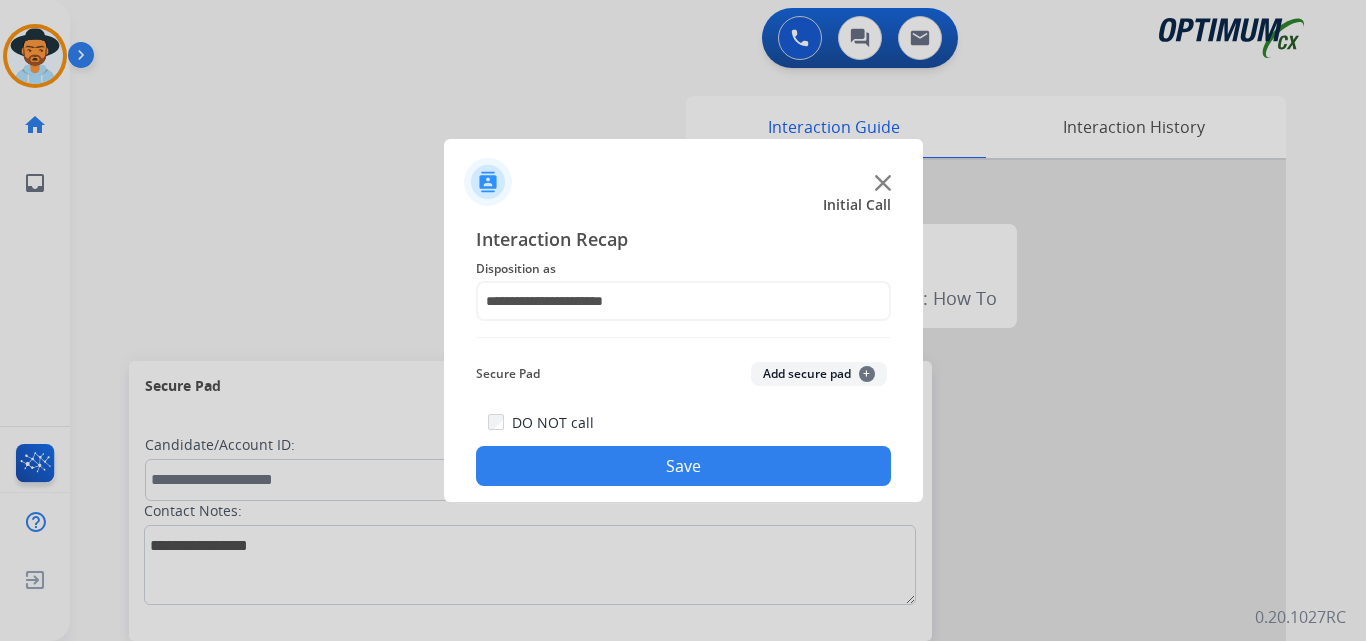 click on "Save" 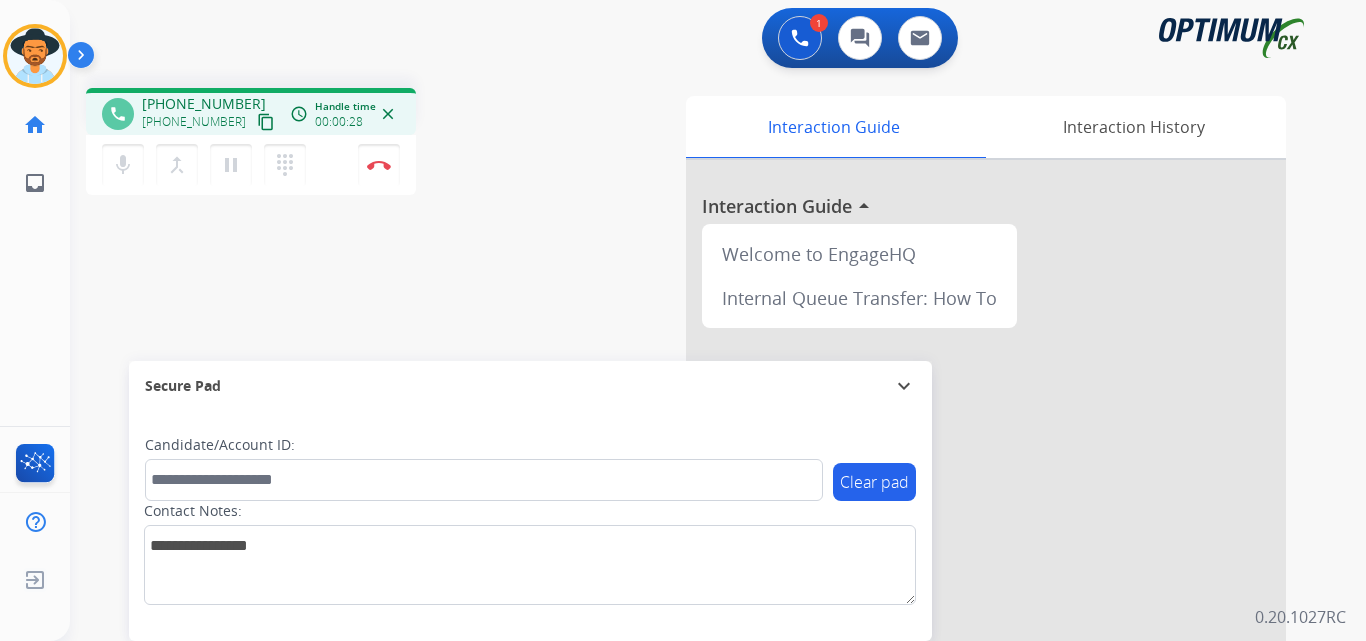 click on "[PHONE_NUMBER]" at bounding box center (204, 104) 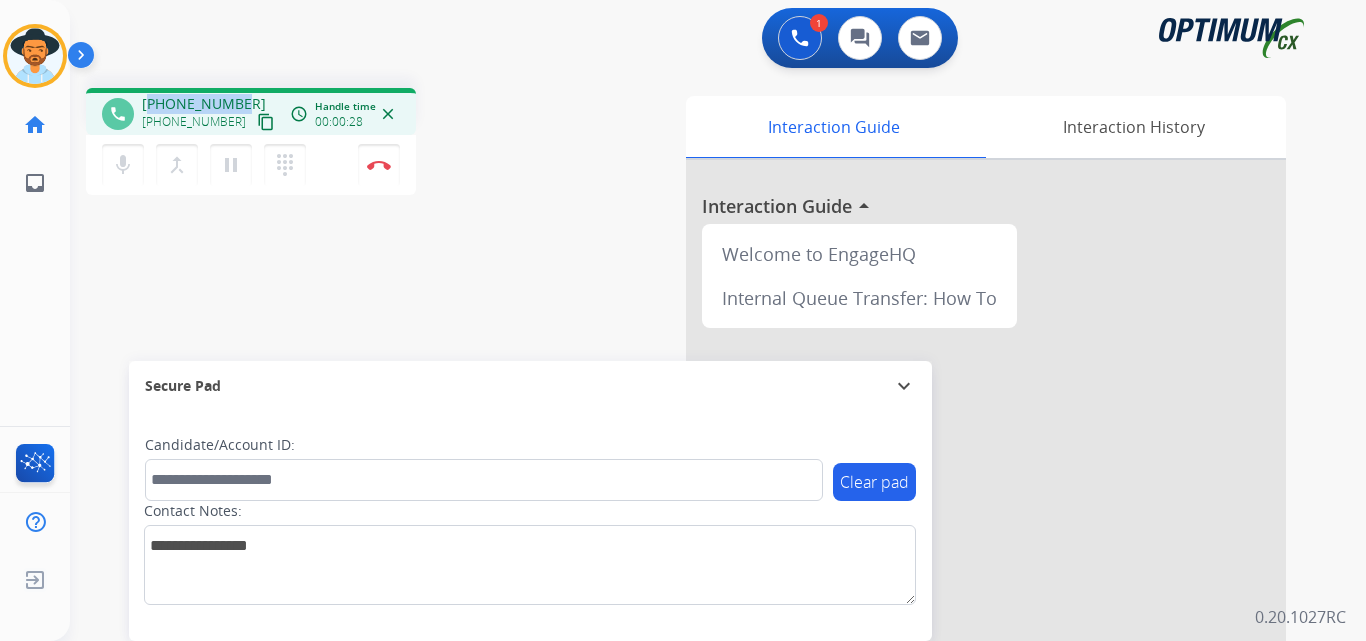 click on "[PHONE_NUMBER]" at bounding box center (204, 104) 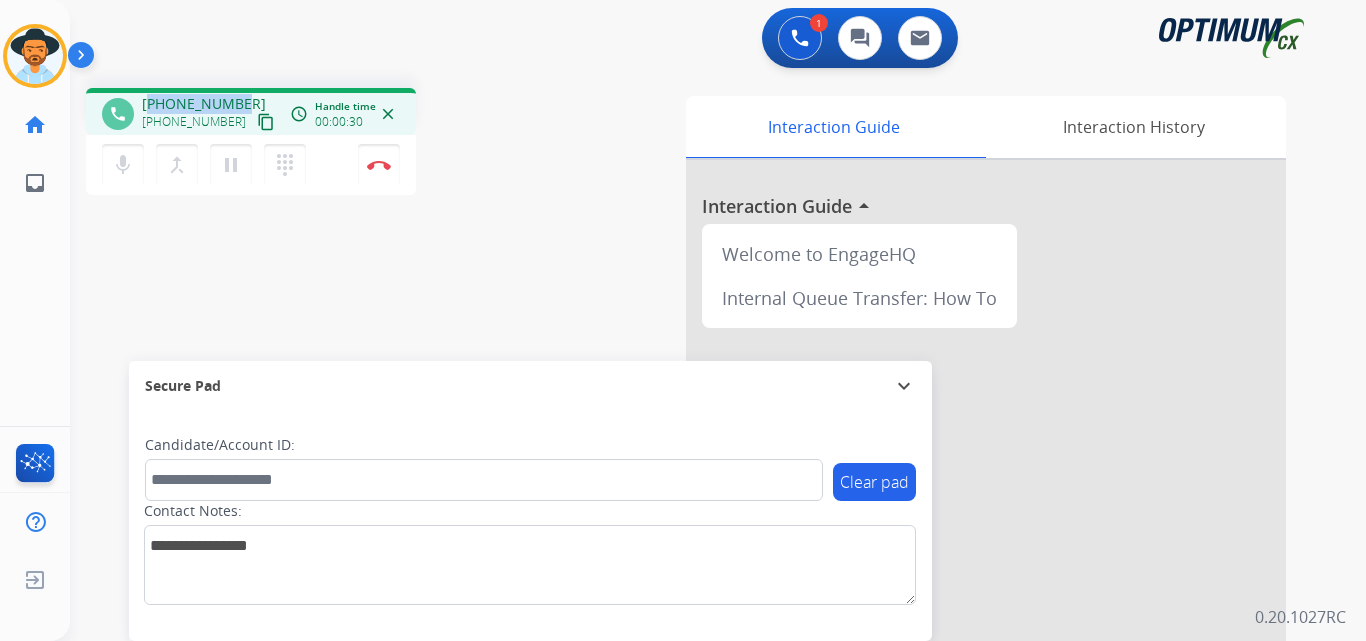 copy on "17692285297" 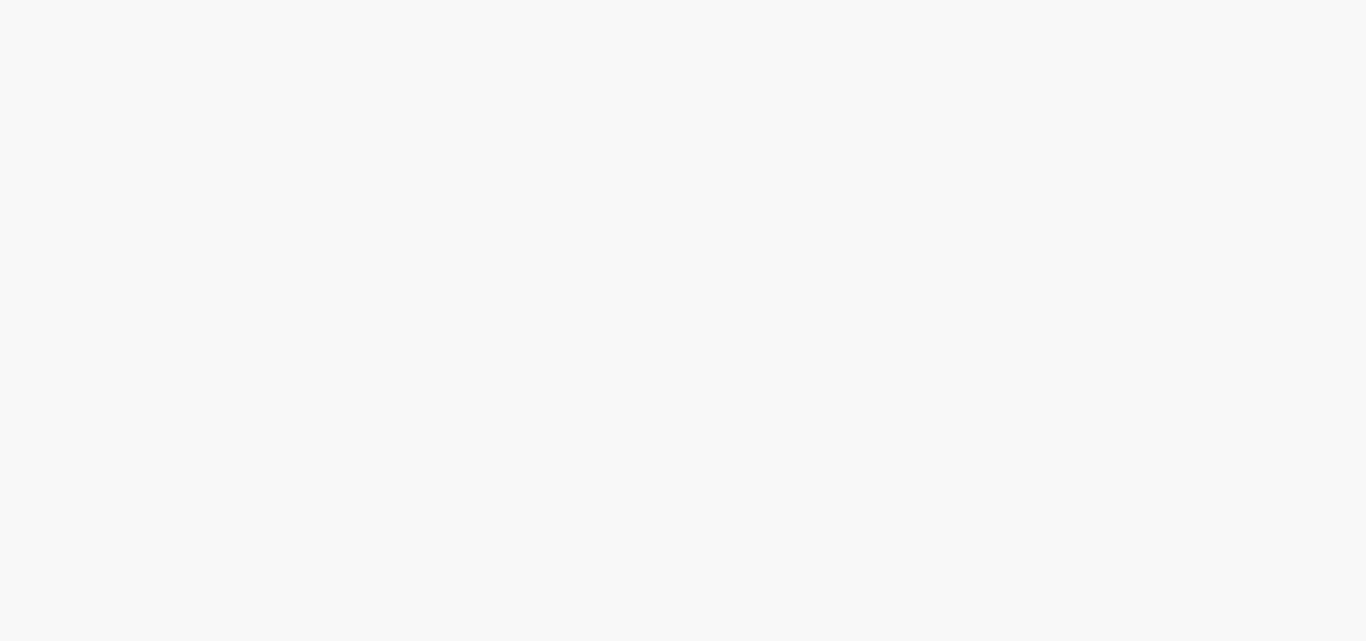 scroll, scrollTop: 0, scrollLeft: 0, axis: both 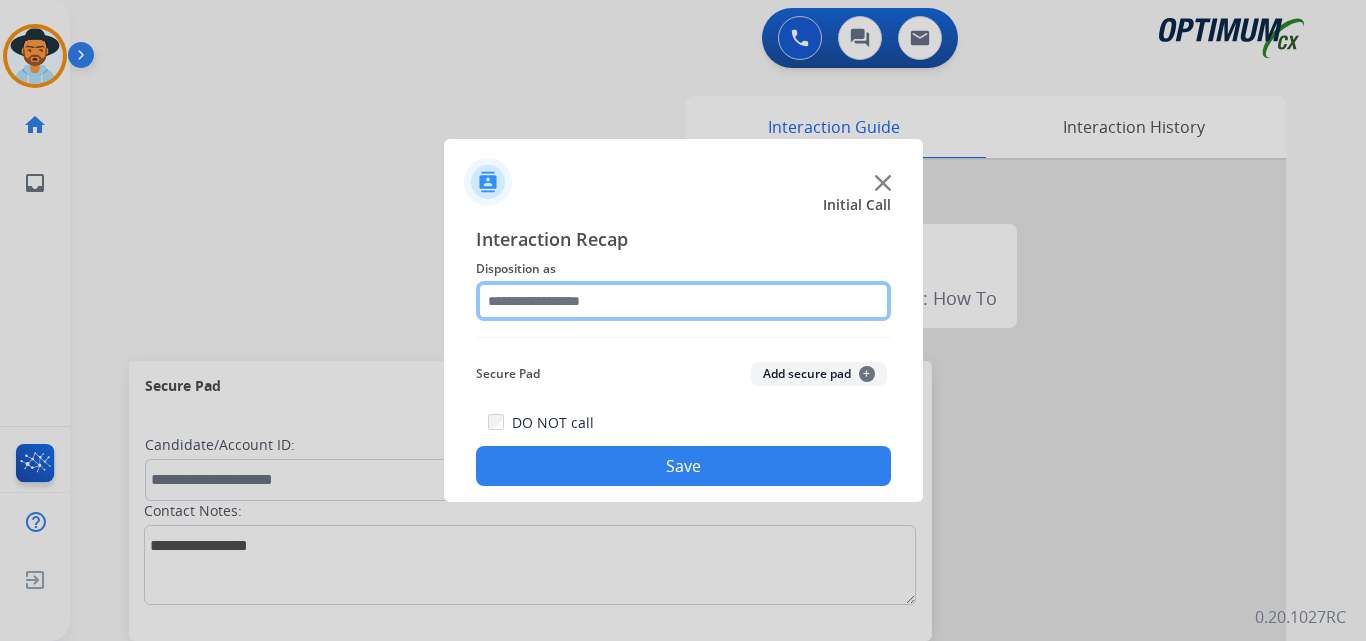 click 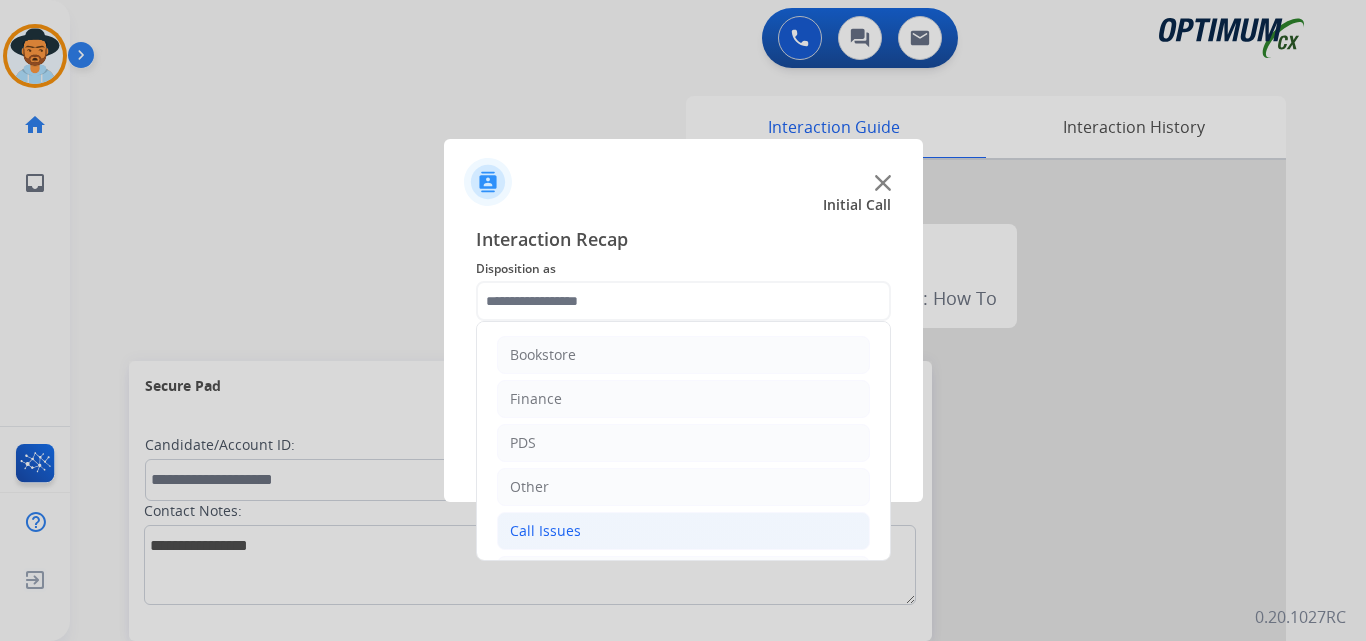 click on "Call Issues" 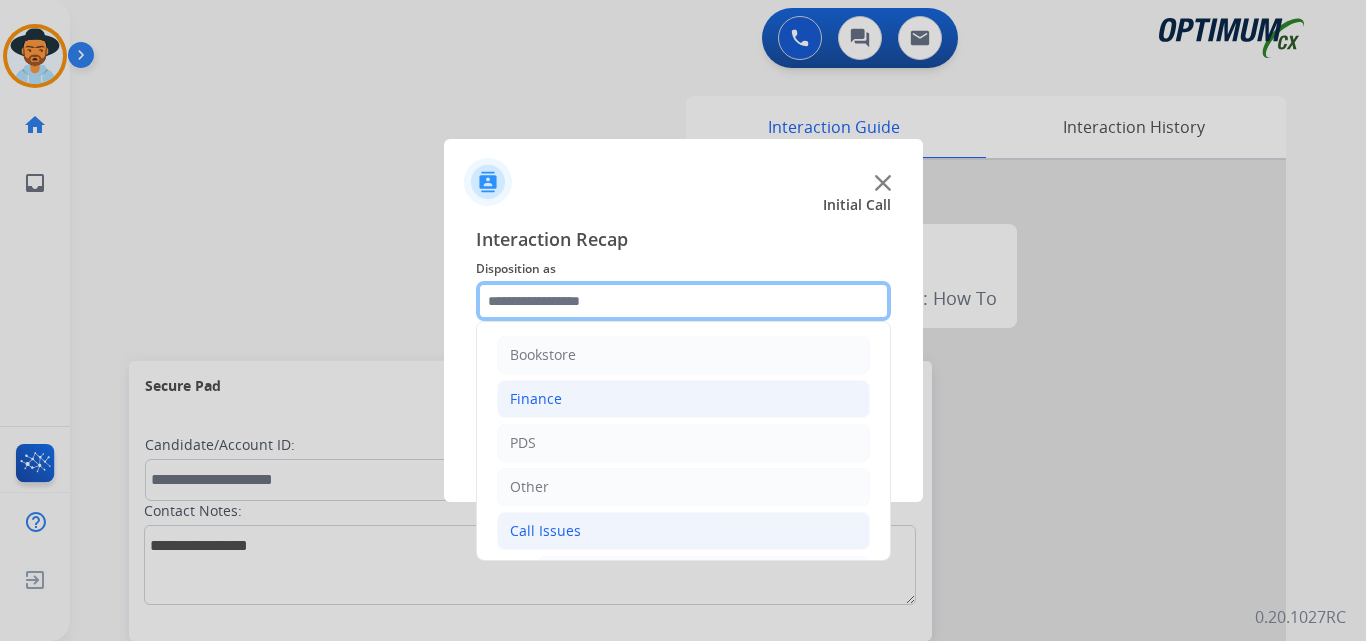 scroll, scrollTop: 333, scrollLeft: 0, axis: vertical 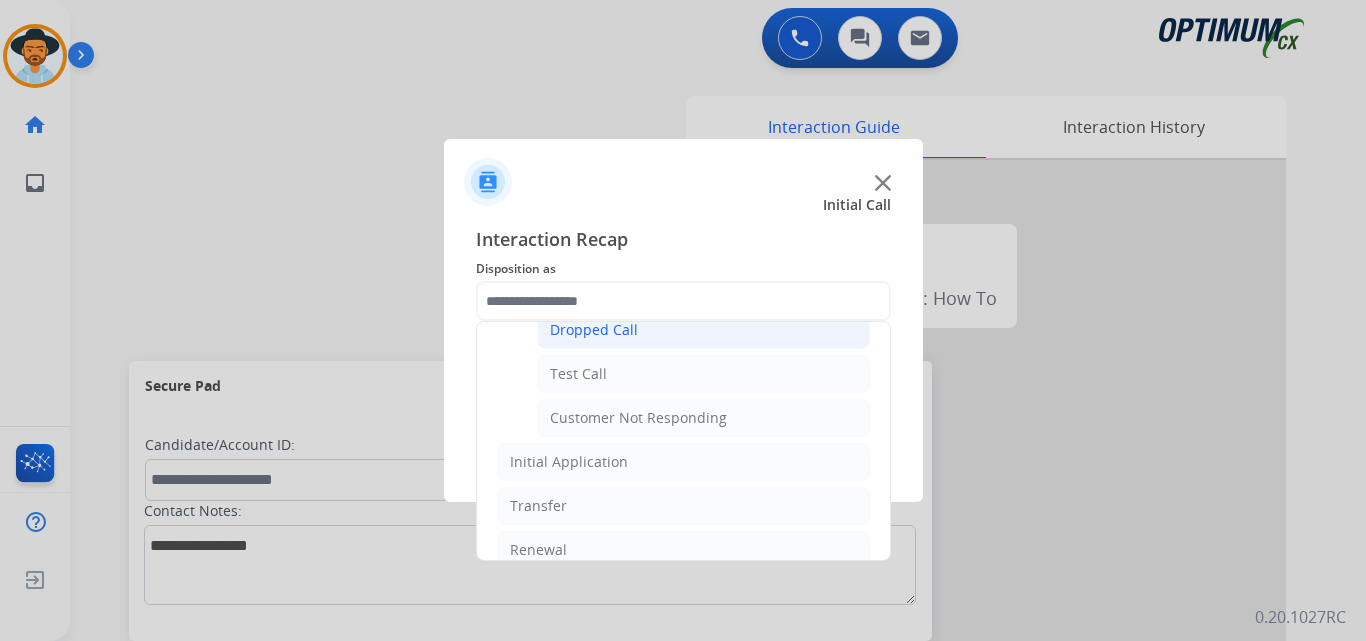 click on "Dropped Call" 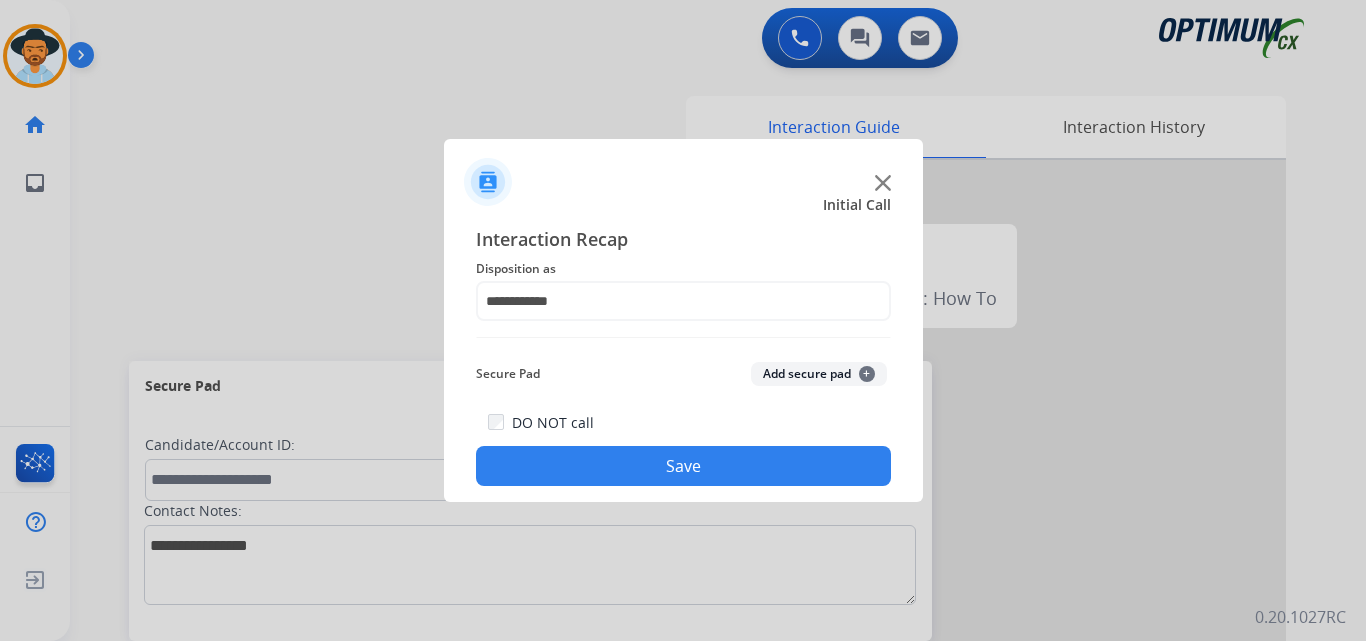click on "Save" 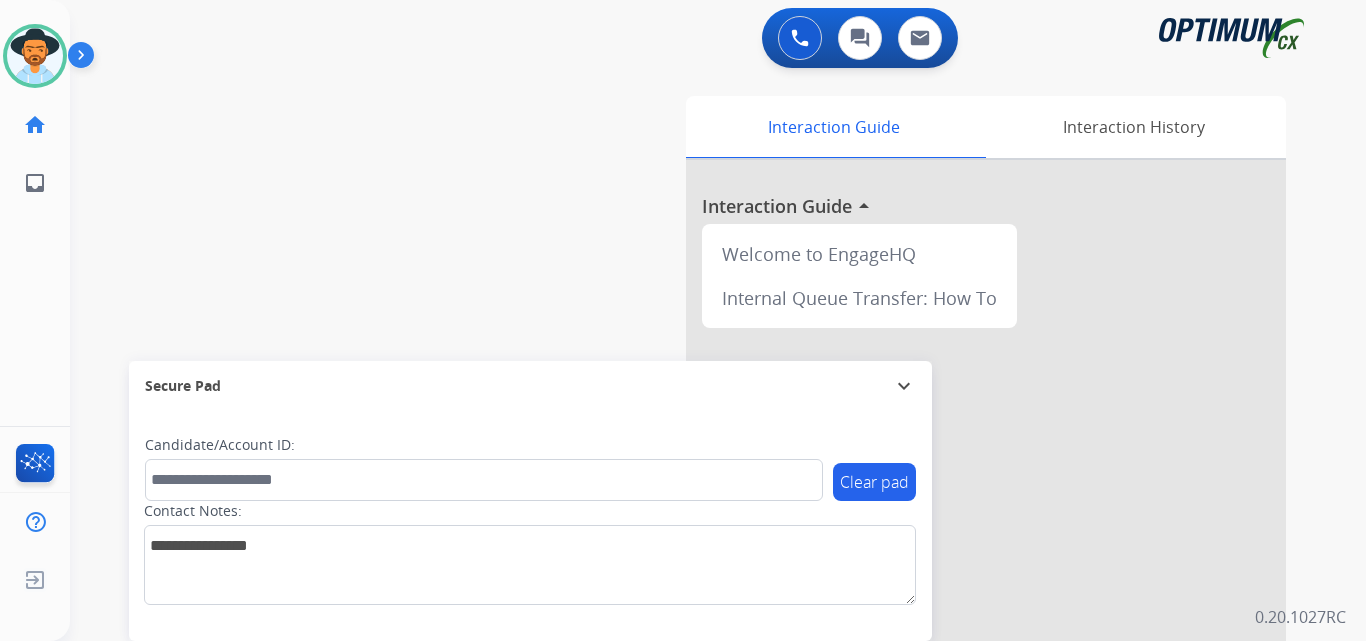 click on "0 Voice Interactions  0  Chat Interactions   0  Email Interactions" at bounding box center [706, 40] 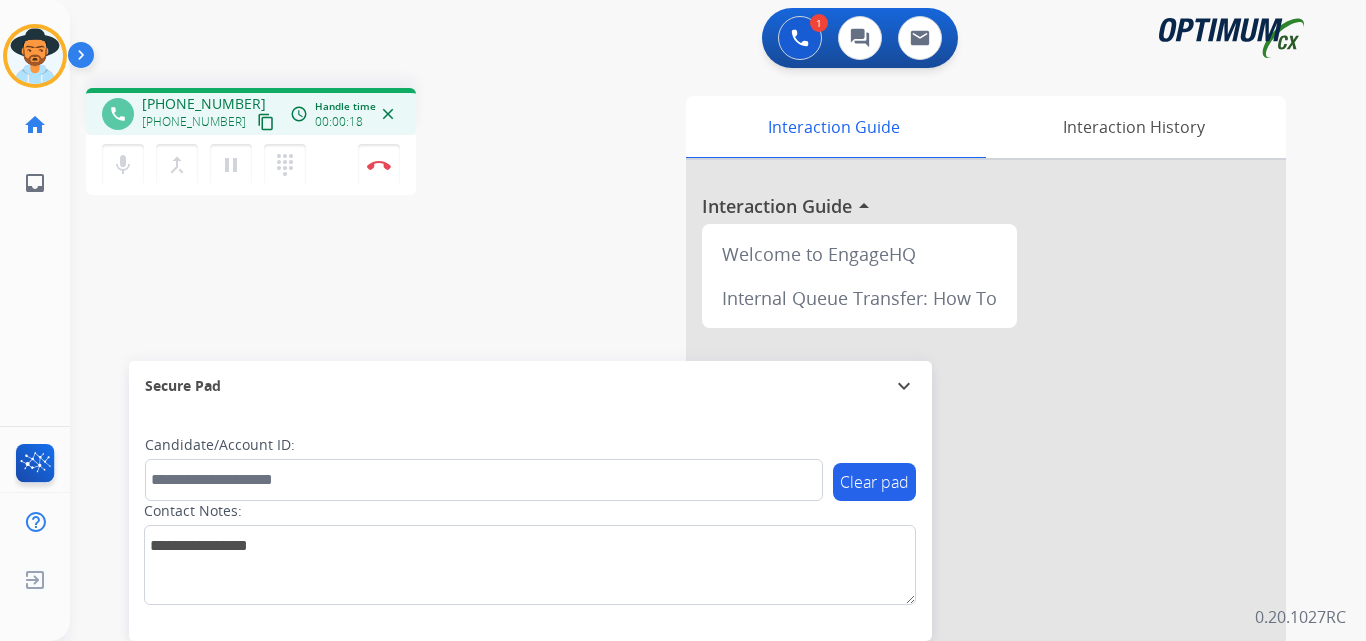 click on "phone +15012823936 +15012823936 content_copy access_time Call metrics Queue   00:08 Hold   00:00 Talk   00:19 Total   00:26 Handle time 00:00:18 close" at bounding box center [251, 111] 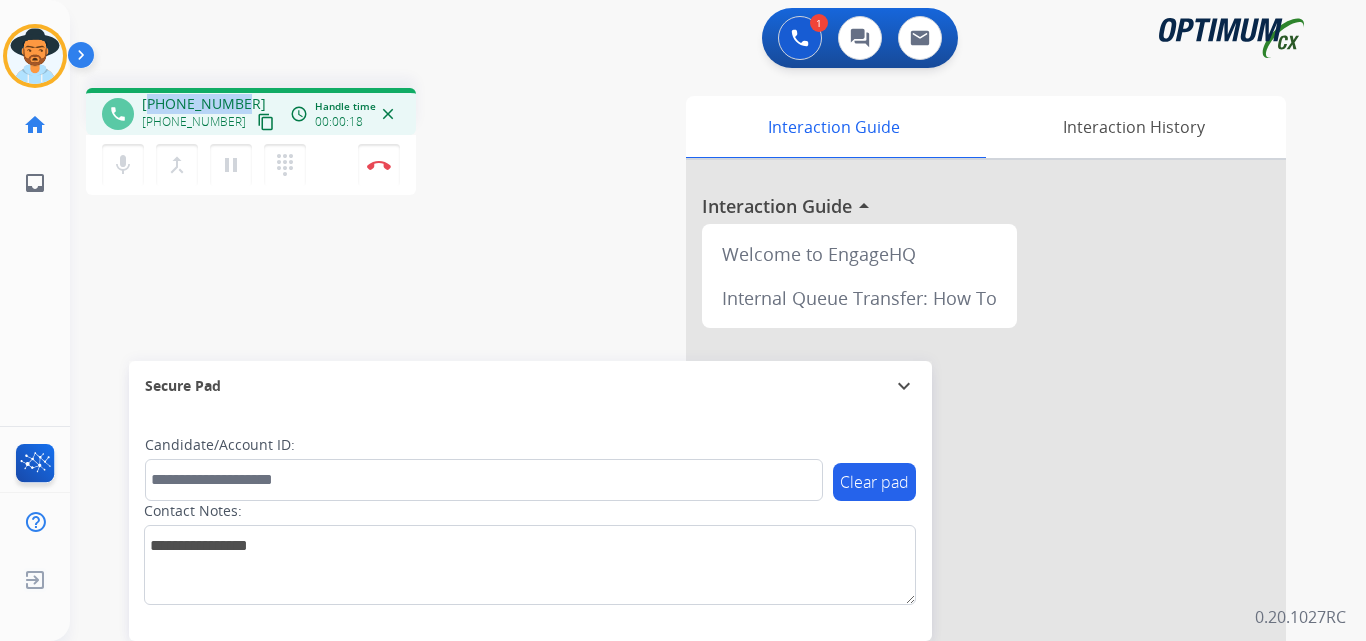 click on "phone +15012823936 +15012823936 content_copy access_time Call metrics Queue   00:08 Hold   00:00 Talk   00:19 Total   00:26 Handle time 00:00:18 close" at bounding box center [251, 111] 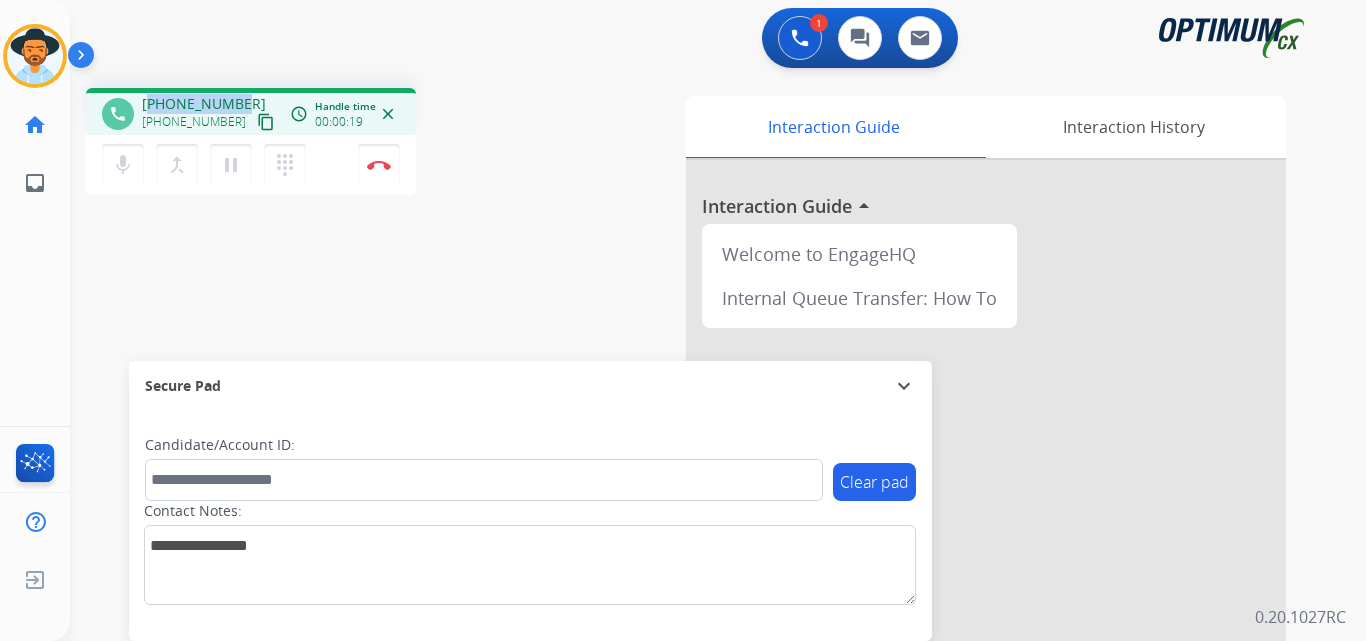 copy on "15012823936" 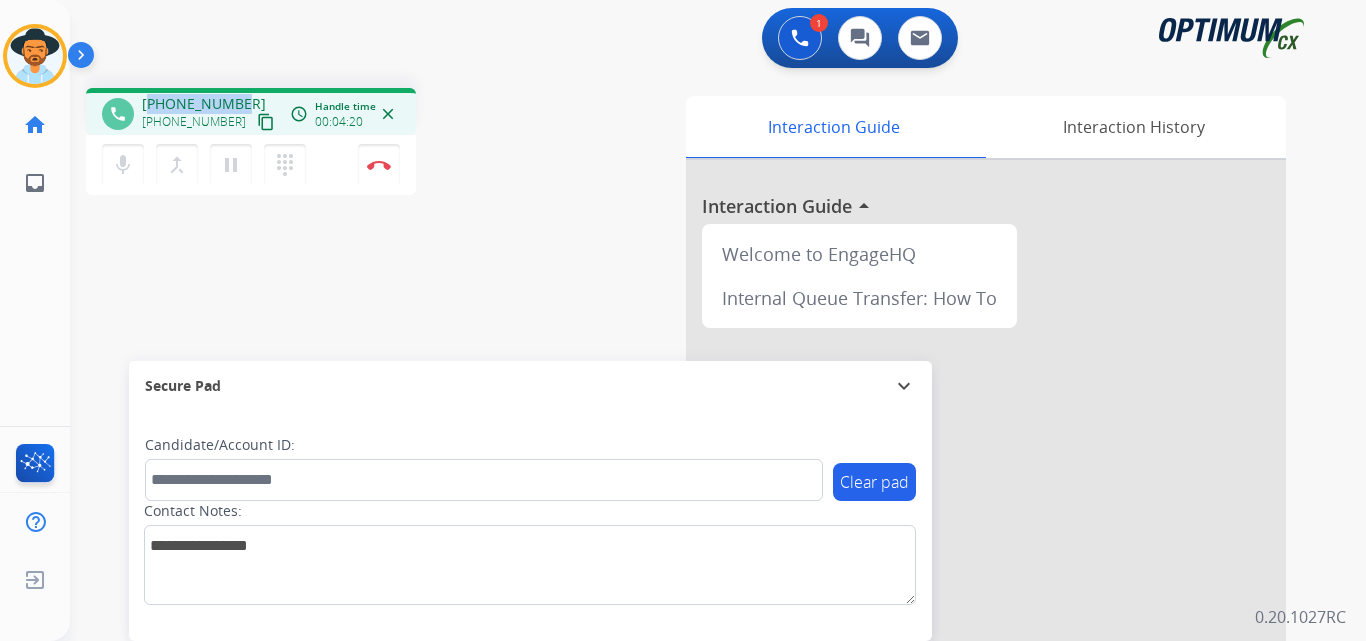 click on "+15012823936" at bounding box center (204, 104) 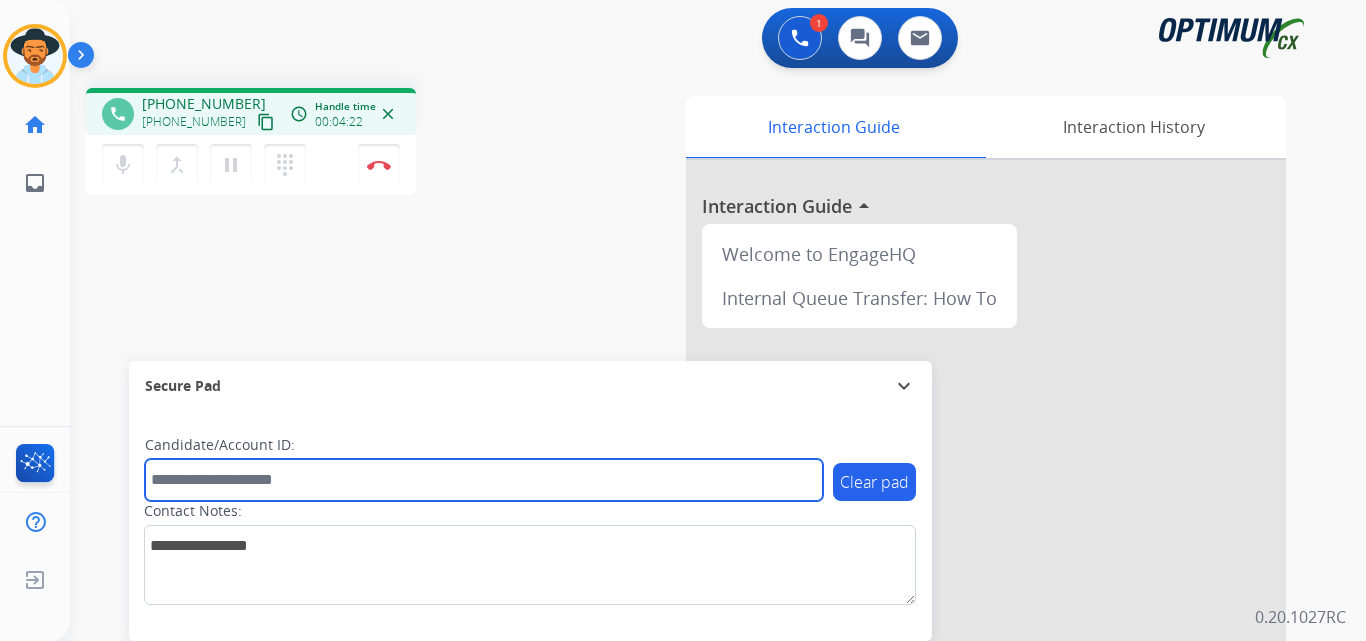 click at bounding box center (484, 480) 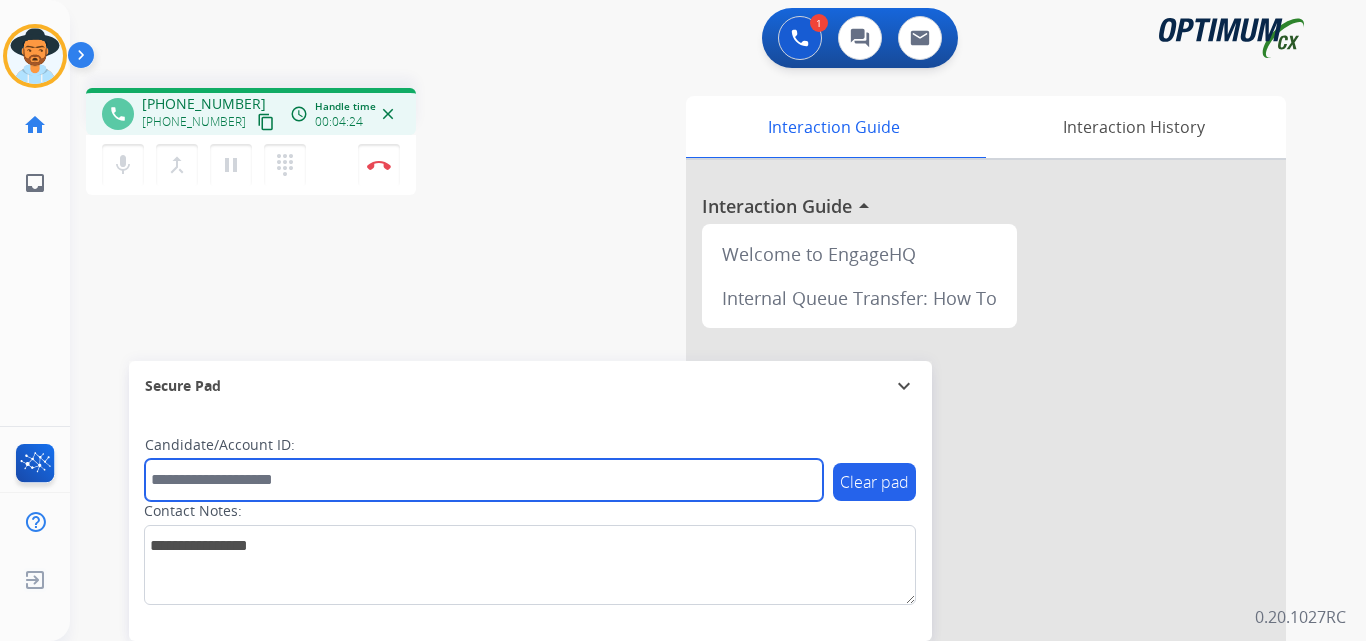 paste on "**********" 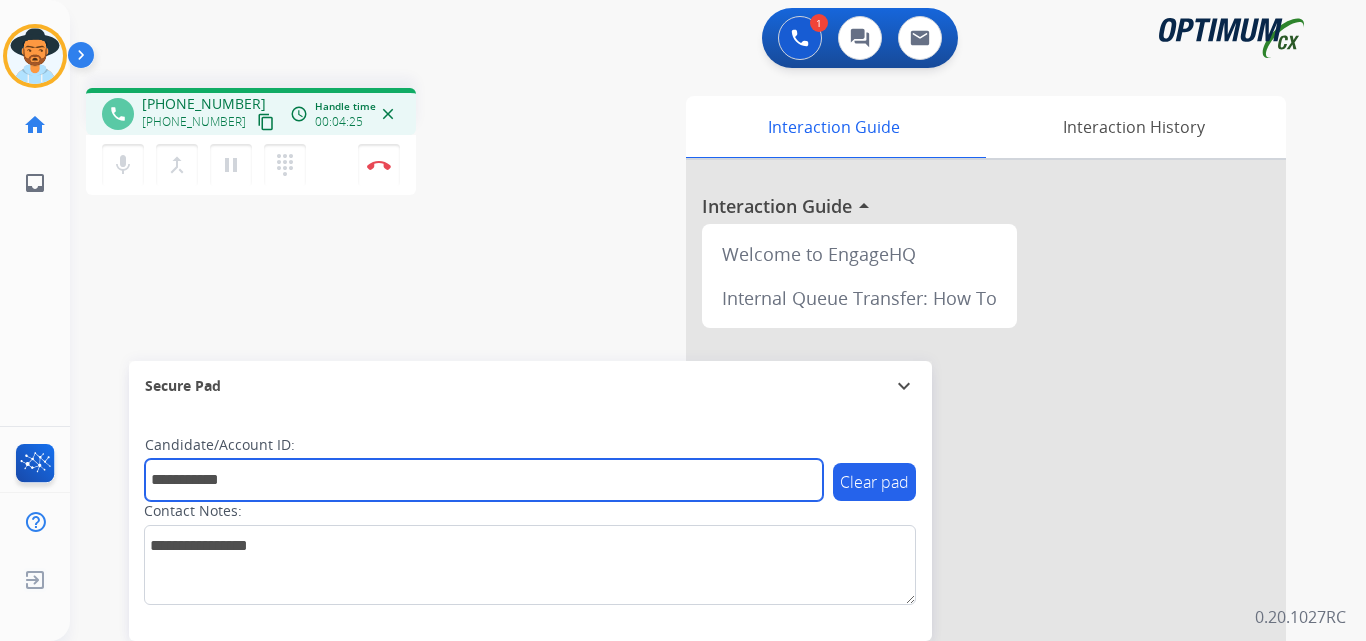 click on "**********" at bounding box center [484, 480] 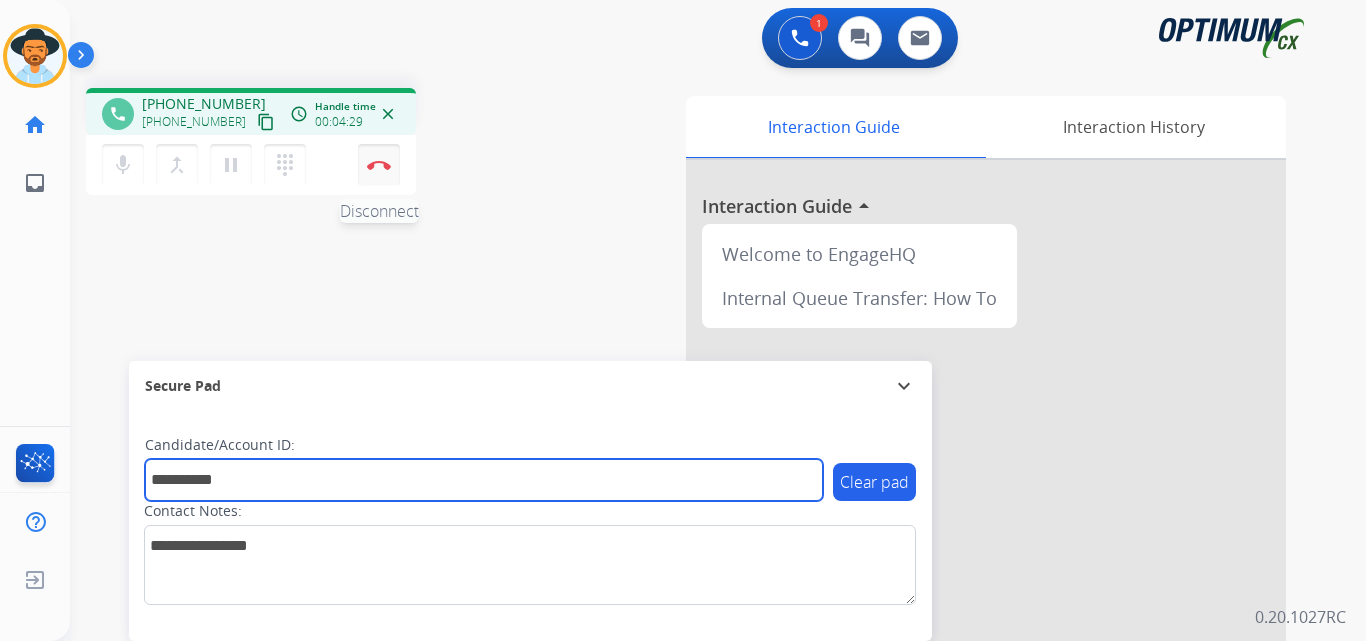 type on "**********" 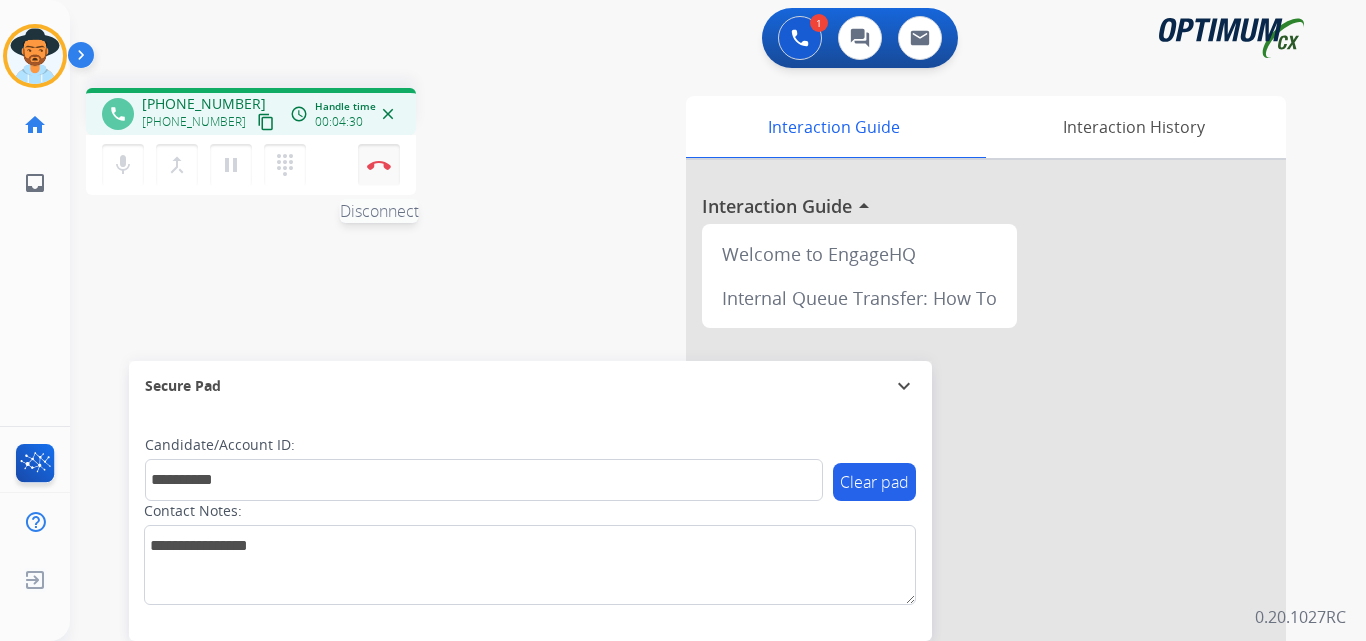 click on "Disconnect" at bounding box center (379, 165) 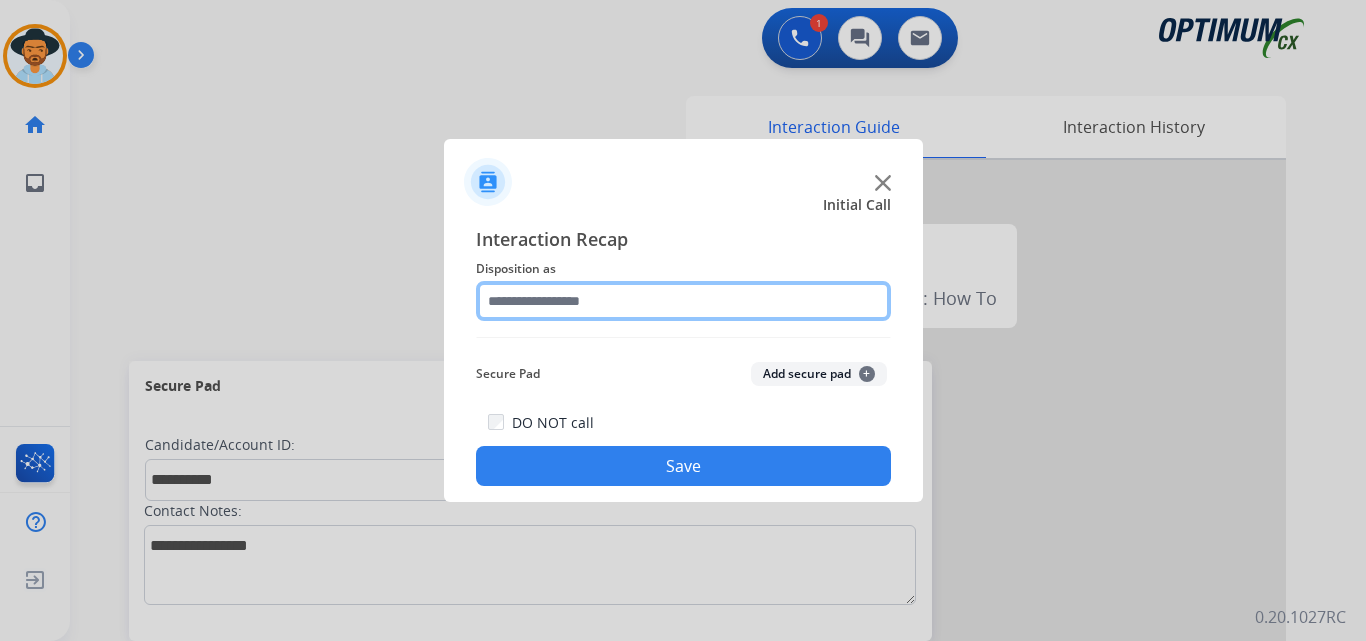 click 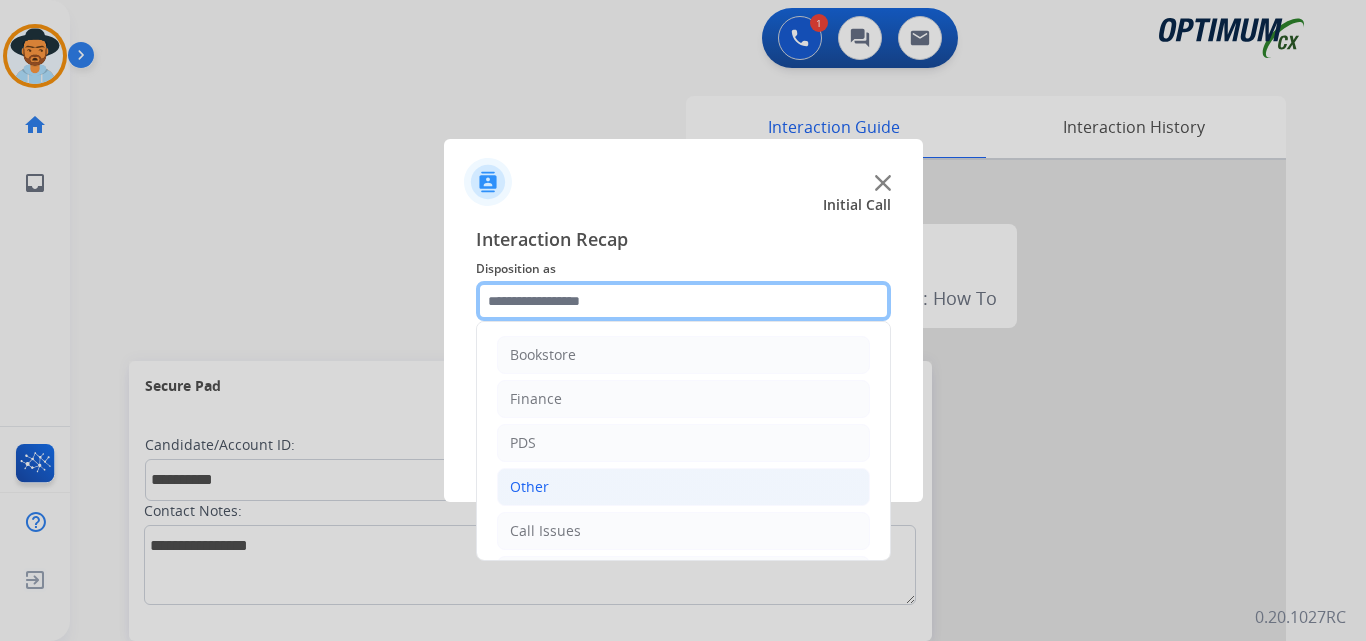 scroll, scrollTop: 136, scrollLeft: 0, axis: vertical 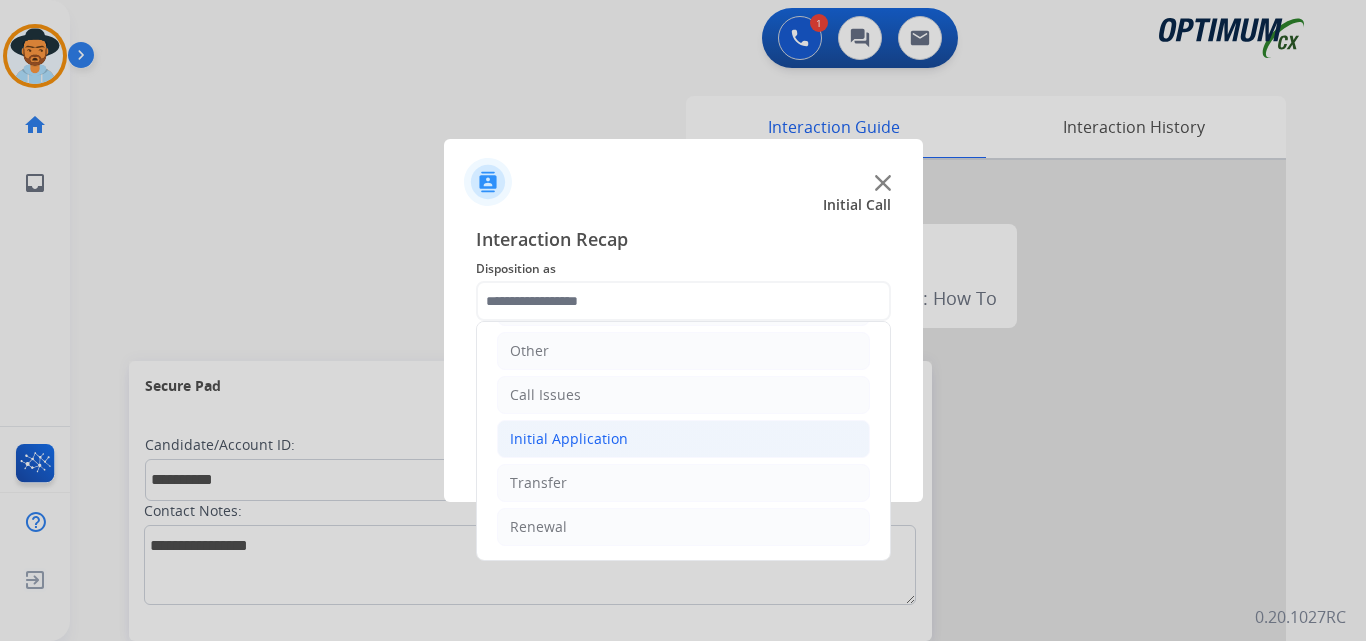 click on "Initial Application" 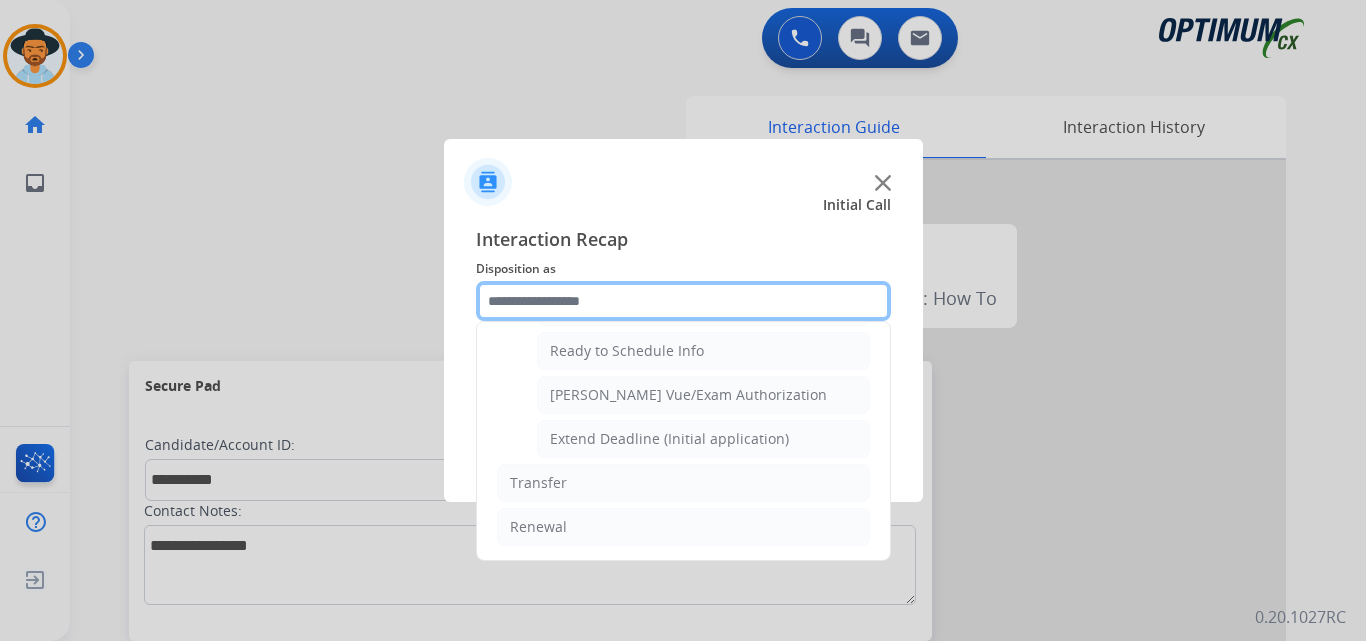 scroll, scrollTop: 1065, scrollLeft: 0, axis: vertical 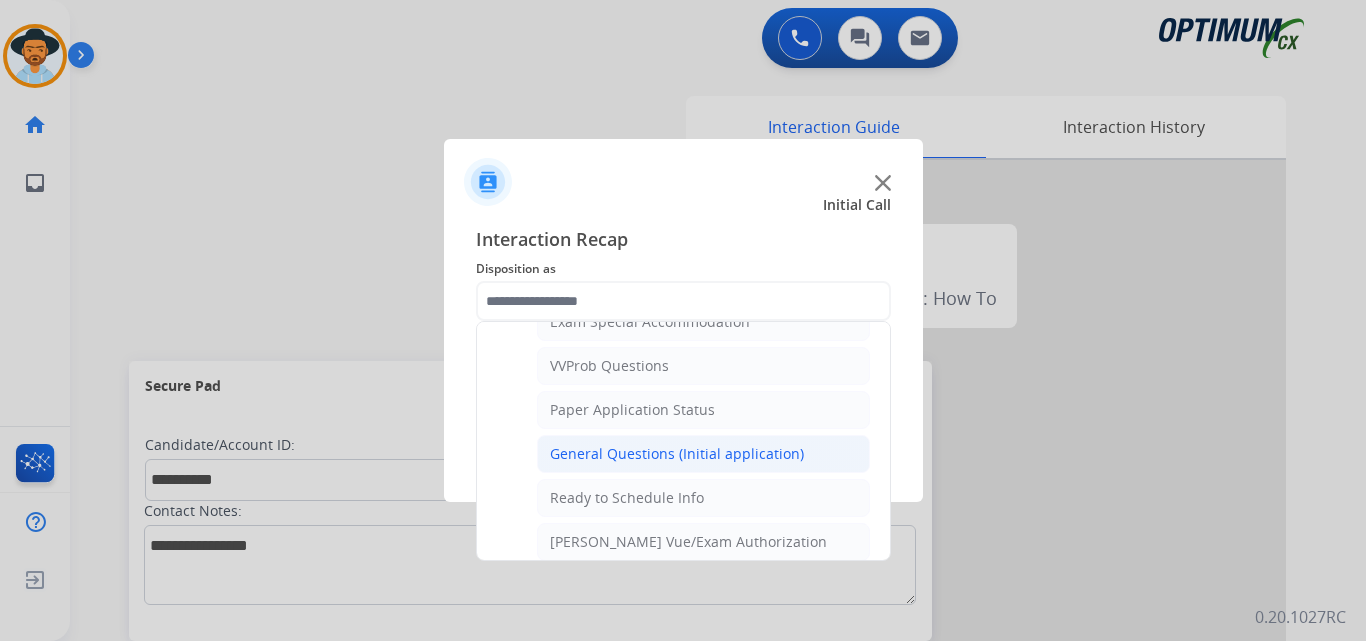 click on "General Questions (Initial application)" 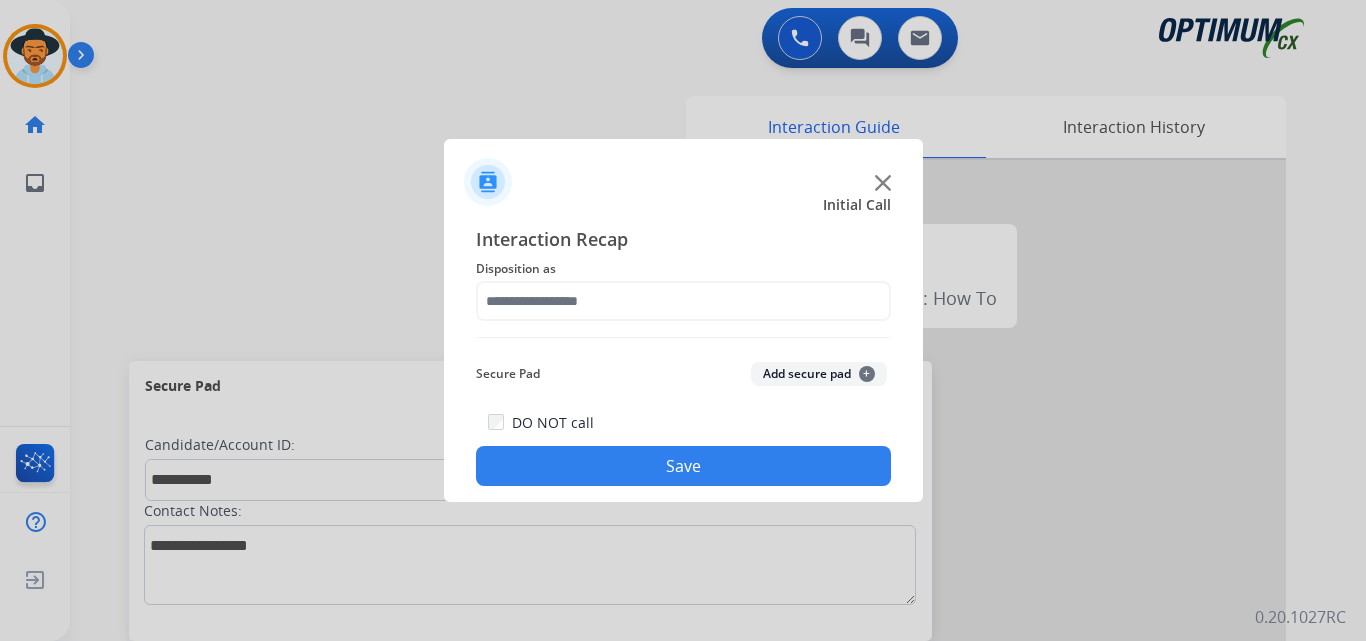 type on "**********" 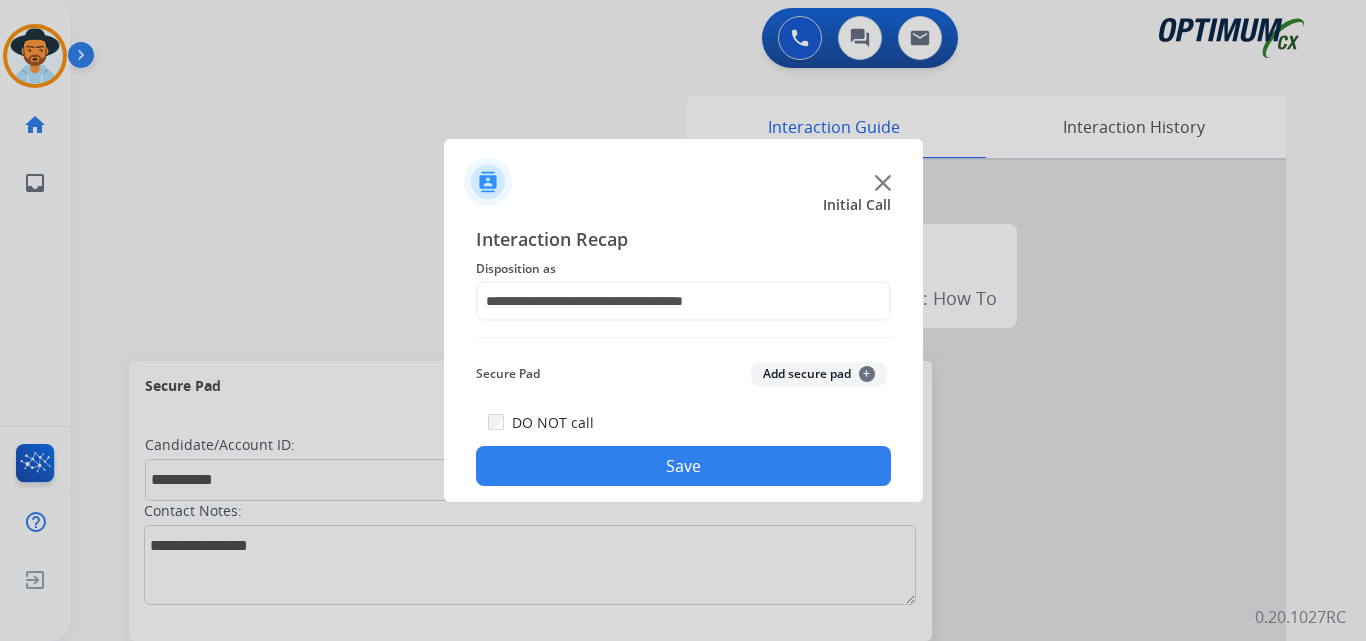 click on "Save" 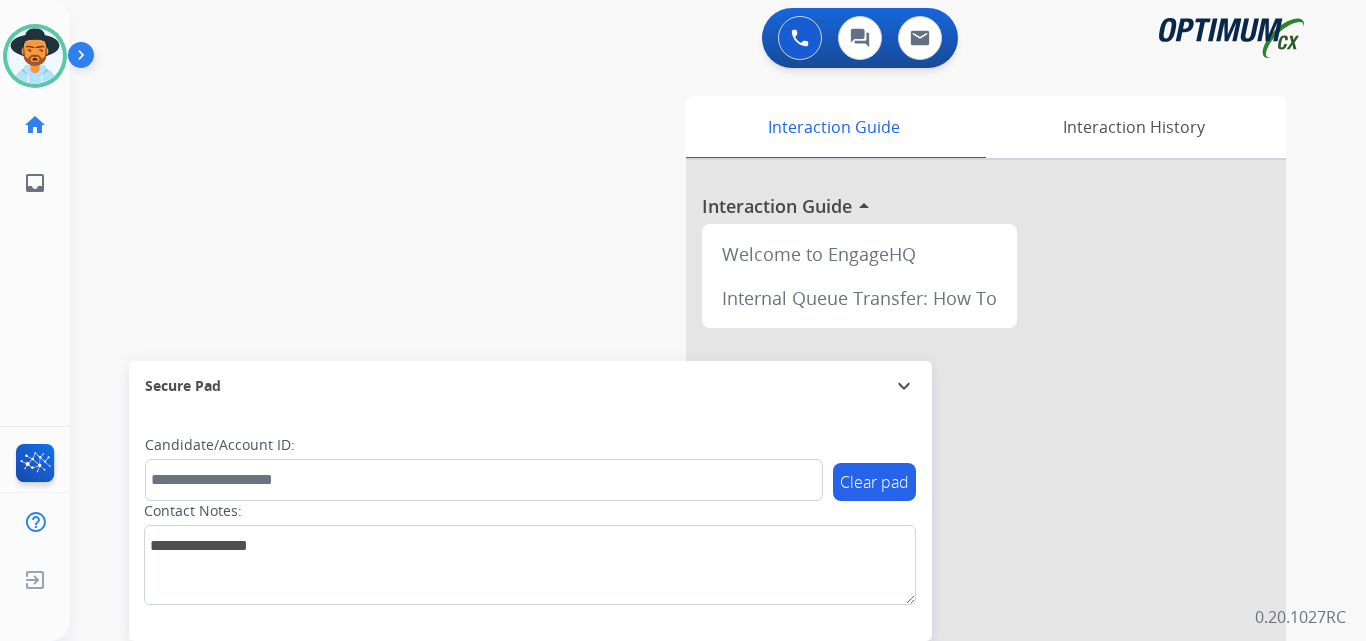 click on "swap_horiz Break voice bridge close_fullscreen Connect 3-Way Call merge_type Separate 3-Way Call  Interaction Guide   Interaction History  Interaction Guide arrow_drop_up  Welcome to EngageHQ   Internal Queue Transfer: How To  Secure Pad expand_more Clear pad Candidate/Account ID: Contact Notes:" at bounding box center [694, 489] 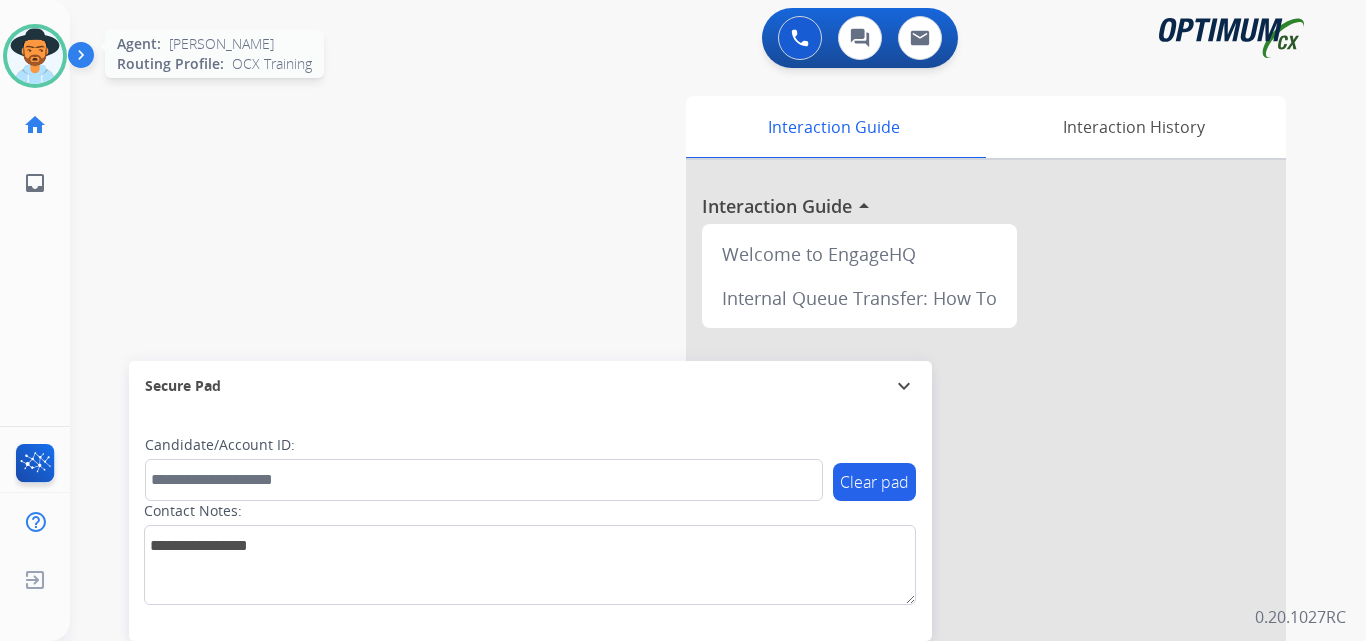 click at bounding box center (35, 56) 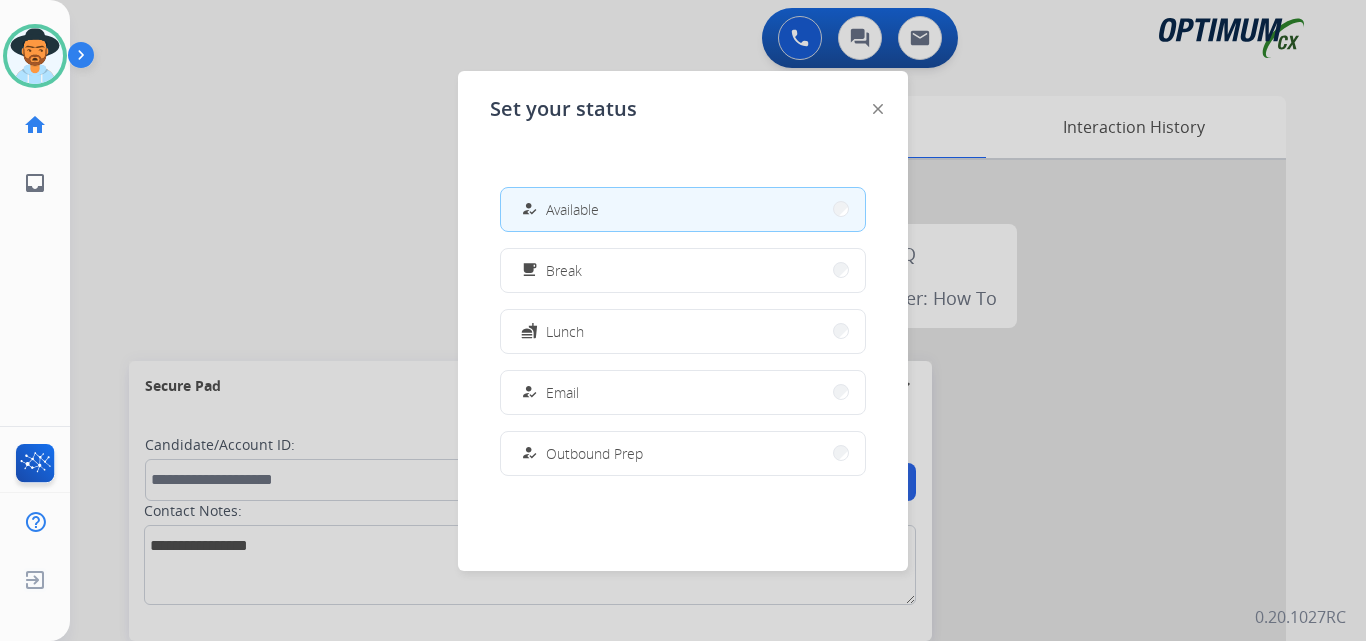 scroll, scrollTop: 499, scrollLeft: 0, axis: vertical 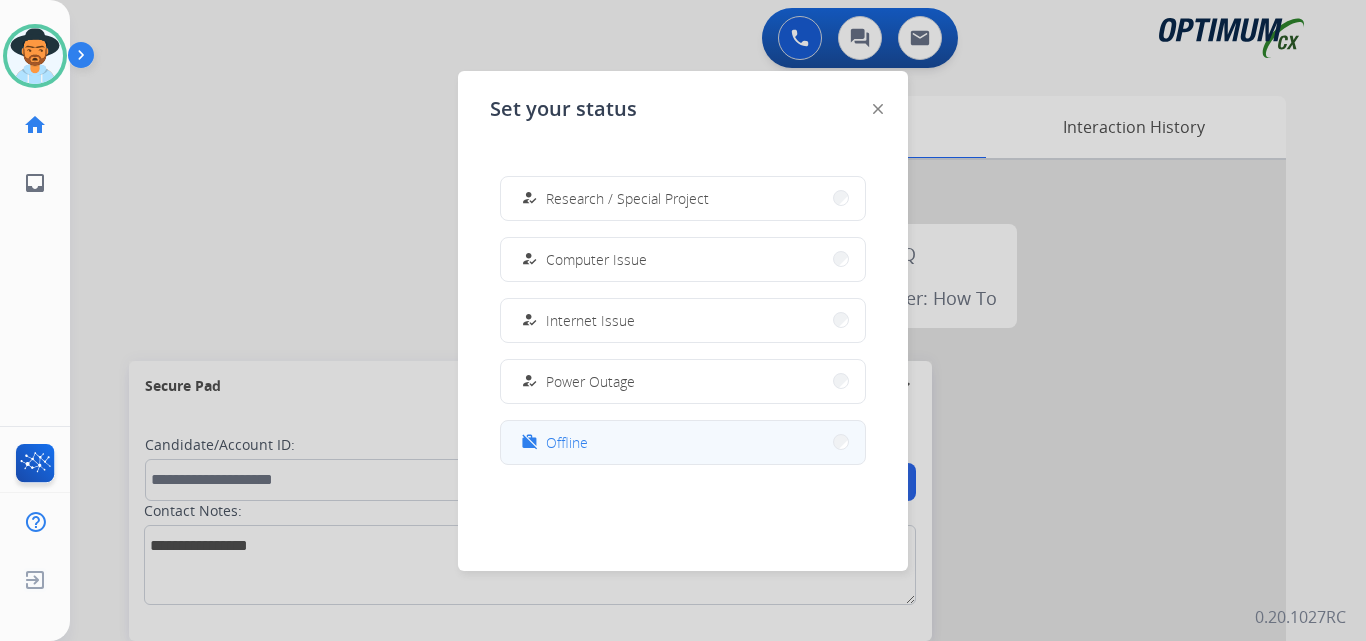 click on "work_off Offline" at bounding box center (683, 442) 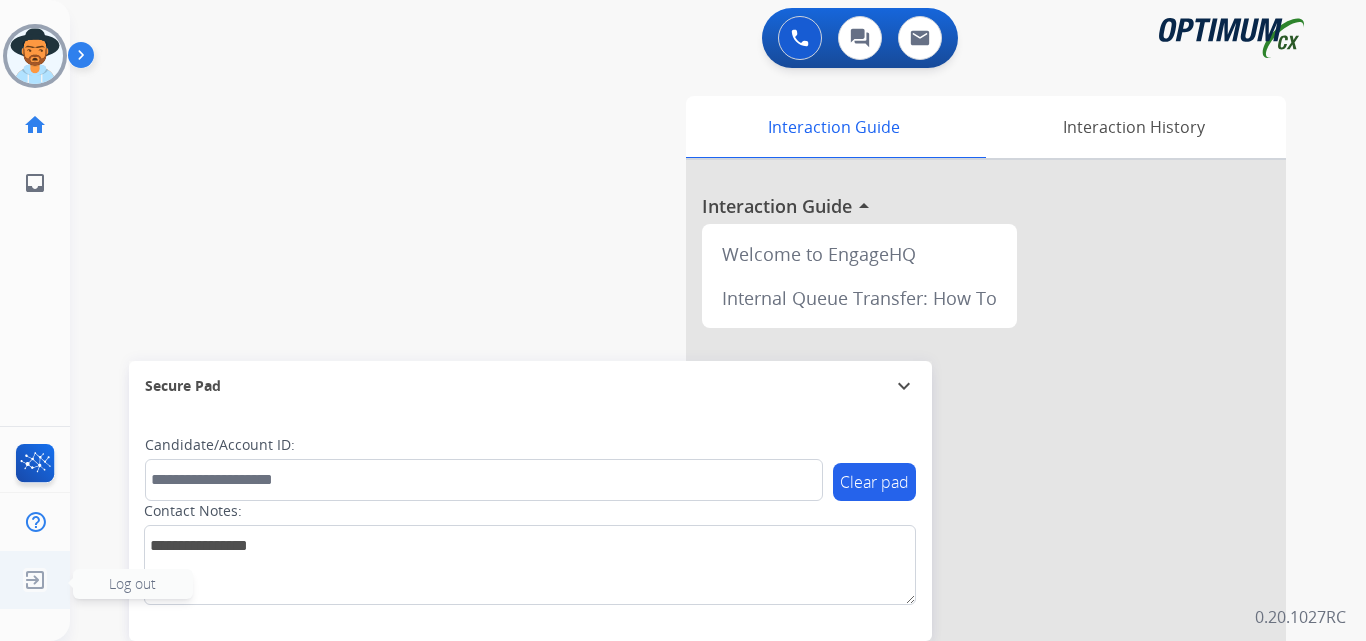 click 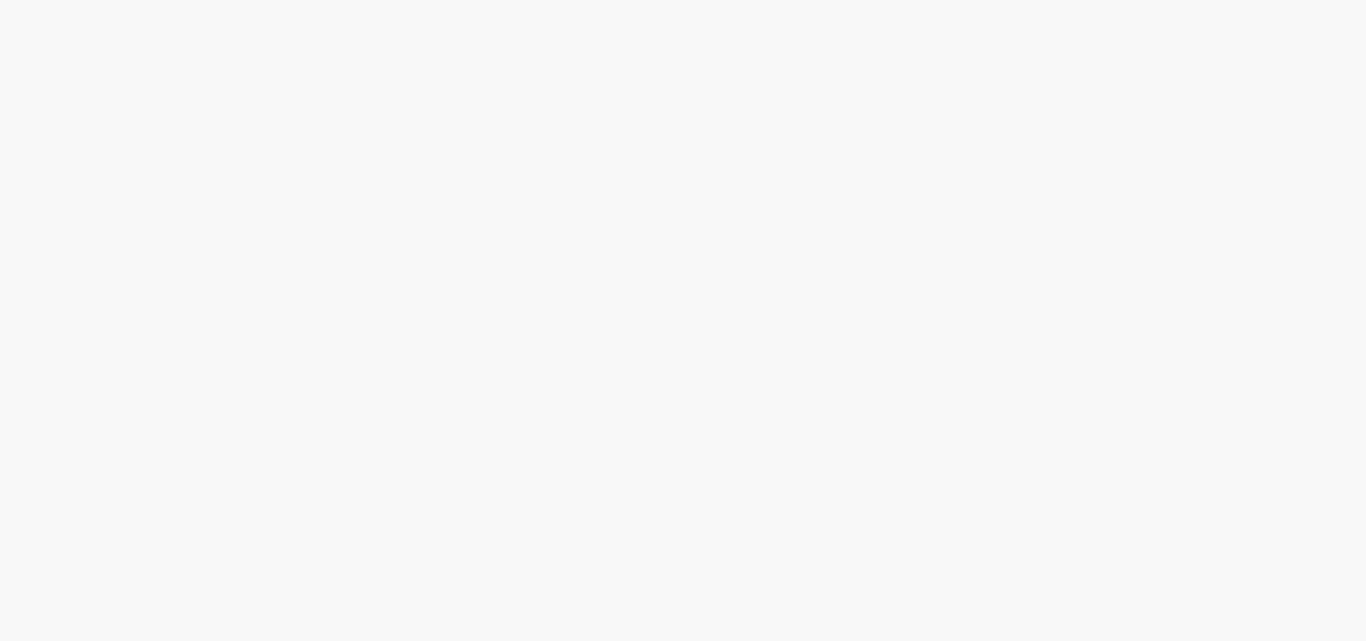 scroll, scrollTop: 0, scrollLeft: 0, axis: both 